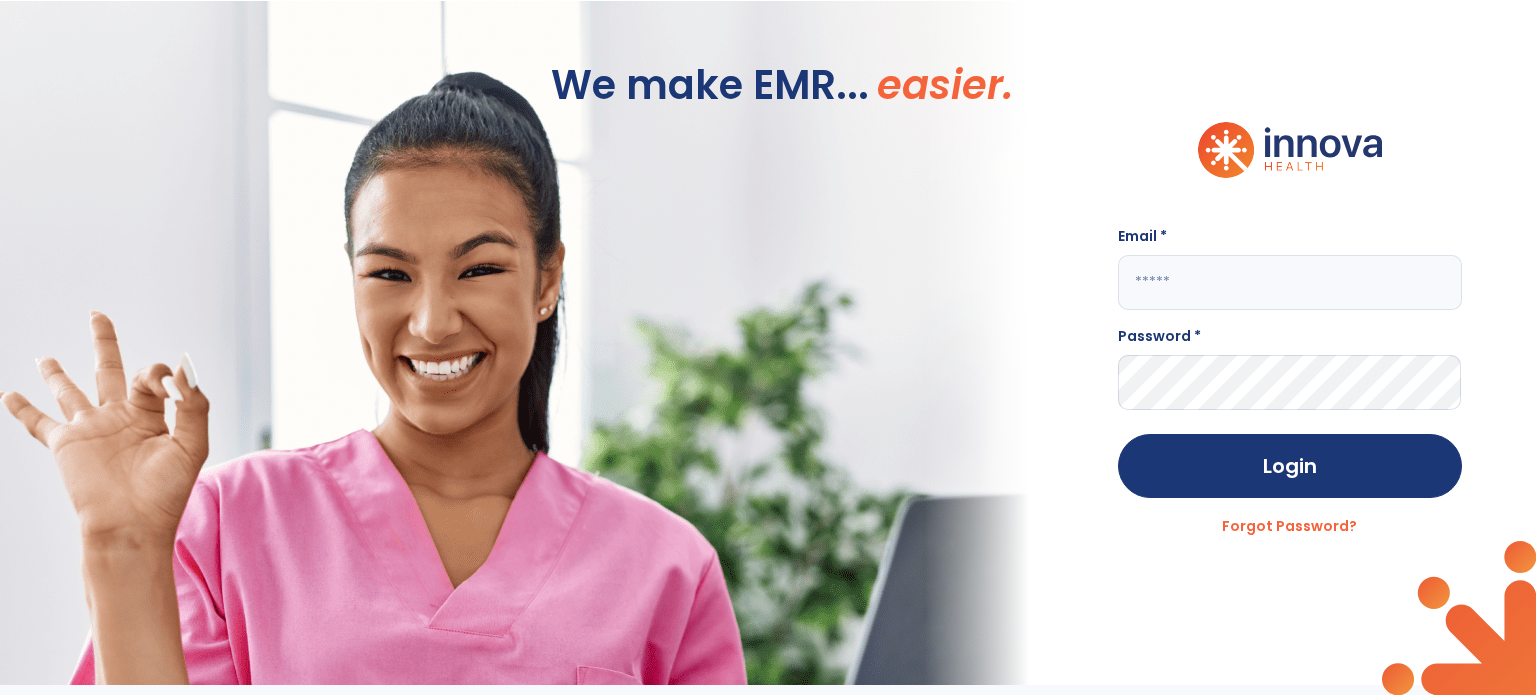 scroll, scrollTop: 0, scrollLeft: 0, axis: both 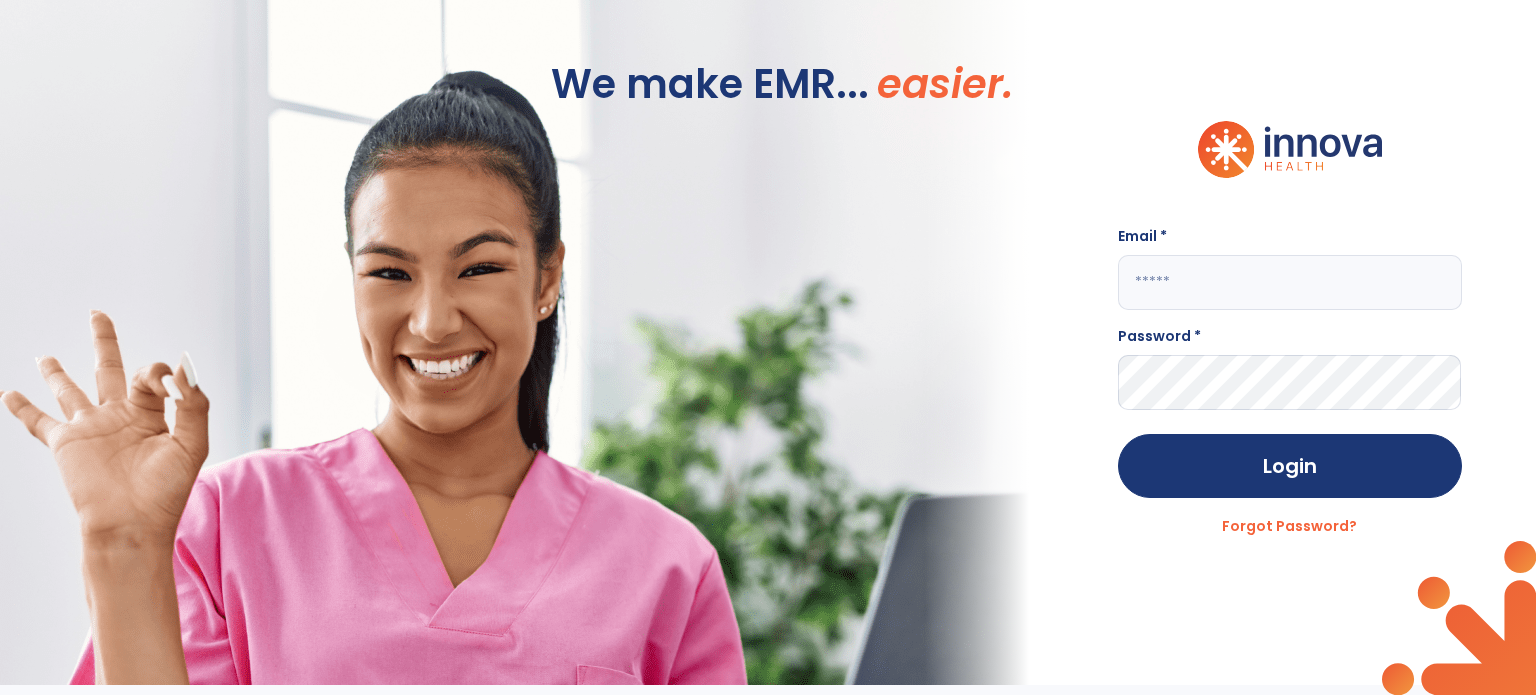 type on "**********" 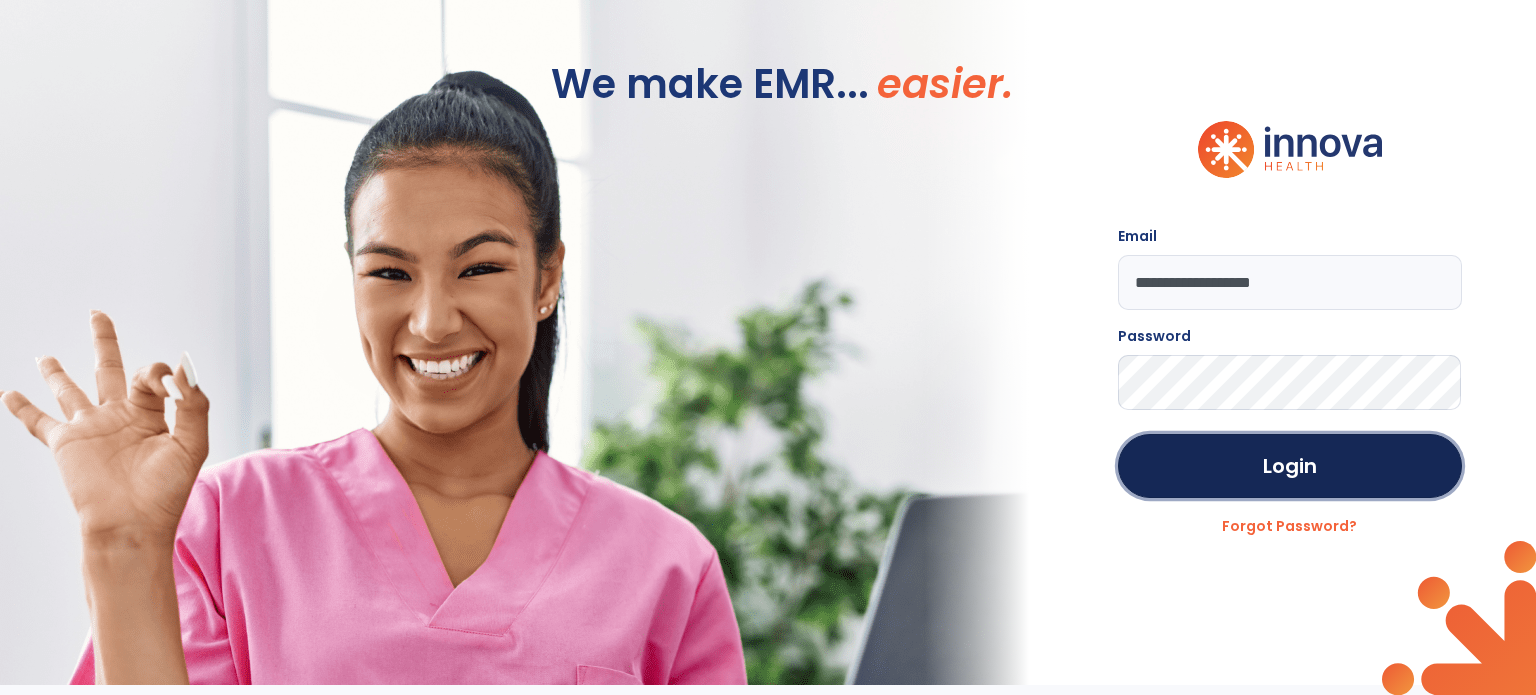 click on "Login" 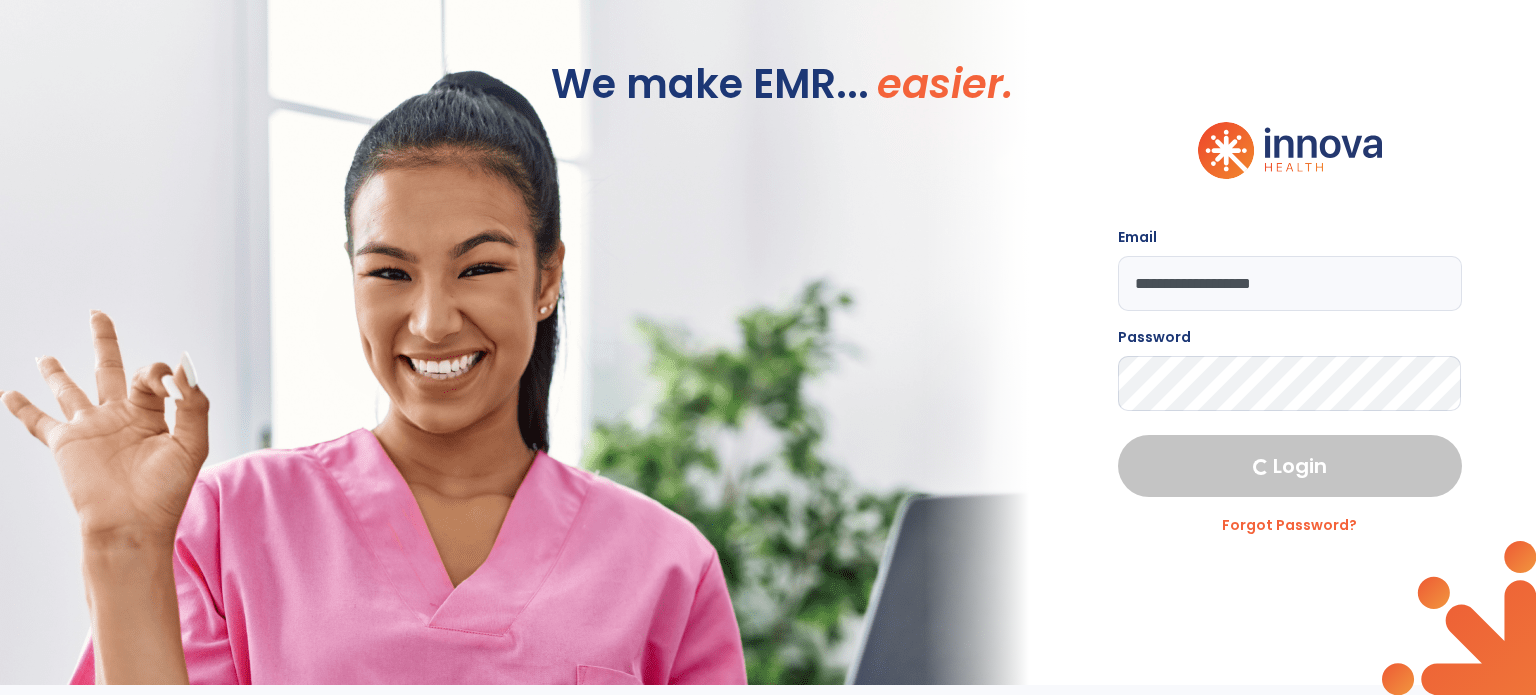 select on "****" 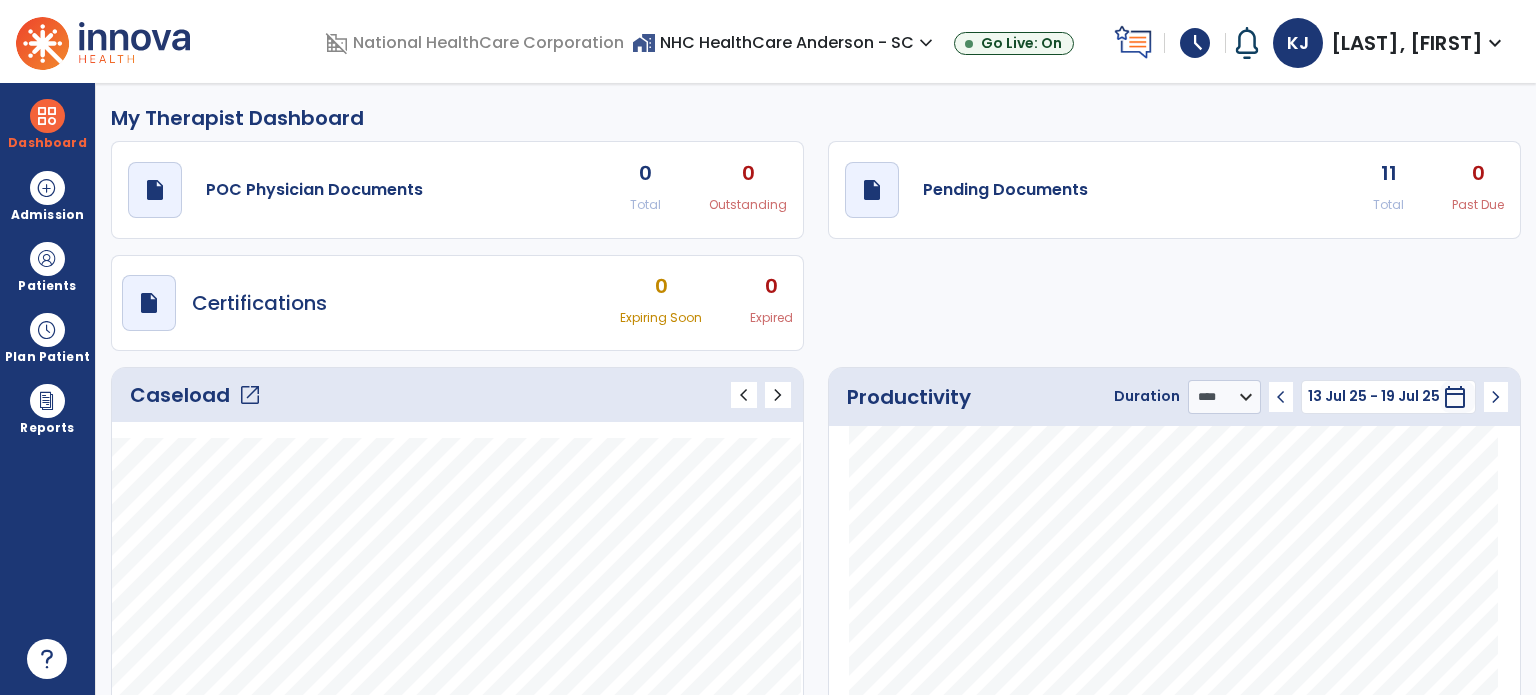 drag, startPoint x: 72, startPoint y: 335, endPoint x: 138, endPoint y: 367, distance: 73.34848 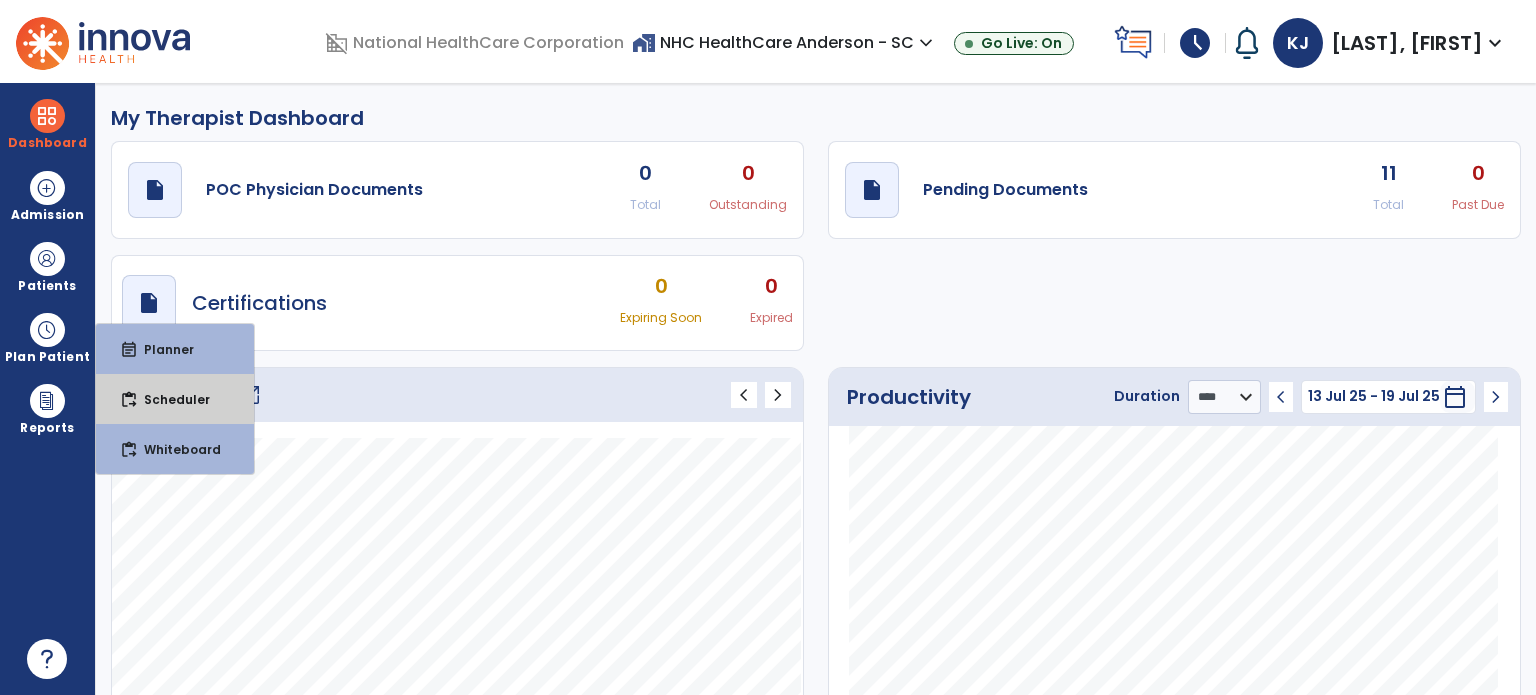 click on "Scheduler" at bounding box center (169, 399) 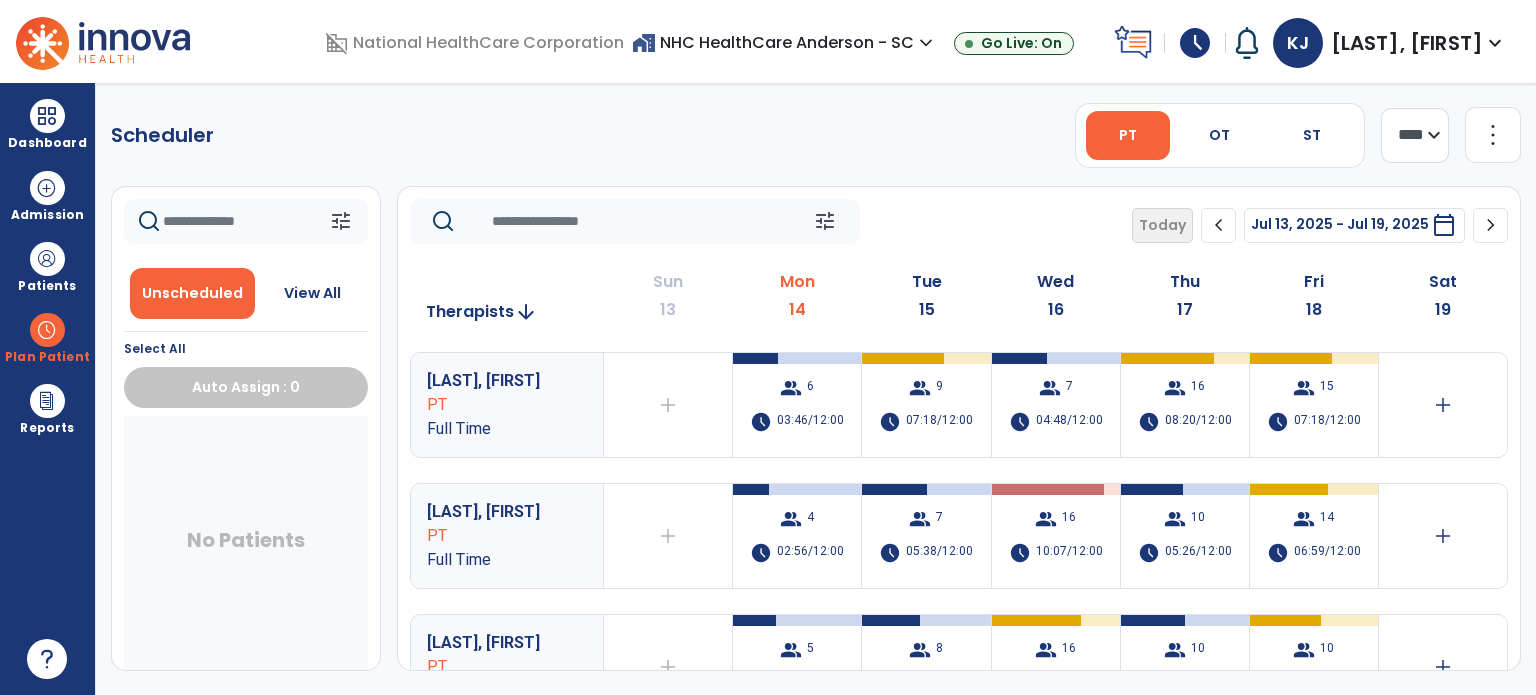 click on "more_vert" 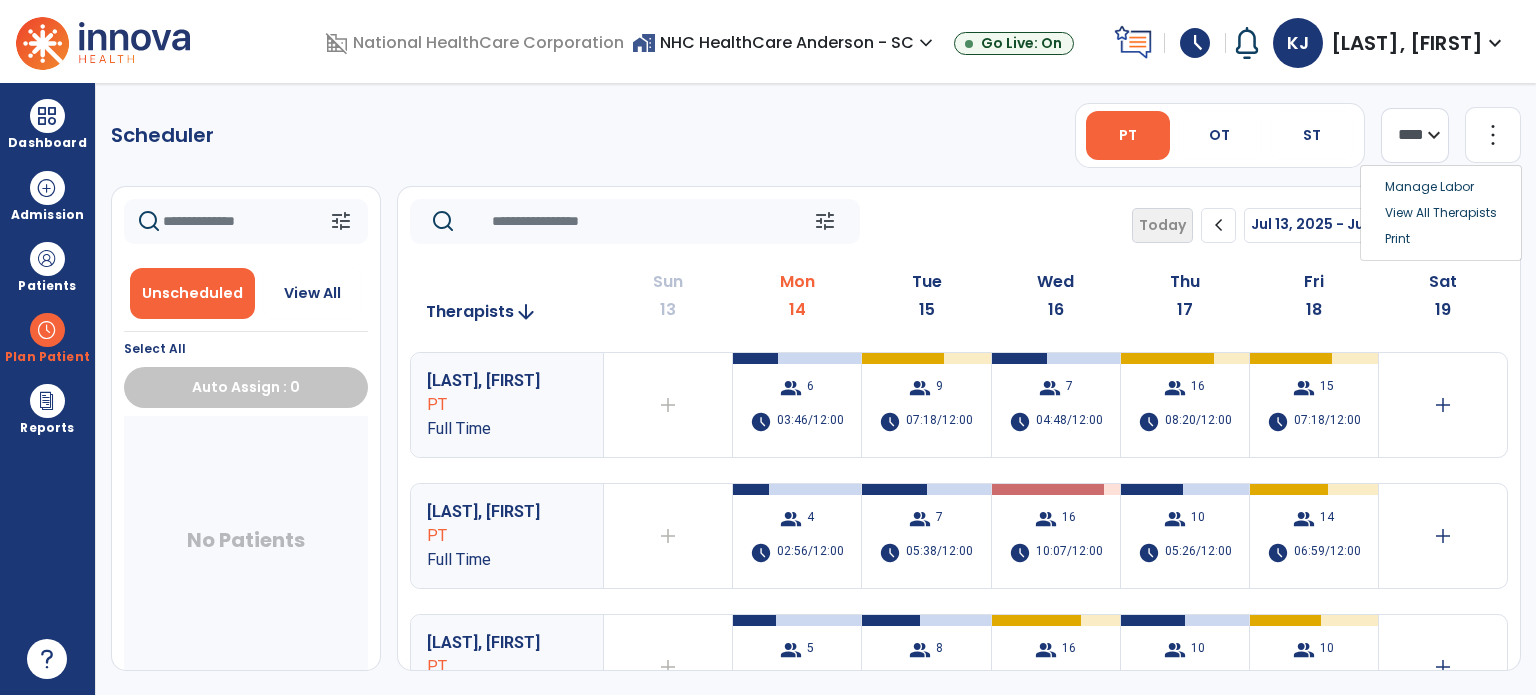 click on "Print" at bounding box center [1441, 239] 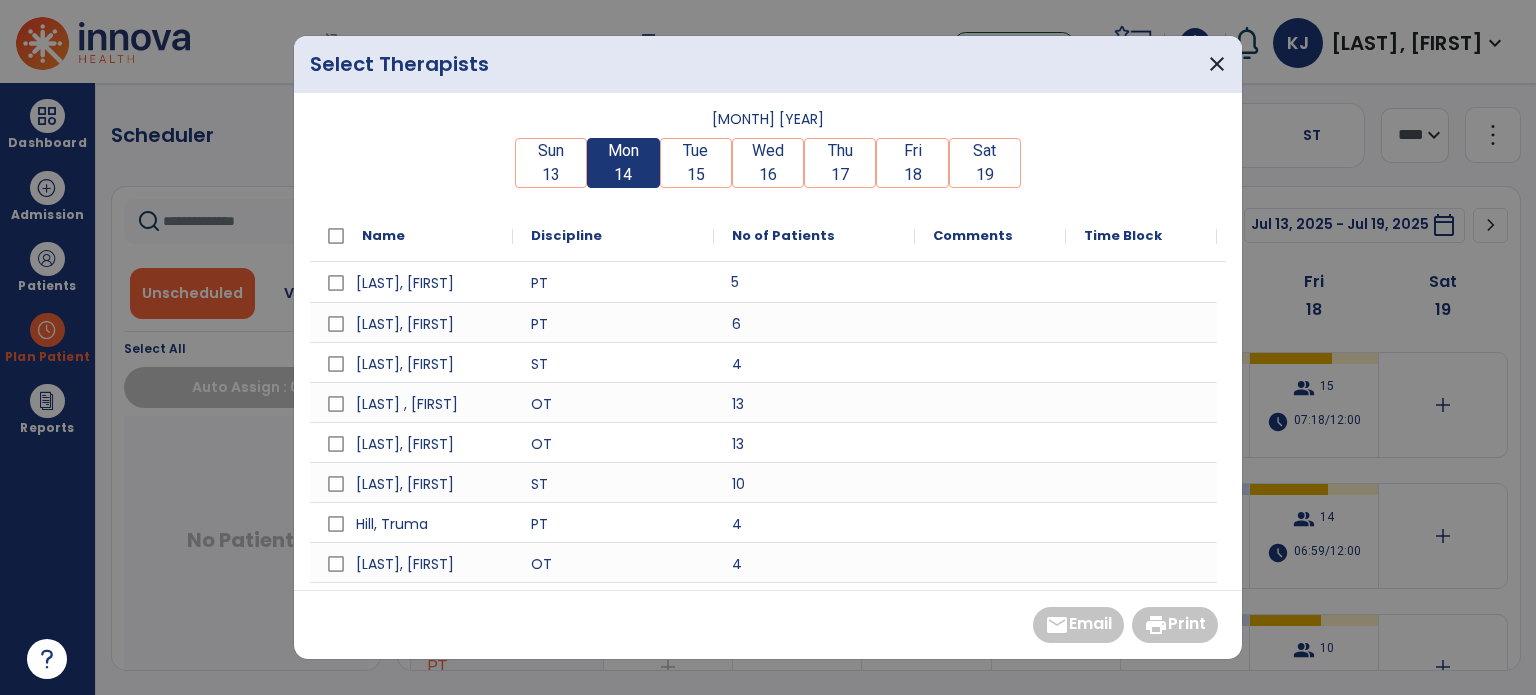 click on "5" at bounding box center [814, 282] 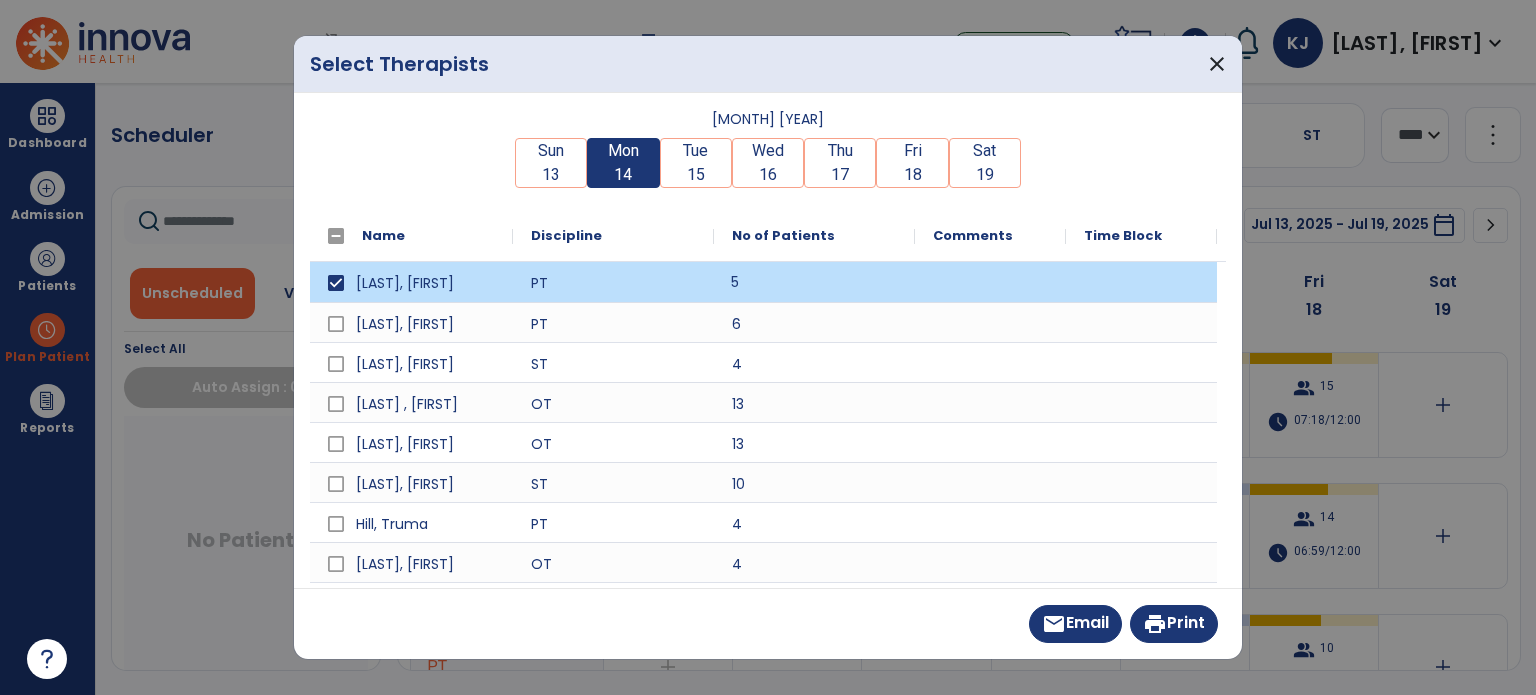 click on "print  Print" at bounding box center (1174, 624) 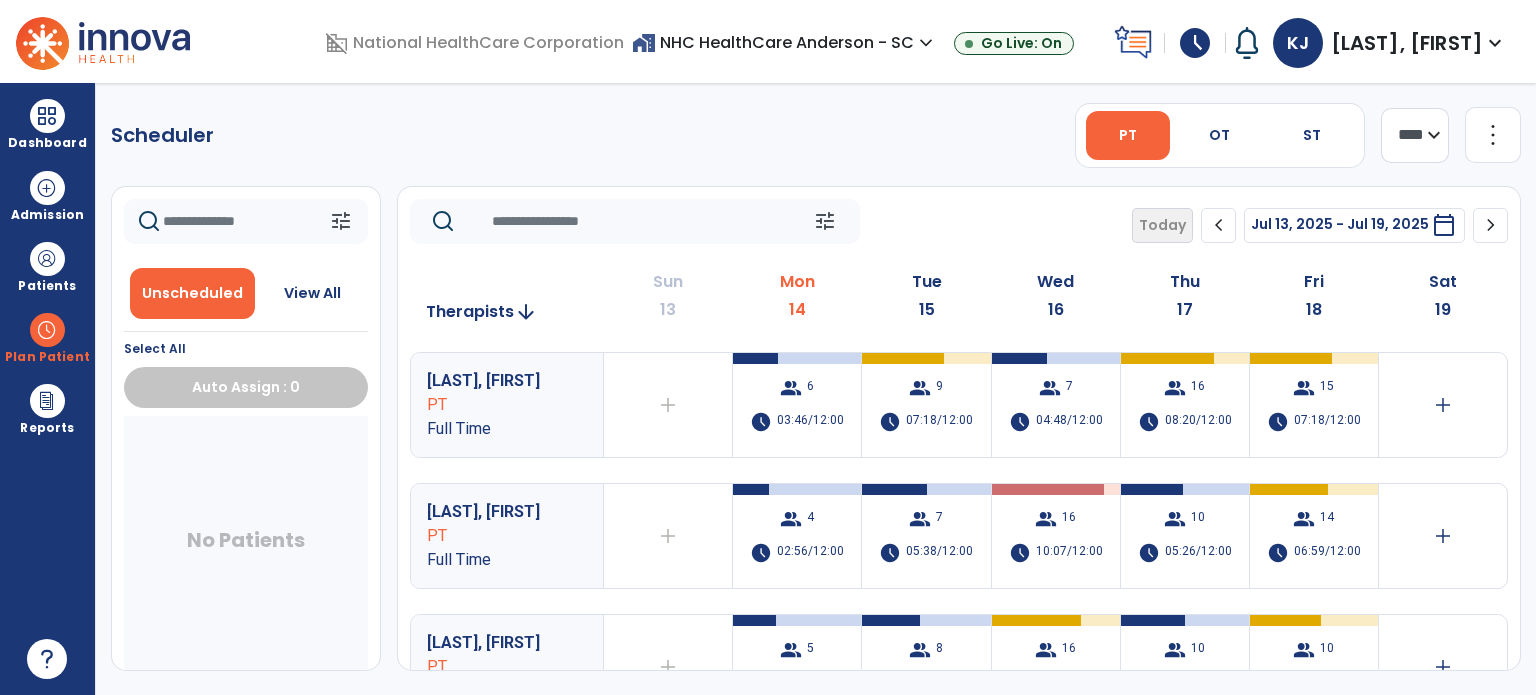 click on "more_vert" 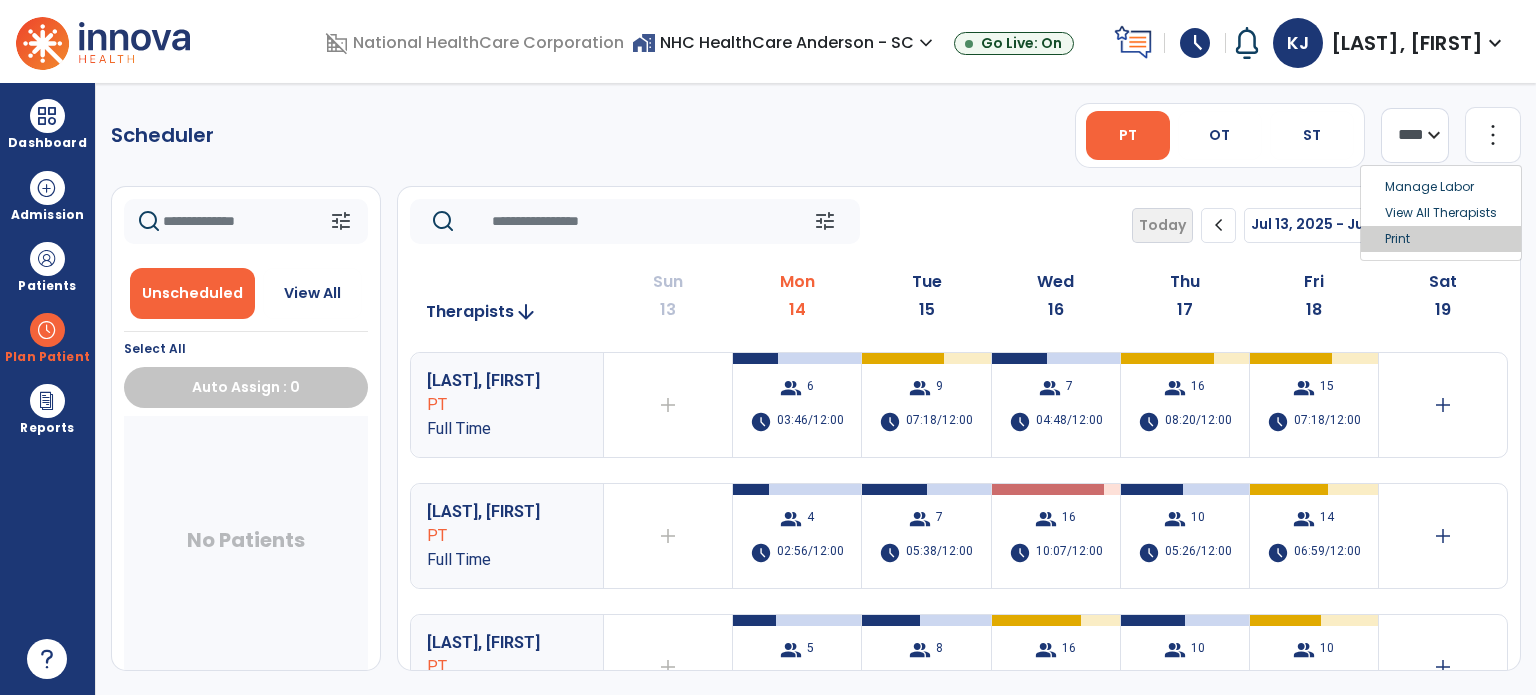 click on "Print" at bounding box center [1441, 239] 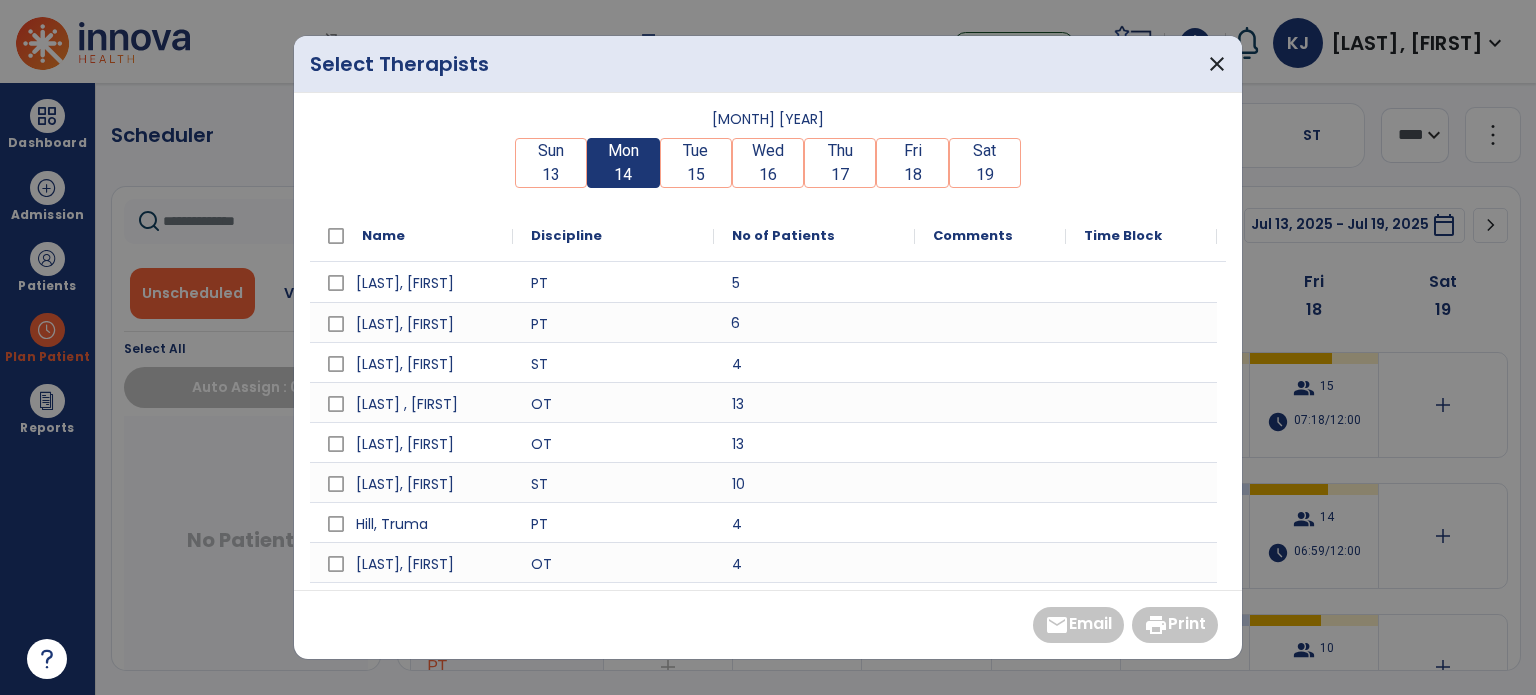 click on "6" at bounding box center (814, 322) 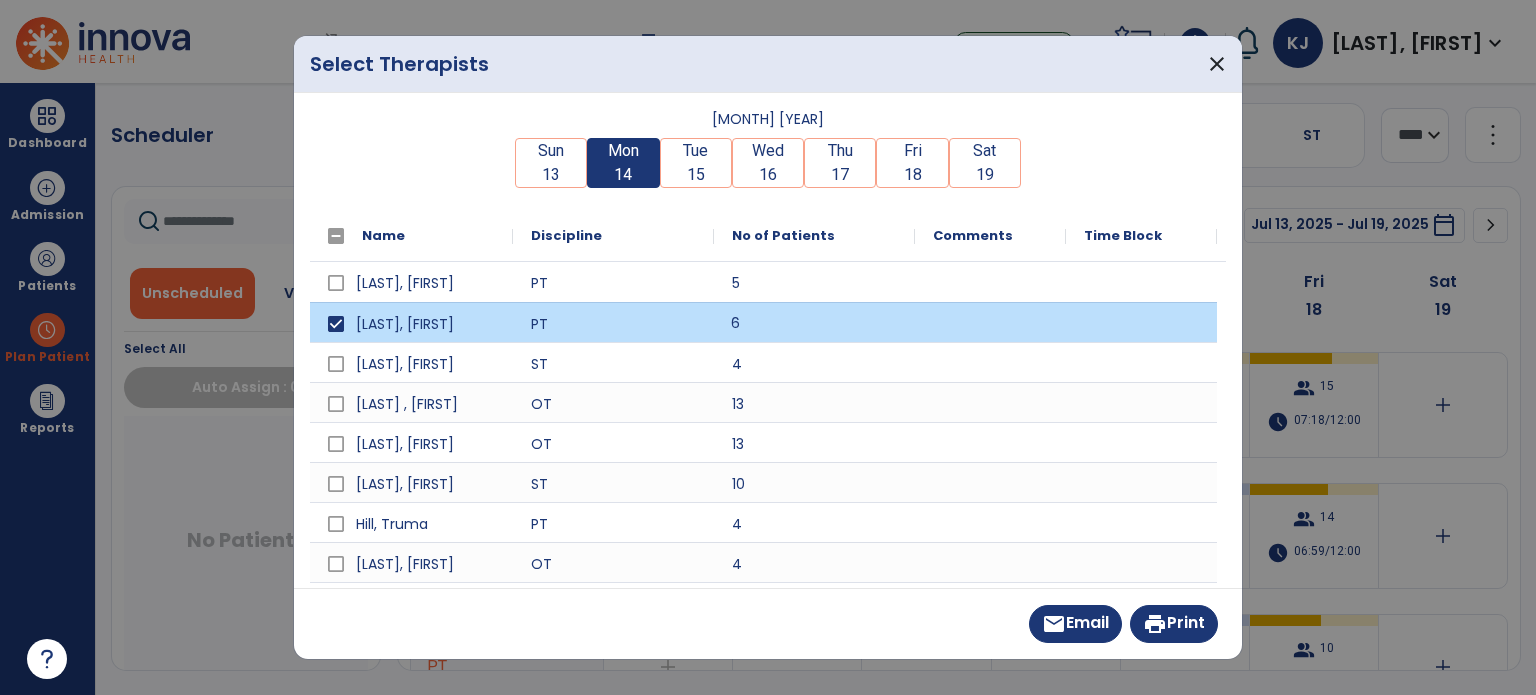 click on "print  Print" at bounding box center (1174, 624) 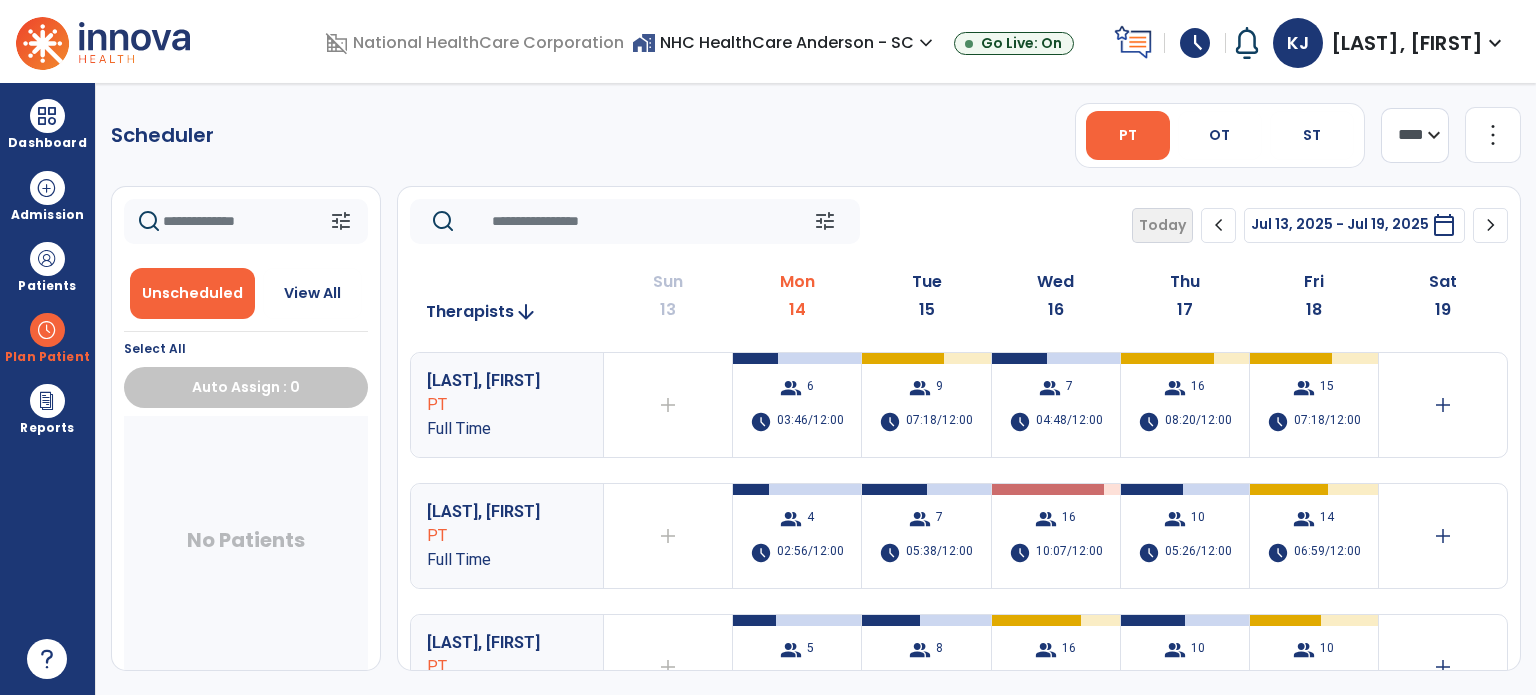 click on "more_vert" 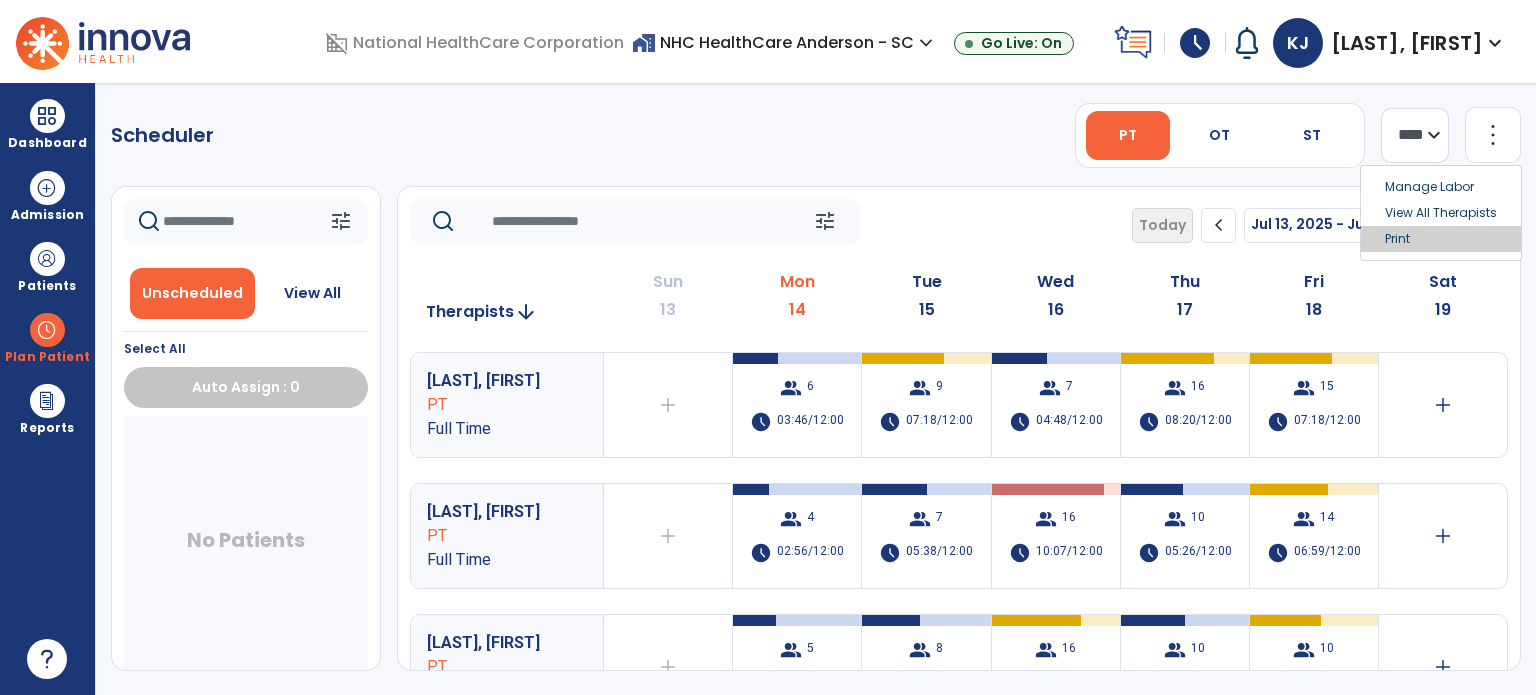 click on "Print" at bounding box center [1441, 239] 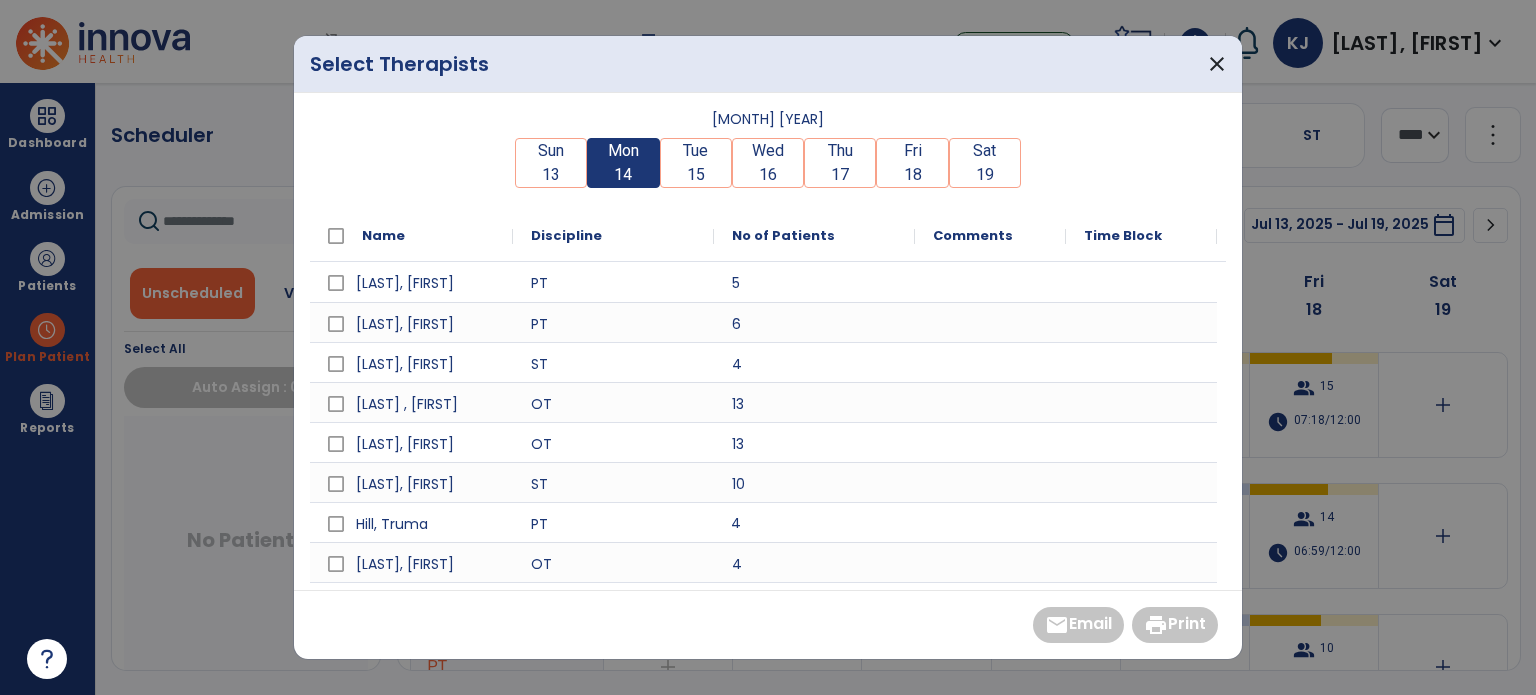 click on "4" at bounding box center [814, 522] 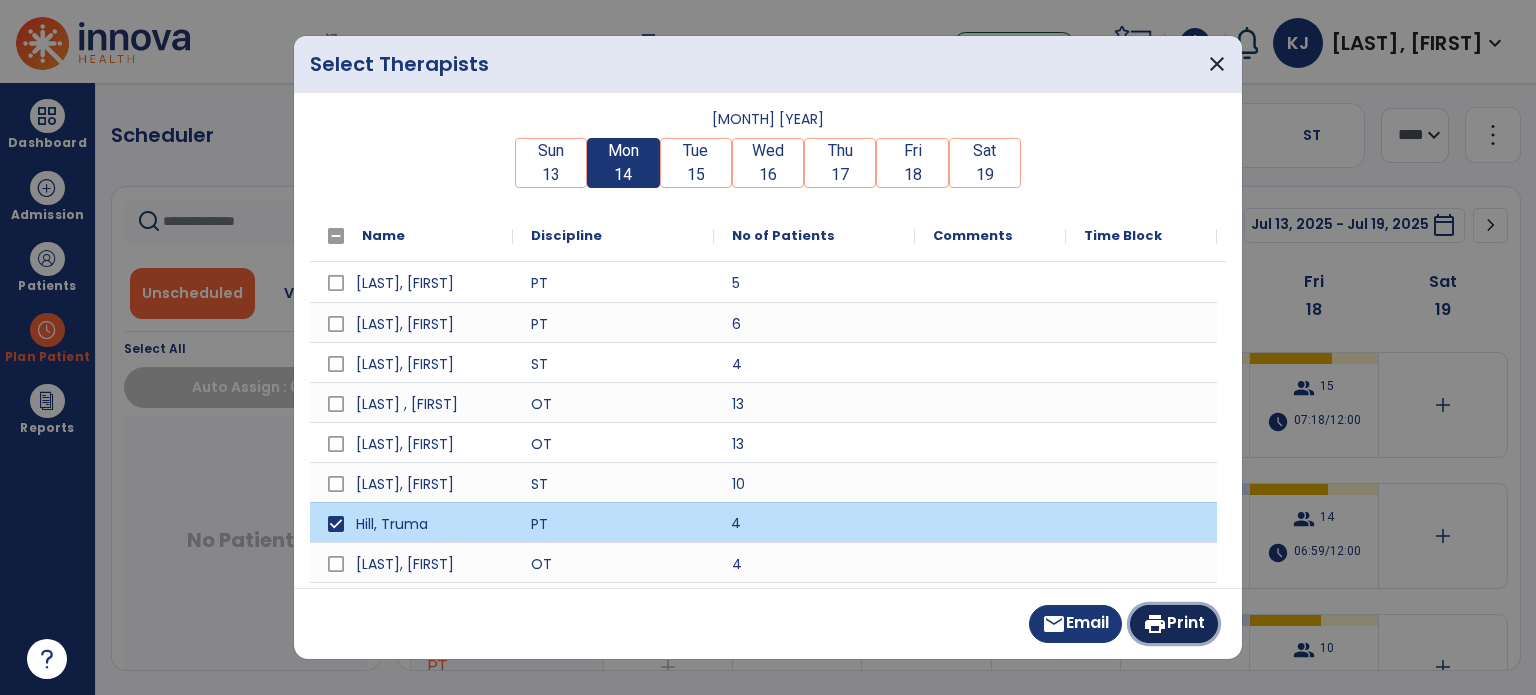 click on "print  Print" at bounding box center [1174, 624] 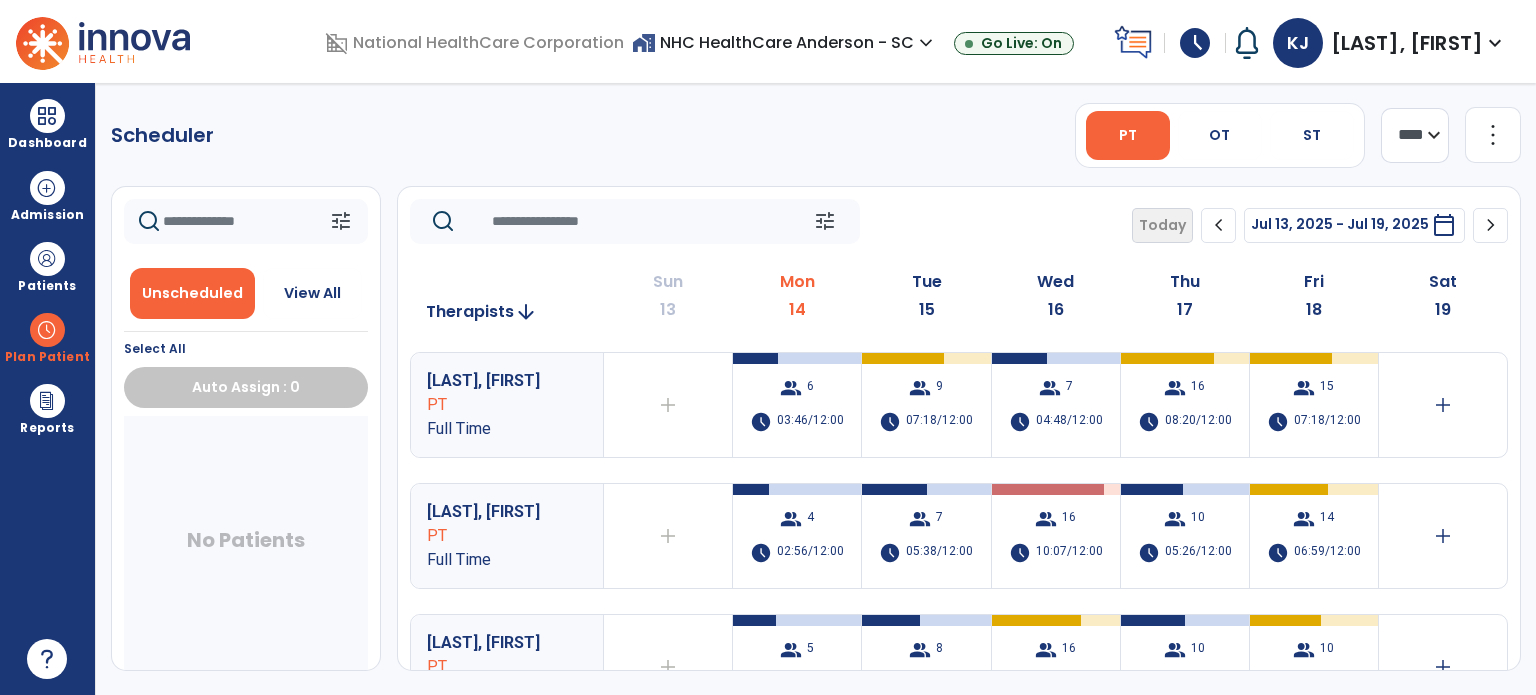 click on "more_vert" 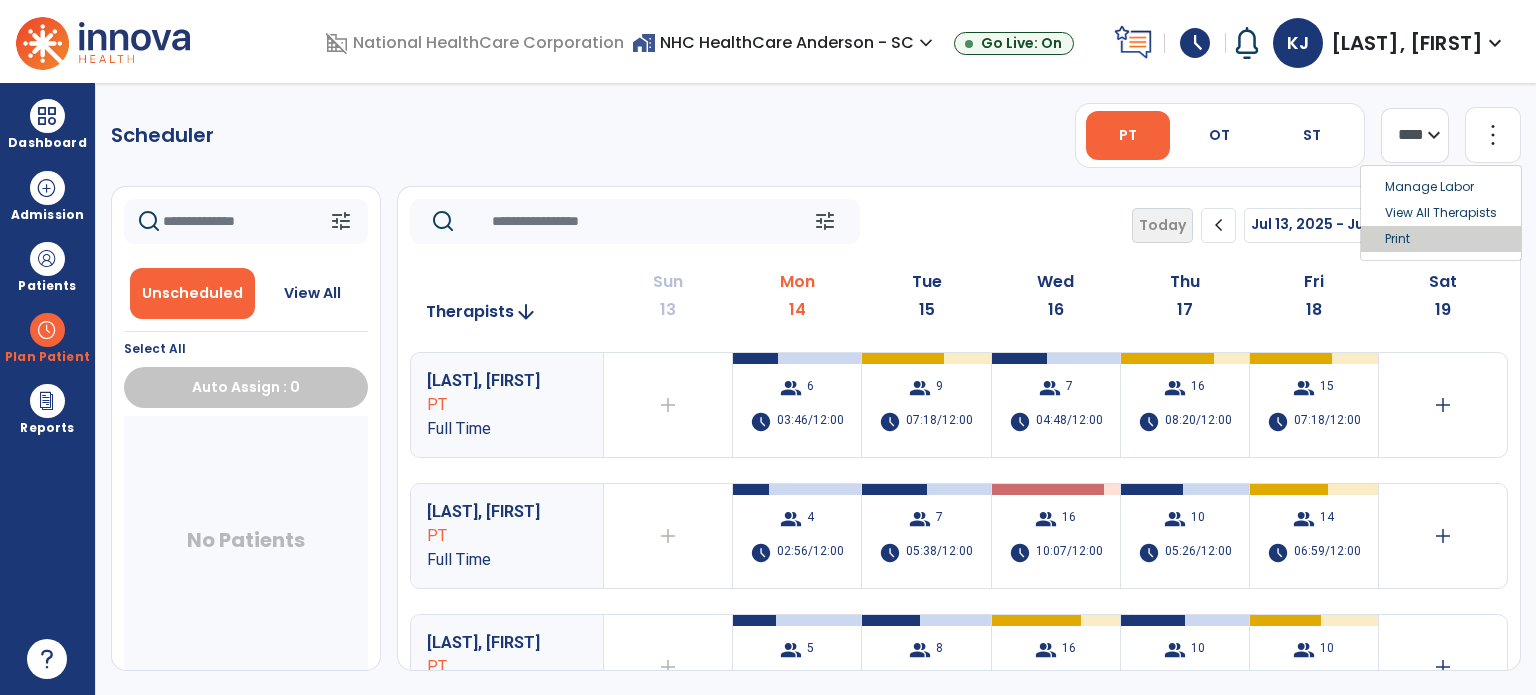 click on "Print" at bounding box center [1441, 239] 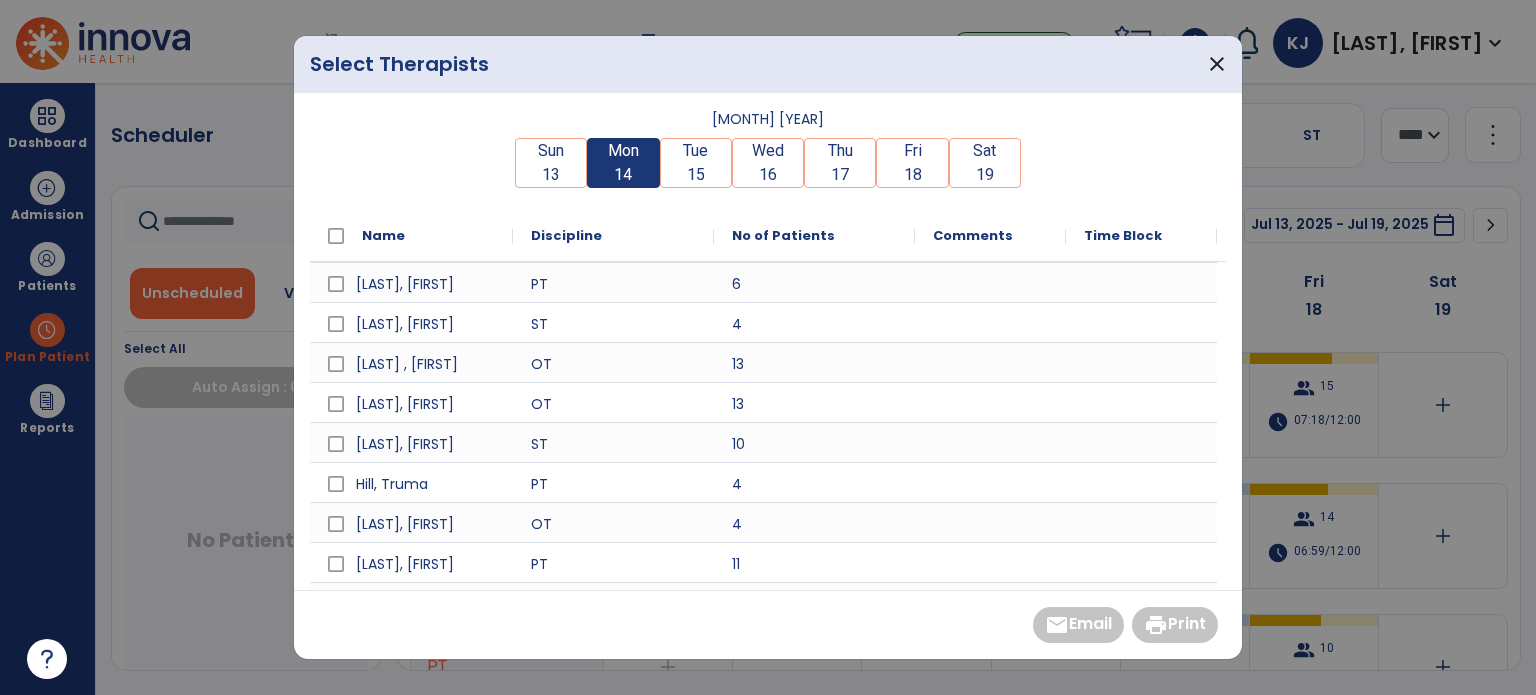 scroll, scrollTop: 44, scrollLeft: 0, axis: vertical 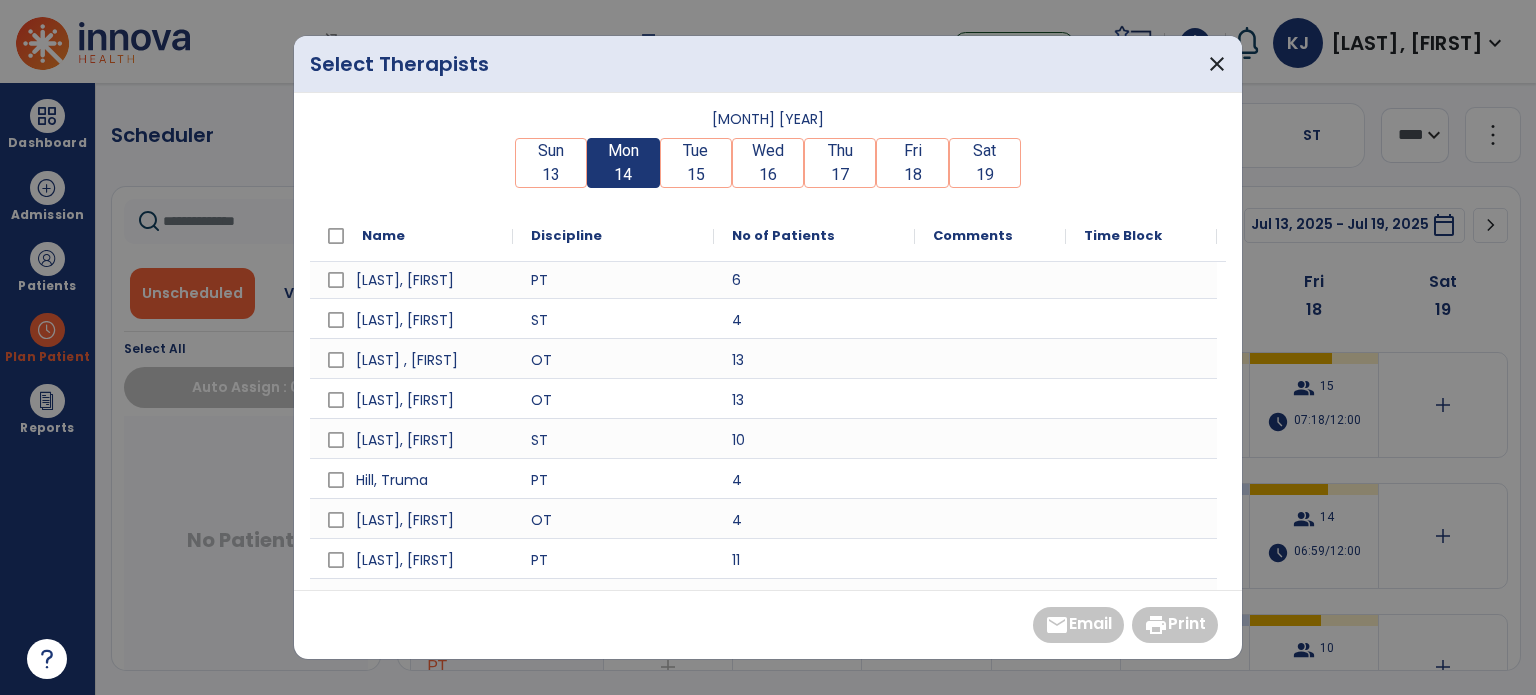 click at bounding box center [990, 558] 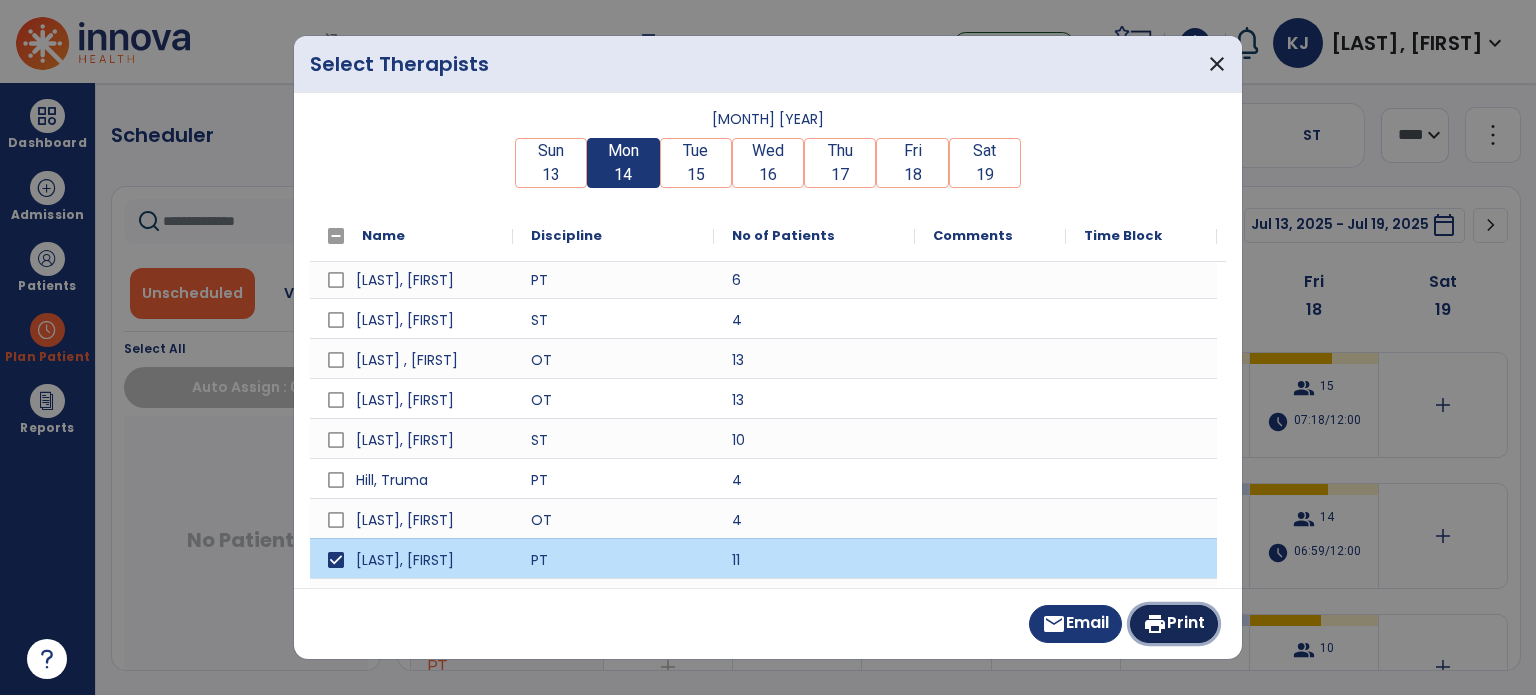 click on "print  Print" at bounding box center (1174, 624) 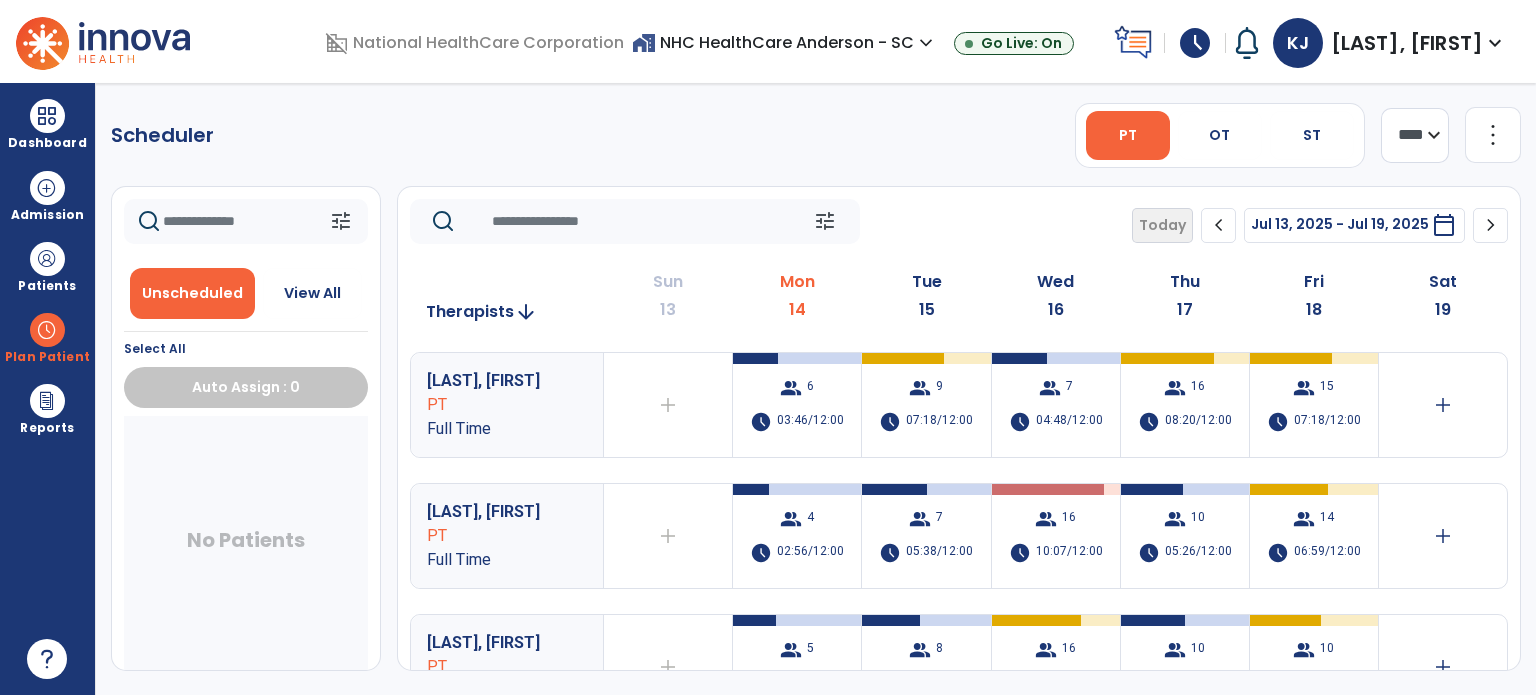 click on "more_vert" 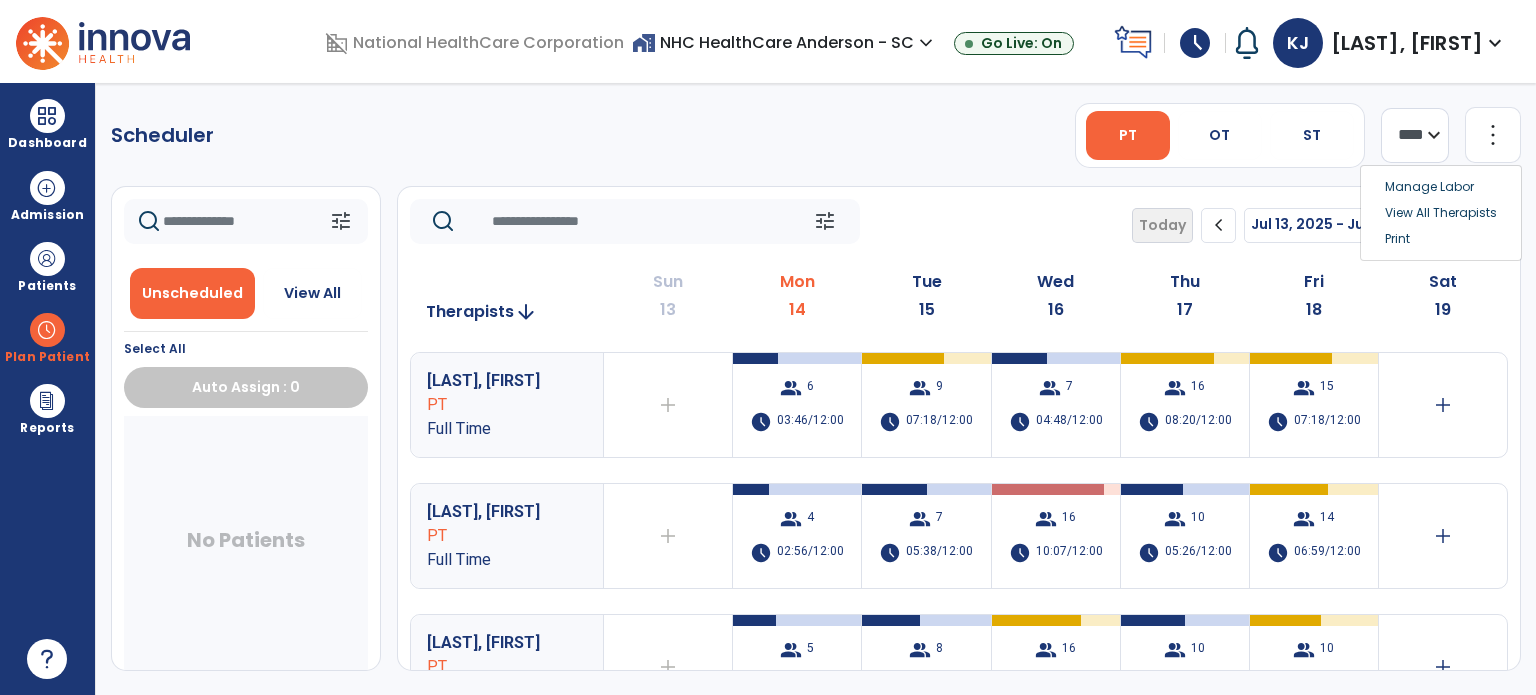 click on "Print" at bounding box center [1441, 239] 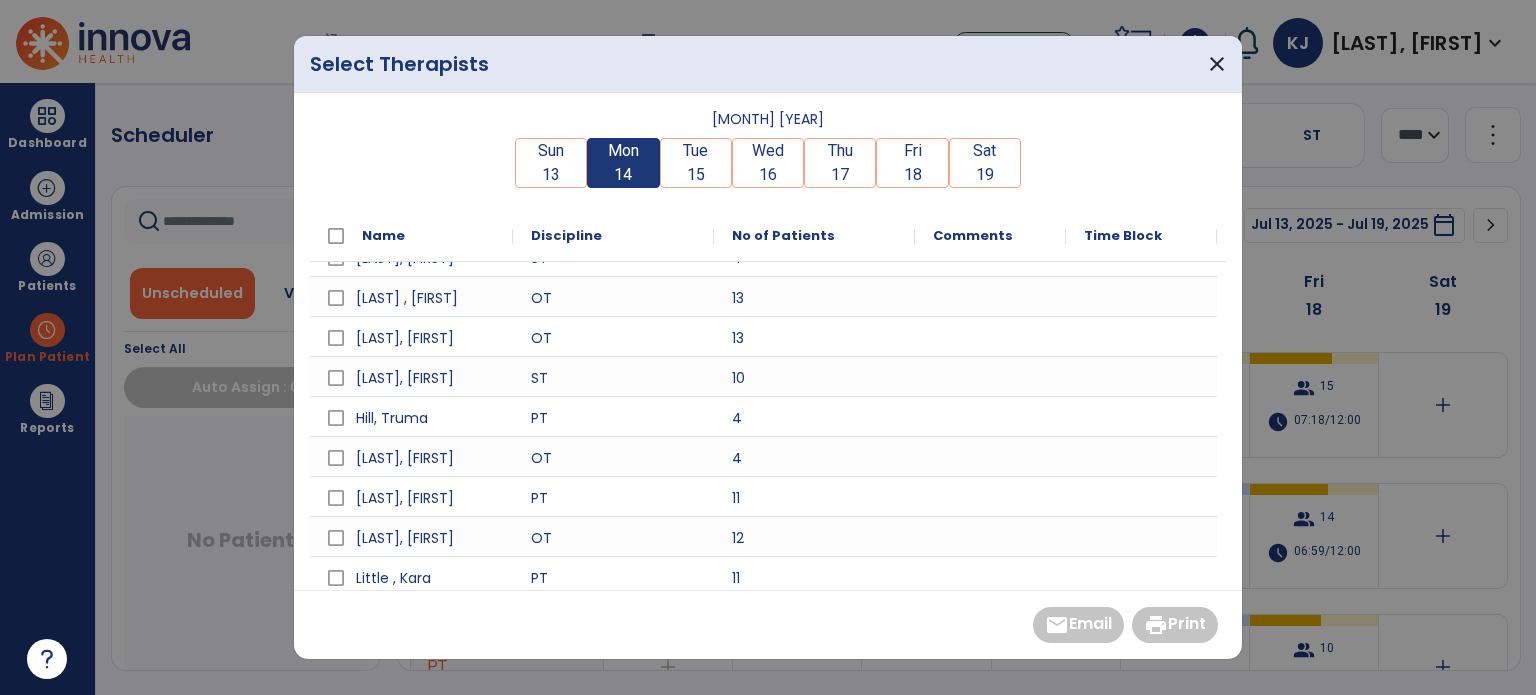 scroll, scrollTop: 114, scrollLeft: 0, axis: vertical 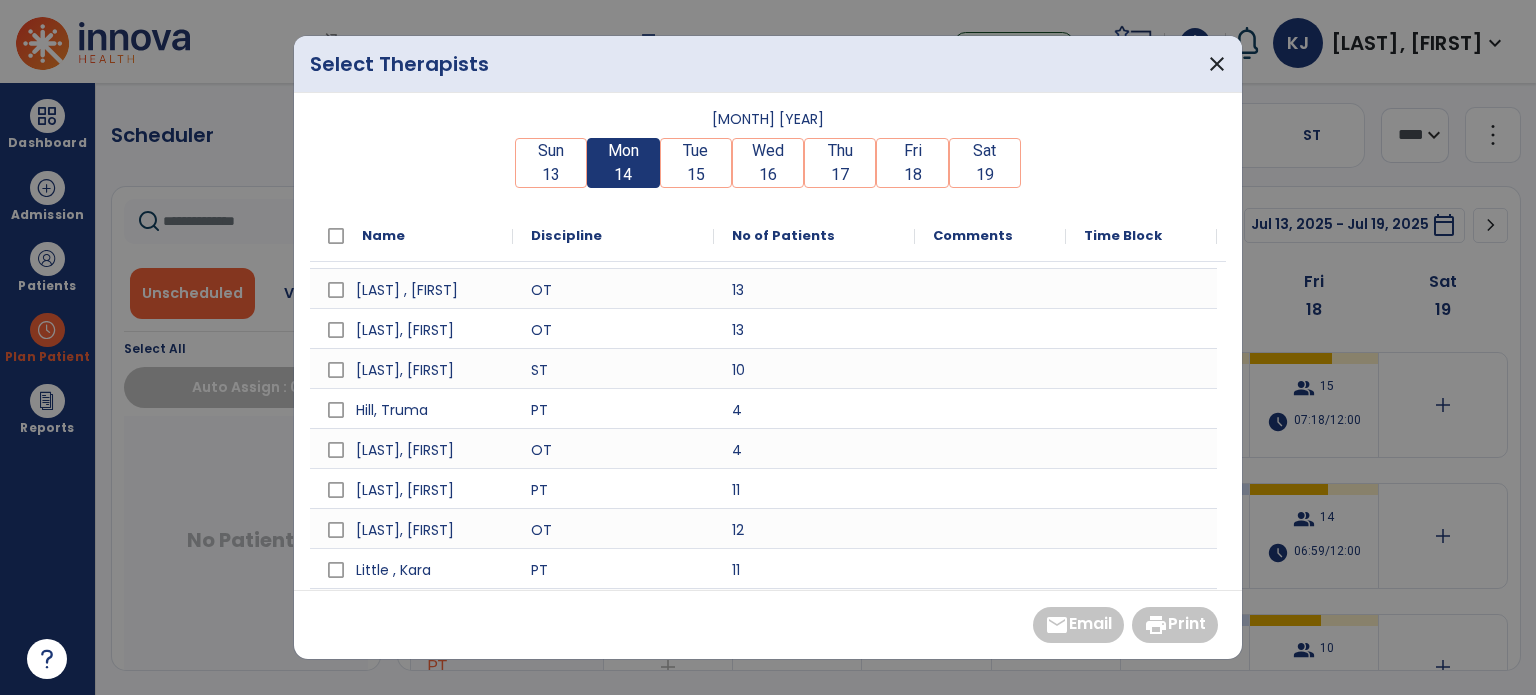 click at bounding box center (990, 568) 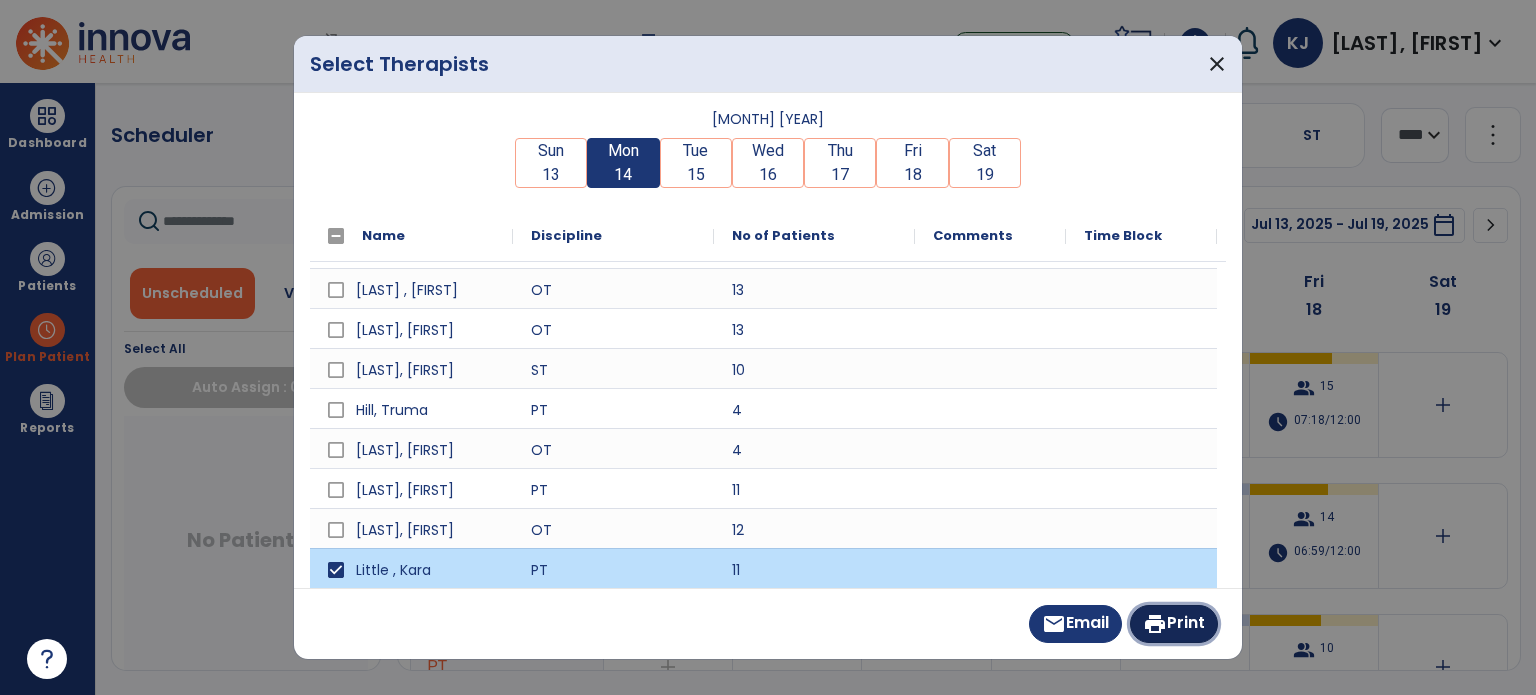 click on "print  Print" at bounding box center (1174, 624) 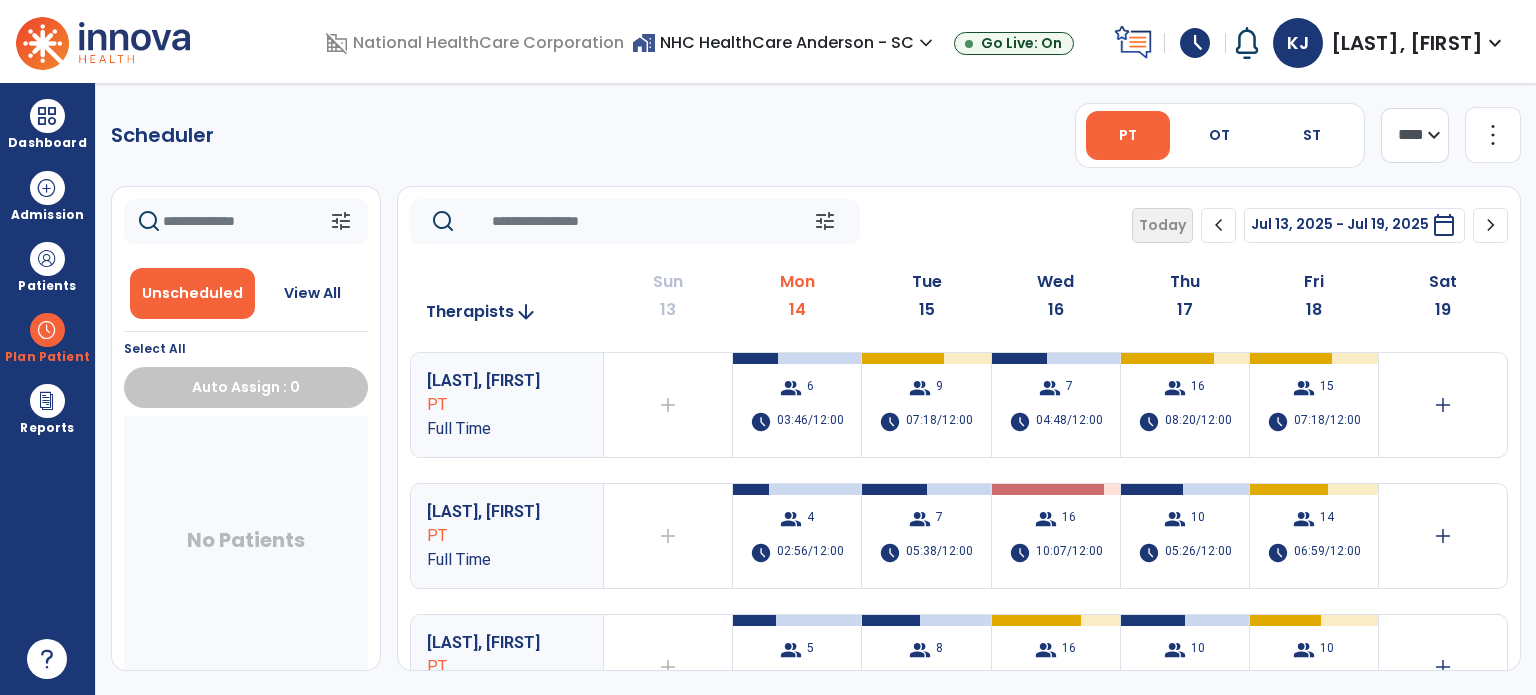 click on "more_vert" 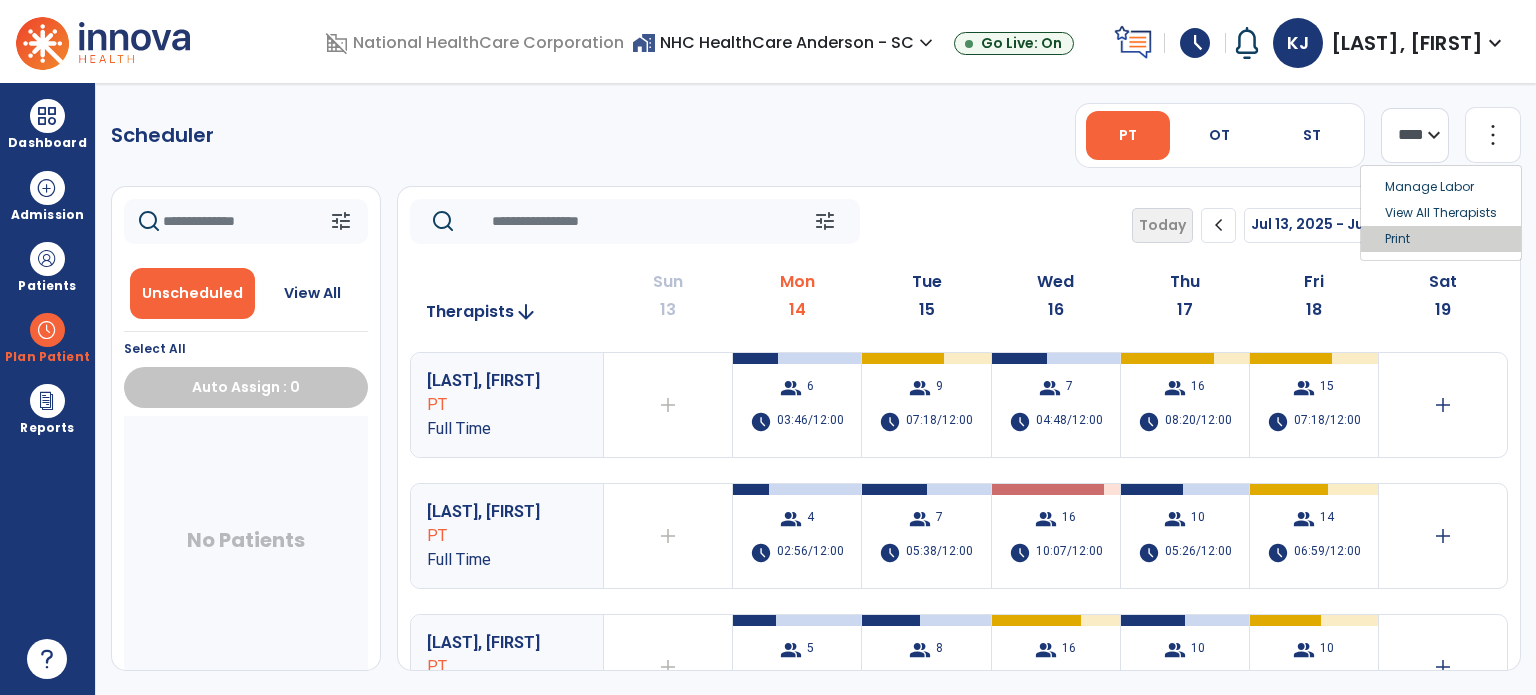 click on "Print" at bounding box center (1441, 239) 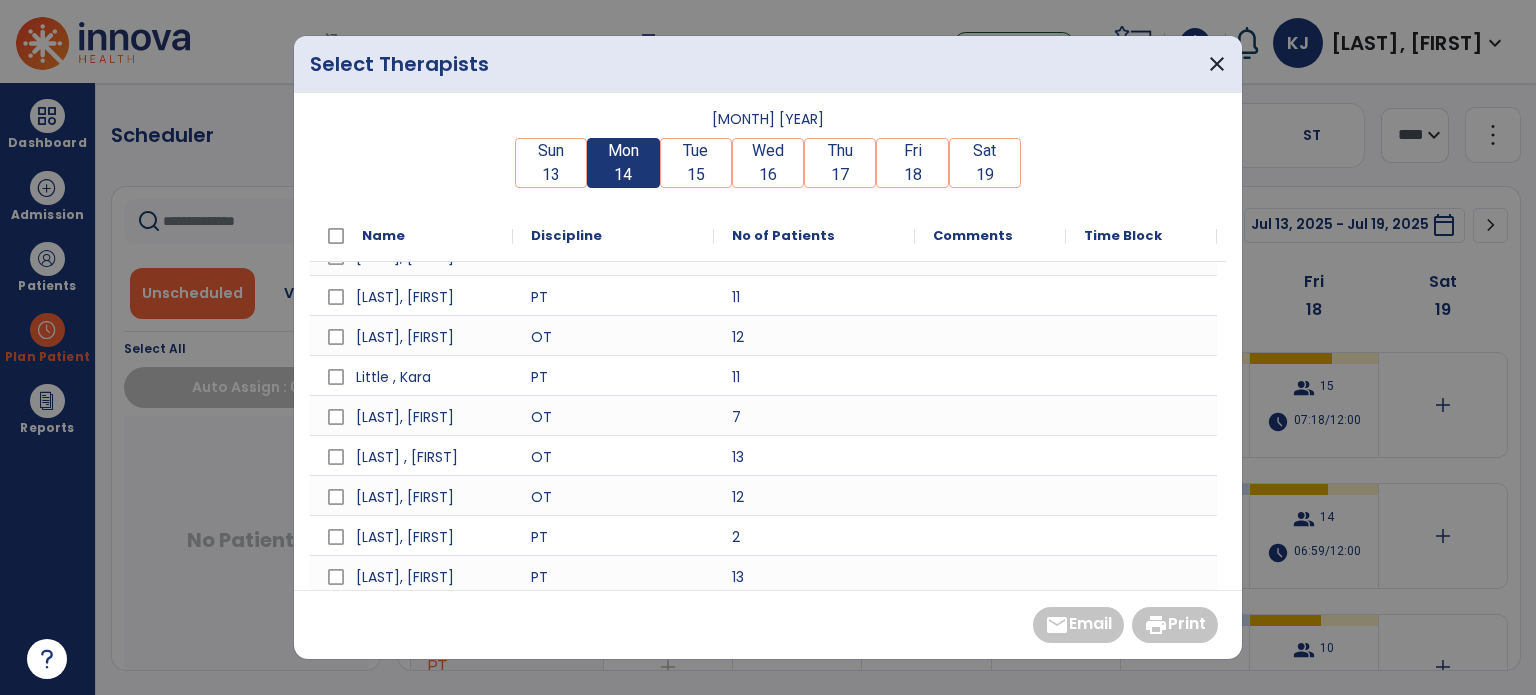 scroll, scrollTop: 308, scrollLeft: 0, axis: vertical 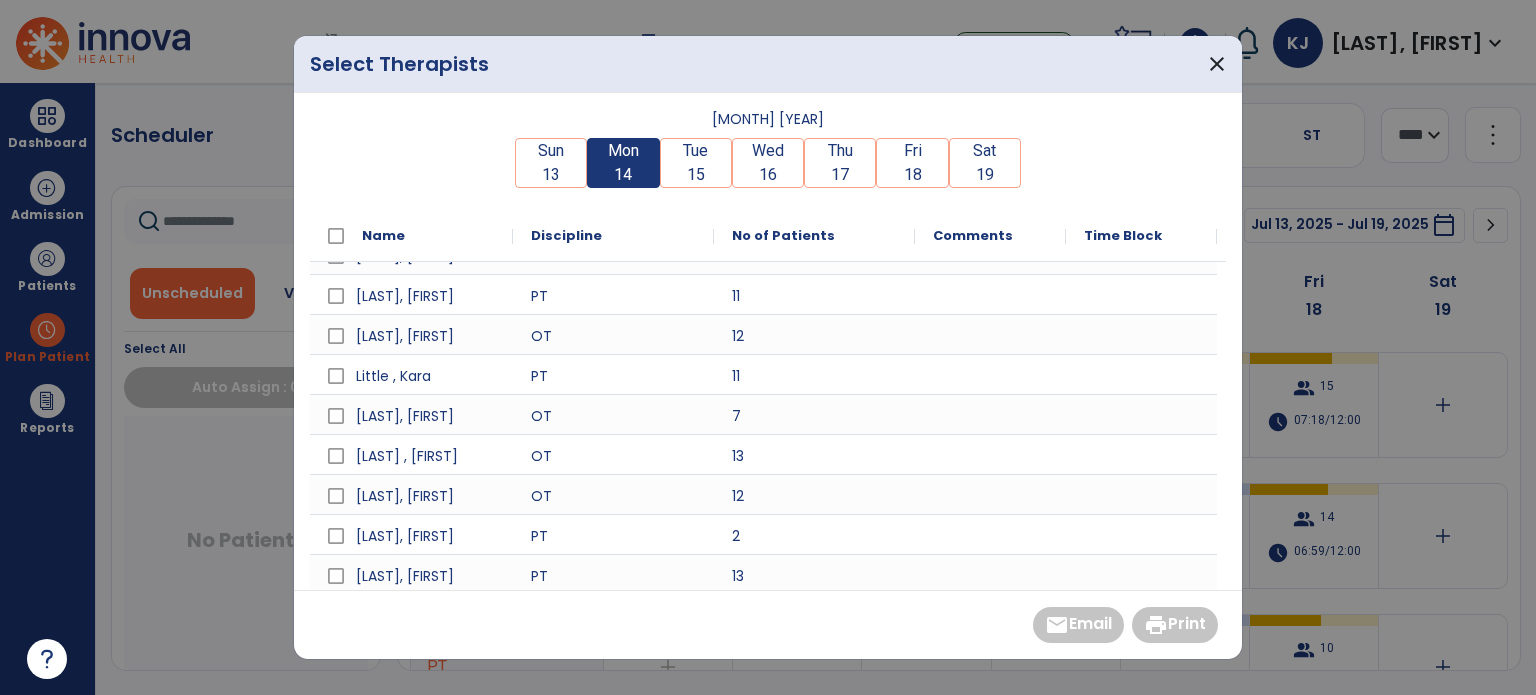 click at bounding box center [990, 574] 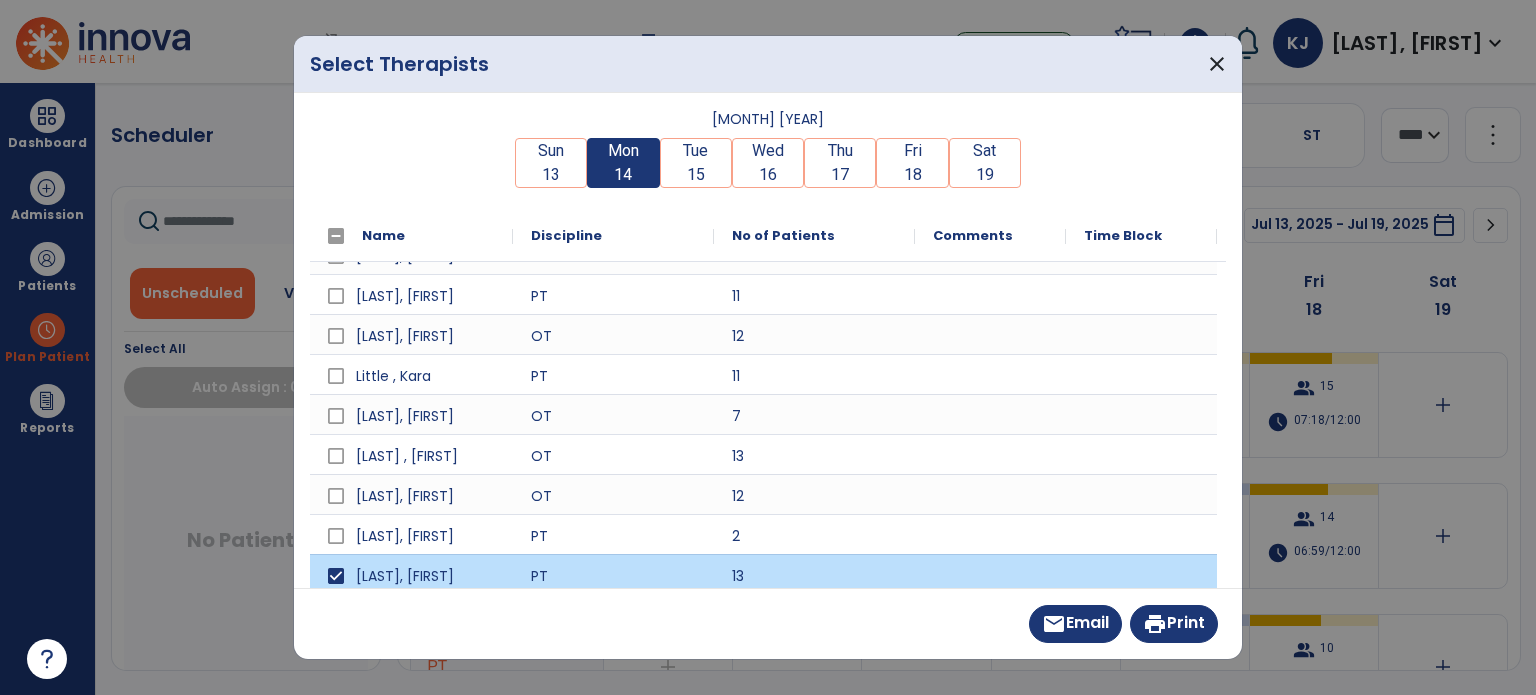 click on "print  Print" at bounding box center (1174, 624) 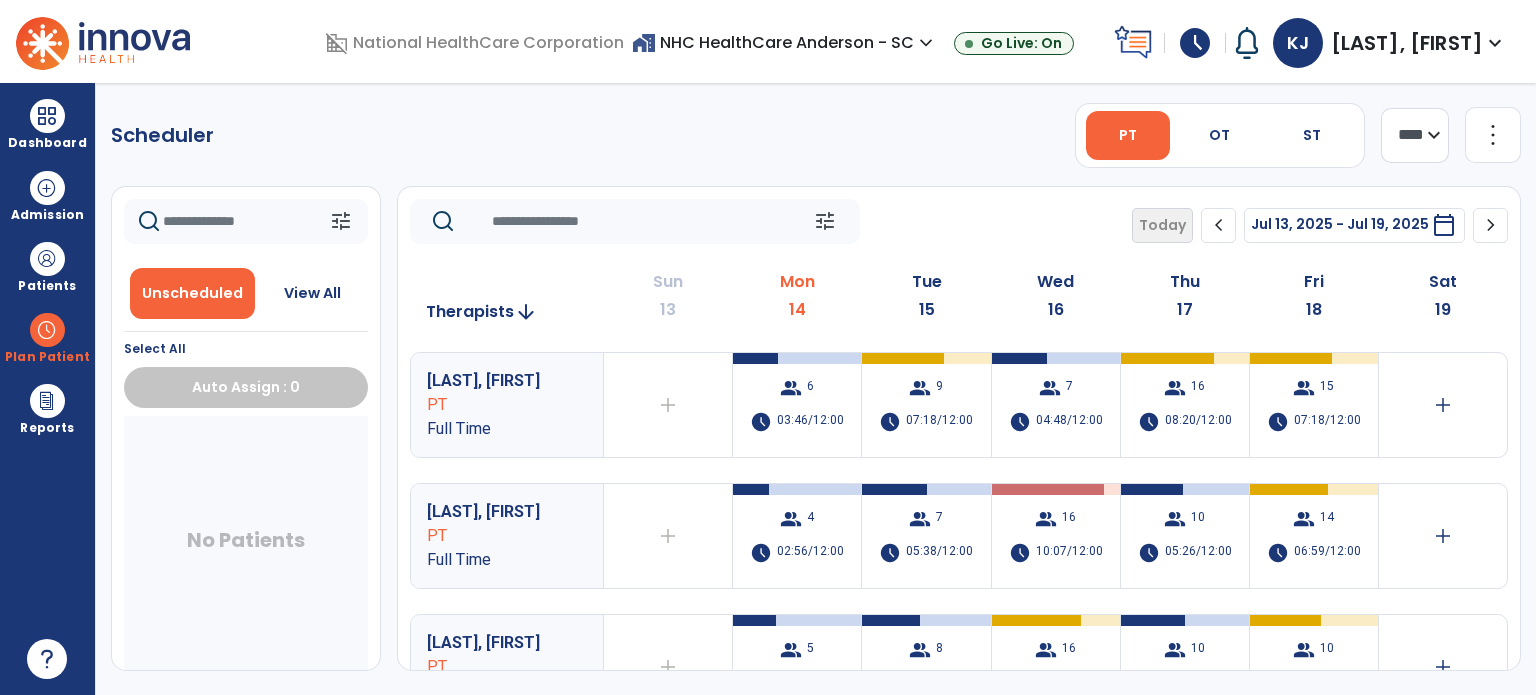 click on "more_vert" 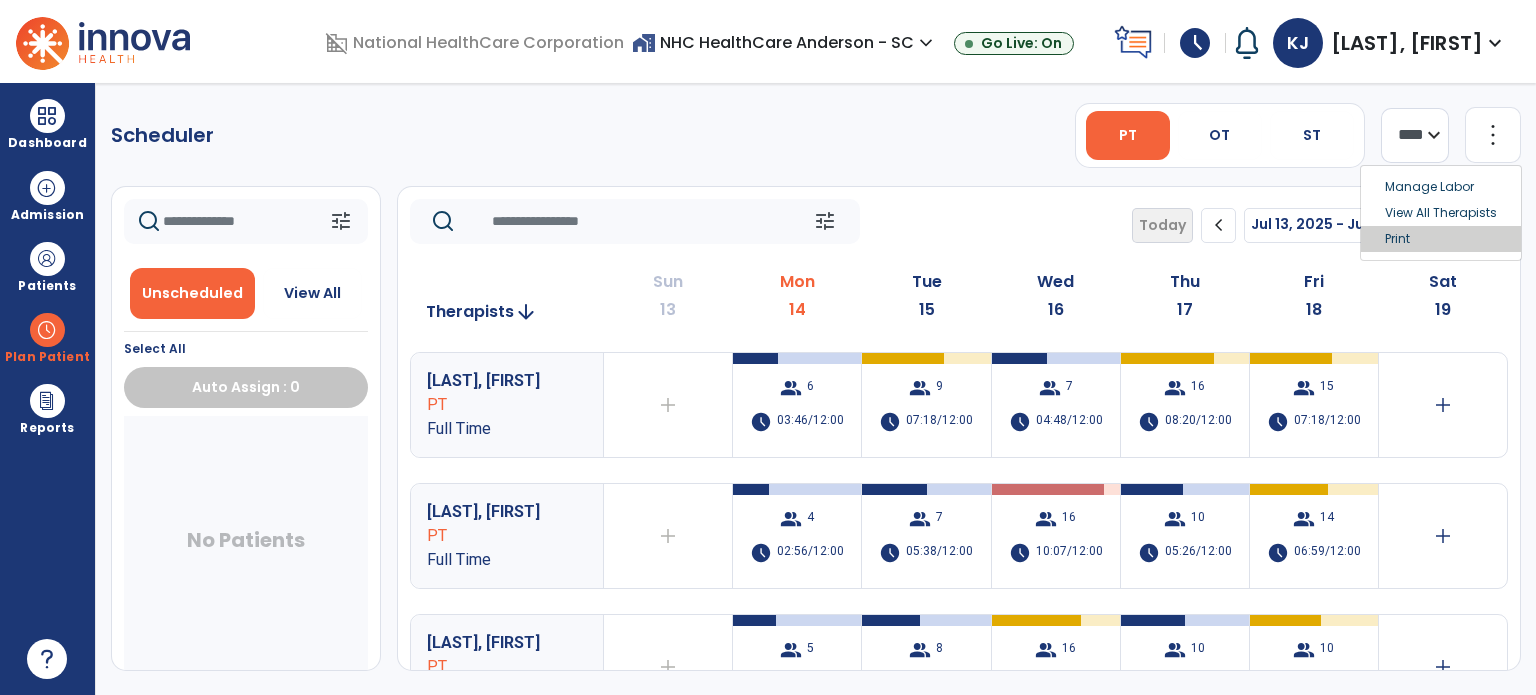 click on "Print" at bounding box center [1441, 239] 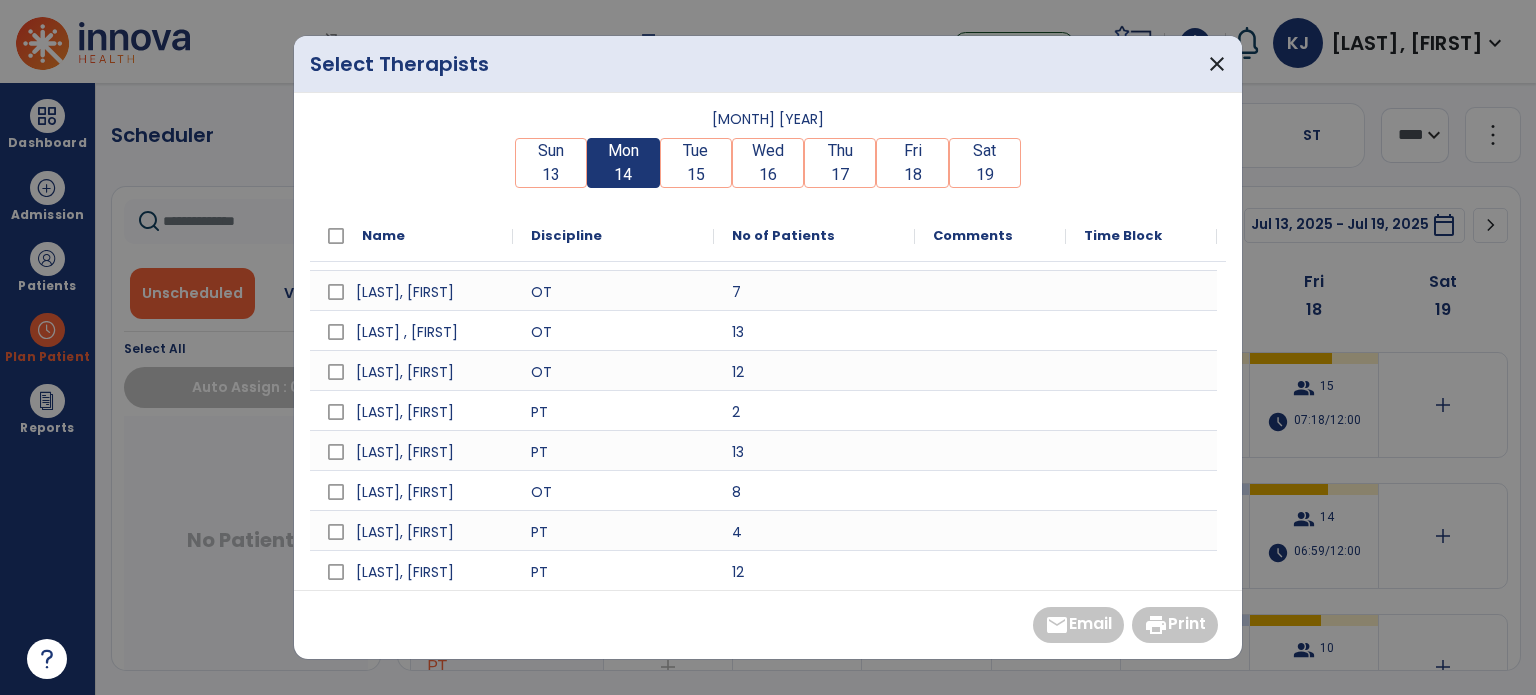 scroll, scrollTop: 444, scrollLeft: 0, axis: vertical 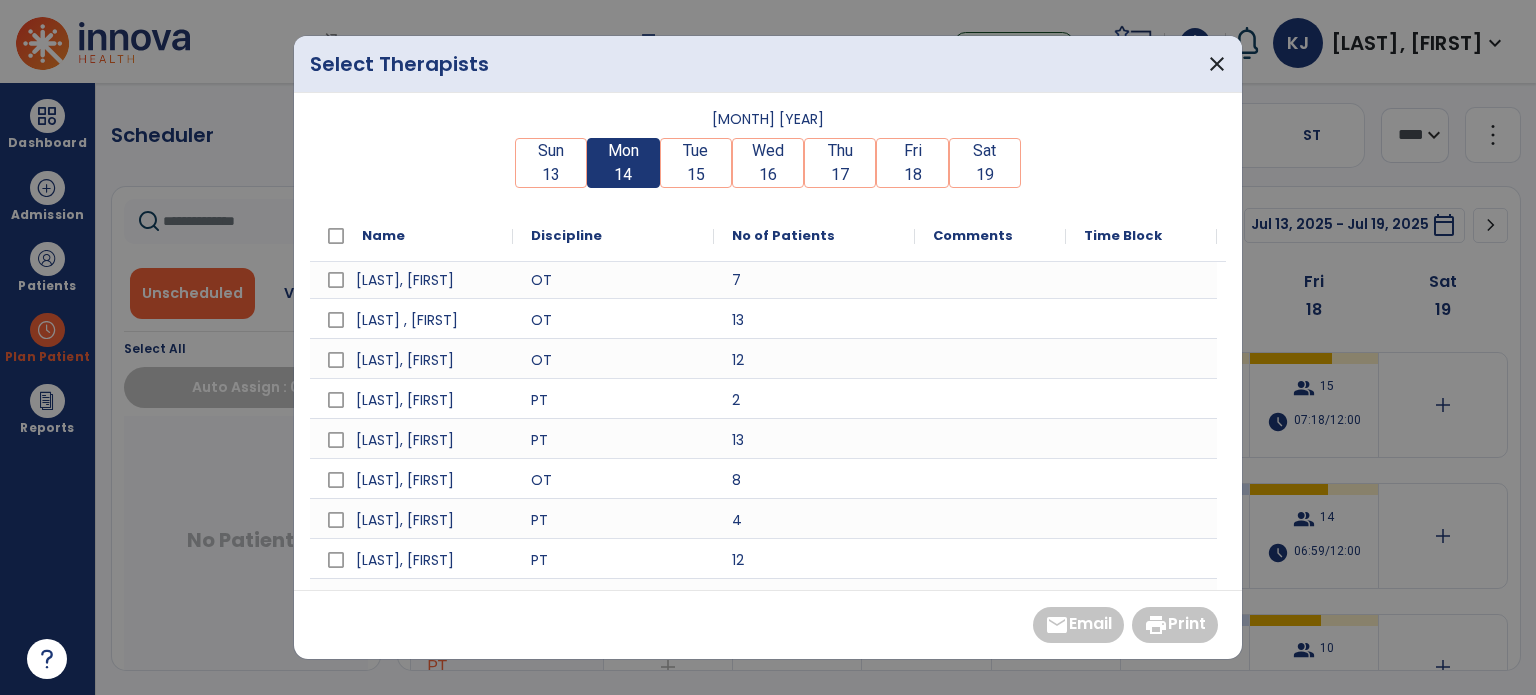 click at bounding box center [990, 518] 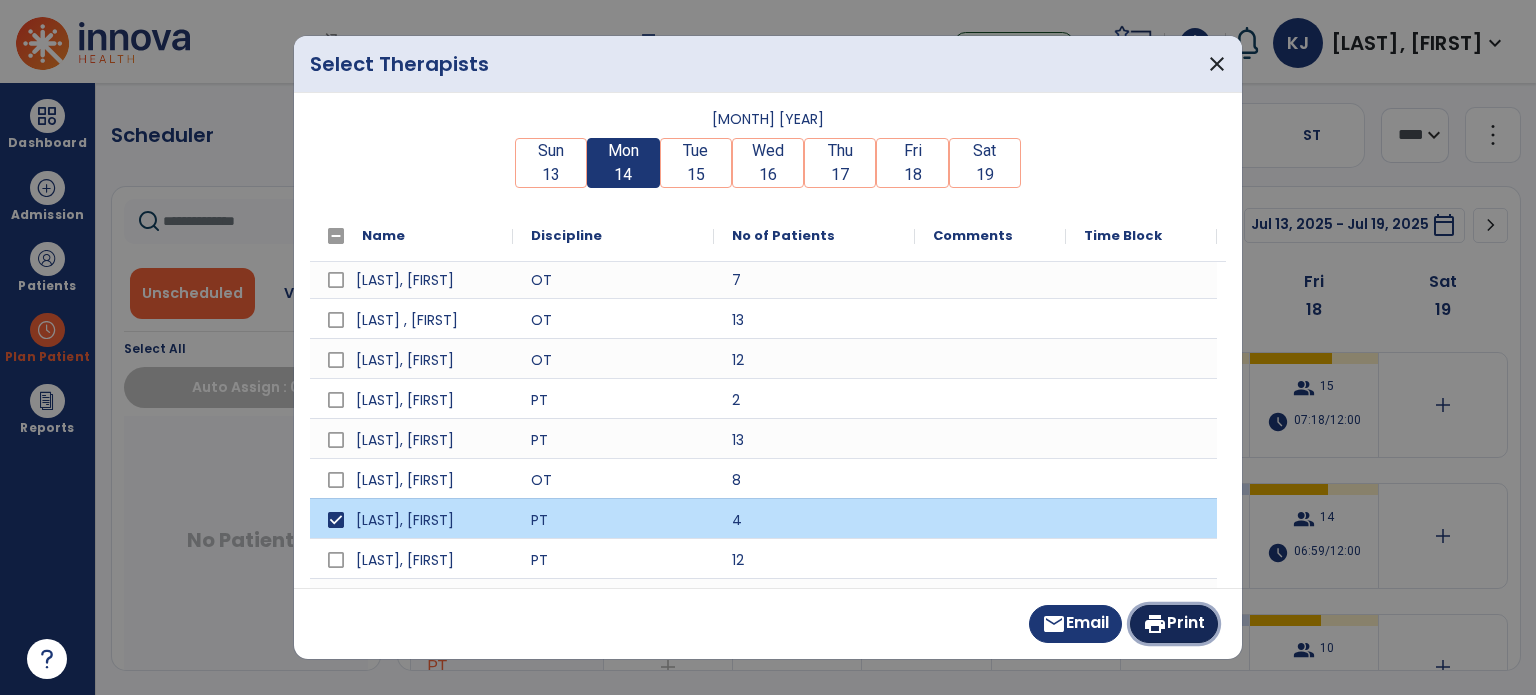 click on "print  Print" at bounding box center [1174, 624] 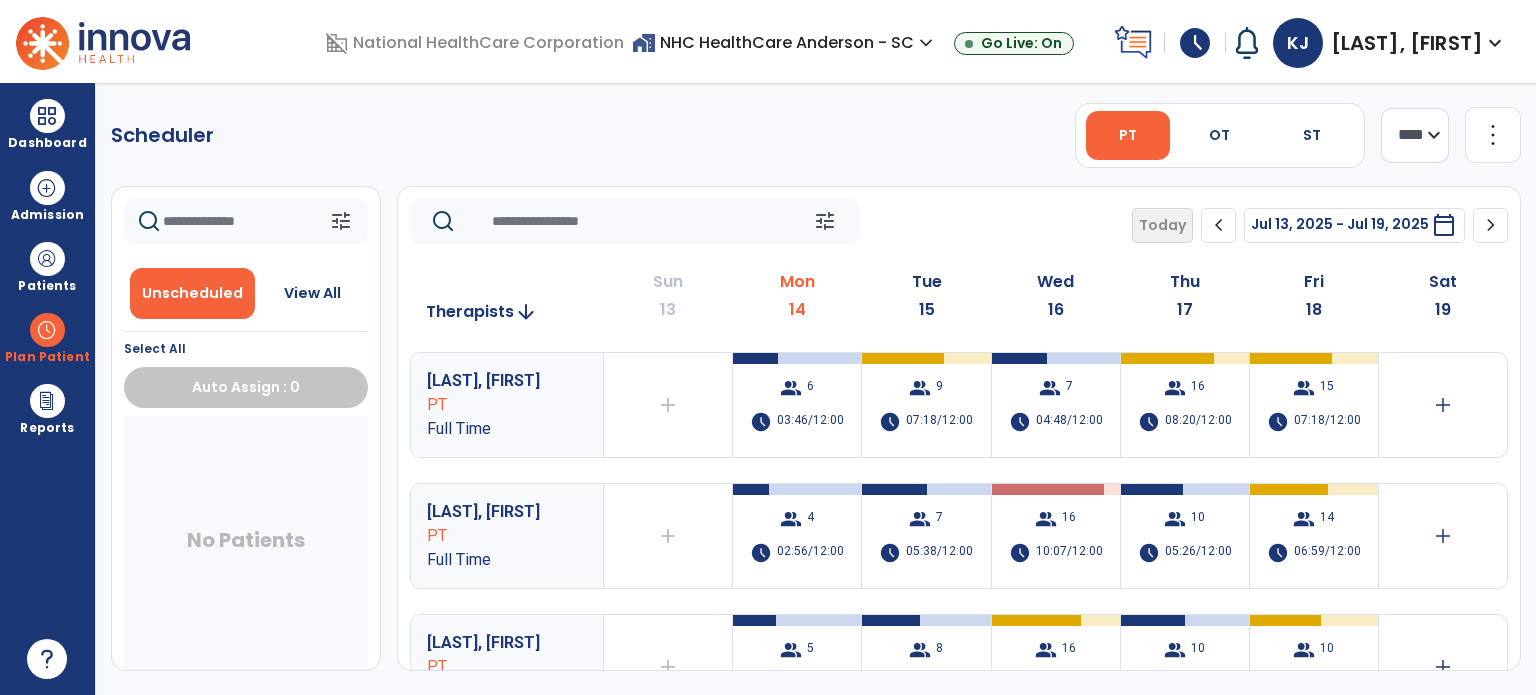click on "more_vert" 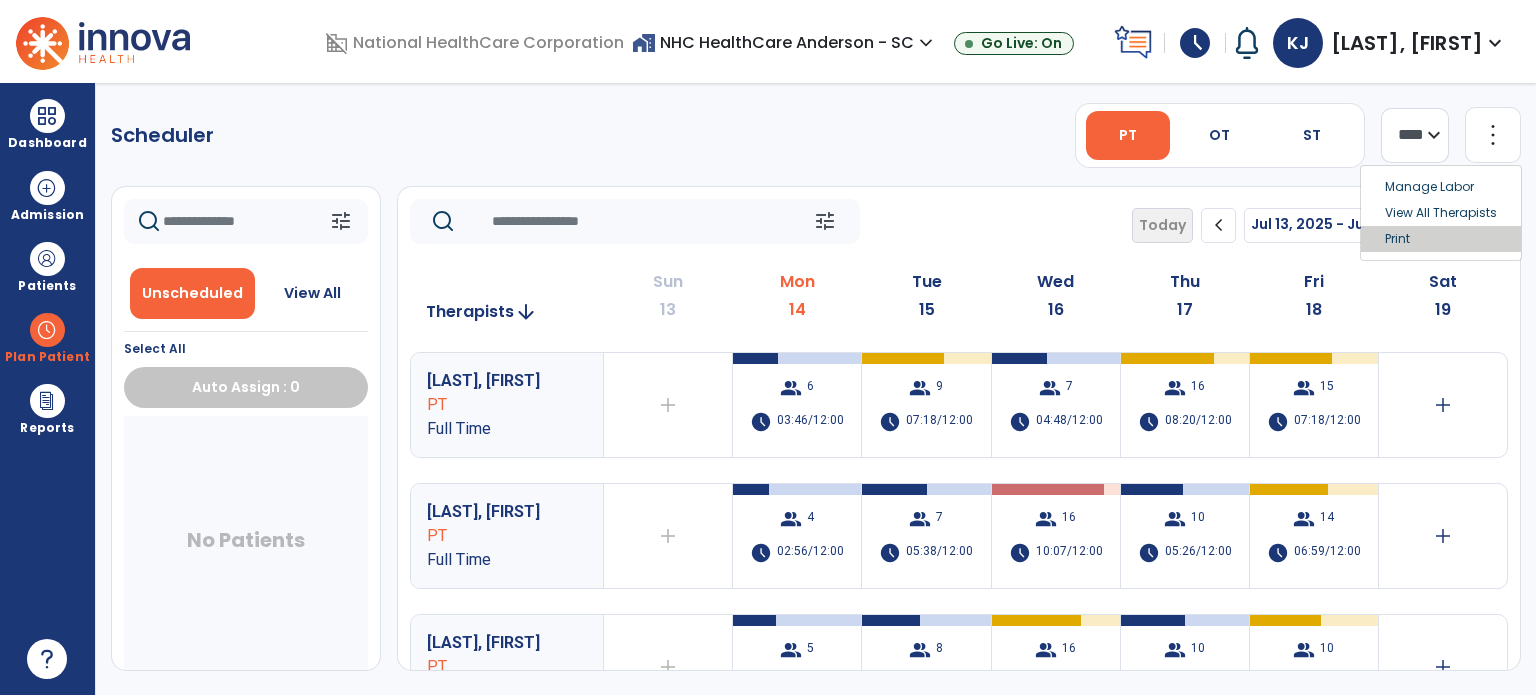 click on "Print" at bounding box center [1441, 239] 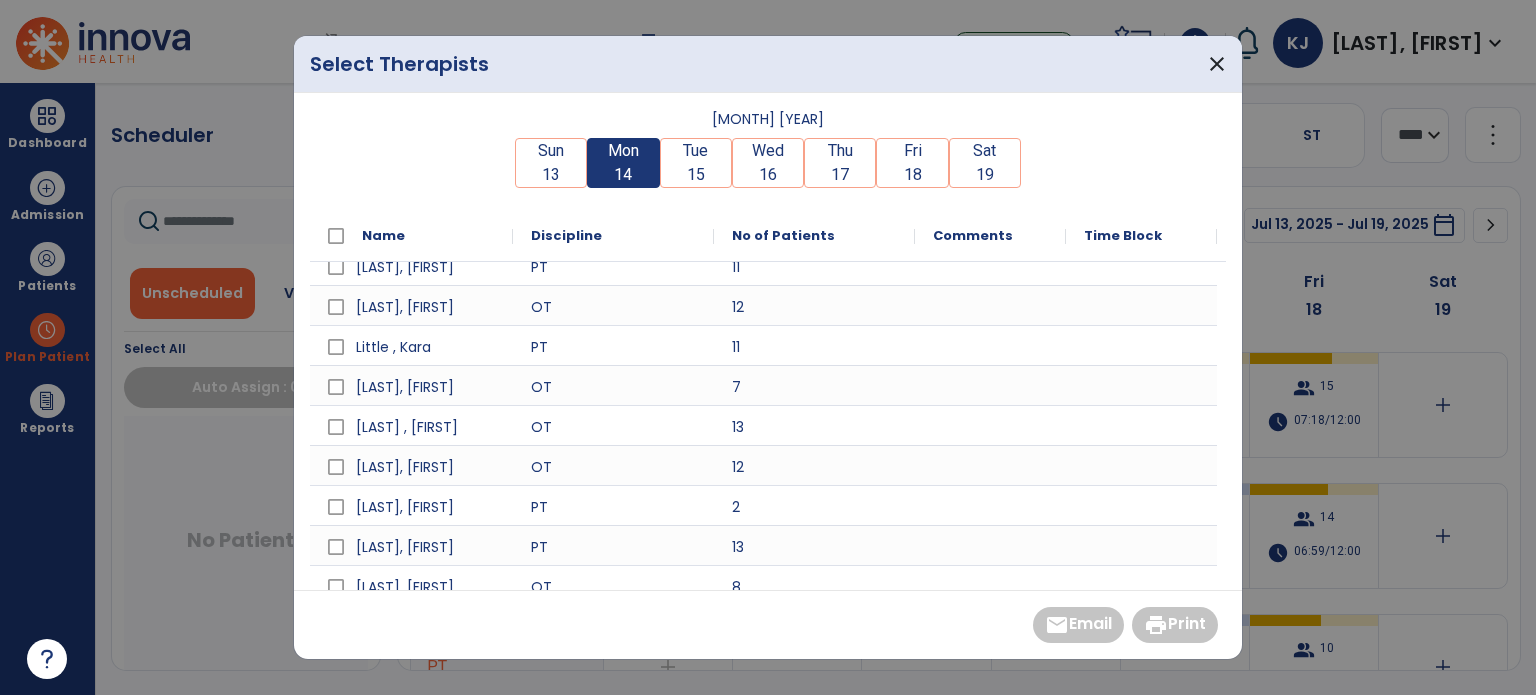 scroll, scrollTop: 449, scrollLeft: 0, axis: vertical 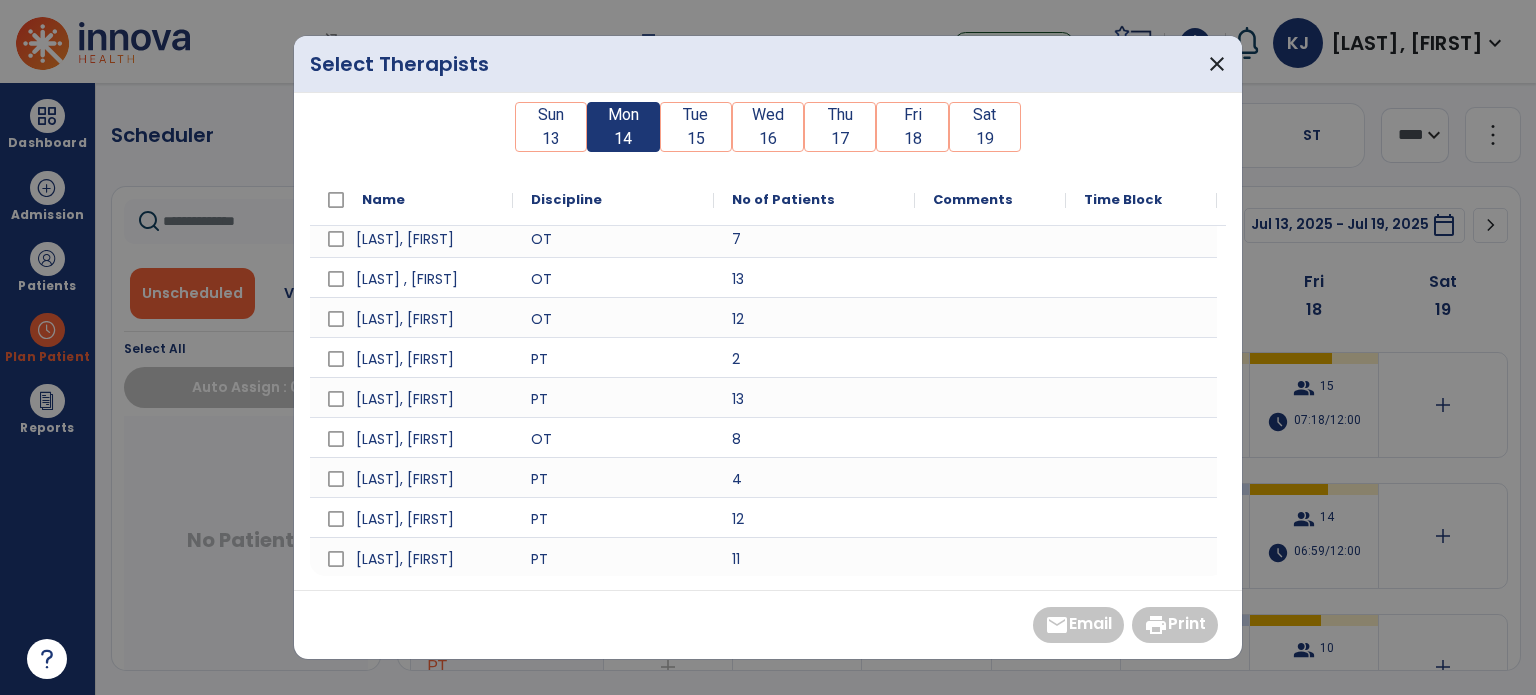 click at bounding box center [990, 517] 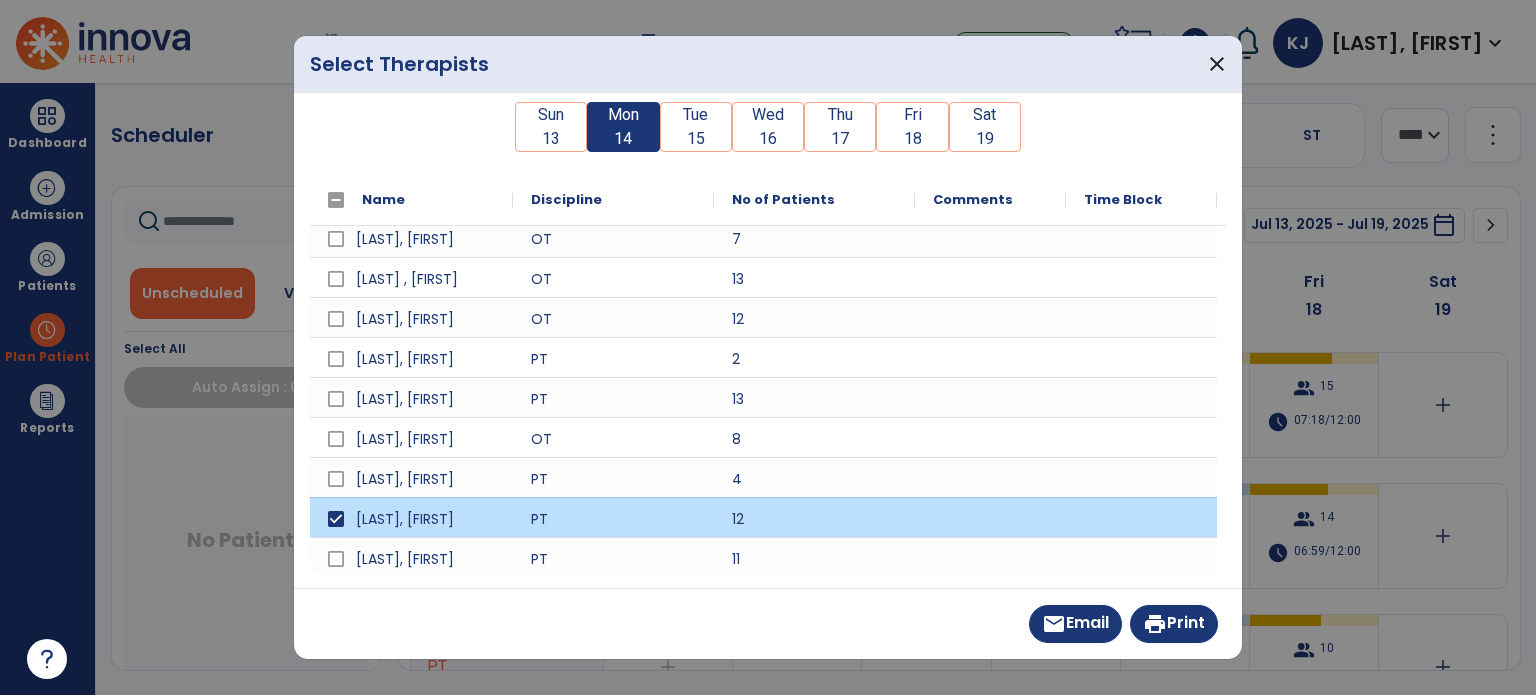 click on "print  Print" at bounding box center (1174, 624) 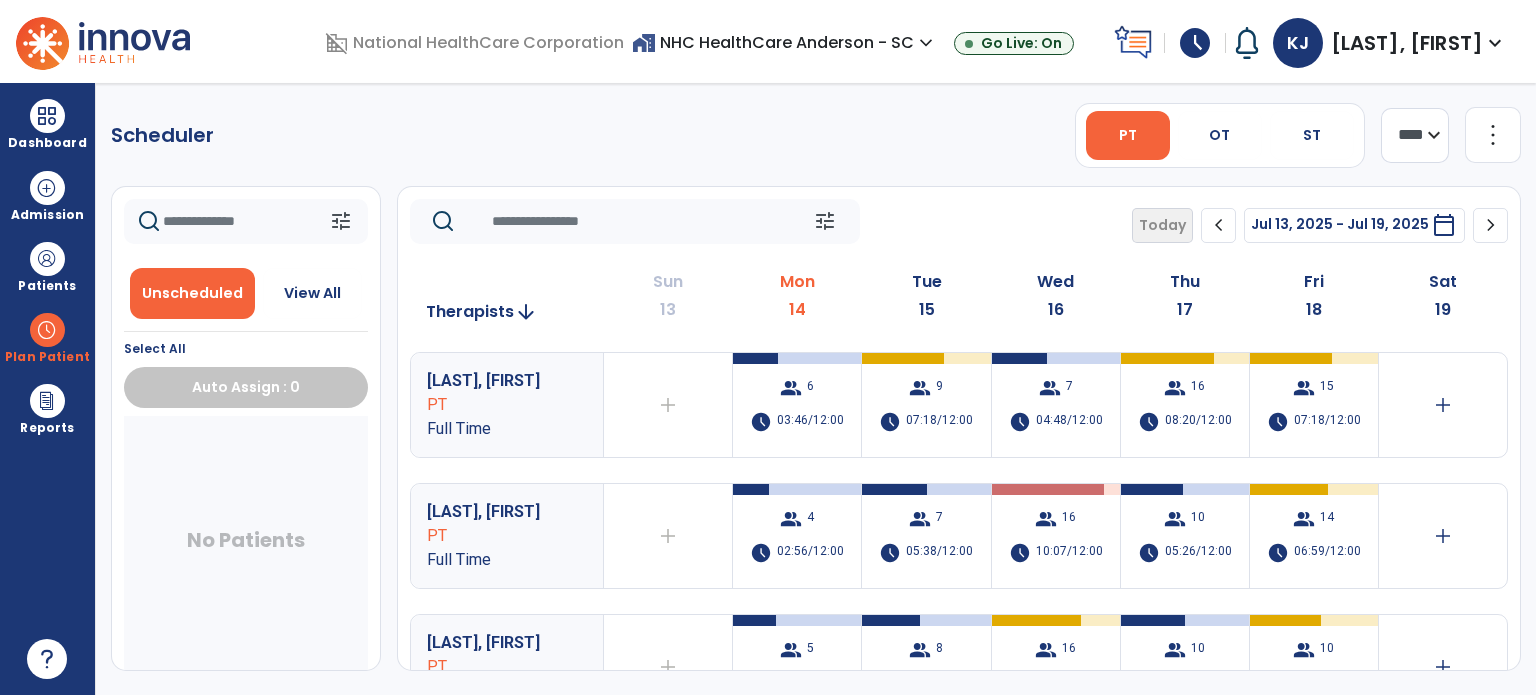 click on "more_vert" 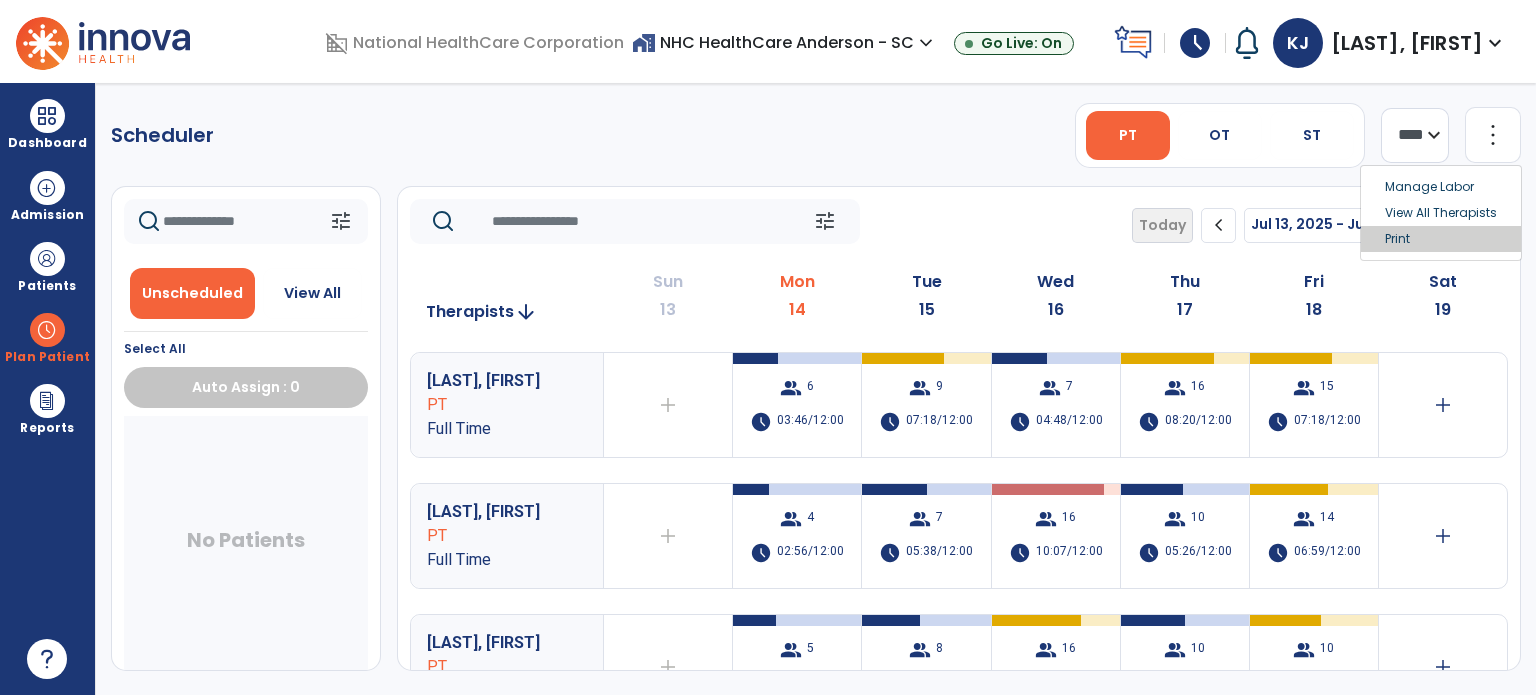 click on "Print" at bounding box center (1441, 239) 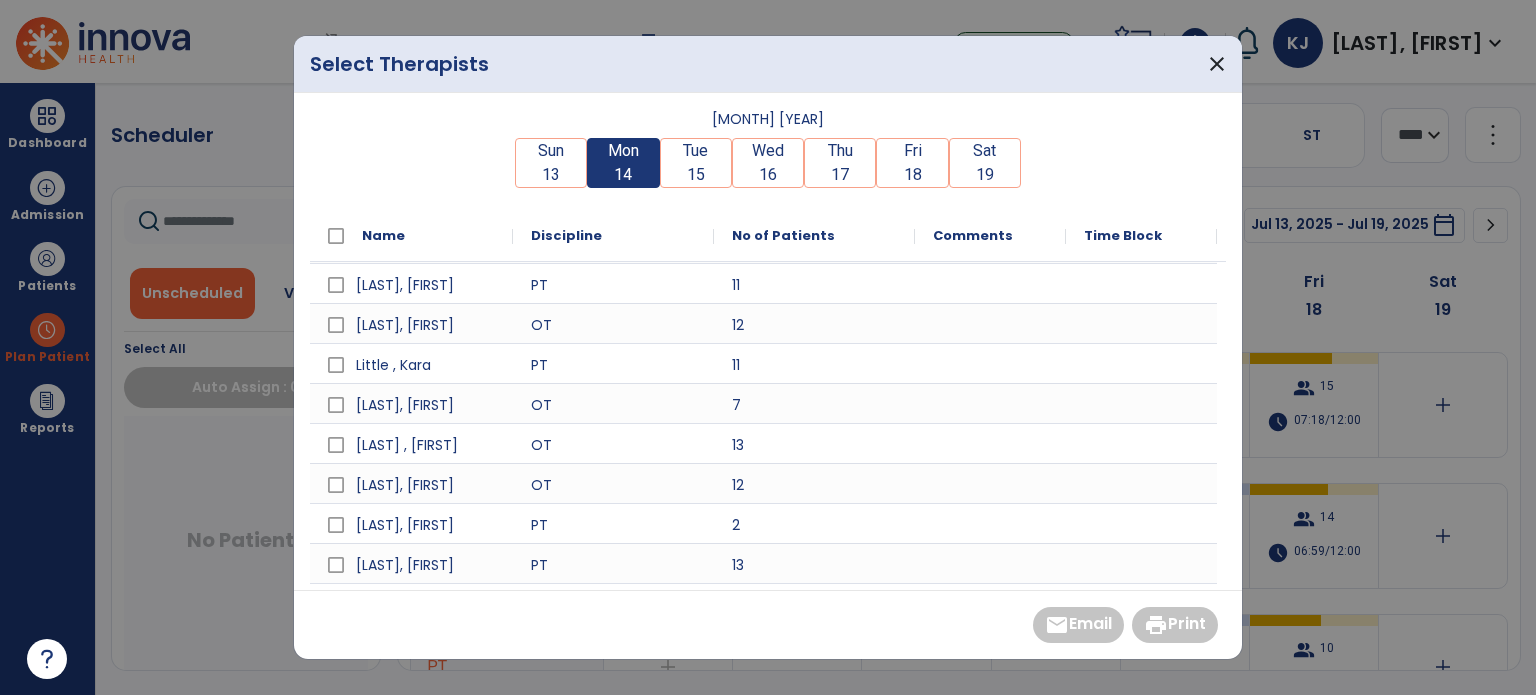 scroll, scrollTop: 449, scrollLeft: 0, axis: vertical 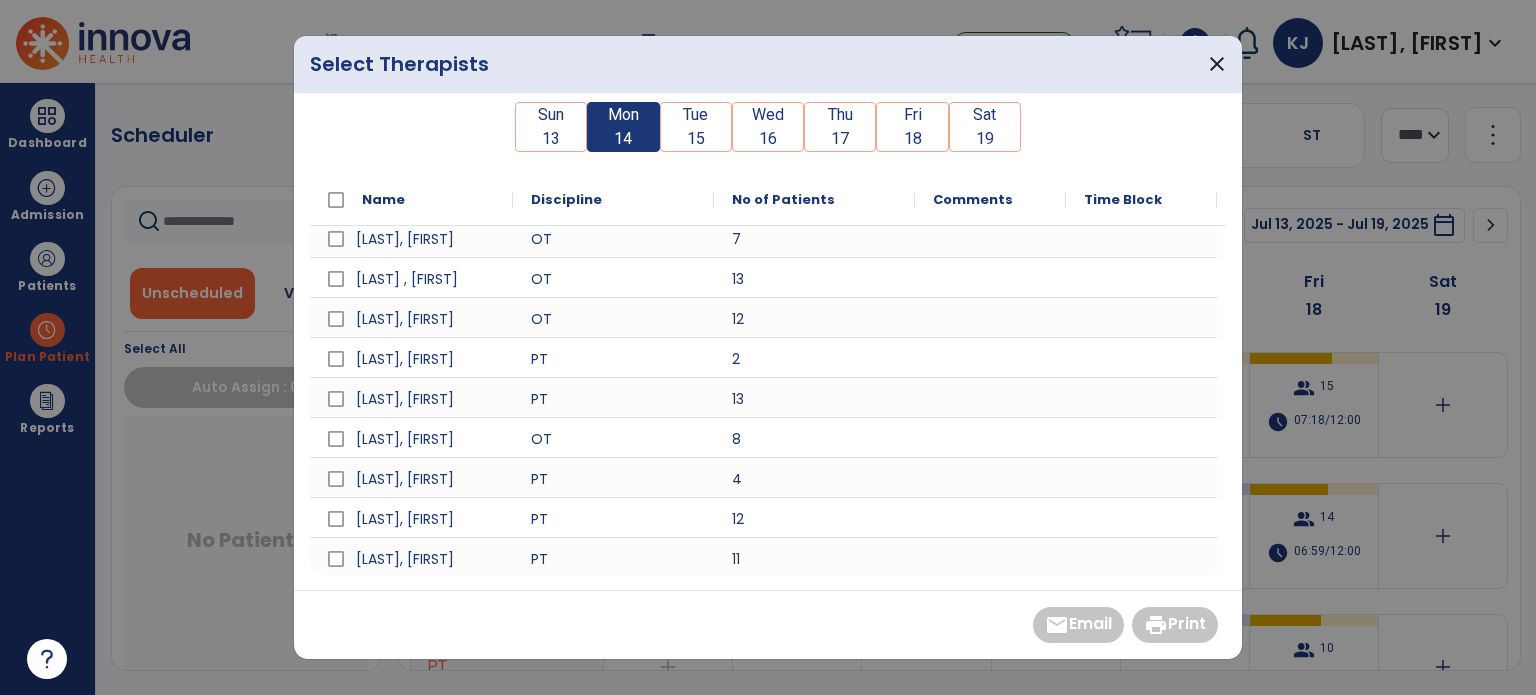 click at bounding box center (990, 557) 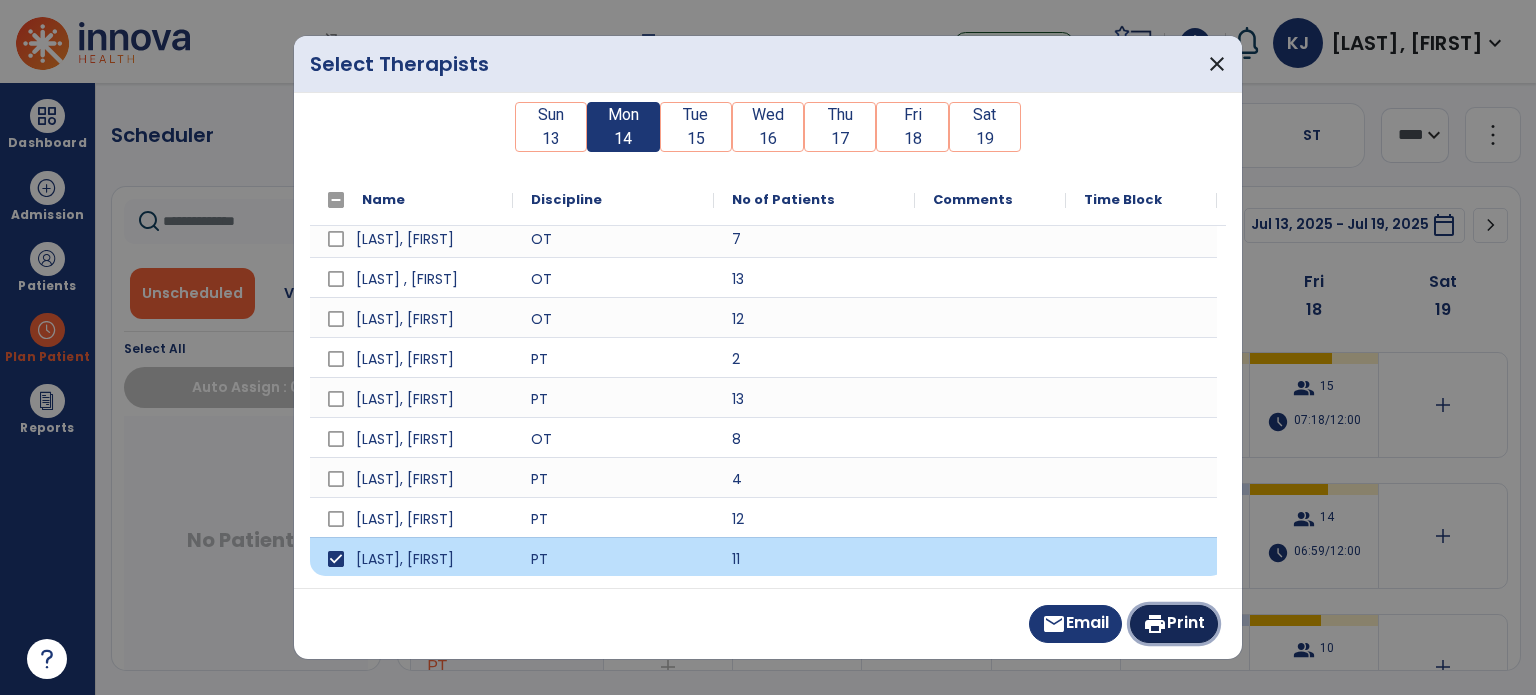 click on "print  Print" at bounding box center (1174, 624) 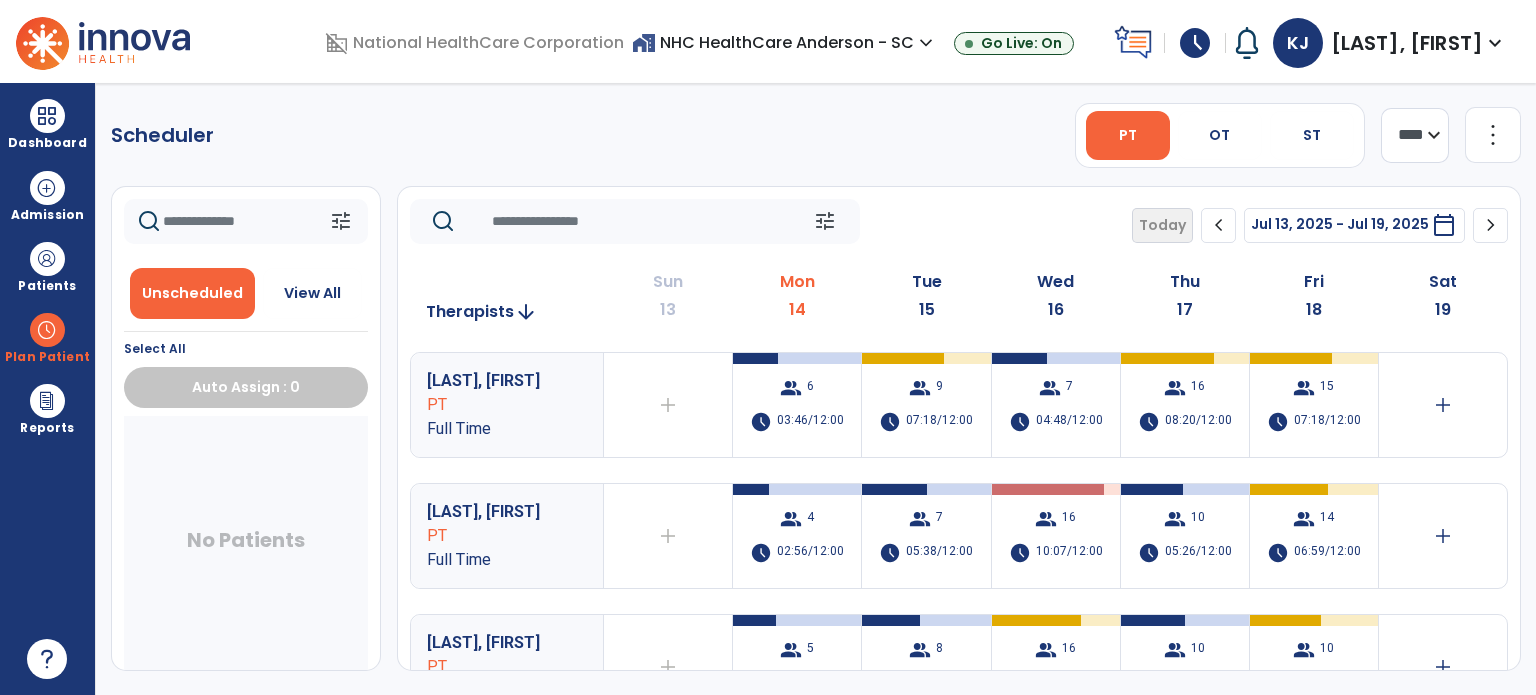 click at bounding box center [47, 116] 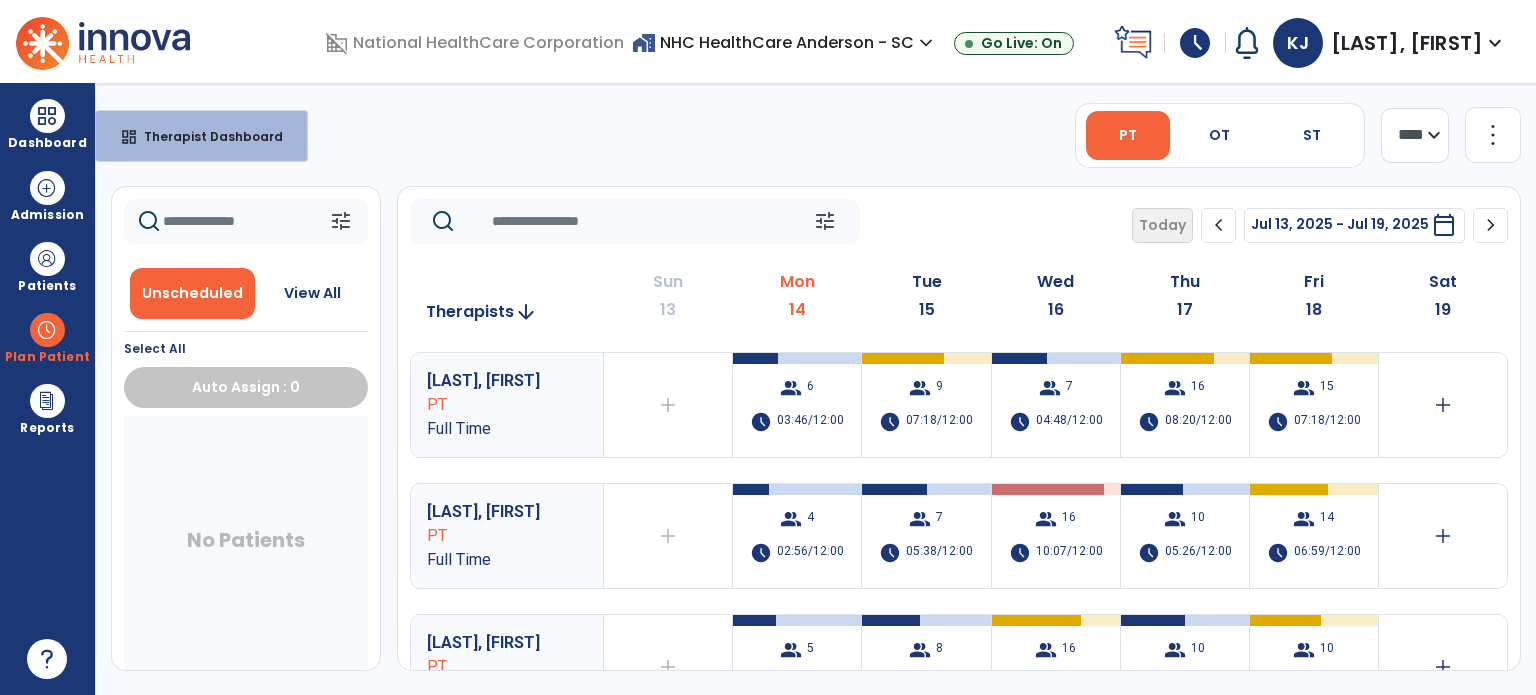 click on "Therapist Dashboard" at bounding box center (205, 136) 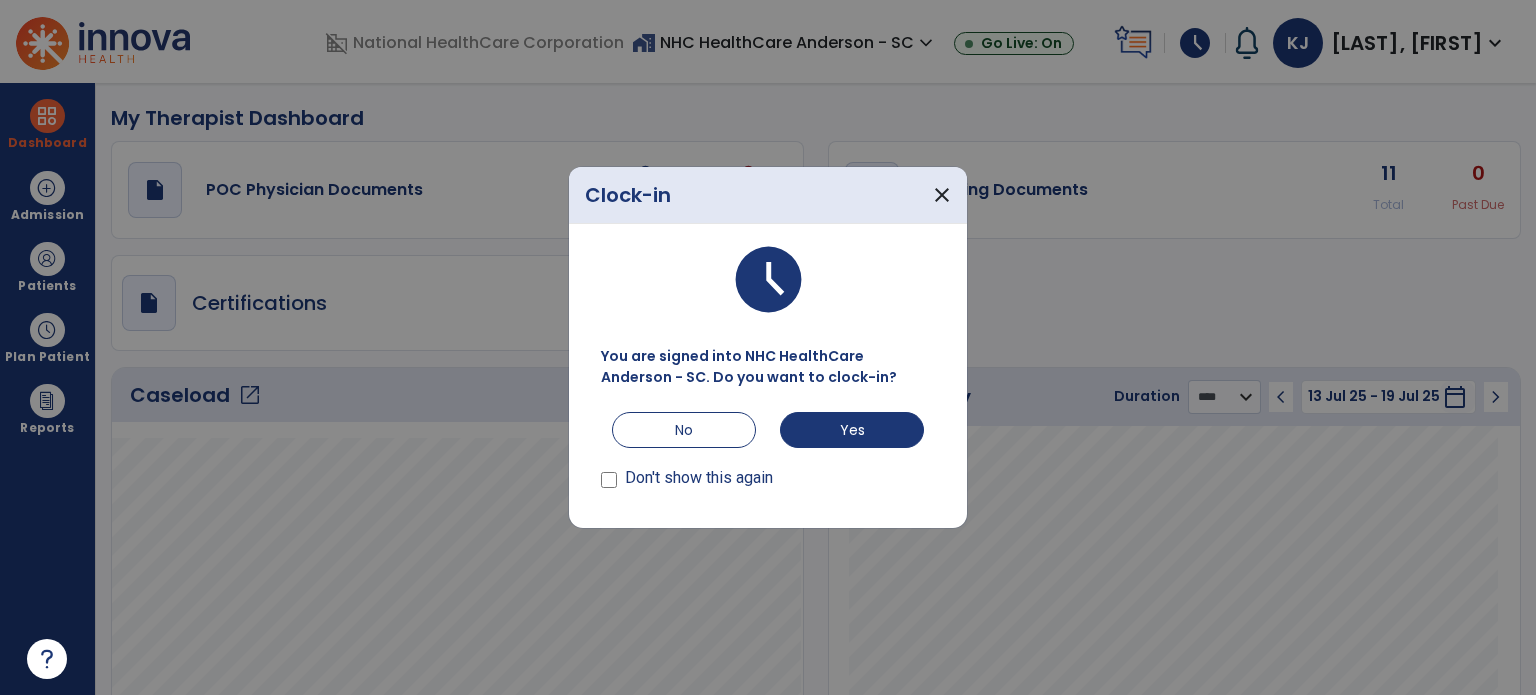 click on "schedule   You are signed into NHC HealthCare Anderson - SC. Do you want to clock-in?   No   Yes      Don't show this again" at bounding box center (768, 376) 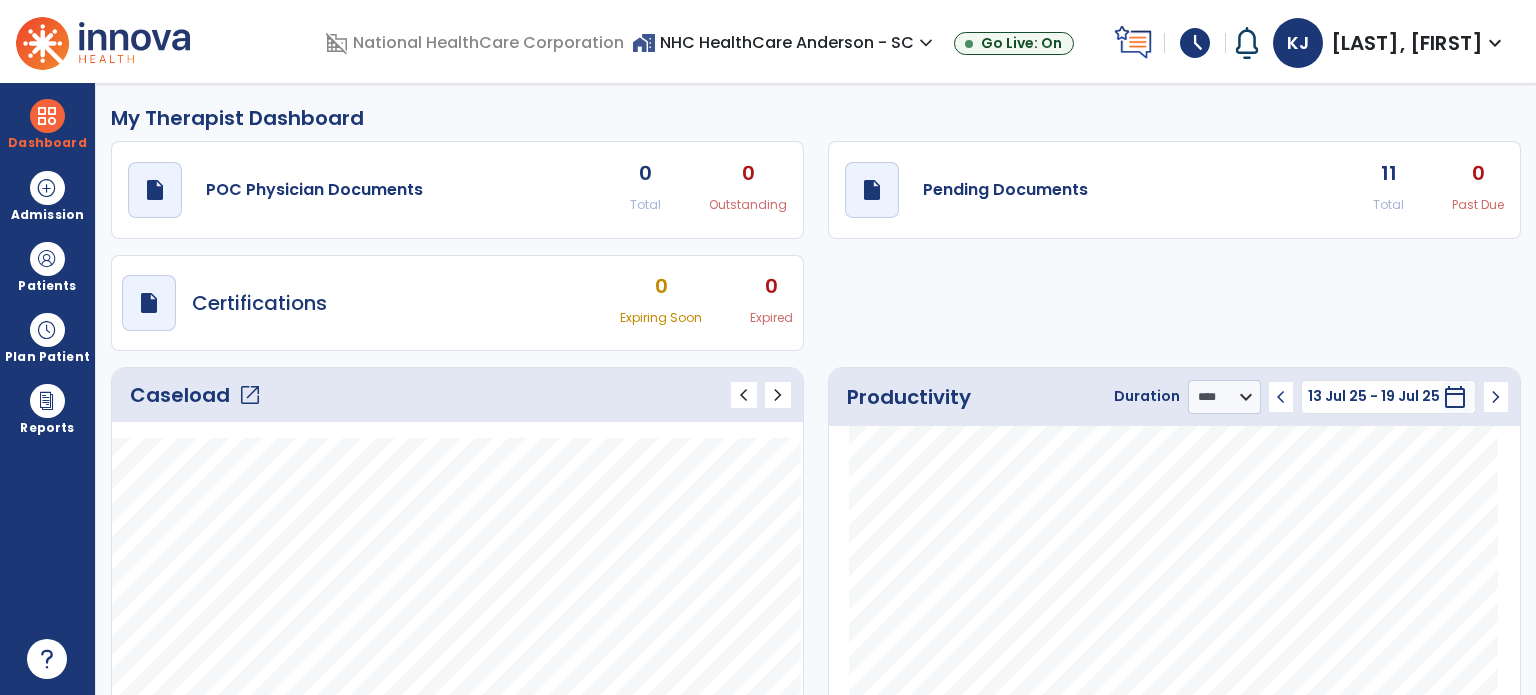click on "Patients" at bounding box center (47, 286) 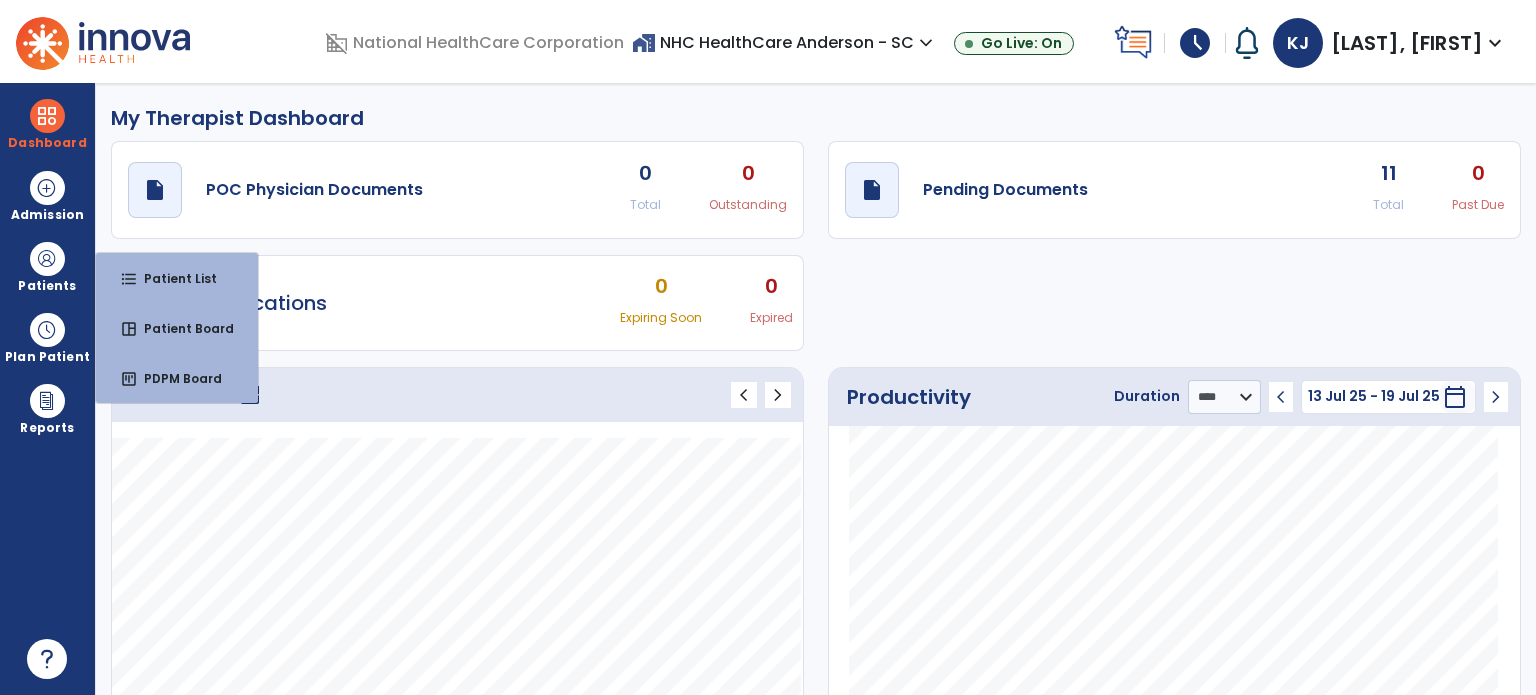 click on "Patient List" at bounding box center [172, 278] 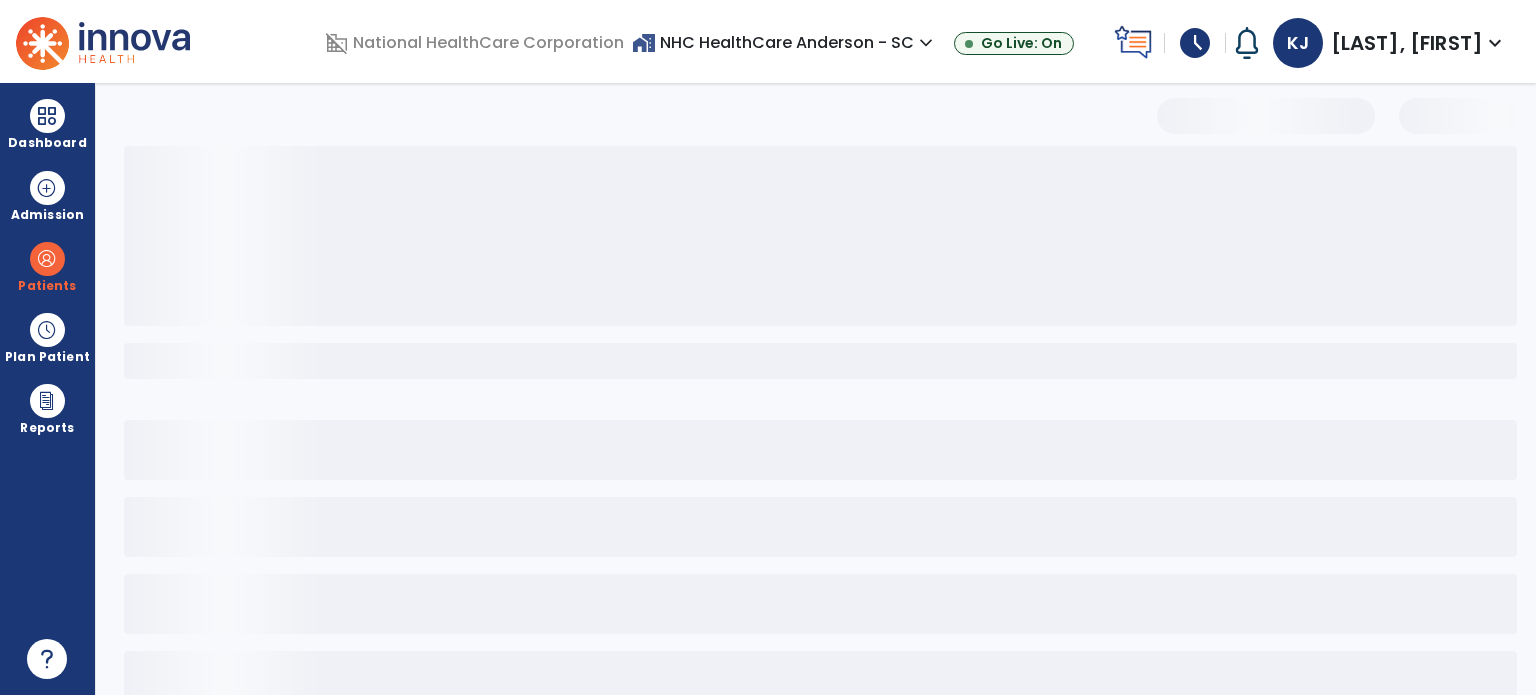 select on "***" 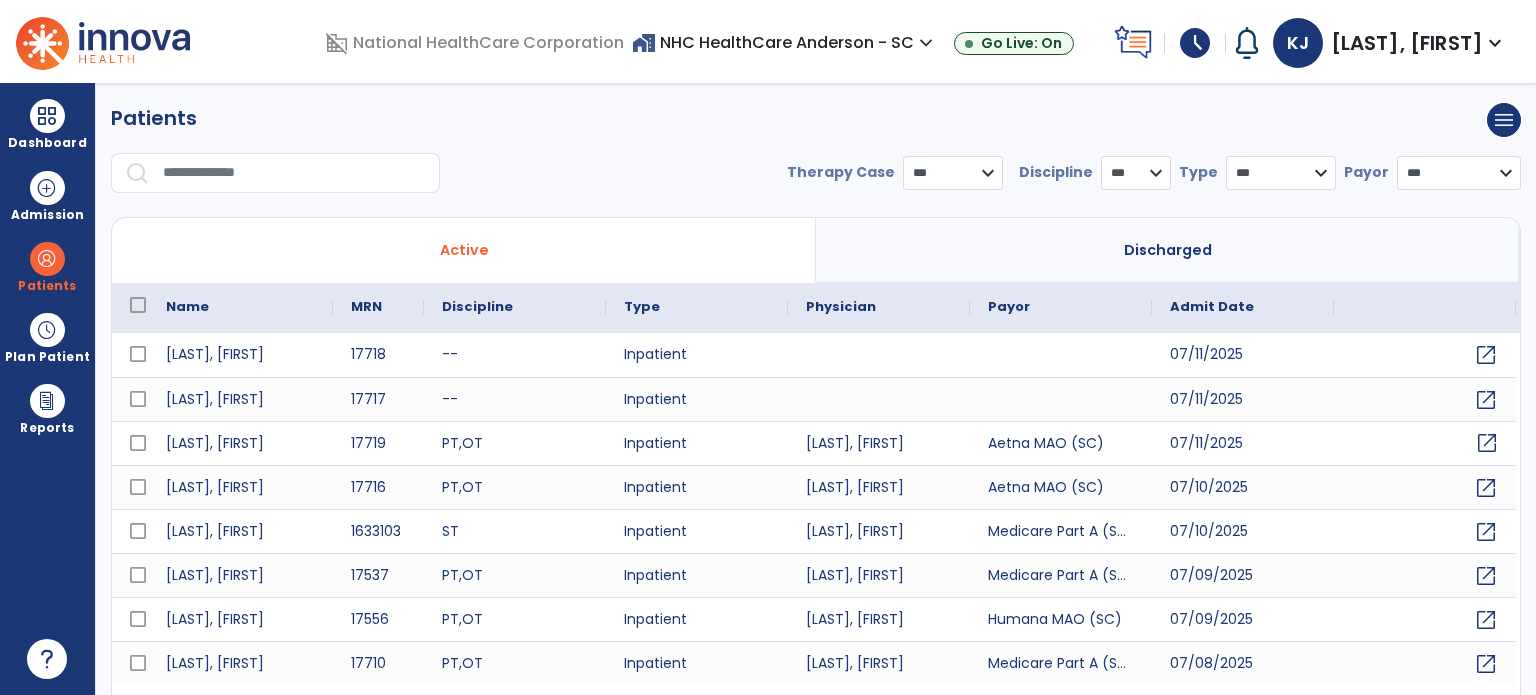 click on "open_in_new" at bounding box center (1487, 443) 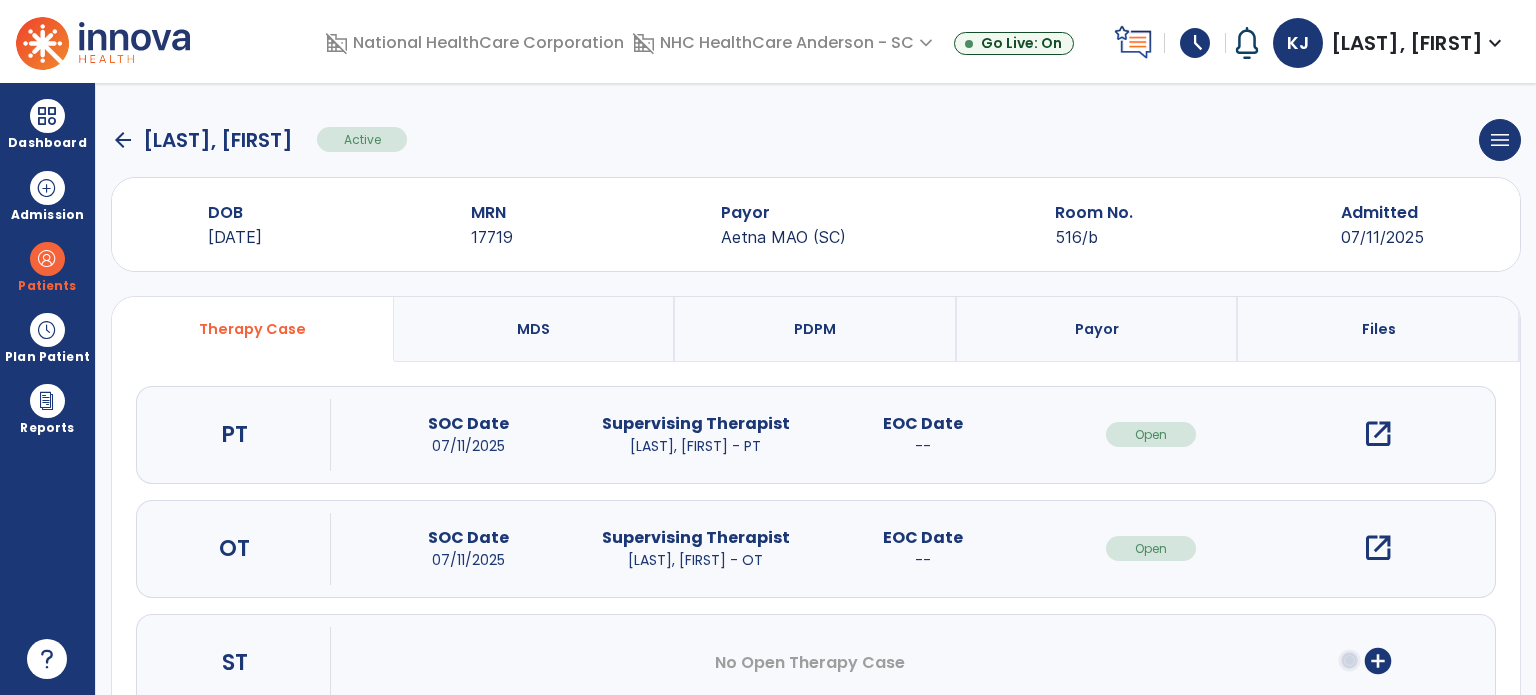 click on "open_in_new" at bounding box center (1378, 434) 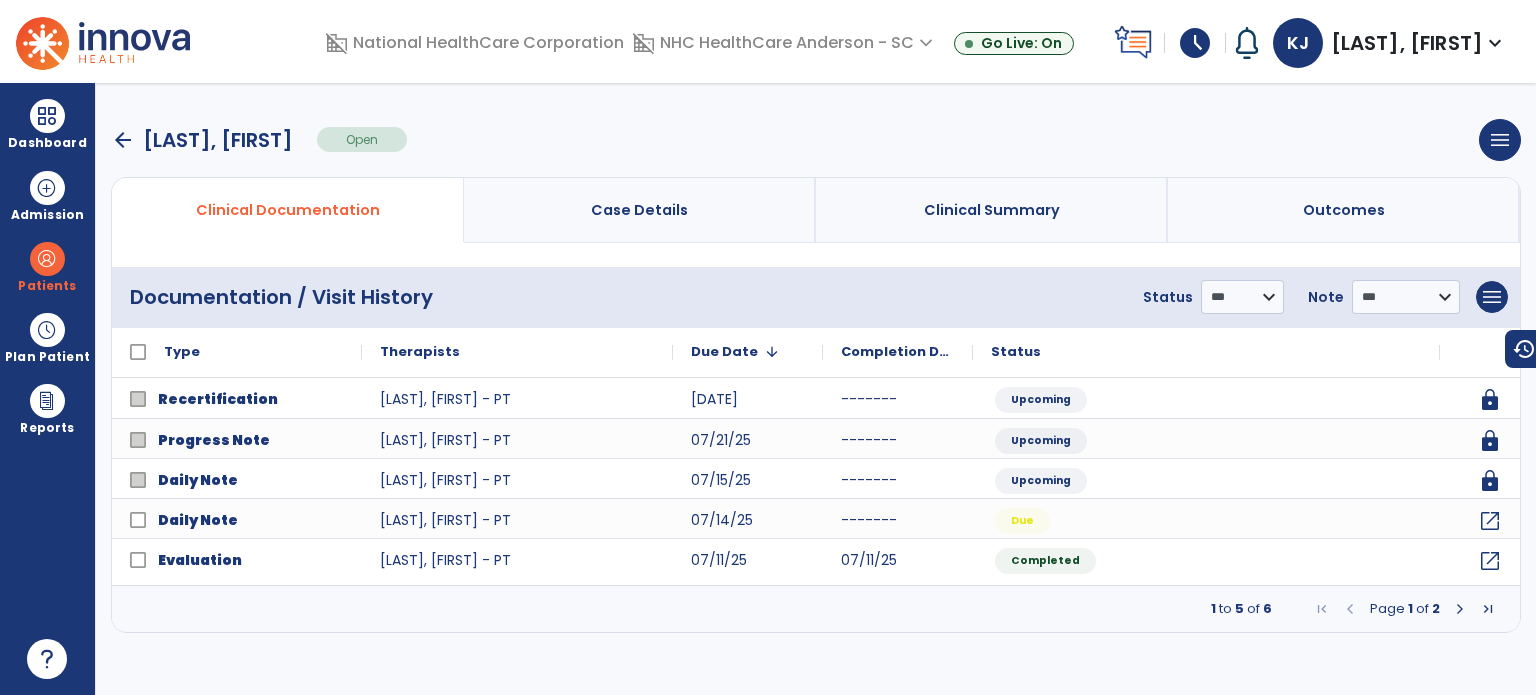 click at bounding box center [47, 259] 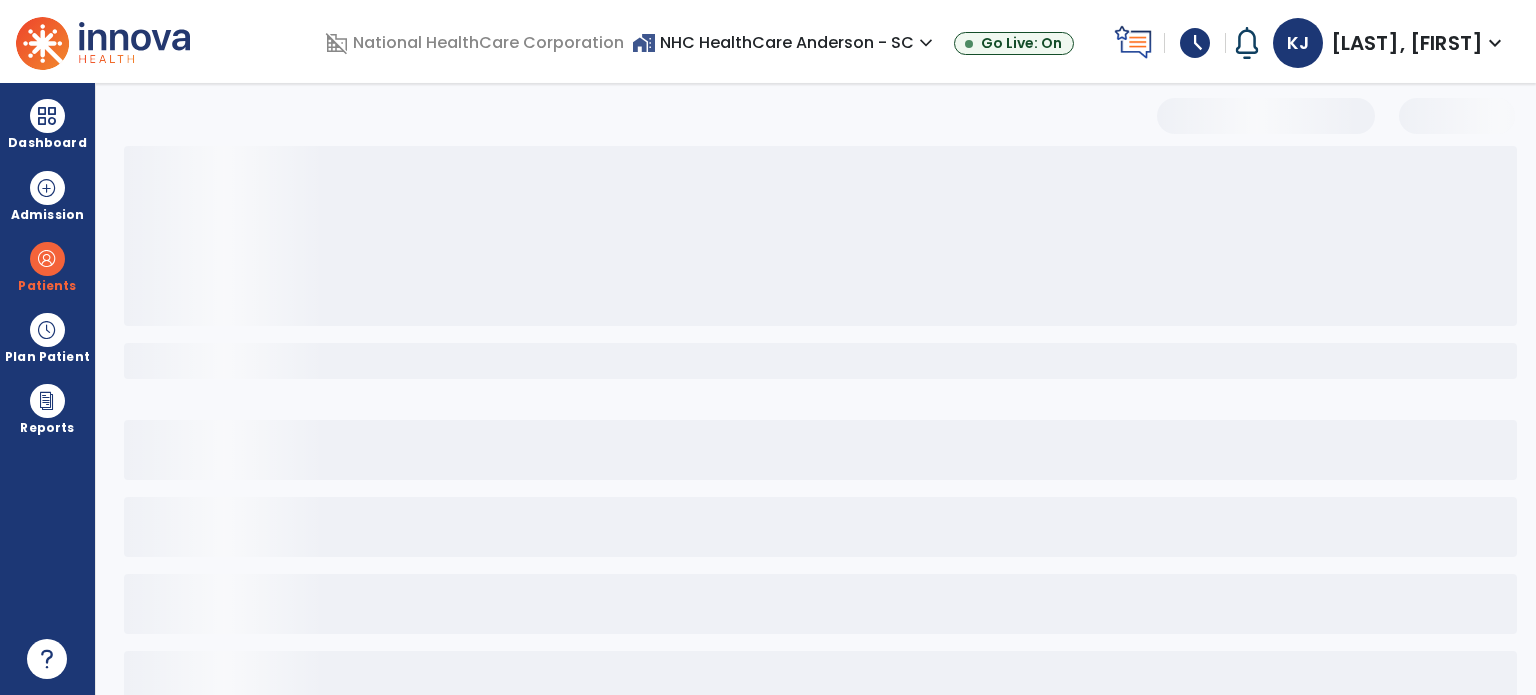 select on "***" 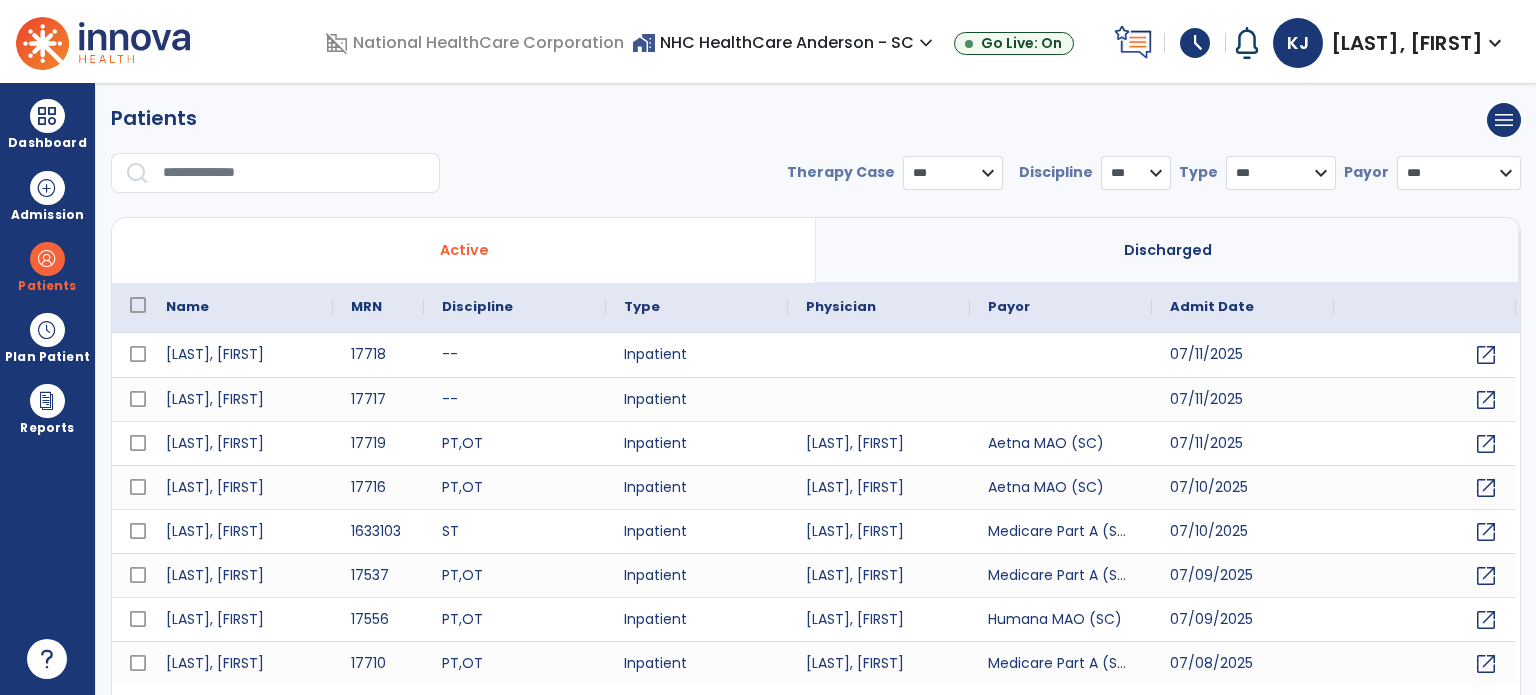 click at bounding box center [294, 173] 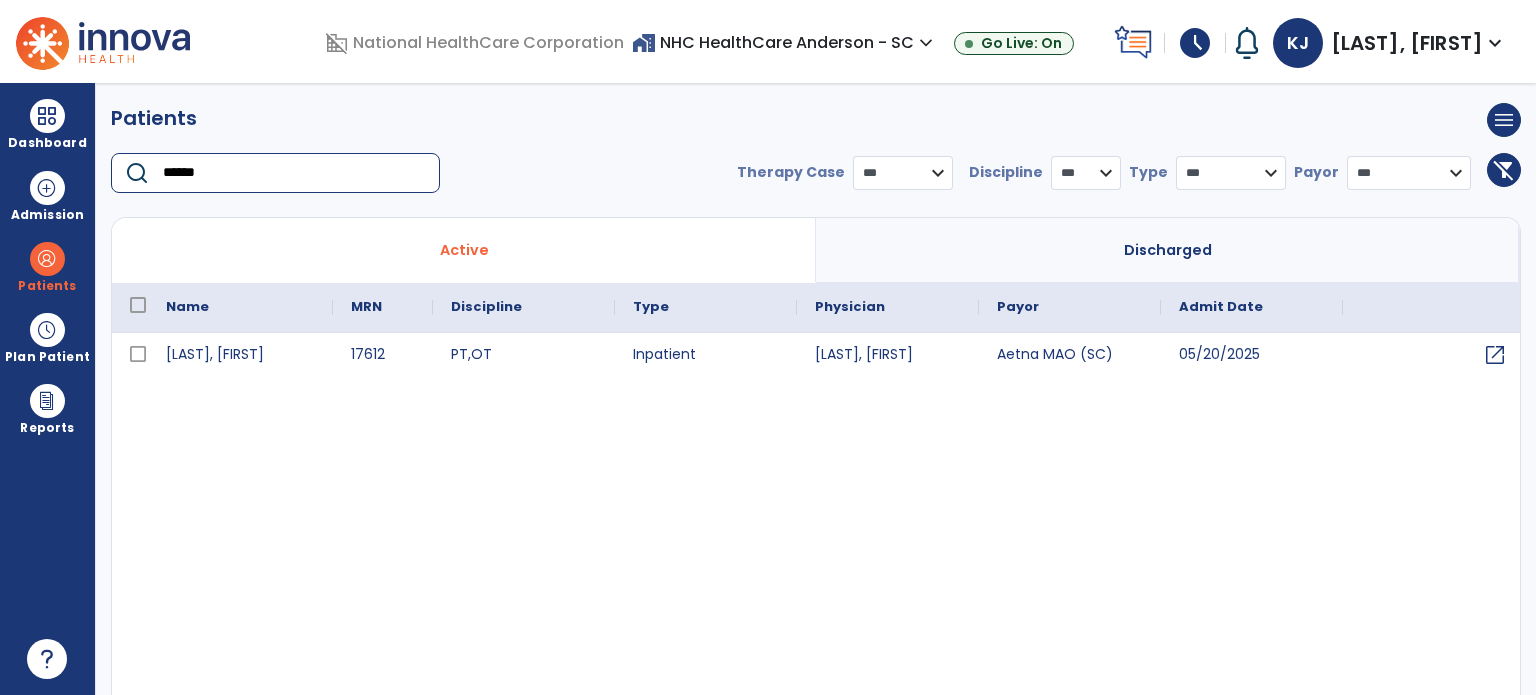type on "******" 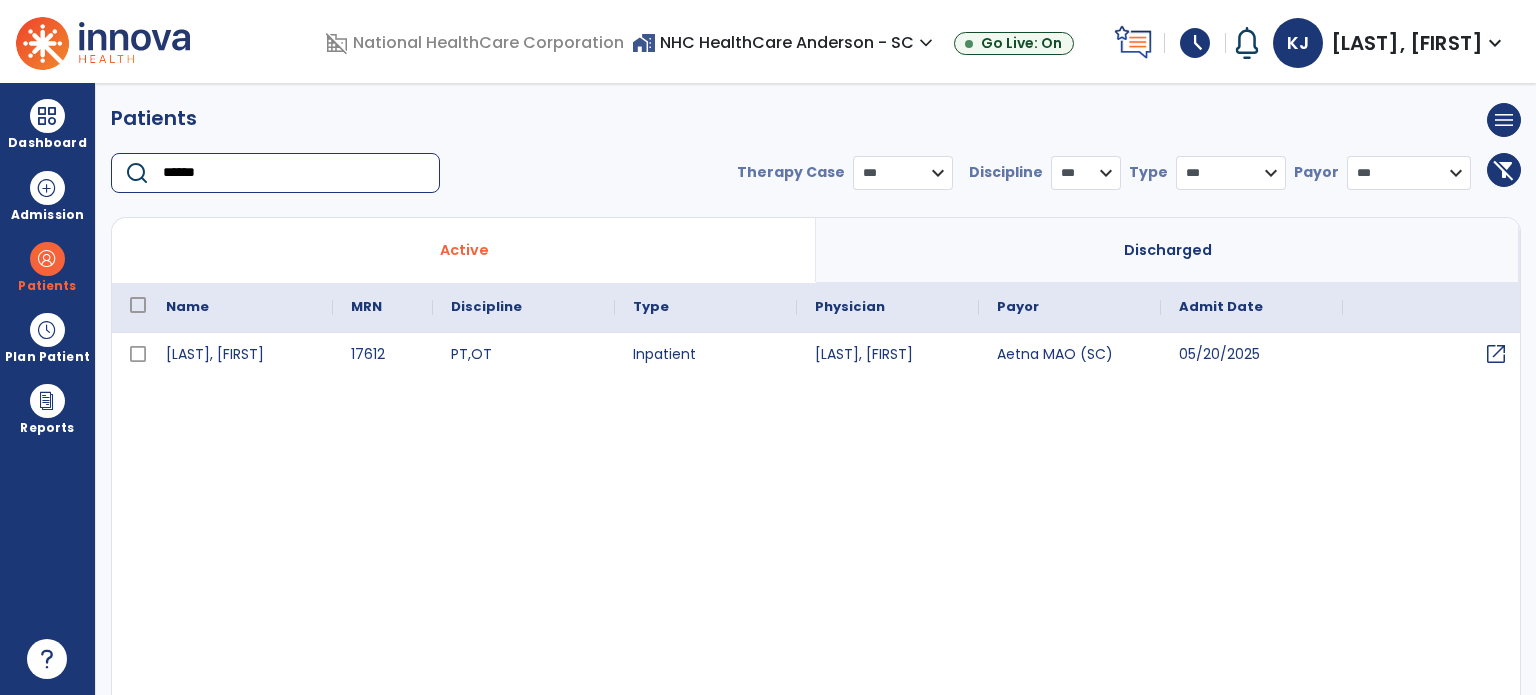 click on "open_in_new" at bounding box center [1496, 354] 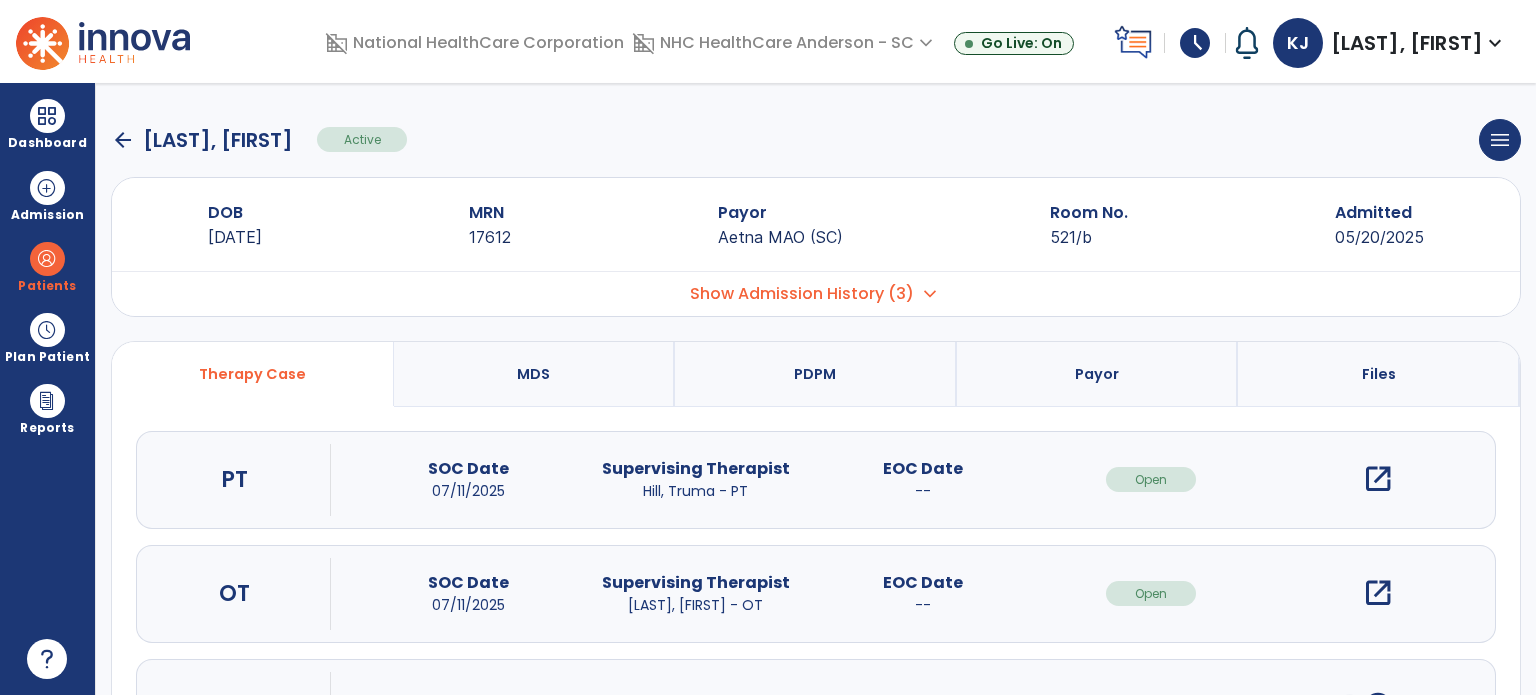 click on "open_in_new" at bounding box center (1378, 479) 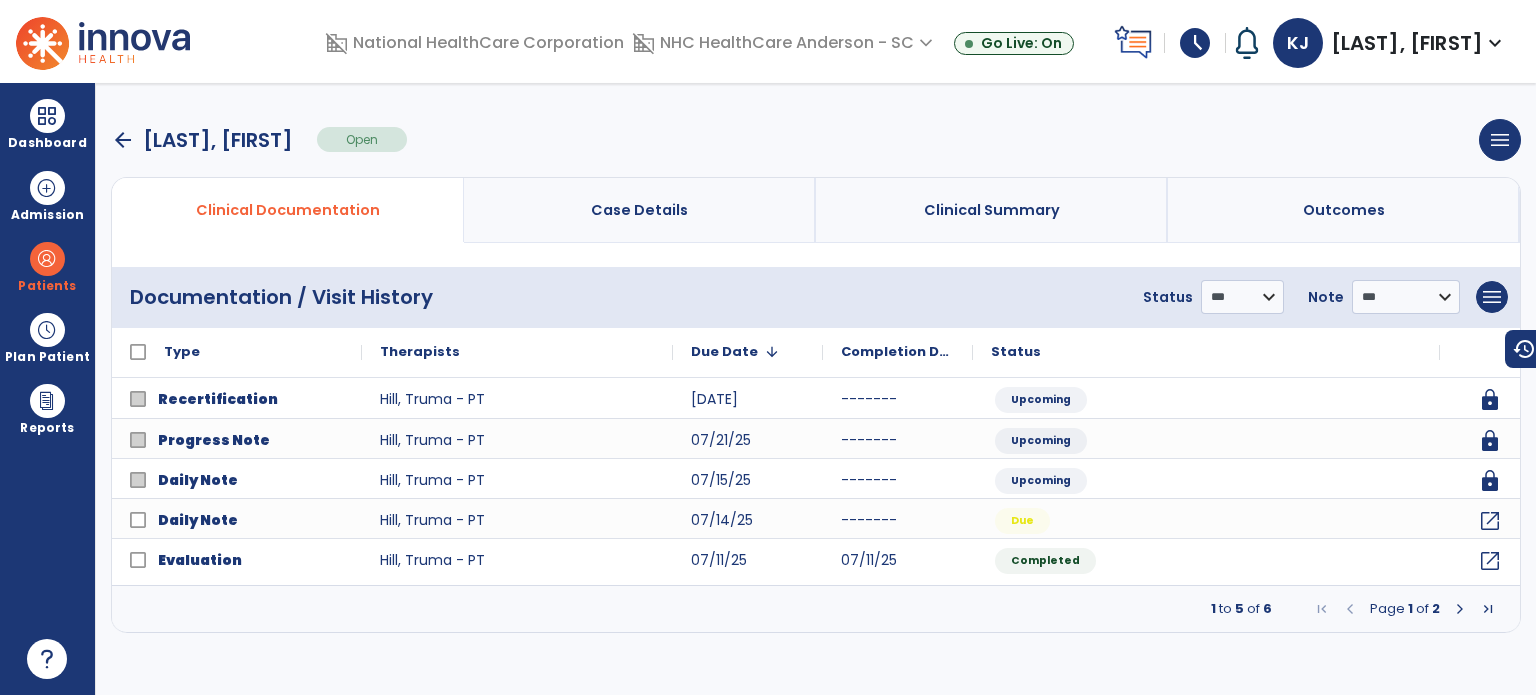 click at bounding box center [47, 259] 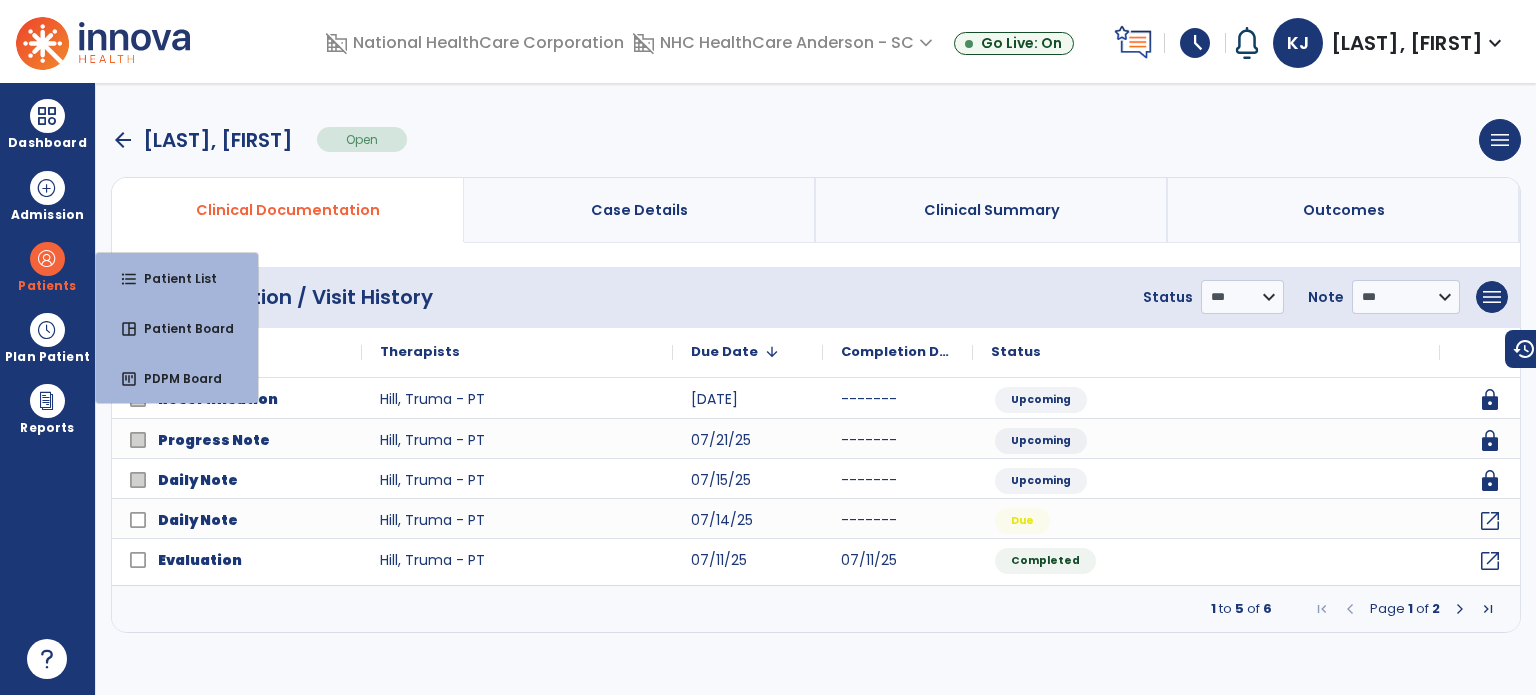 click on "format_list_bulleted" at bounding box center (129, 279) 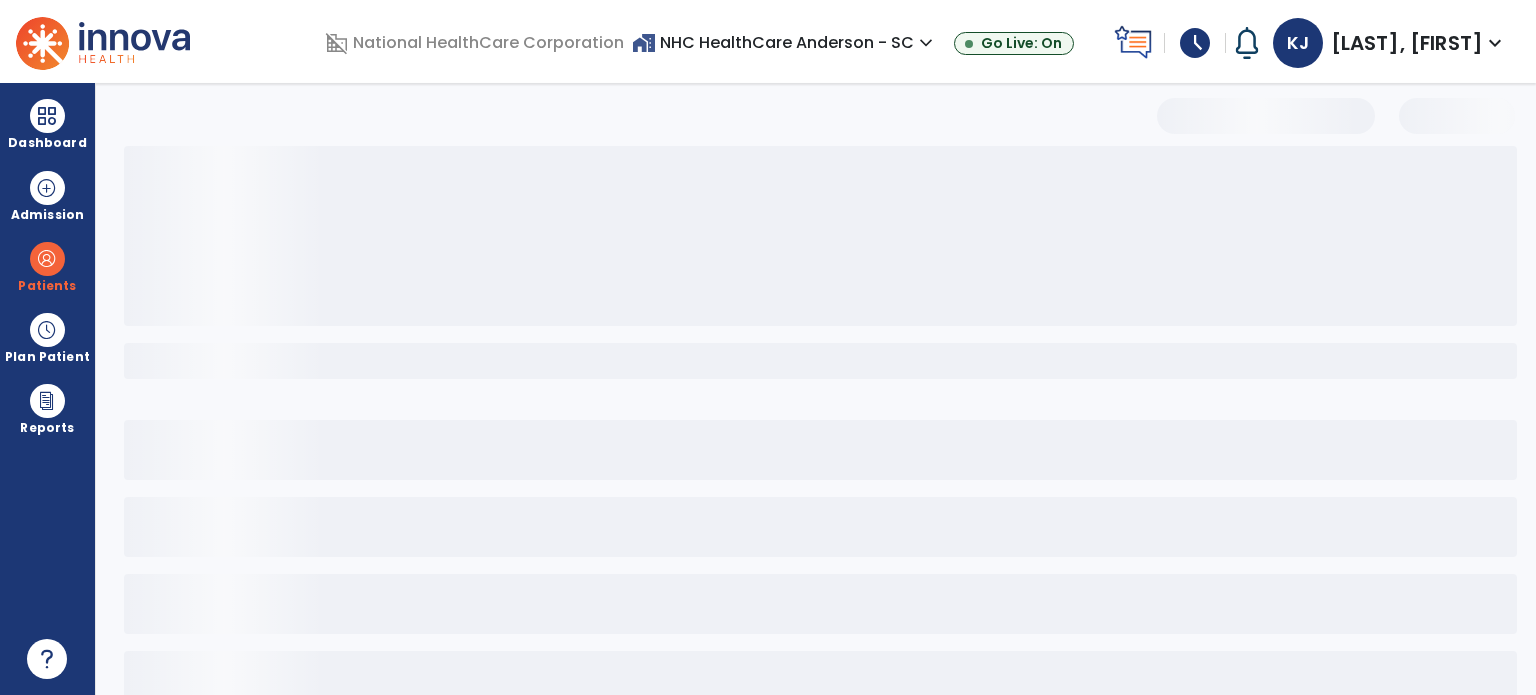 select on "***" 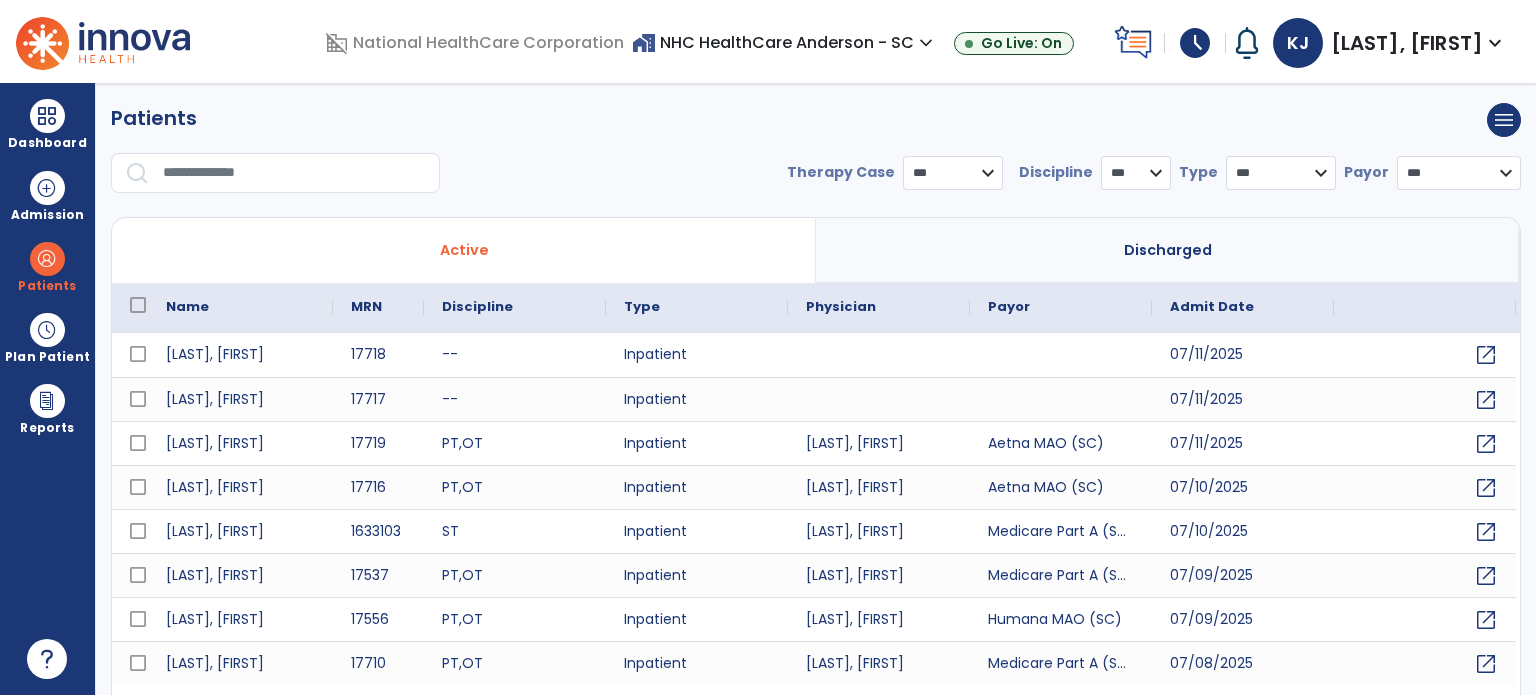 click at bounding box center (294, 173) 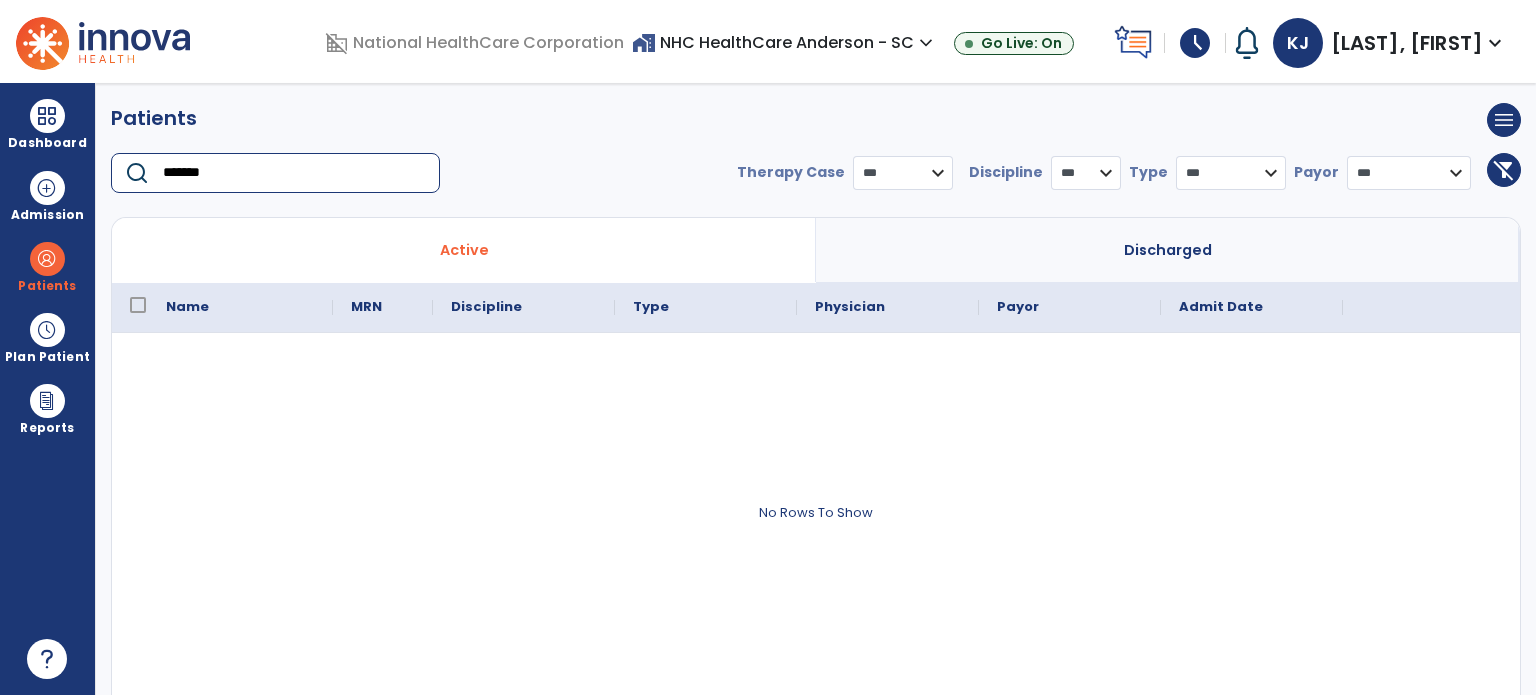 type on "*******" 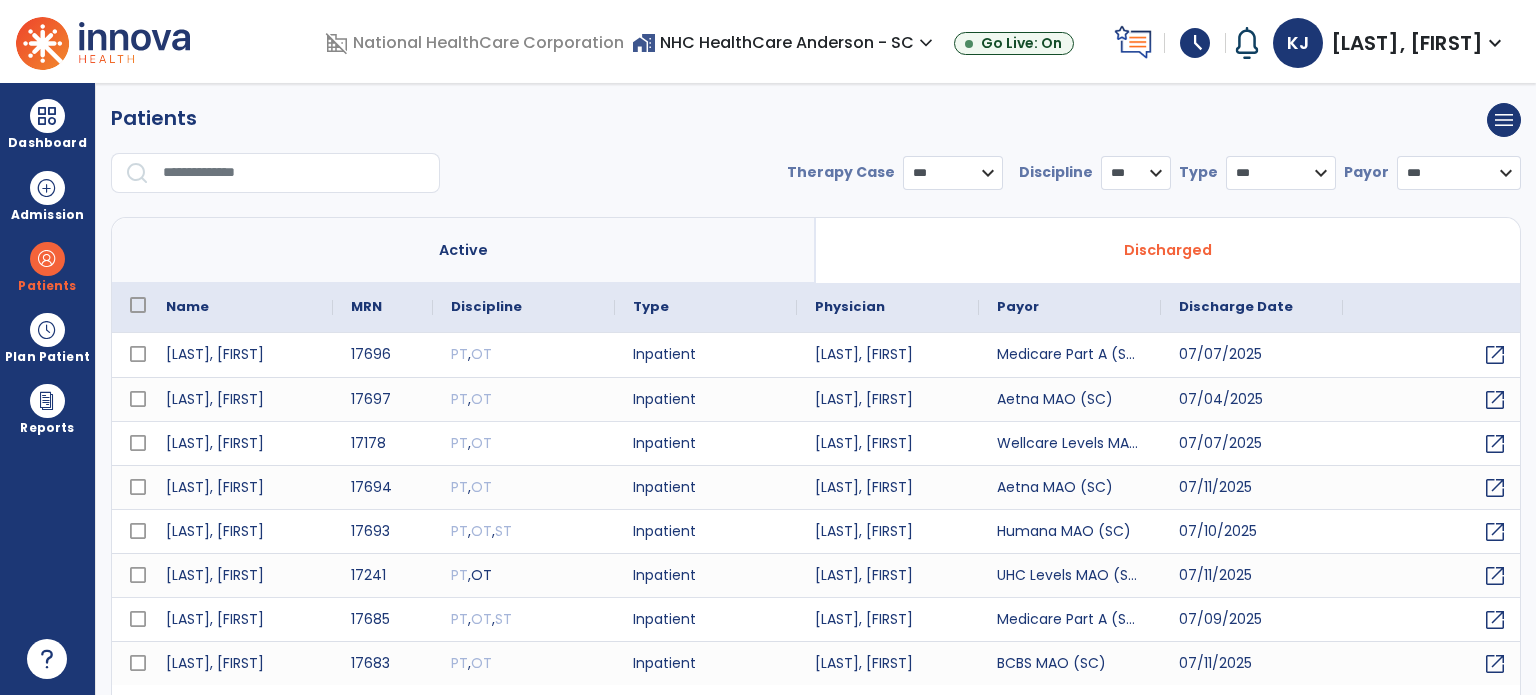 click at bounding box center (294, 173) 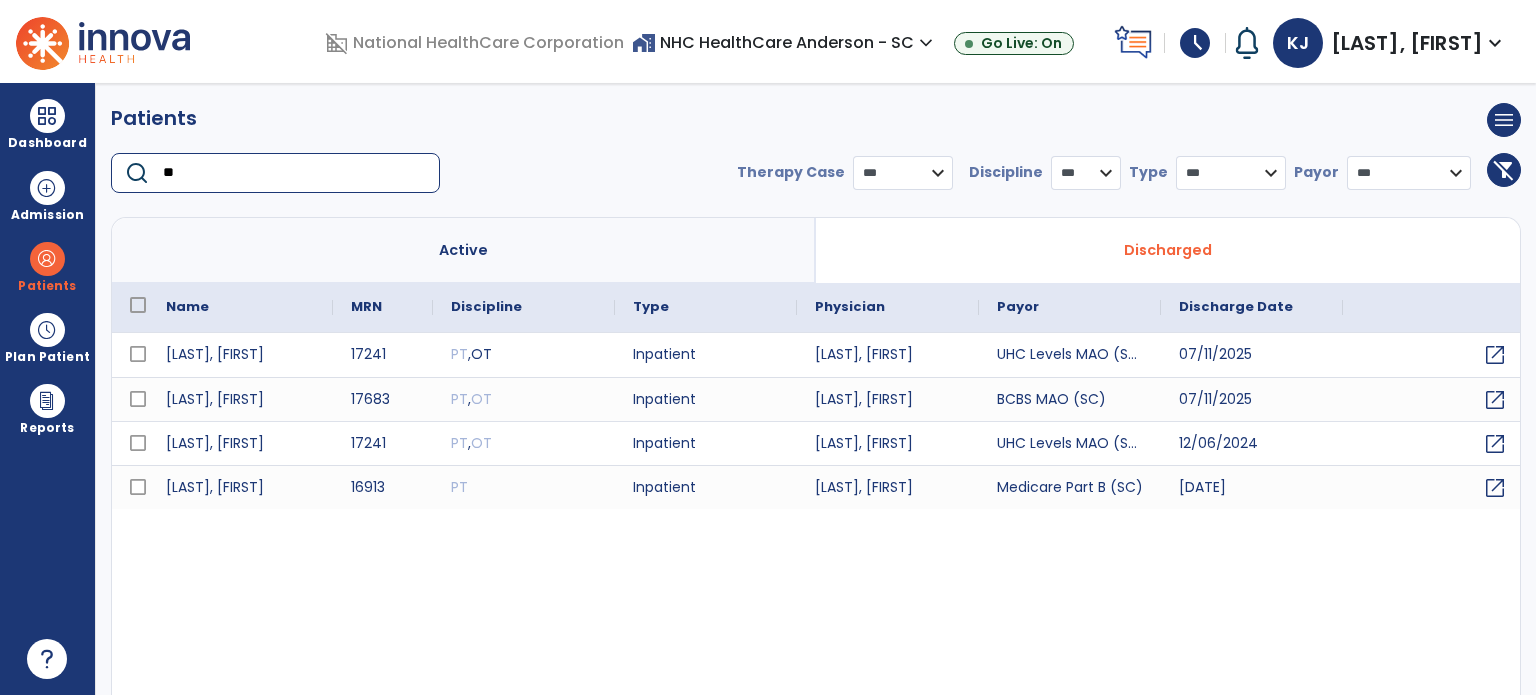 type on "*" 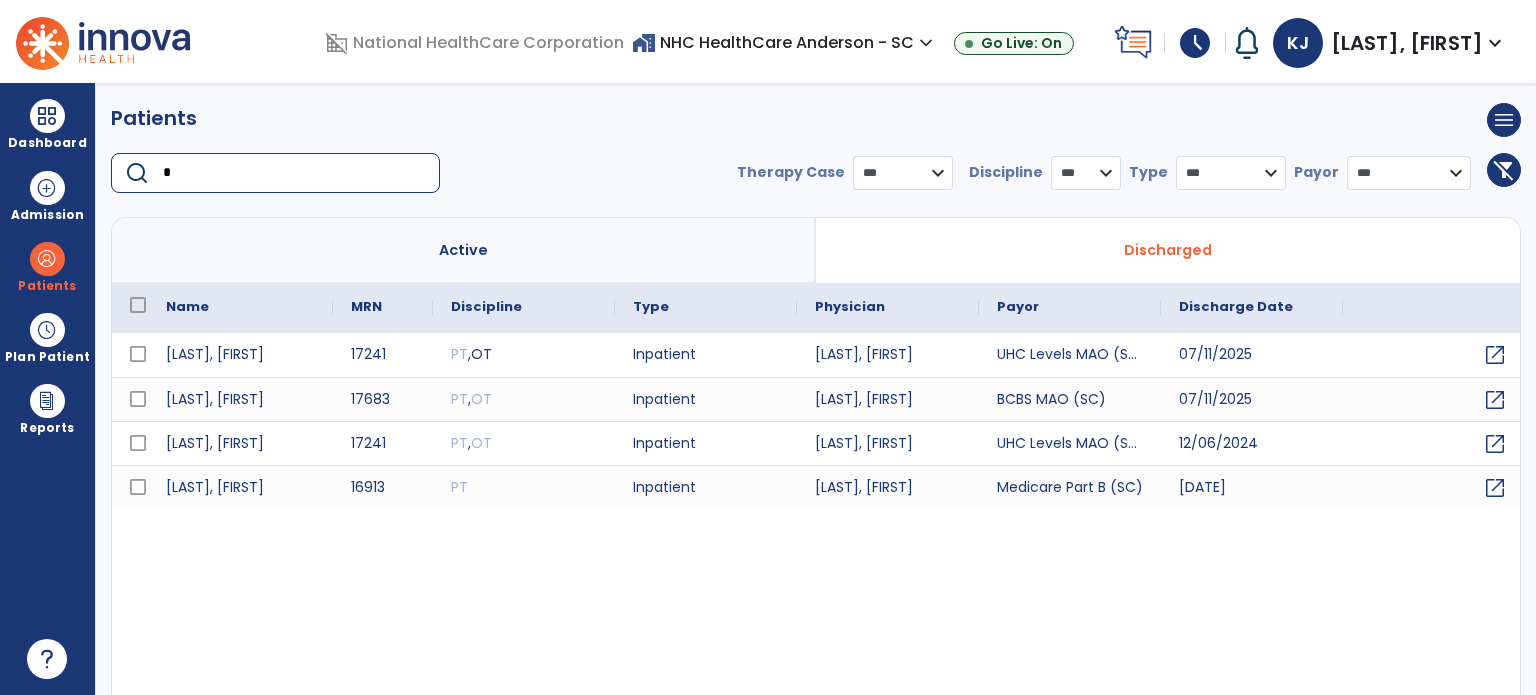 type 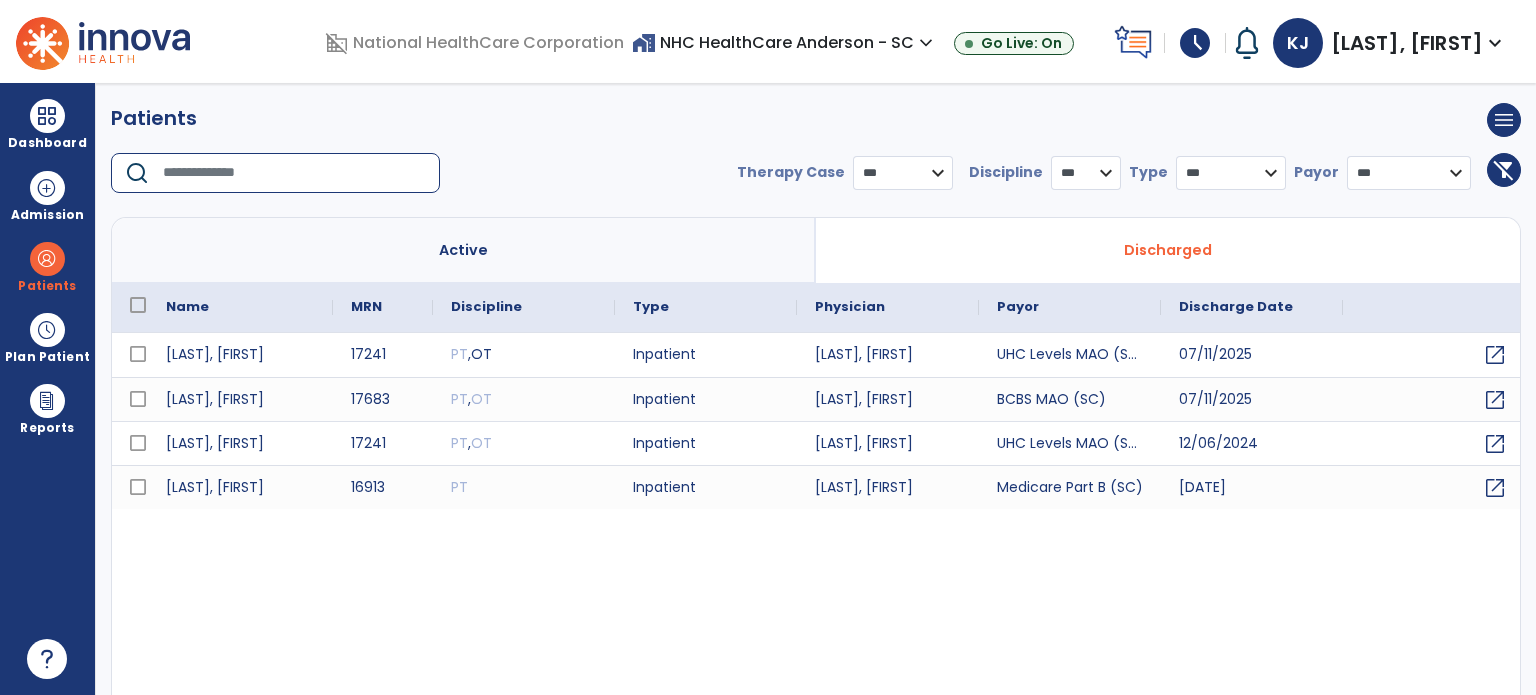 click on "Dashboard" at bounding box center (47, 124) 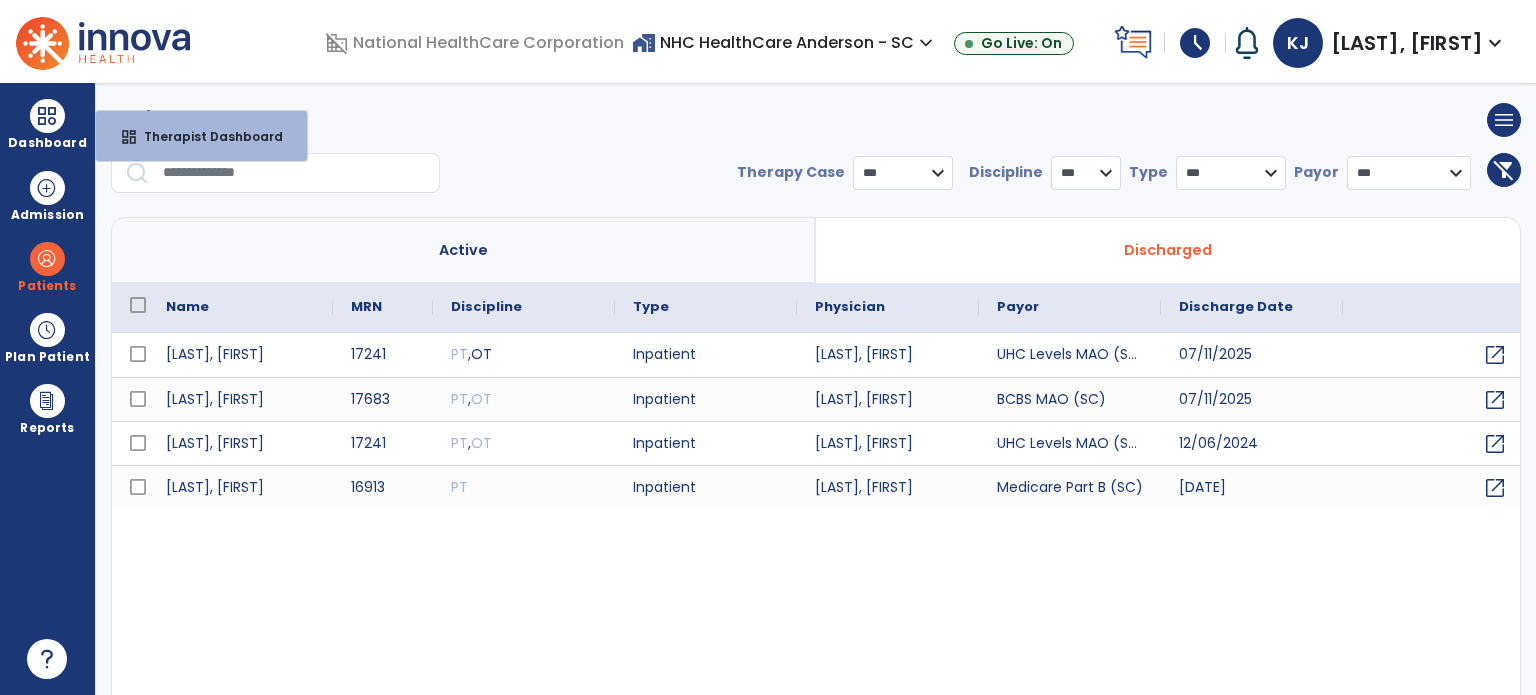 click on "Therapist Dashboard" at bounding box center (205, 136) 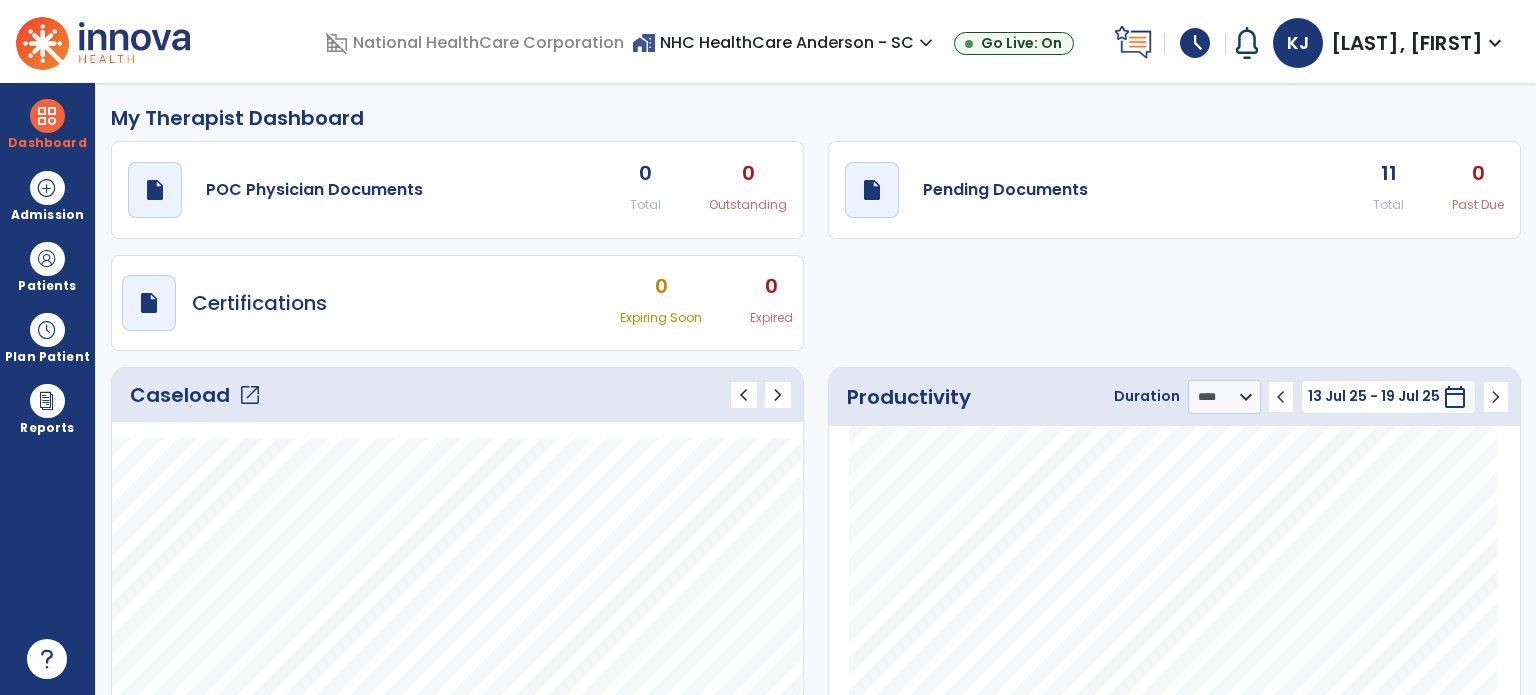 click at bounding box center [47, 259] 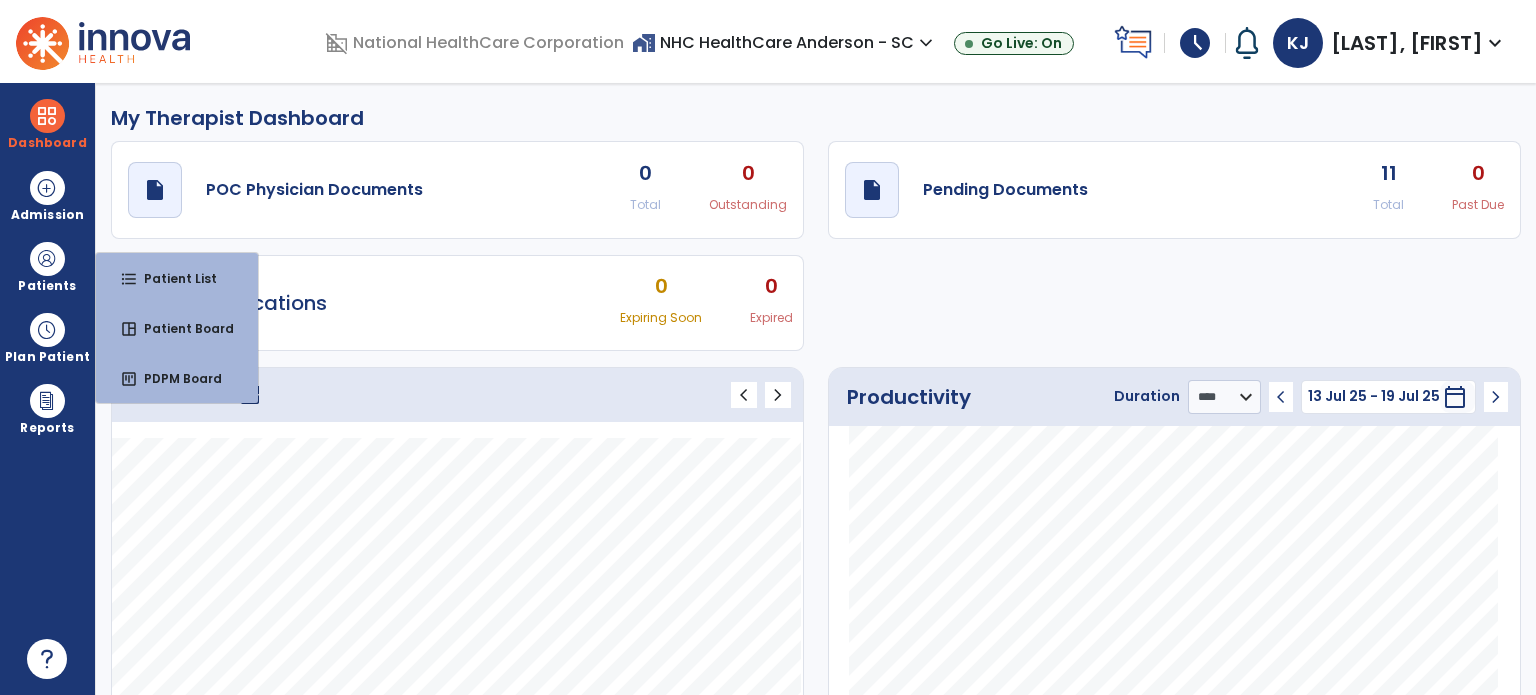 click on "format_list_bulleted  Patient List" at bounding box center (177, 278) 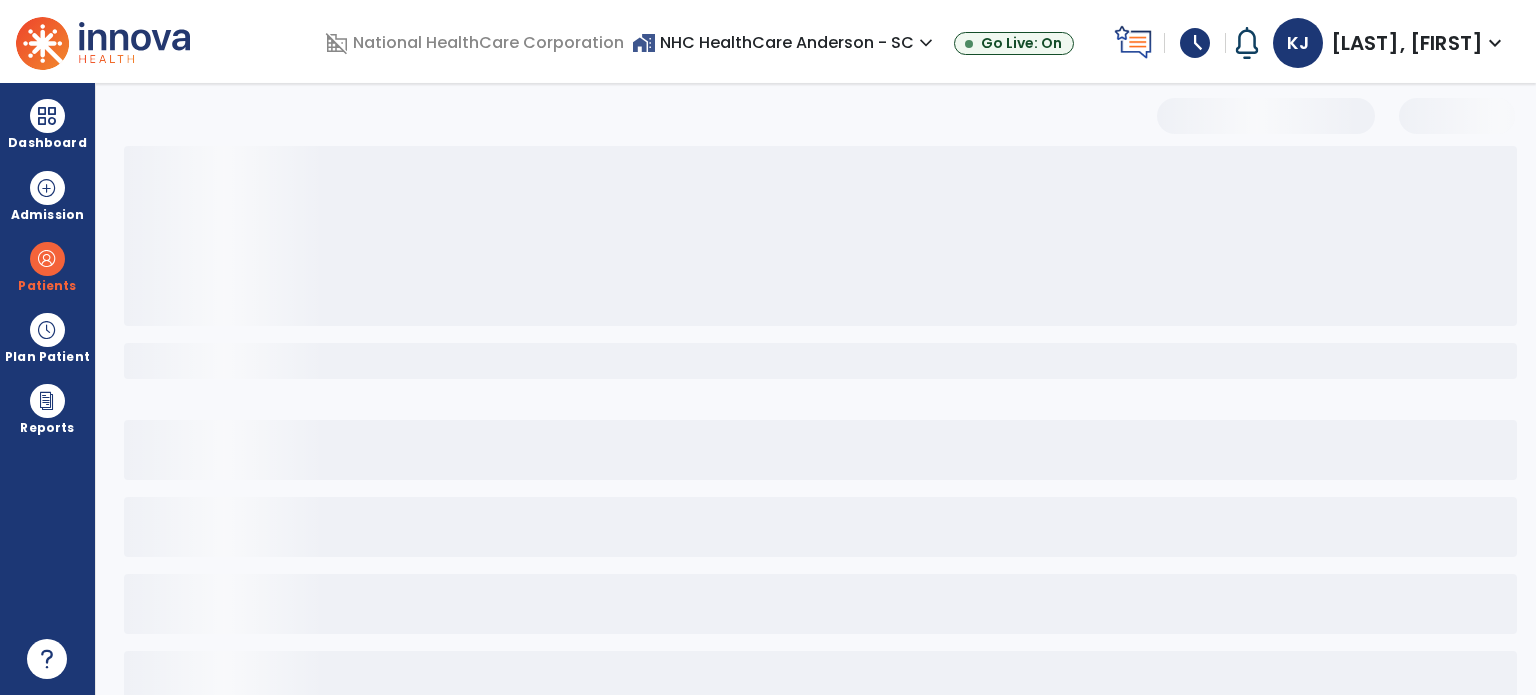 select on "***" 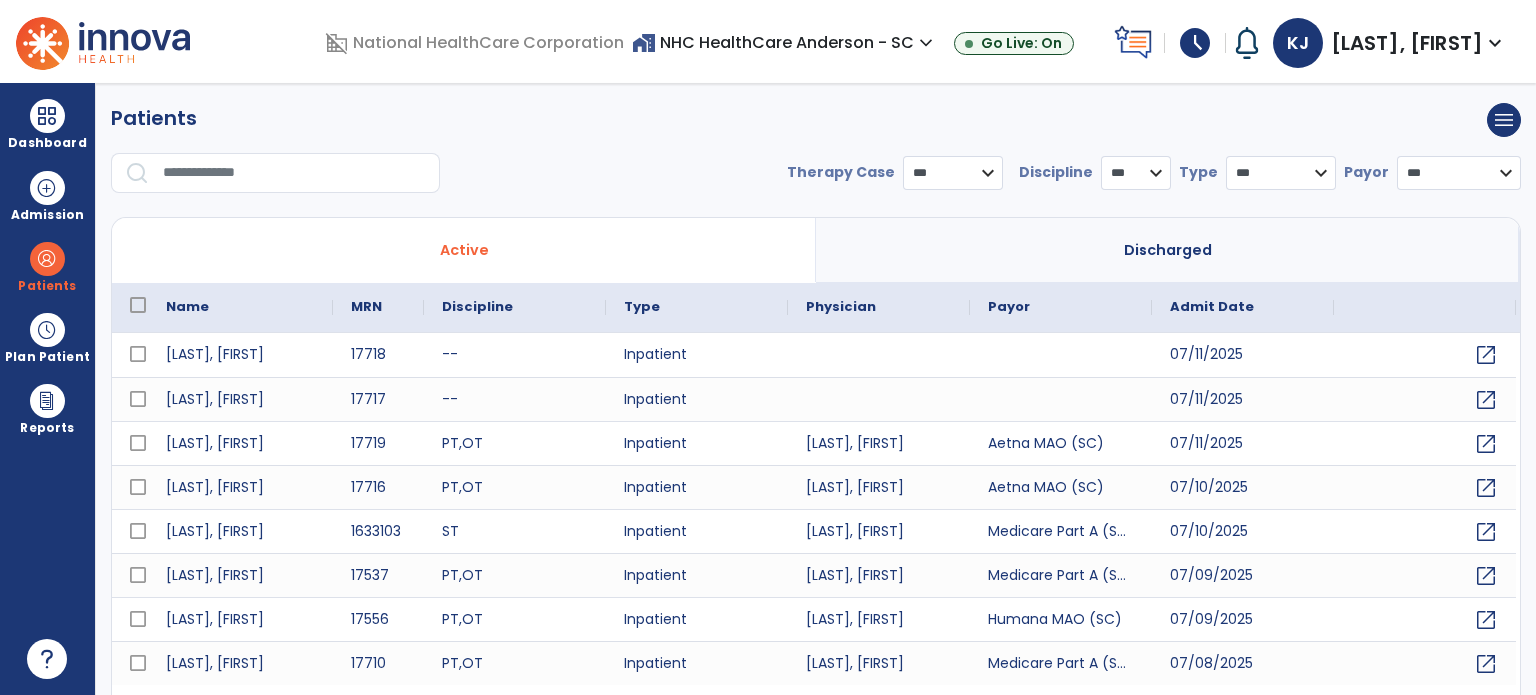 click at bounding box center [294, 173] 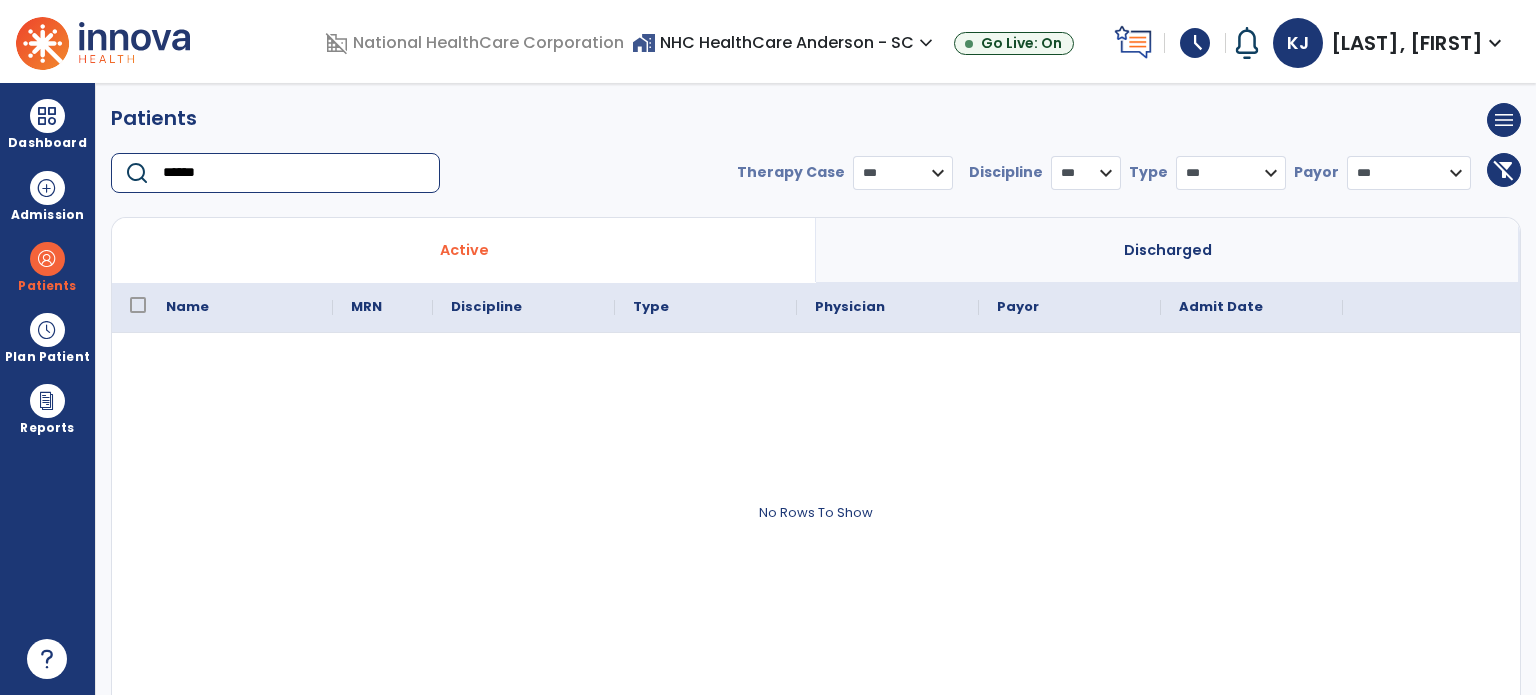 type on "******" 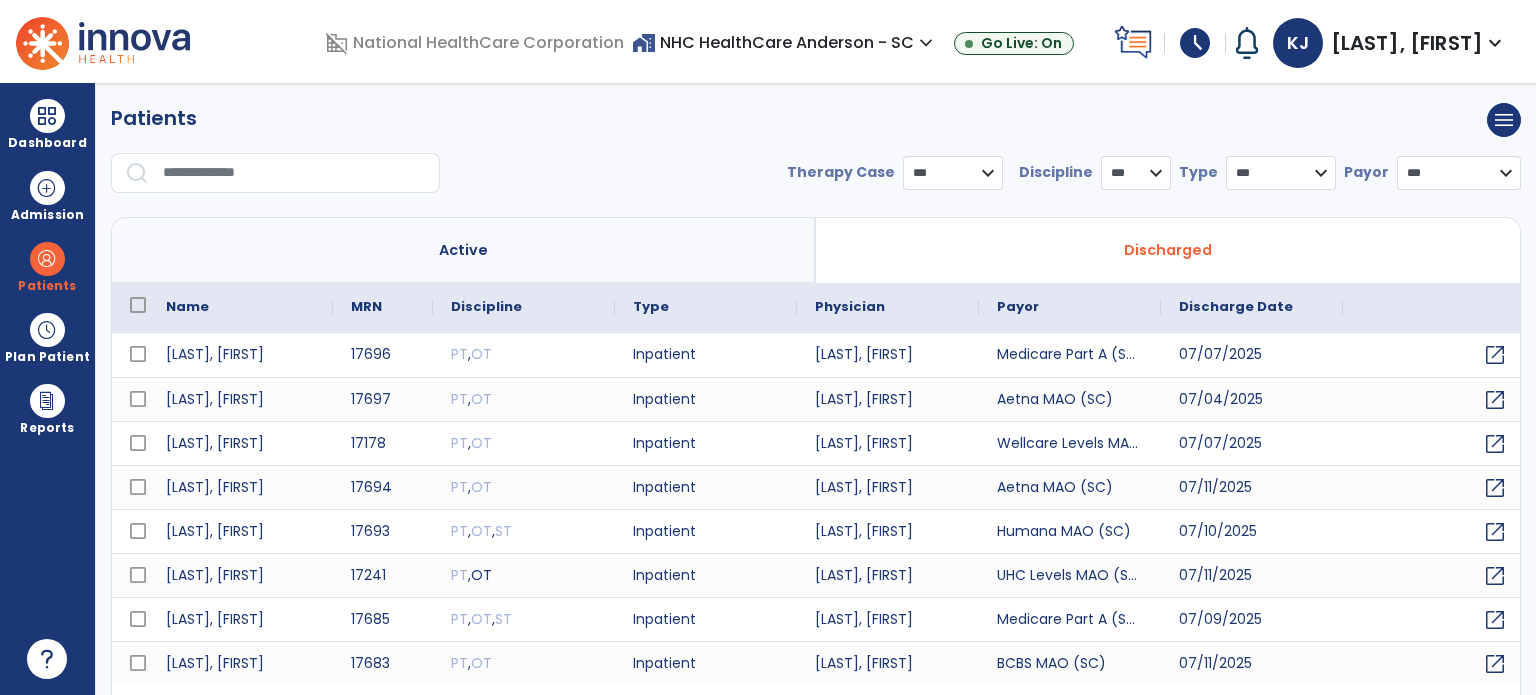 click at bounding box center (294, 173) 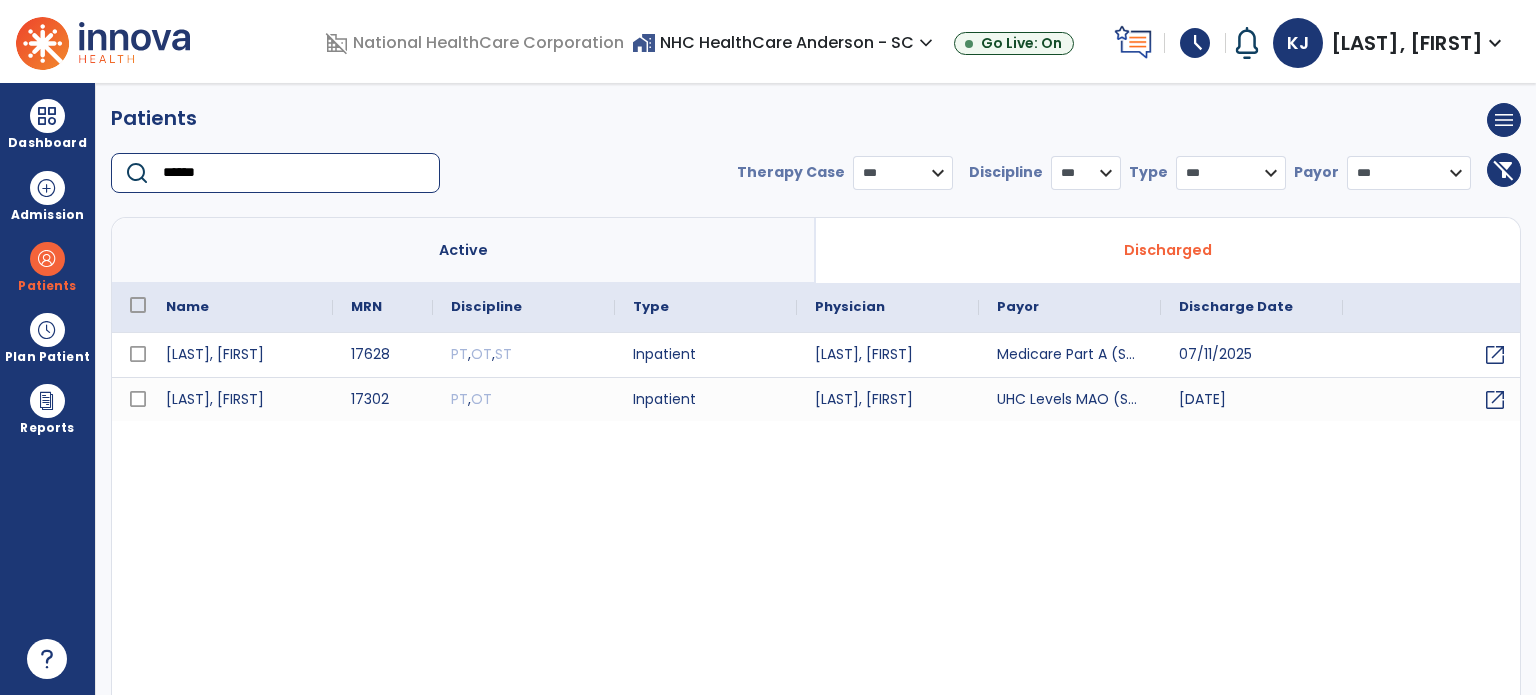 type on "******" 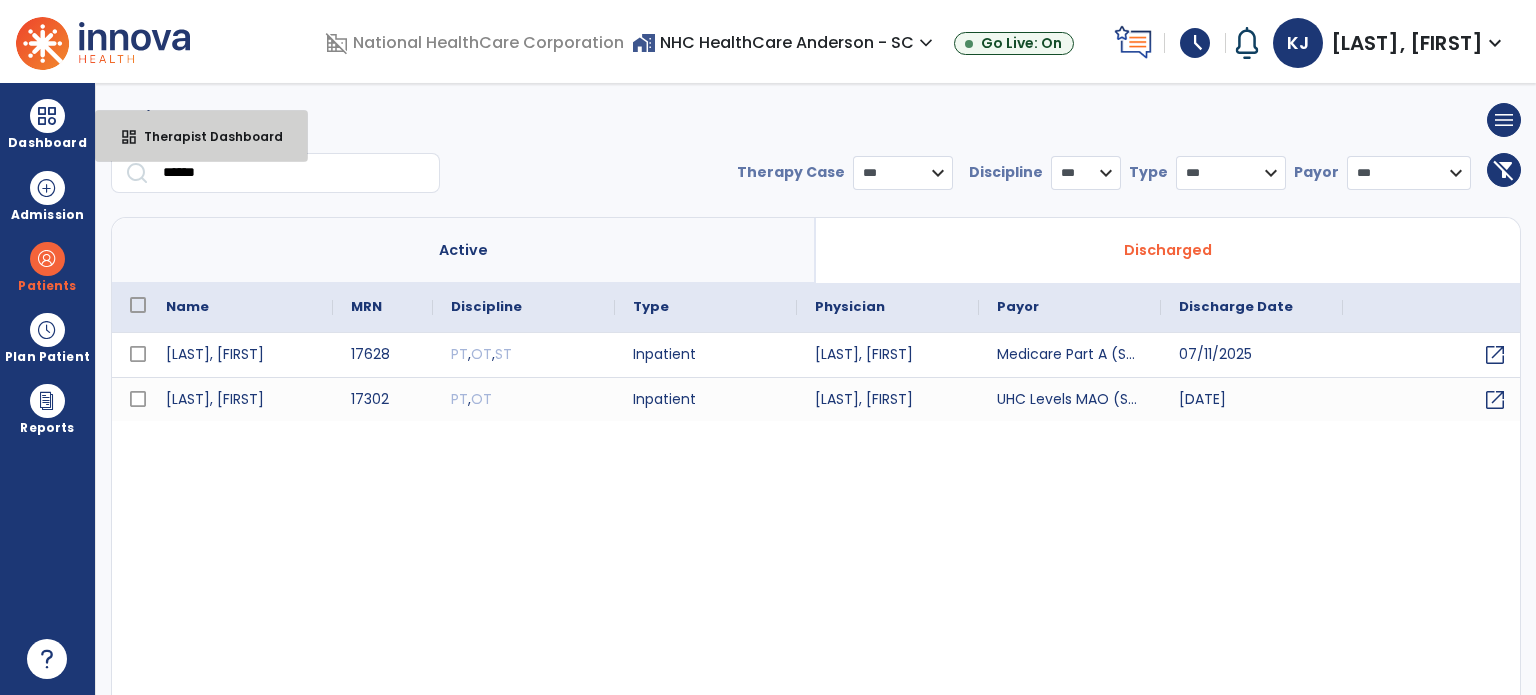 click on "Therapist Dashboard" at bounding box center [205, 136] 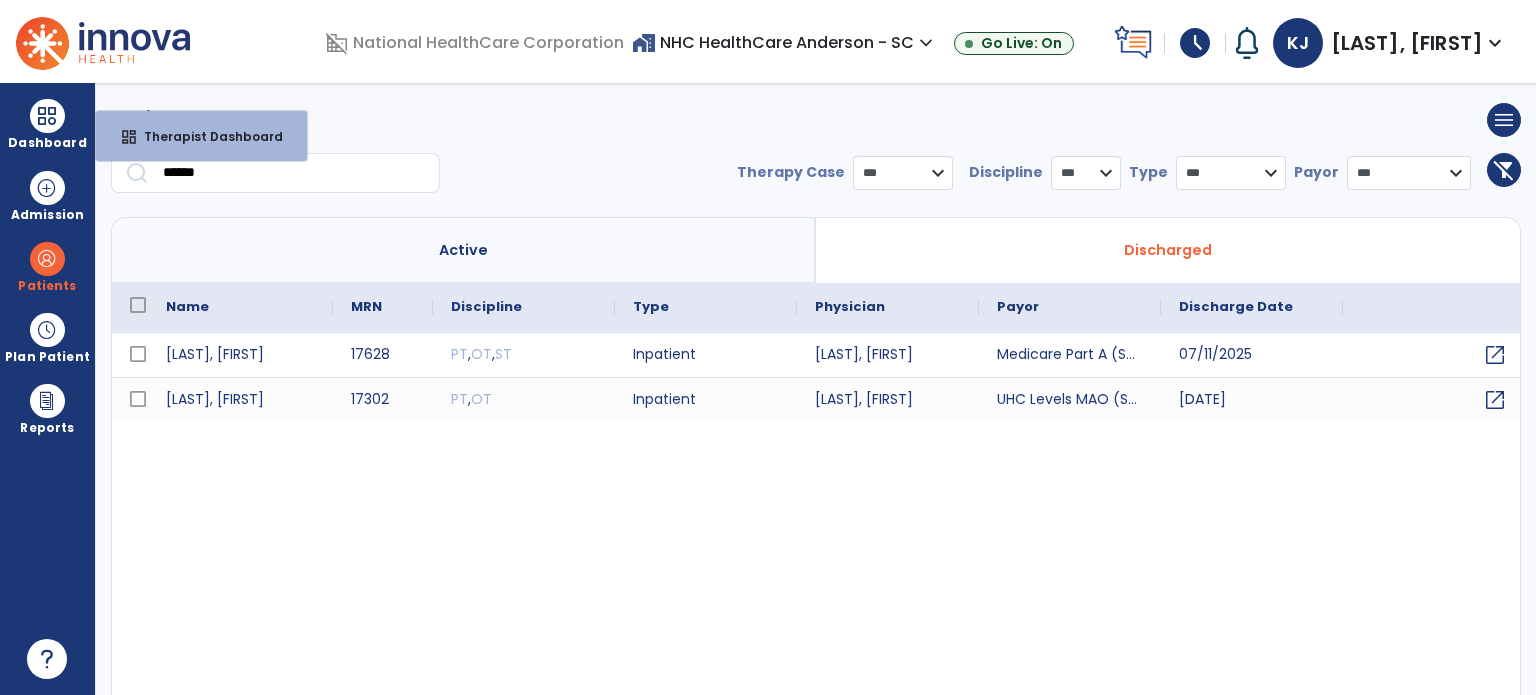 select on "****" 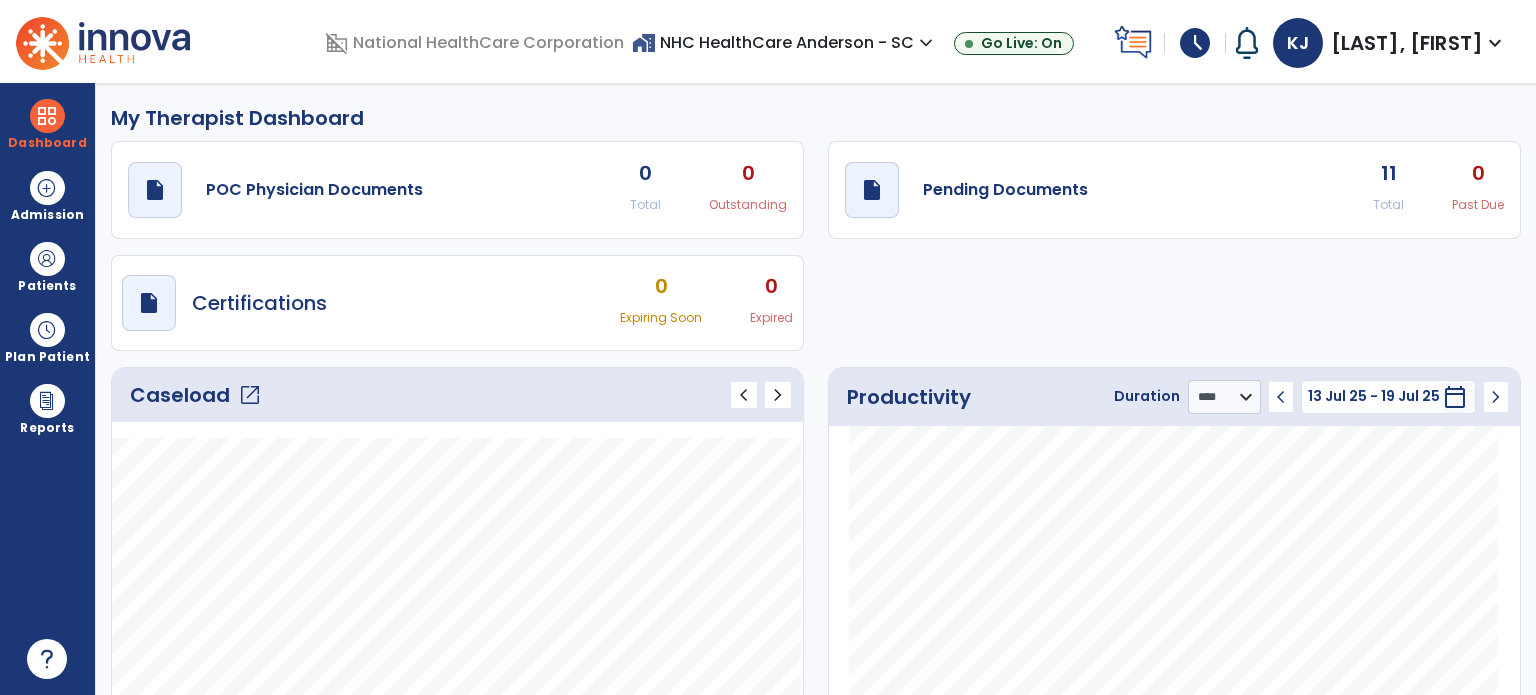 click on "Patients" at bounding box center [47, 266] 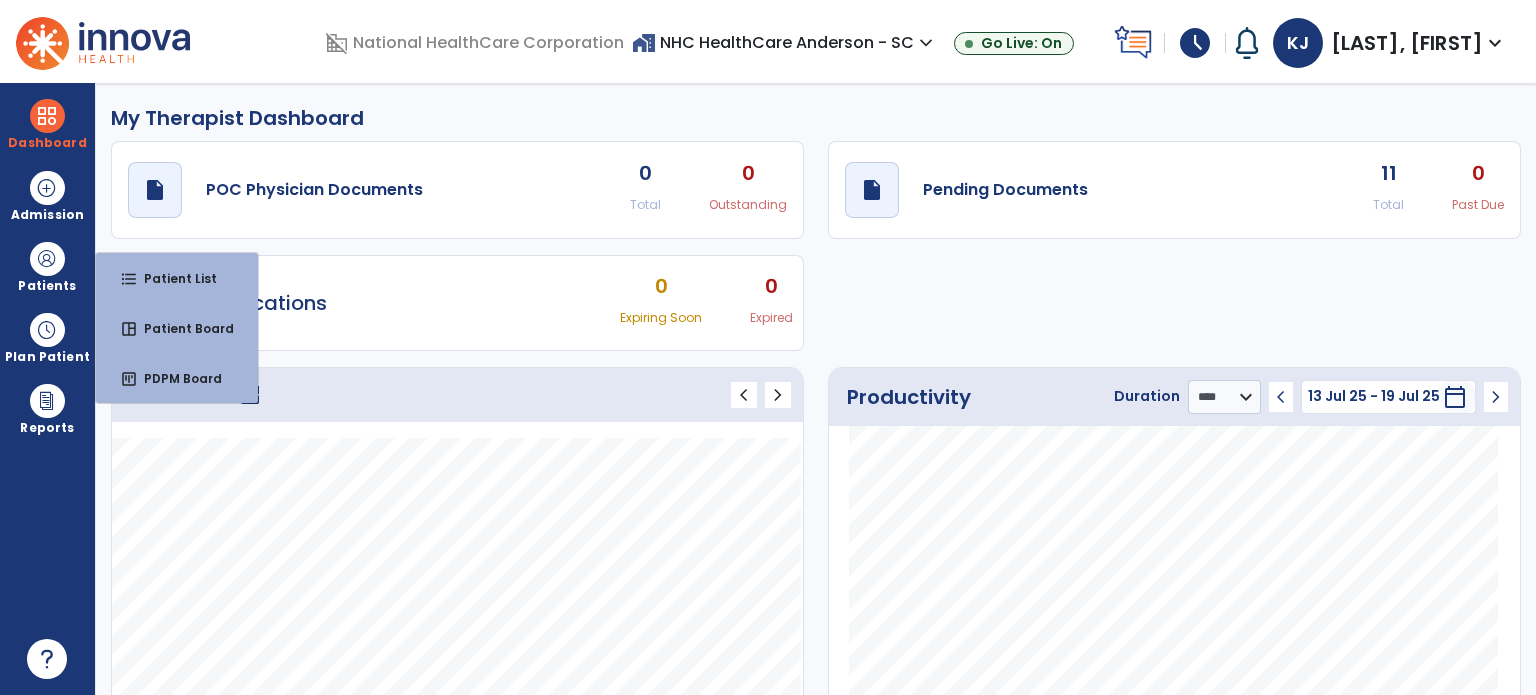 click on "format_list_bulleted  Patient List" at bounding box center (177, 278) 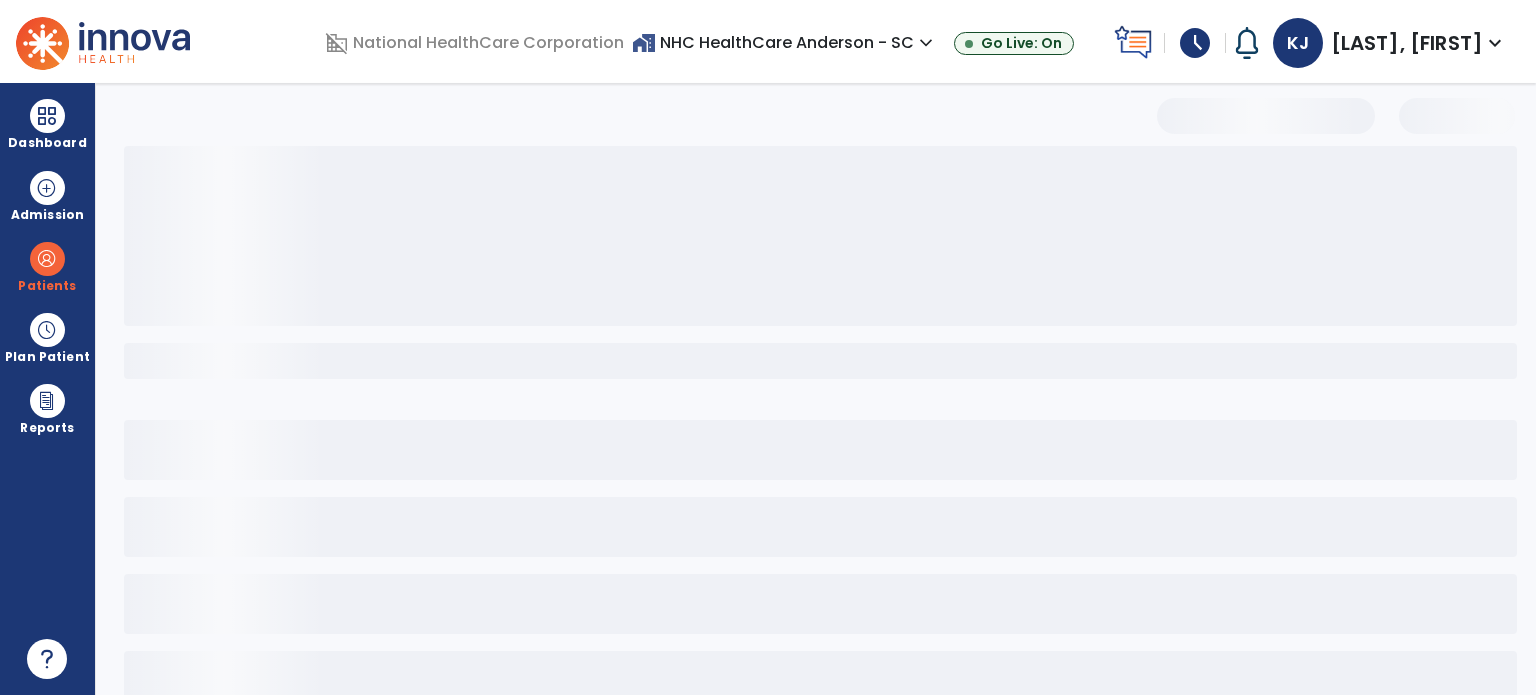 select on "***" 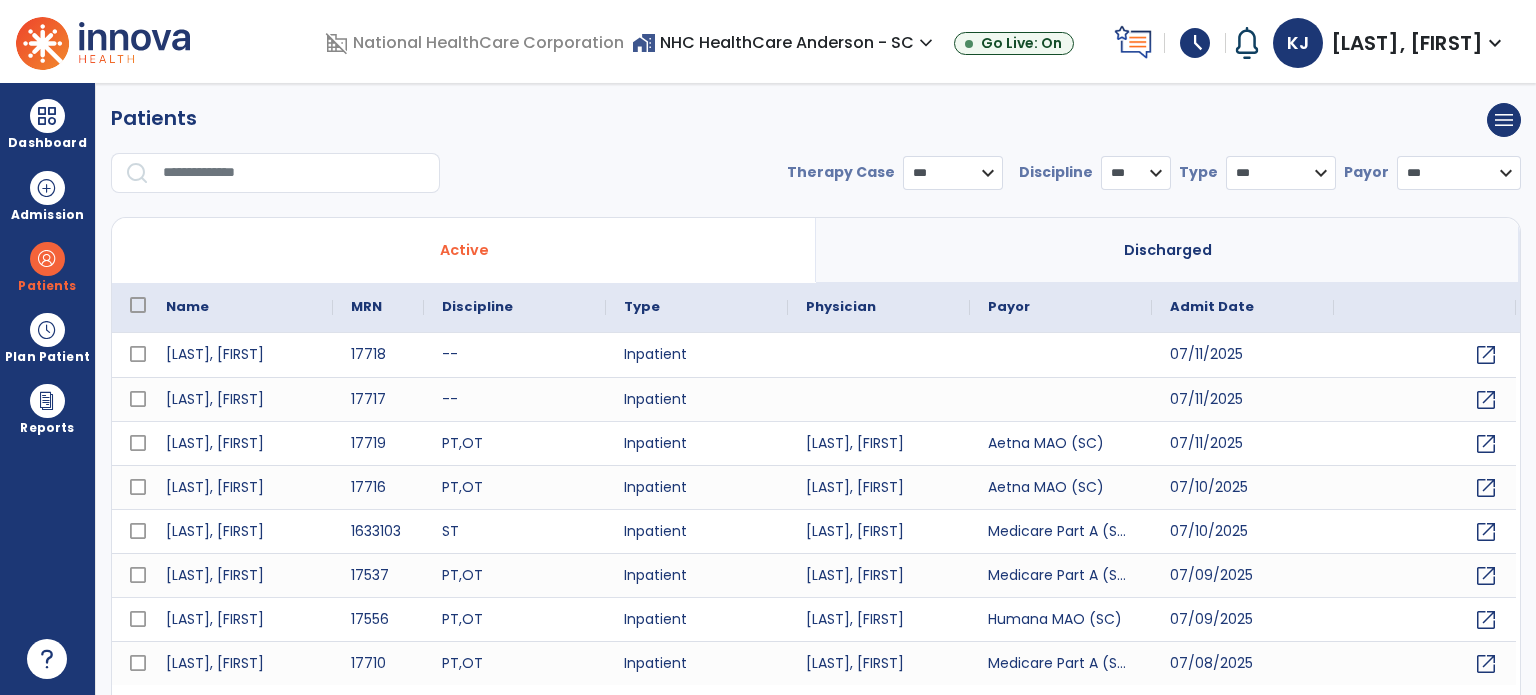 click at bounding box center [294, 173] 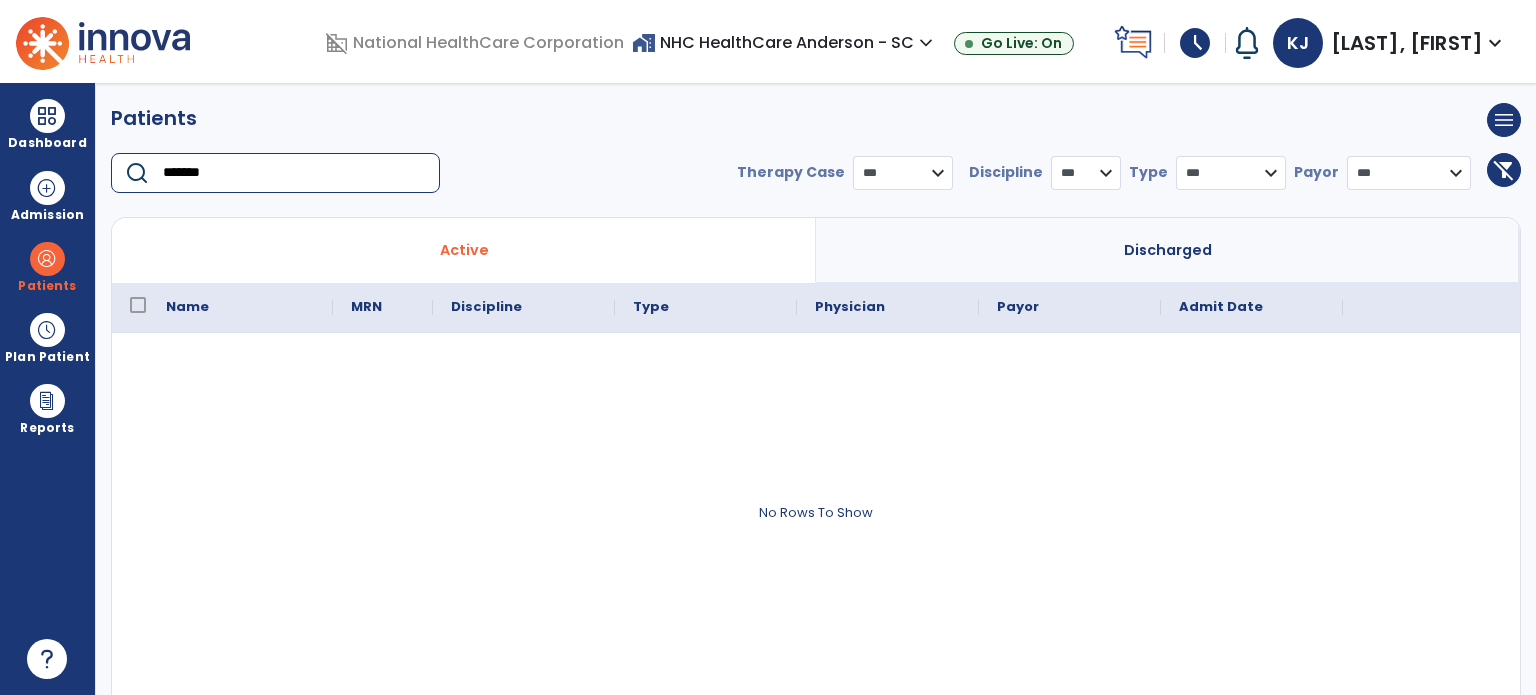 type on "*******" 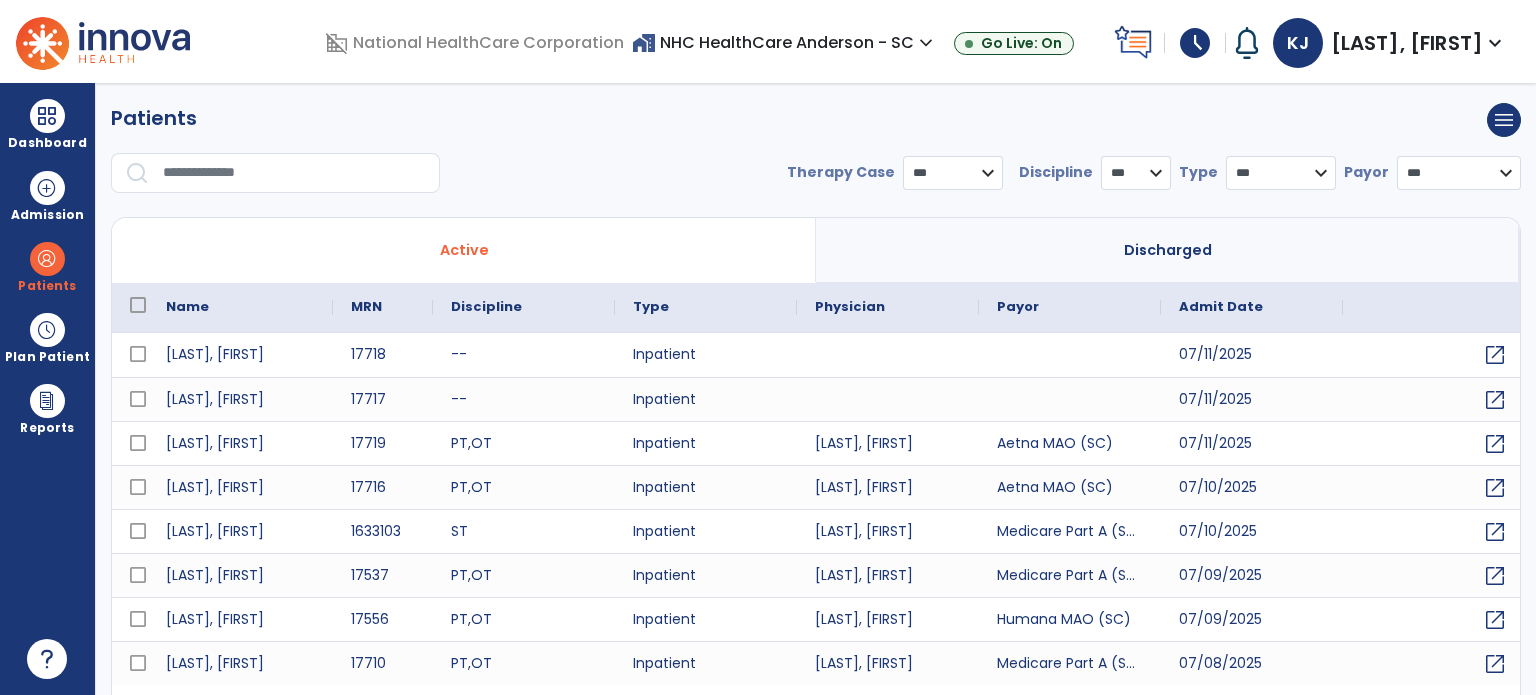 click at bounding box center [294, 173] 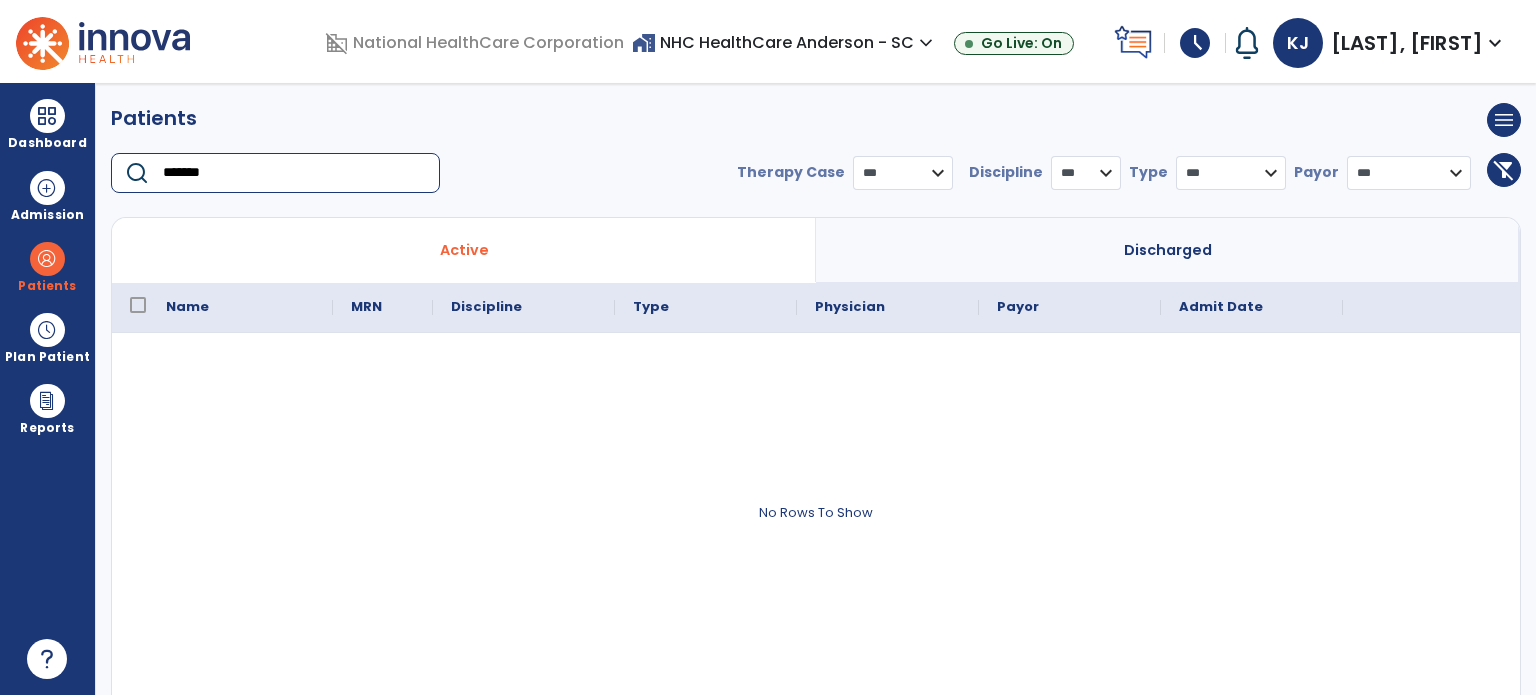 type on "*******" 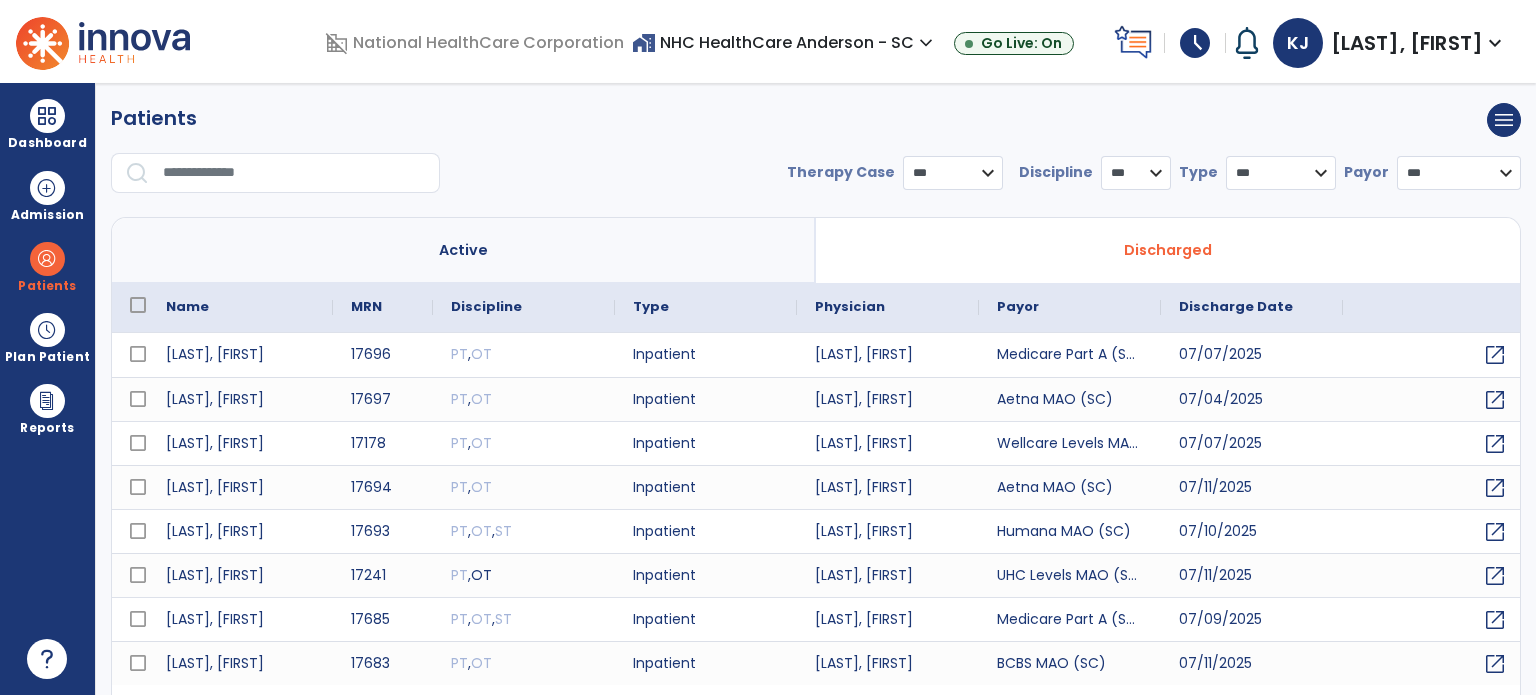 click at bounding box center (294, 173) 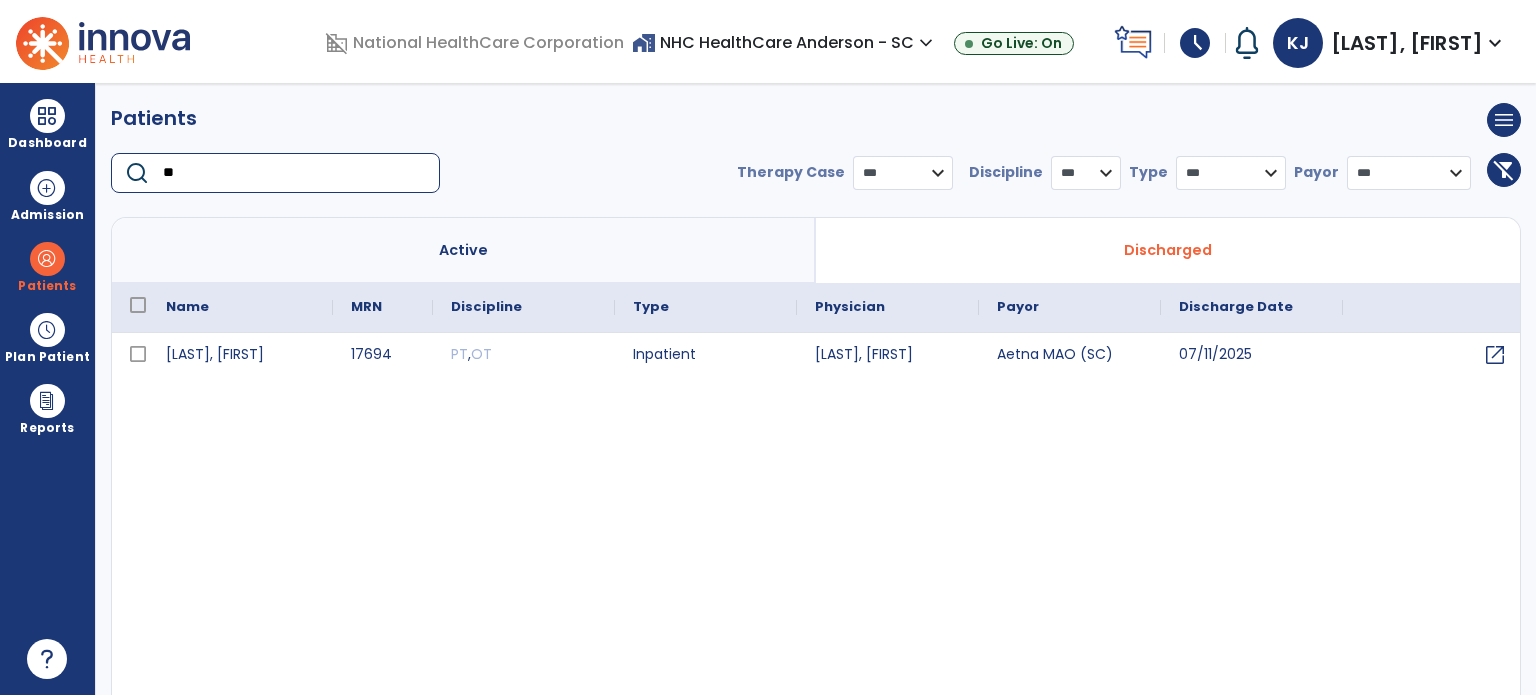 type on "*" 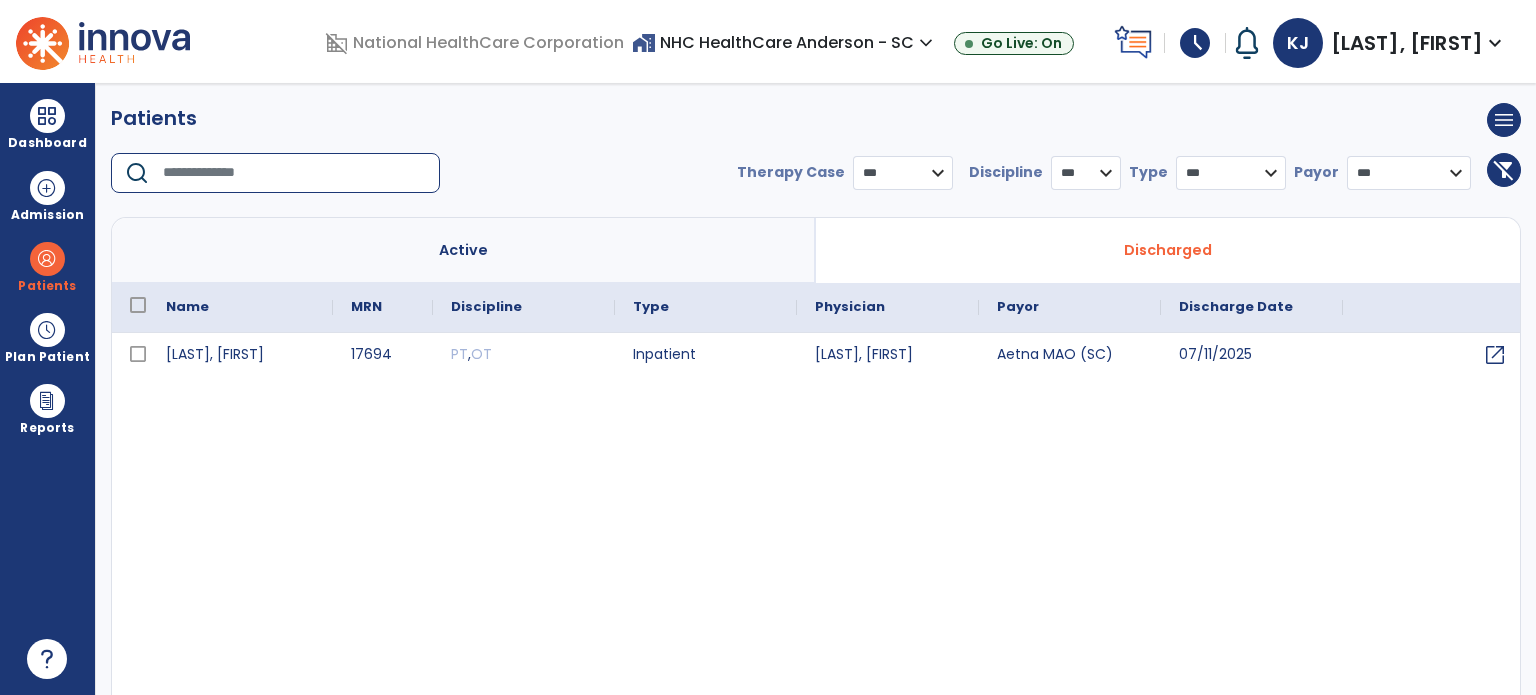click on "Active" at bounding box center [464, 250] 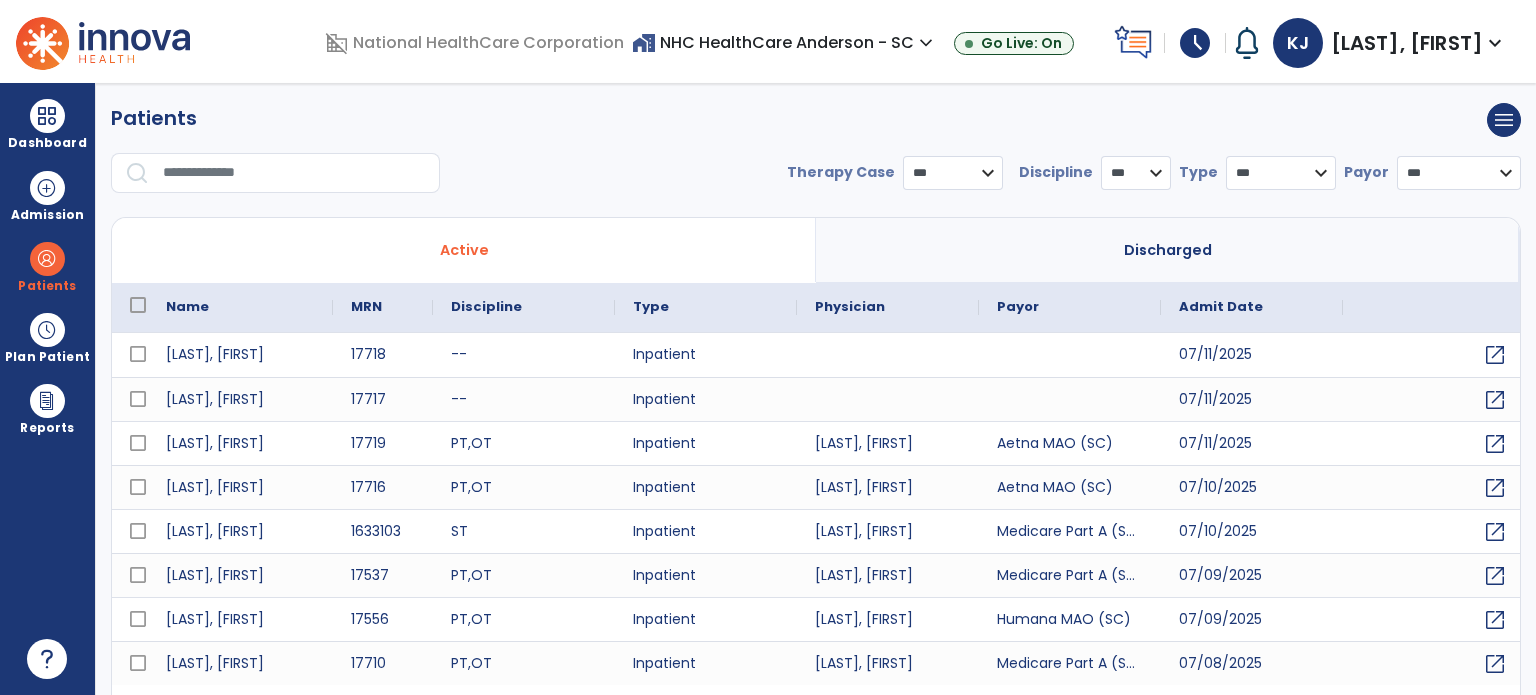 click at bounding box center (294, 173) 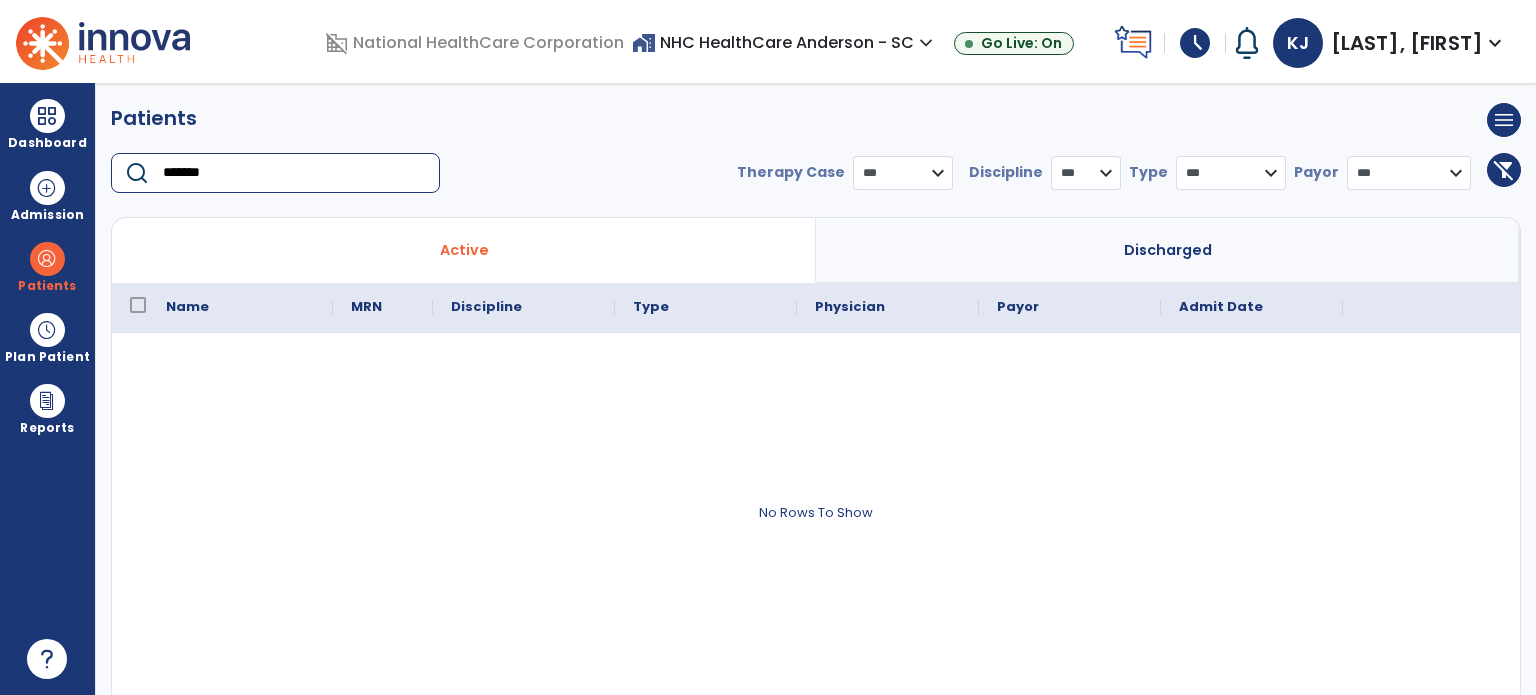 type on "*******" 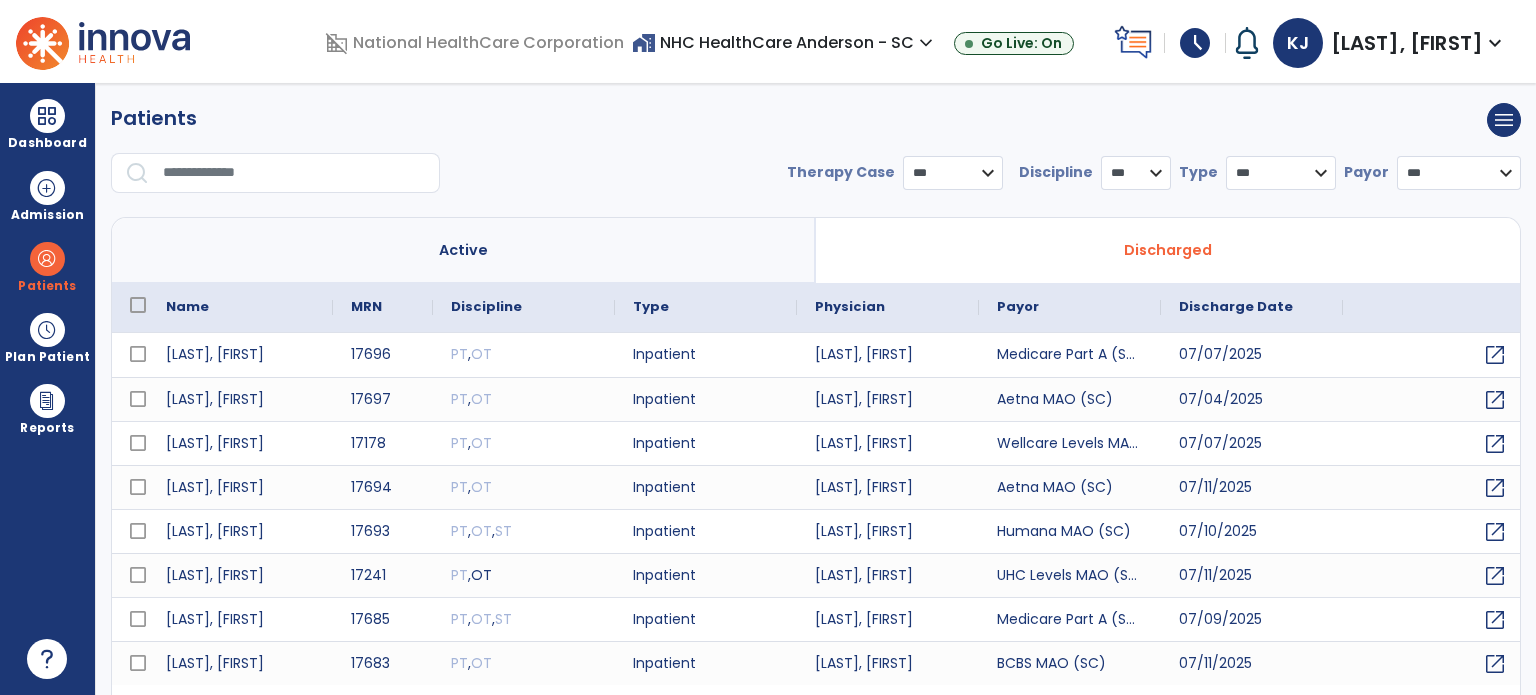 click at bounding box center (294, 173) 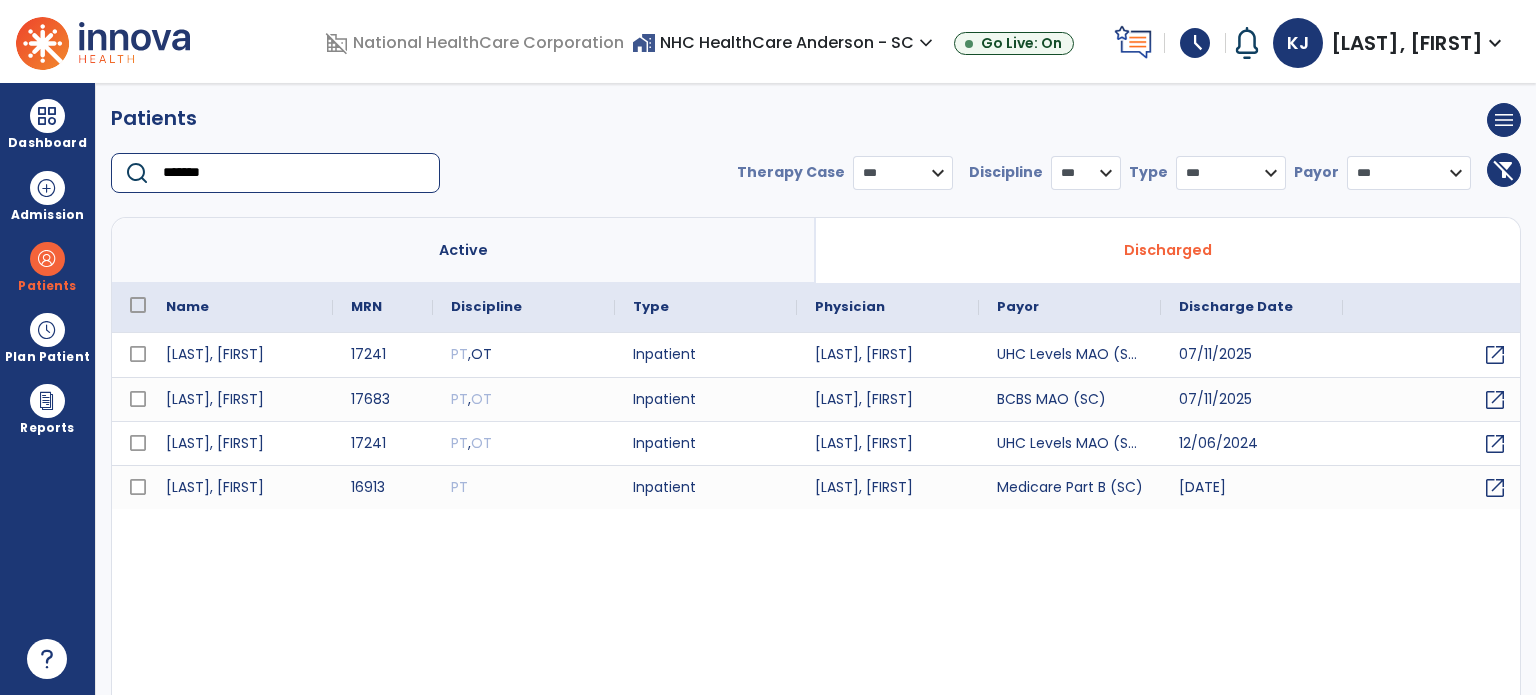 type on "*******" 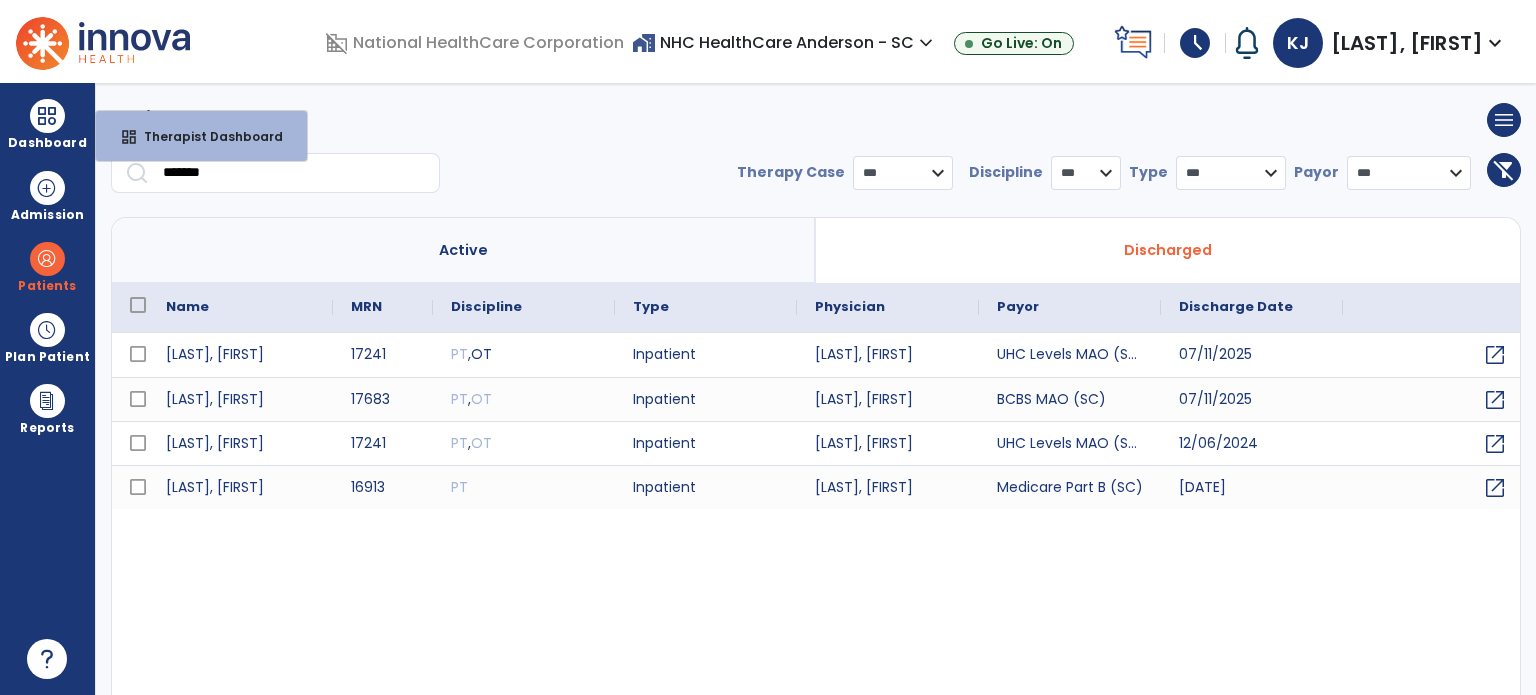 click on "Therapist Dashboard" at bounding box center (205, 136) 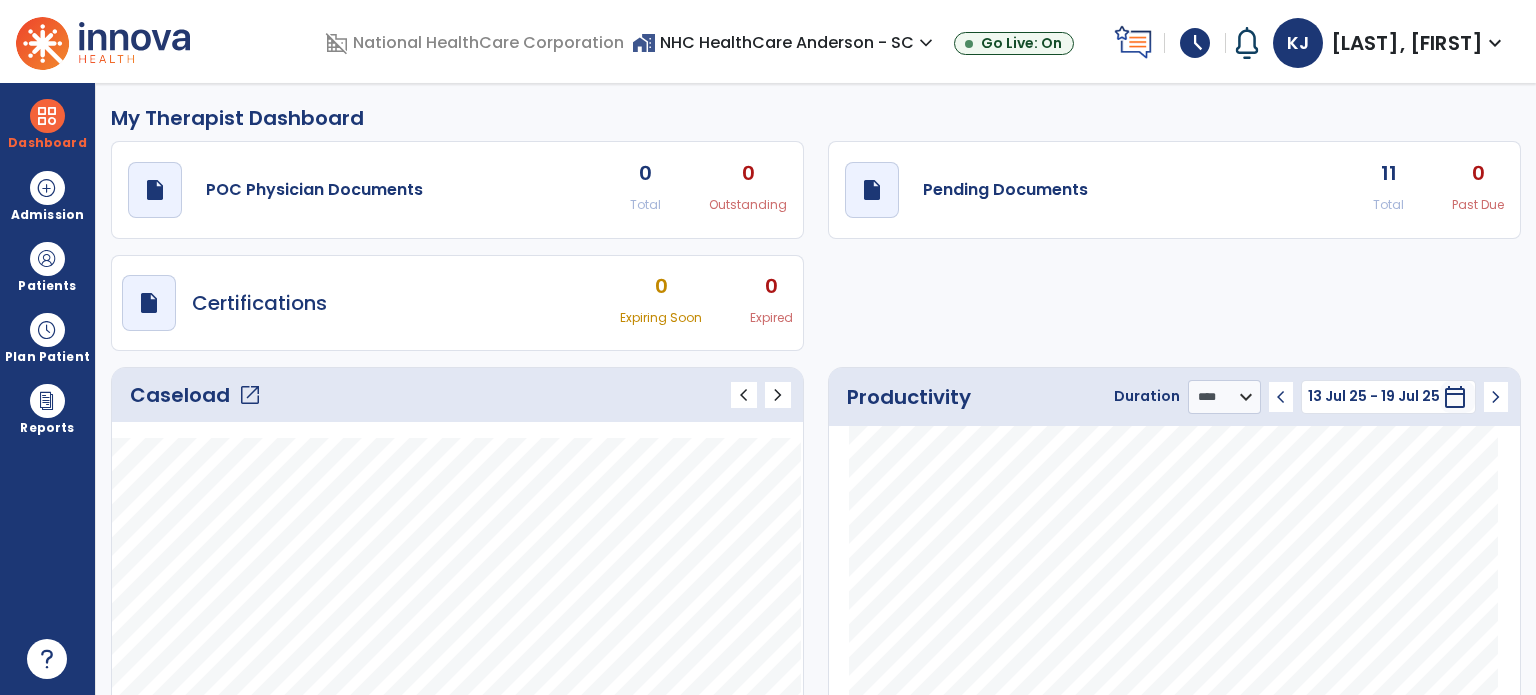 click at bounding box center [47, 259] 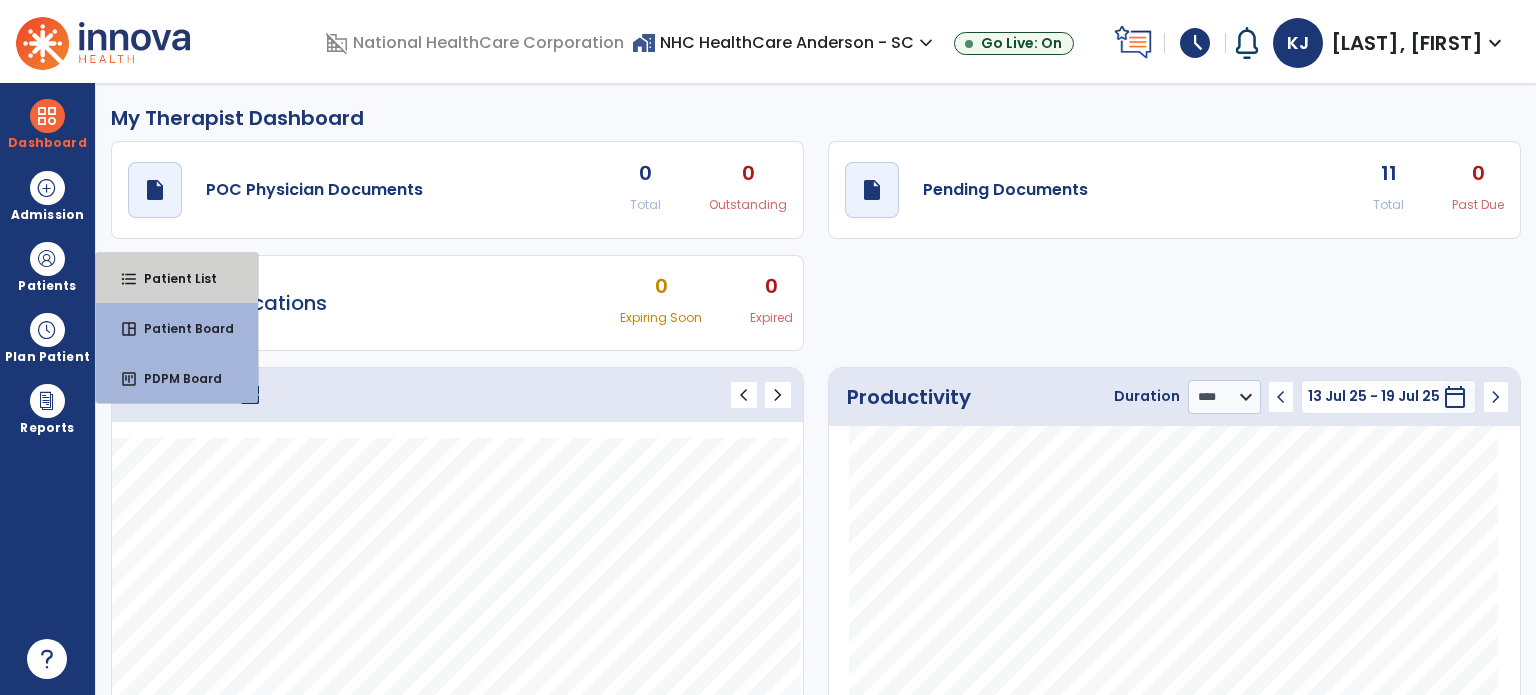 click on "Patient List" at bounding box center [172, 278] 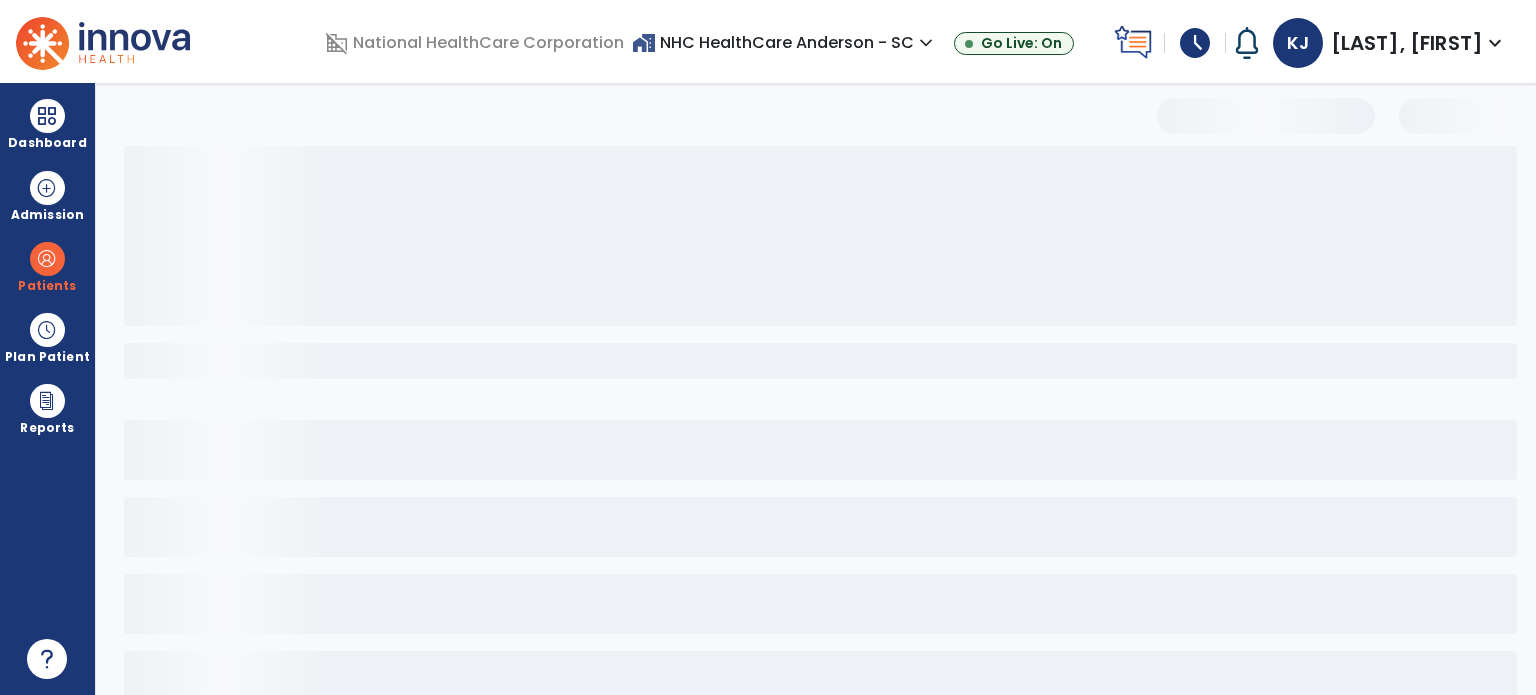 select on "***" 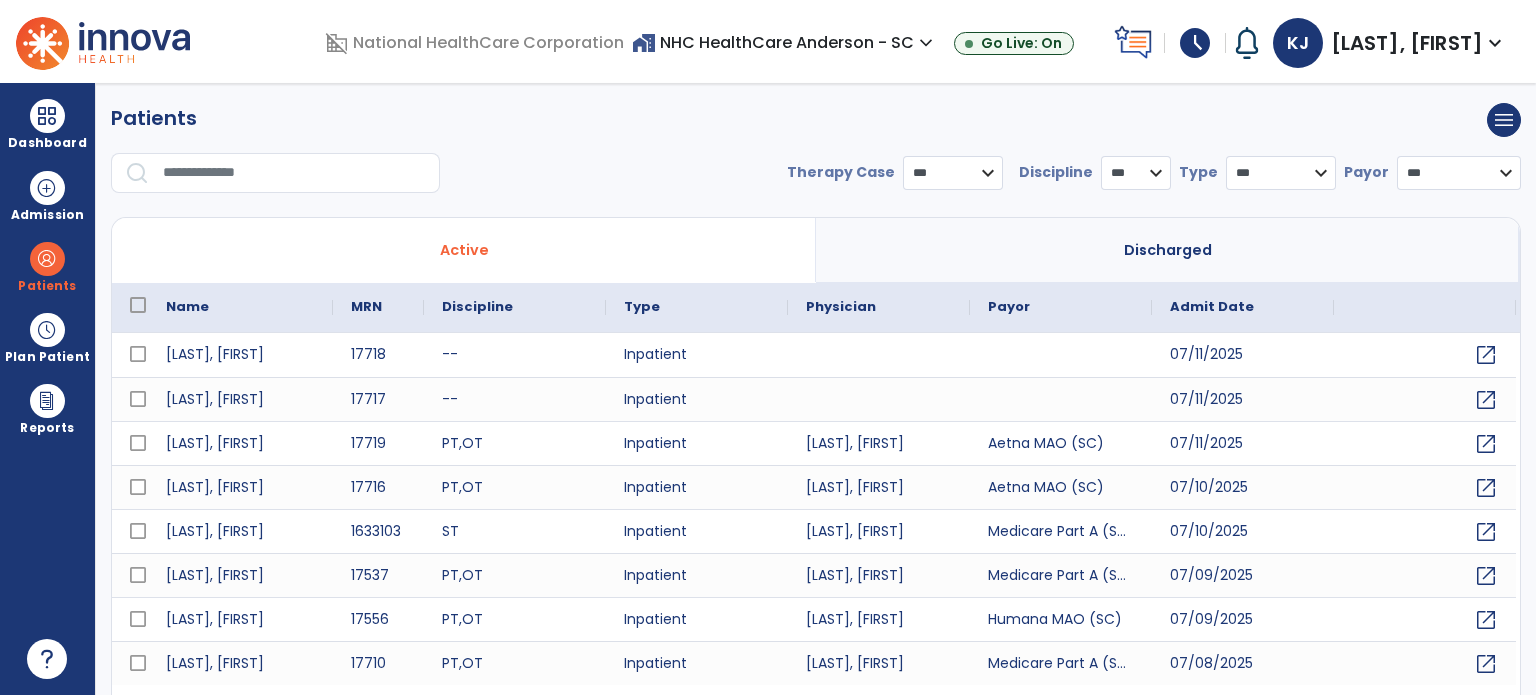 click at bounding box center [294, 173] 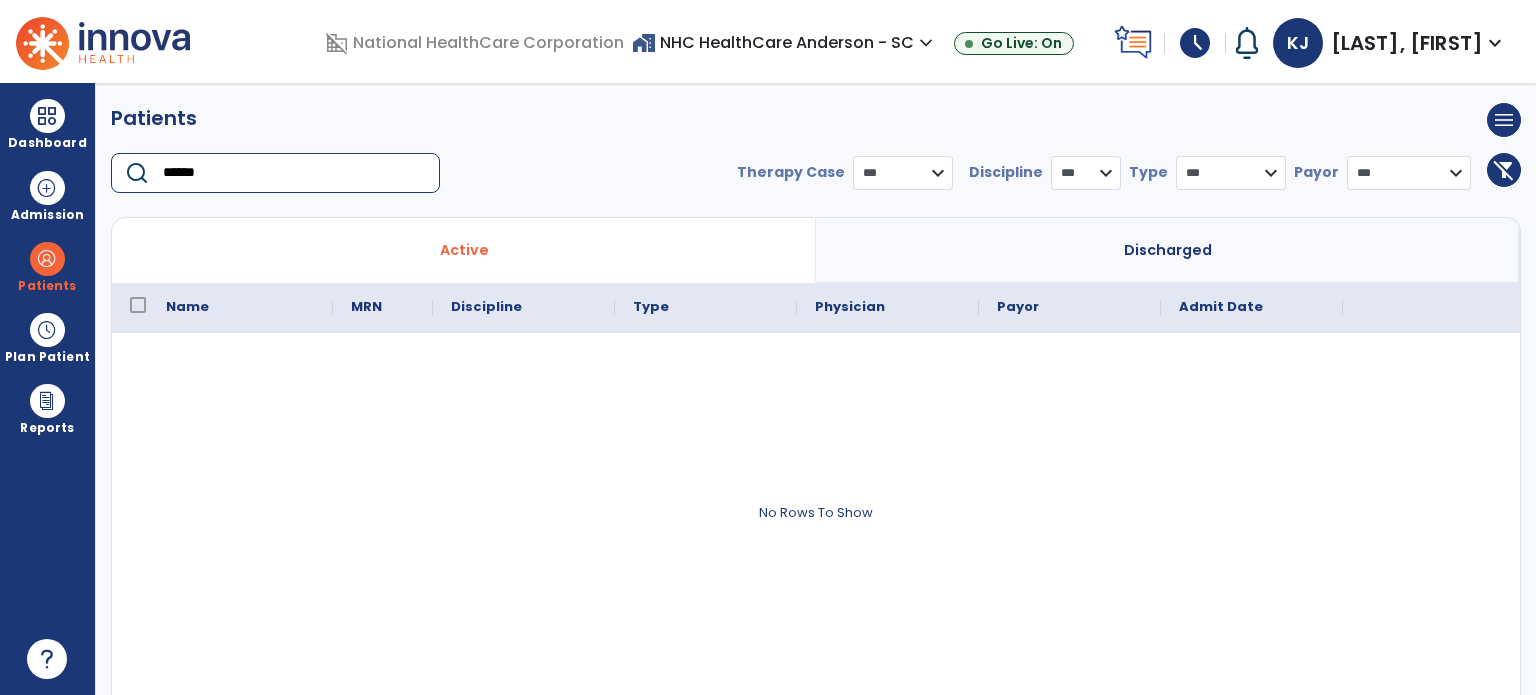 type on "******" 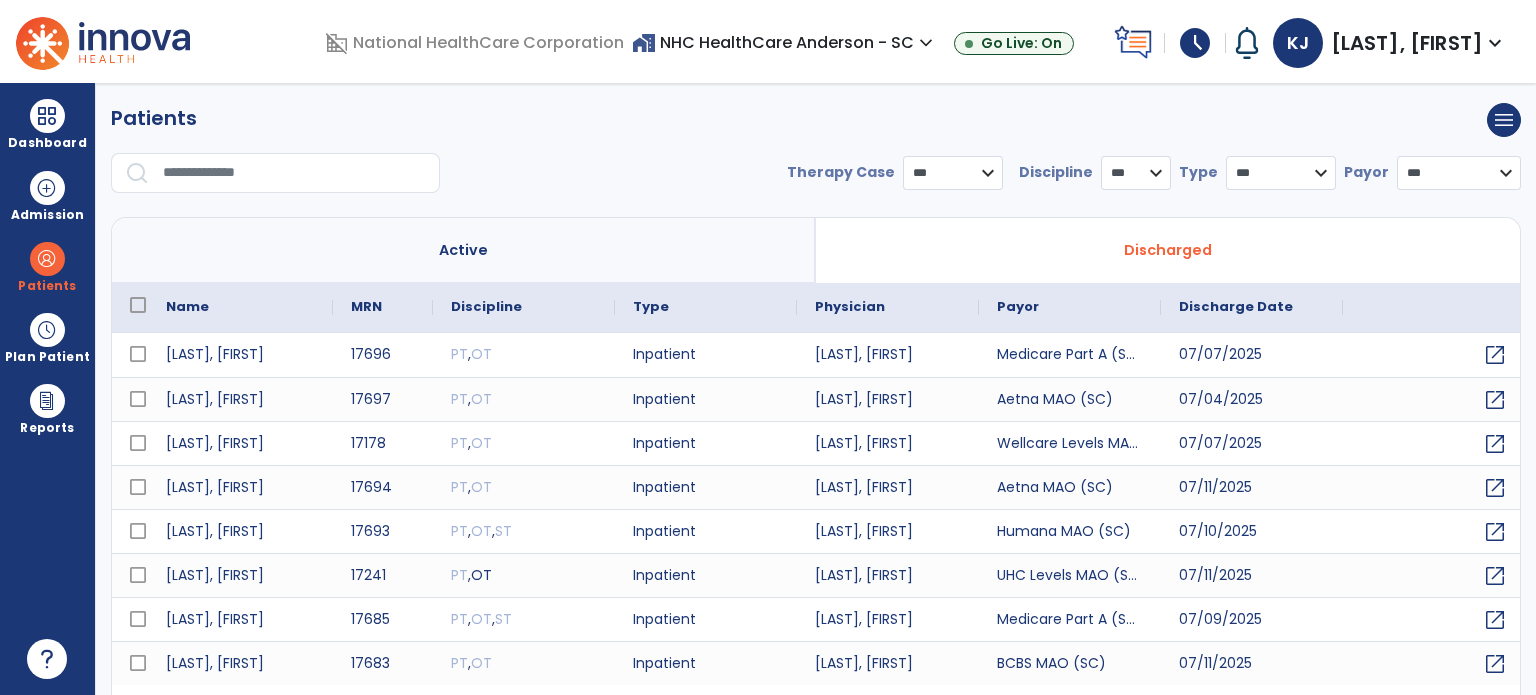 click at bounding box center (294, 173) 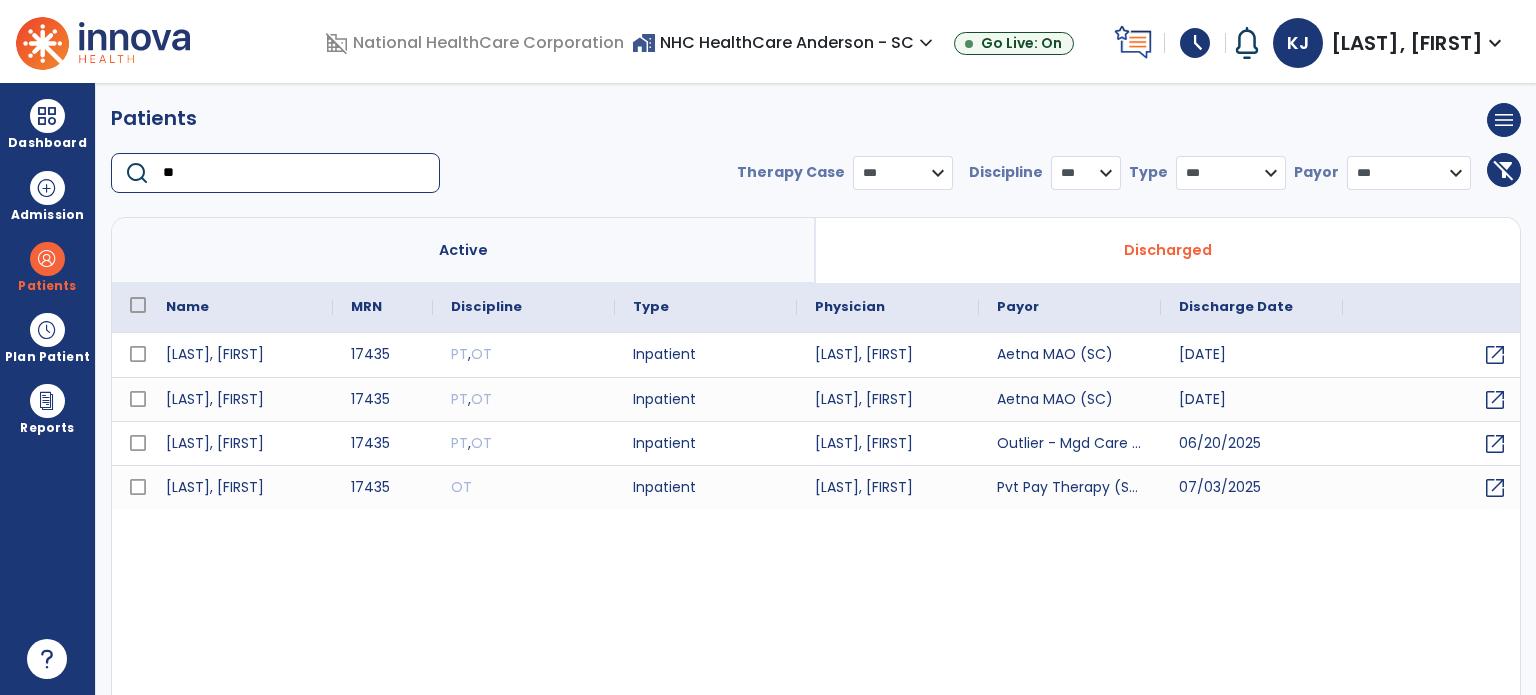 type on "*" 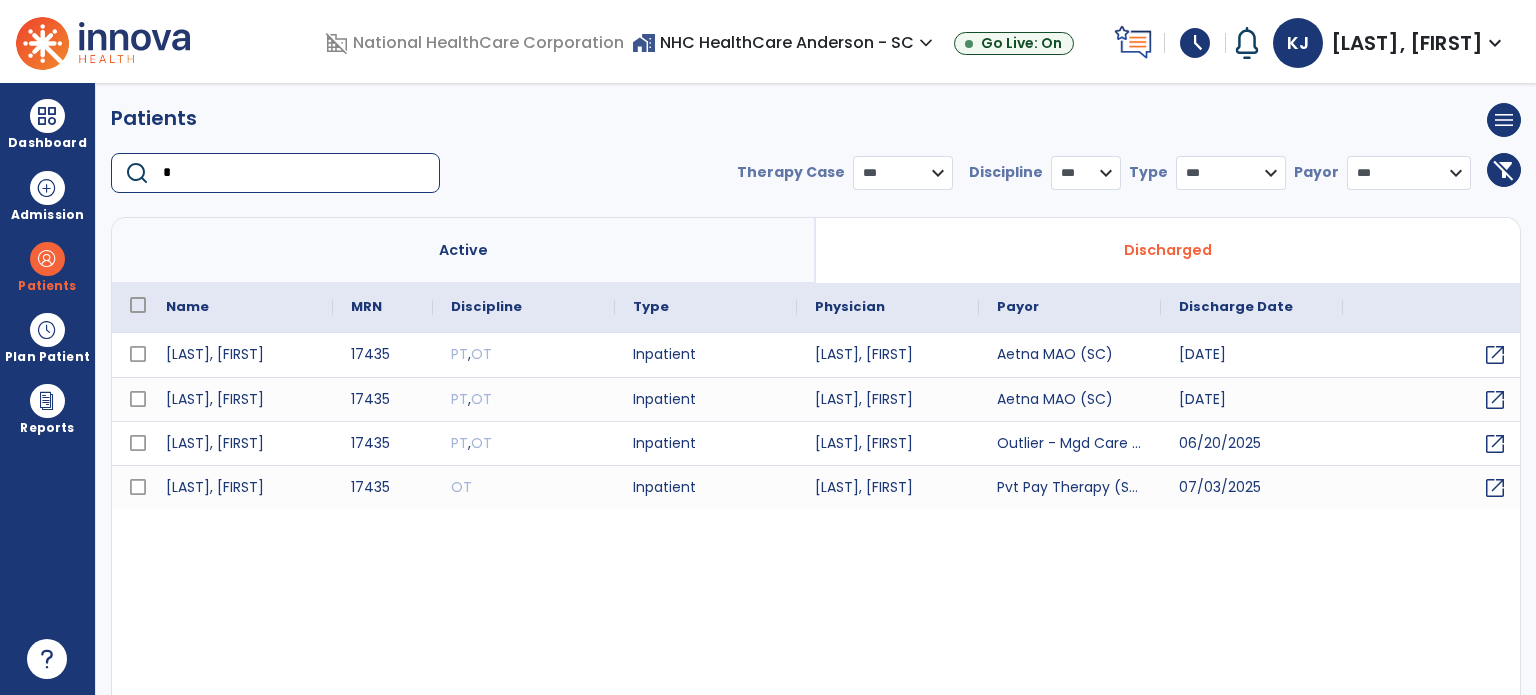 type 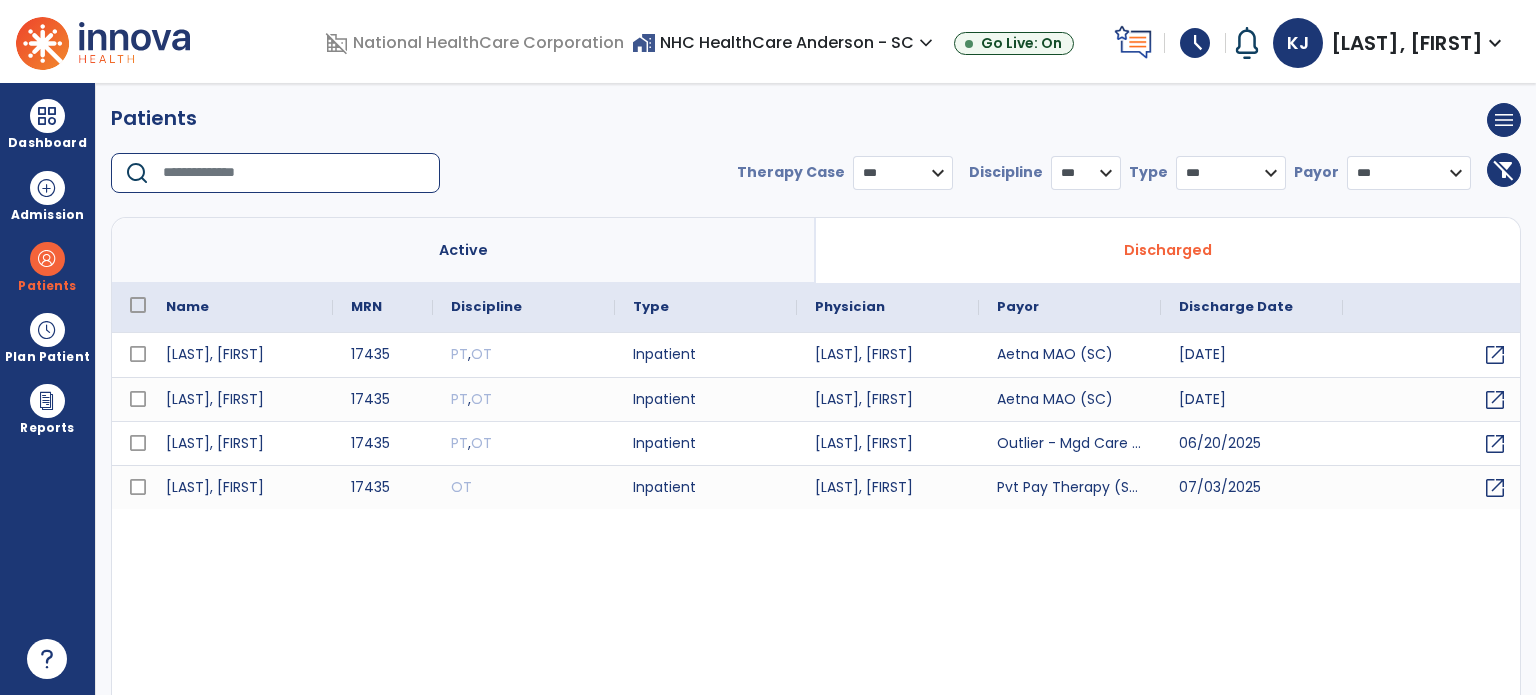 click on "Dashboard" at bounding box center [47, 124] 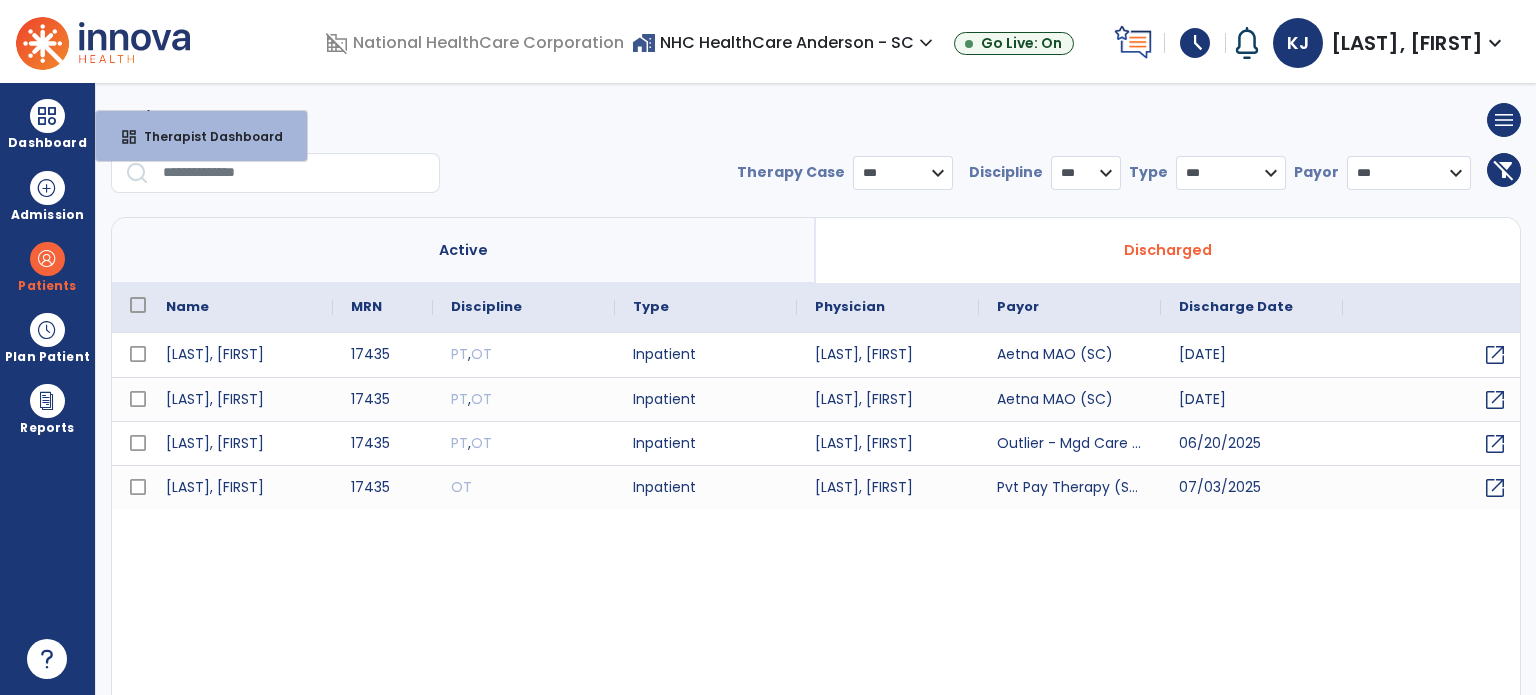 click on "Therapist Dashboard" at bounding box center [205, 136] 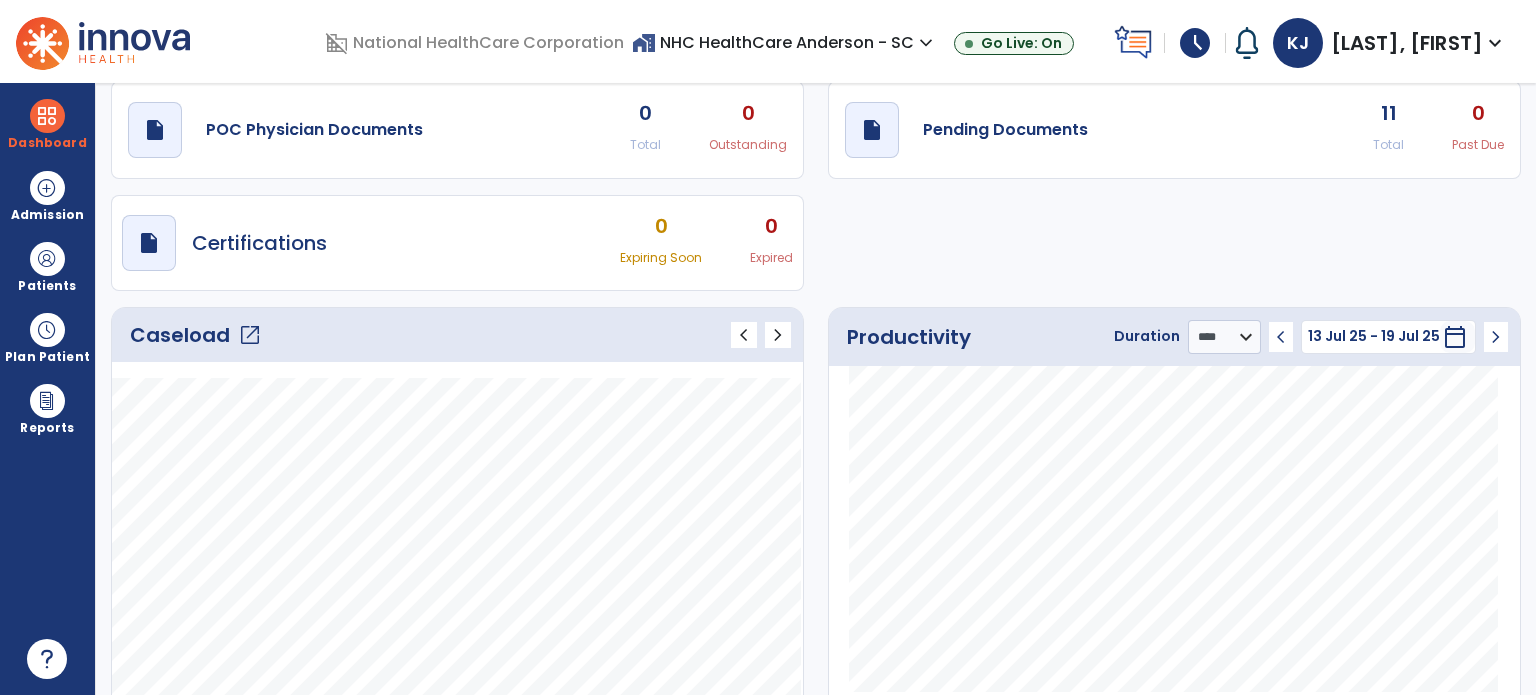 scroll, scrollTop: 0, scrollLeft: 0, axis: both 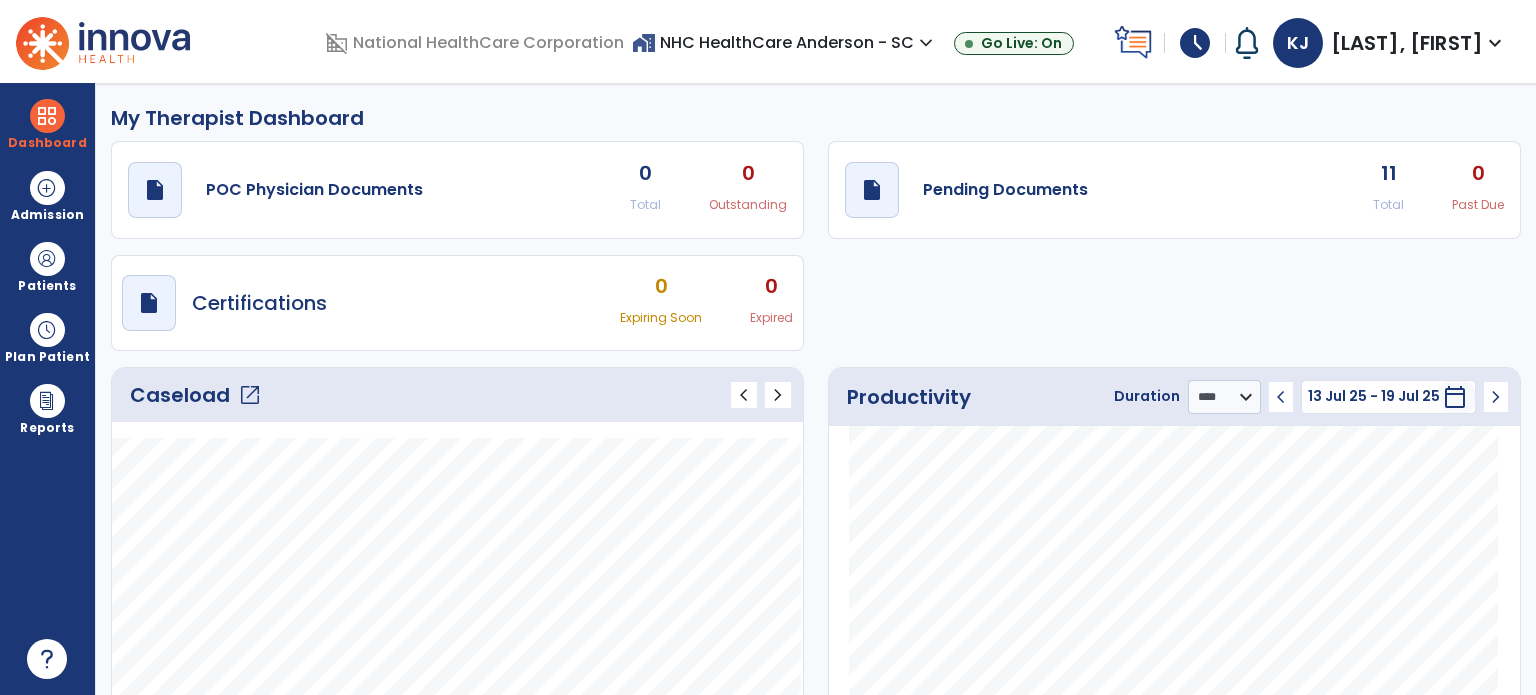 click 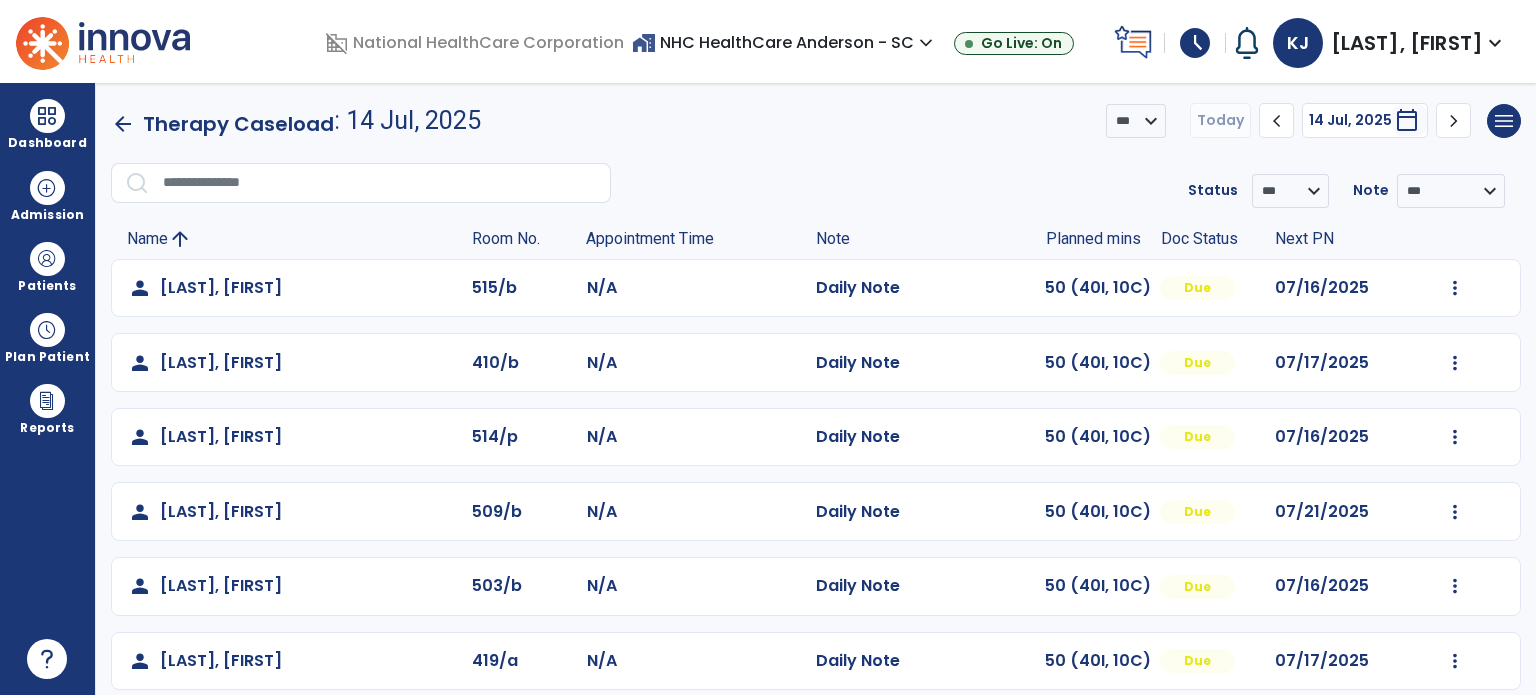 click at bounding box center (1455, 288) 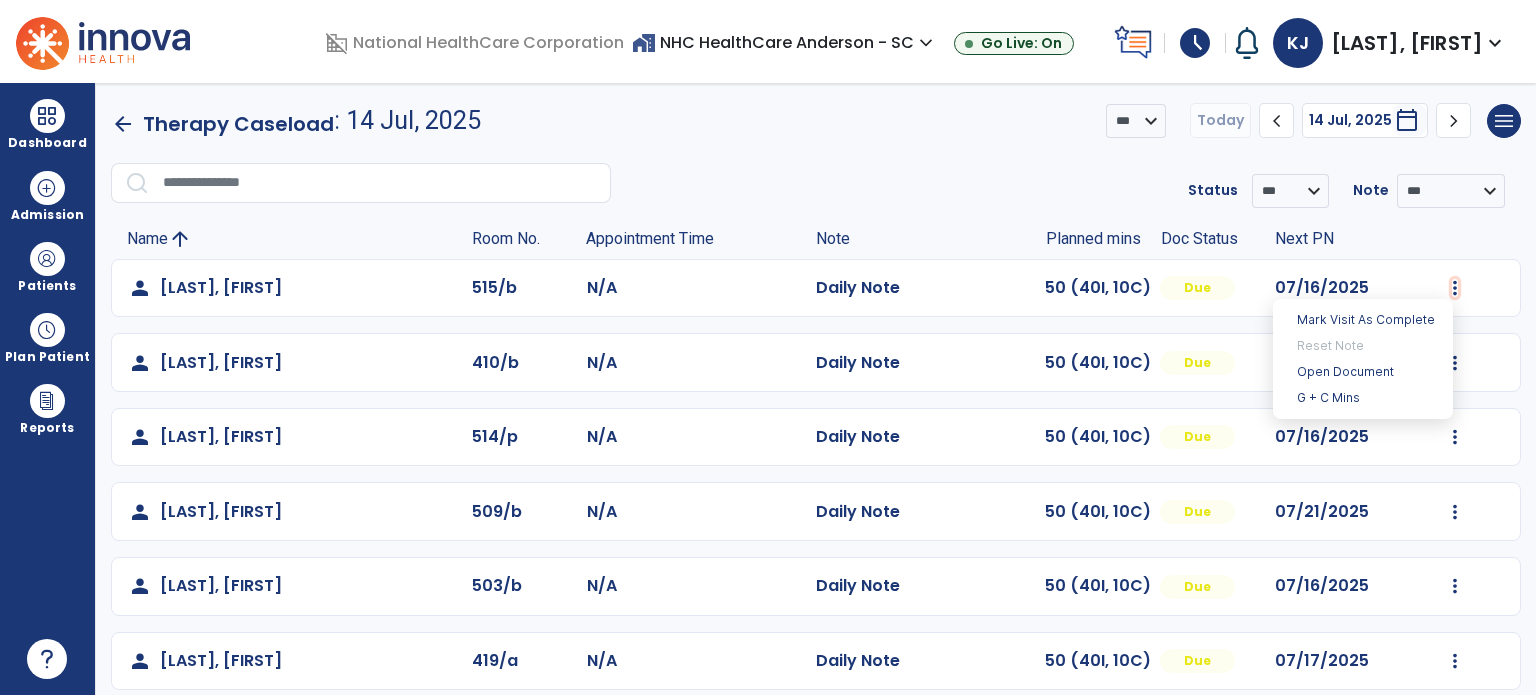click on "G + C Mins" at bounding box center [1363, 398] 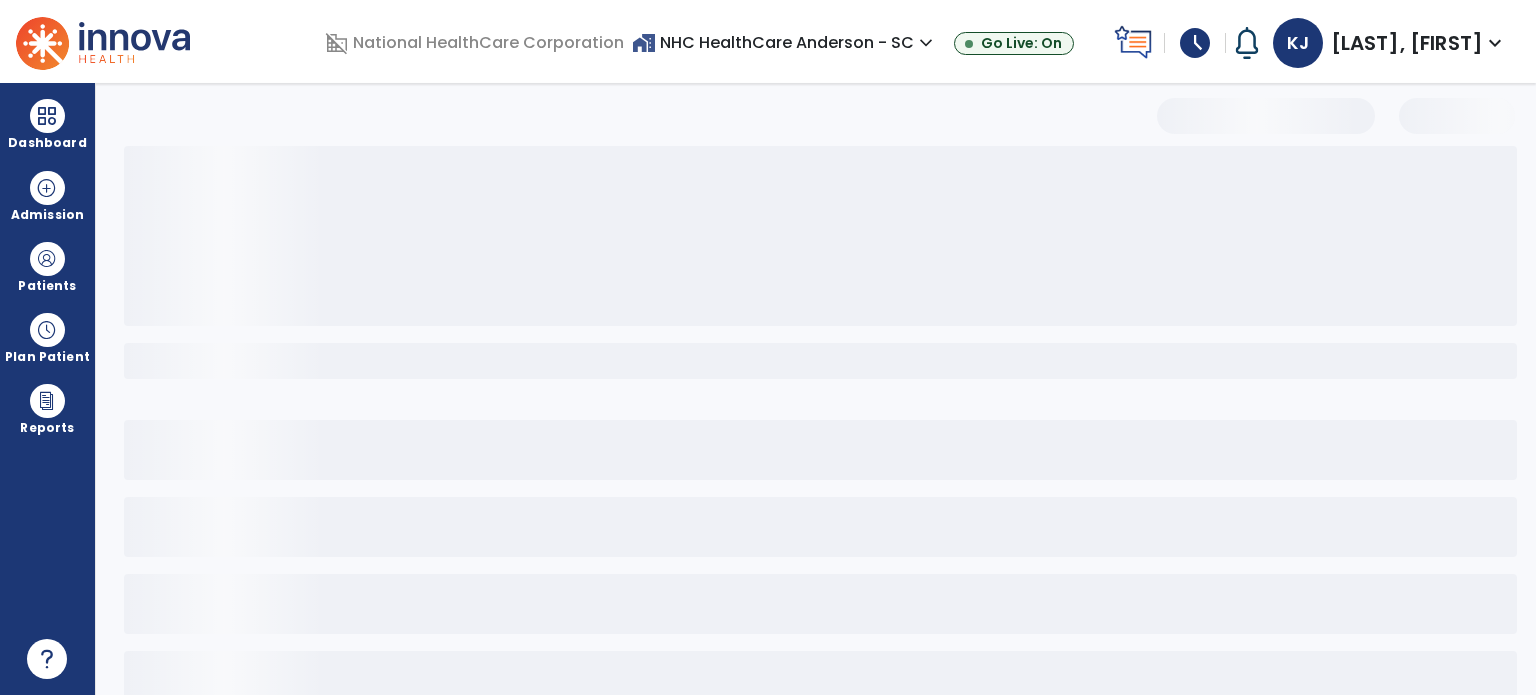 select on "***" 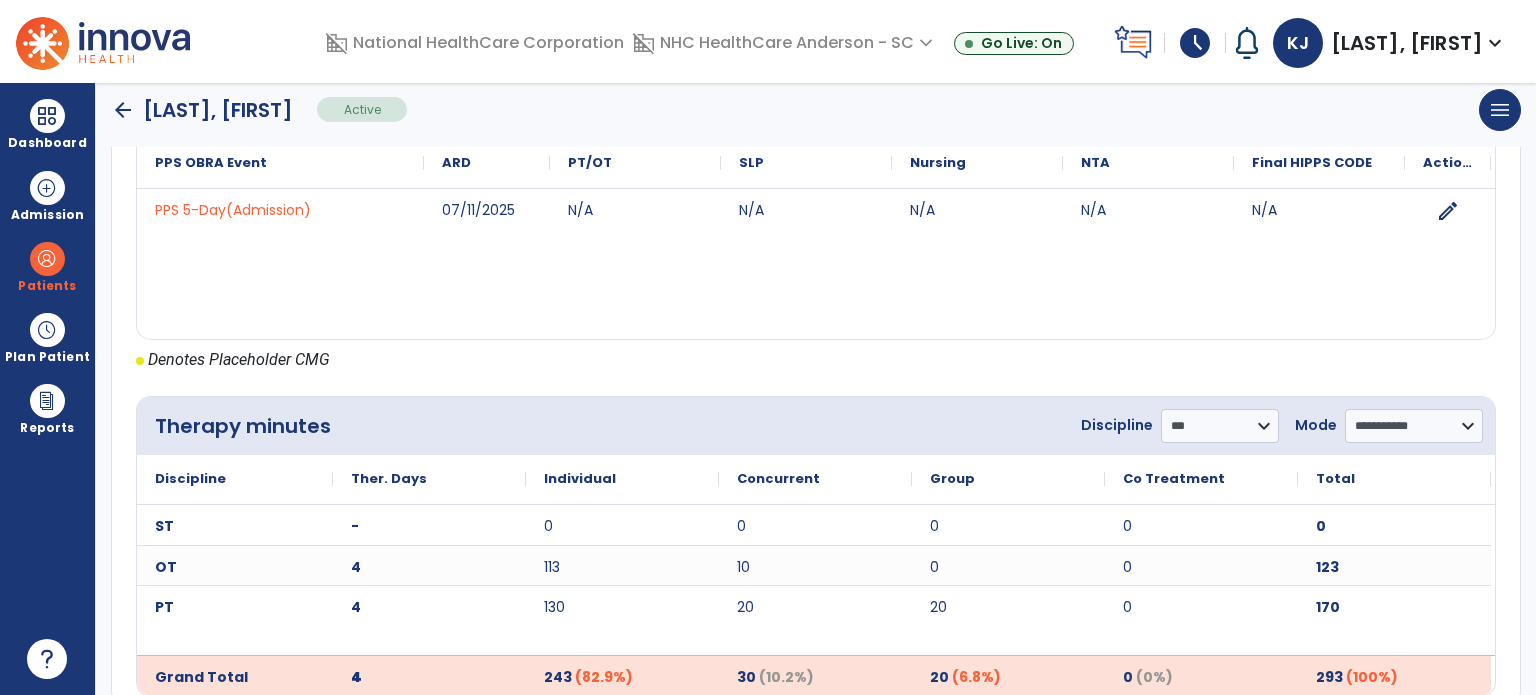 scroll, scrollTop: 864, scrollLeft: 0, axis: vertical 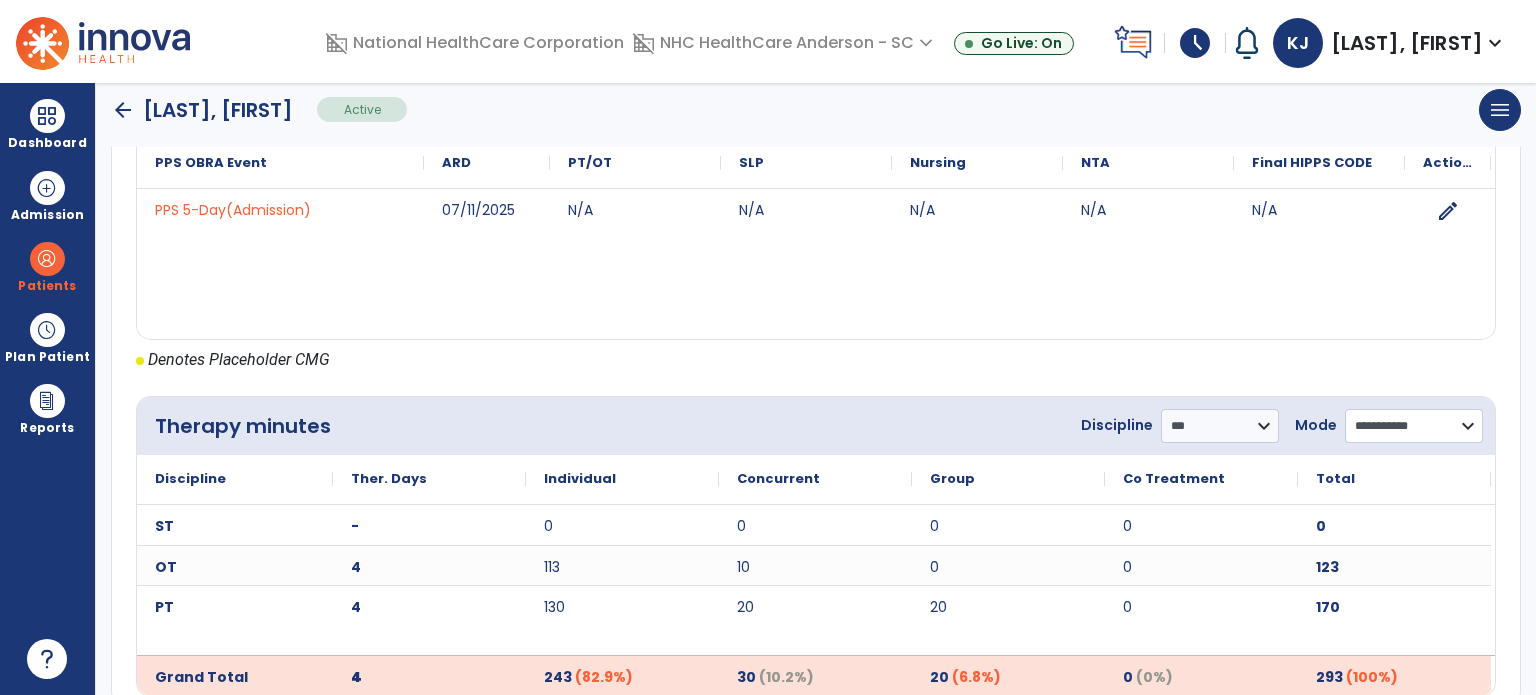click on "**********" 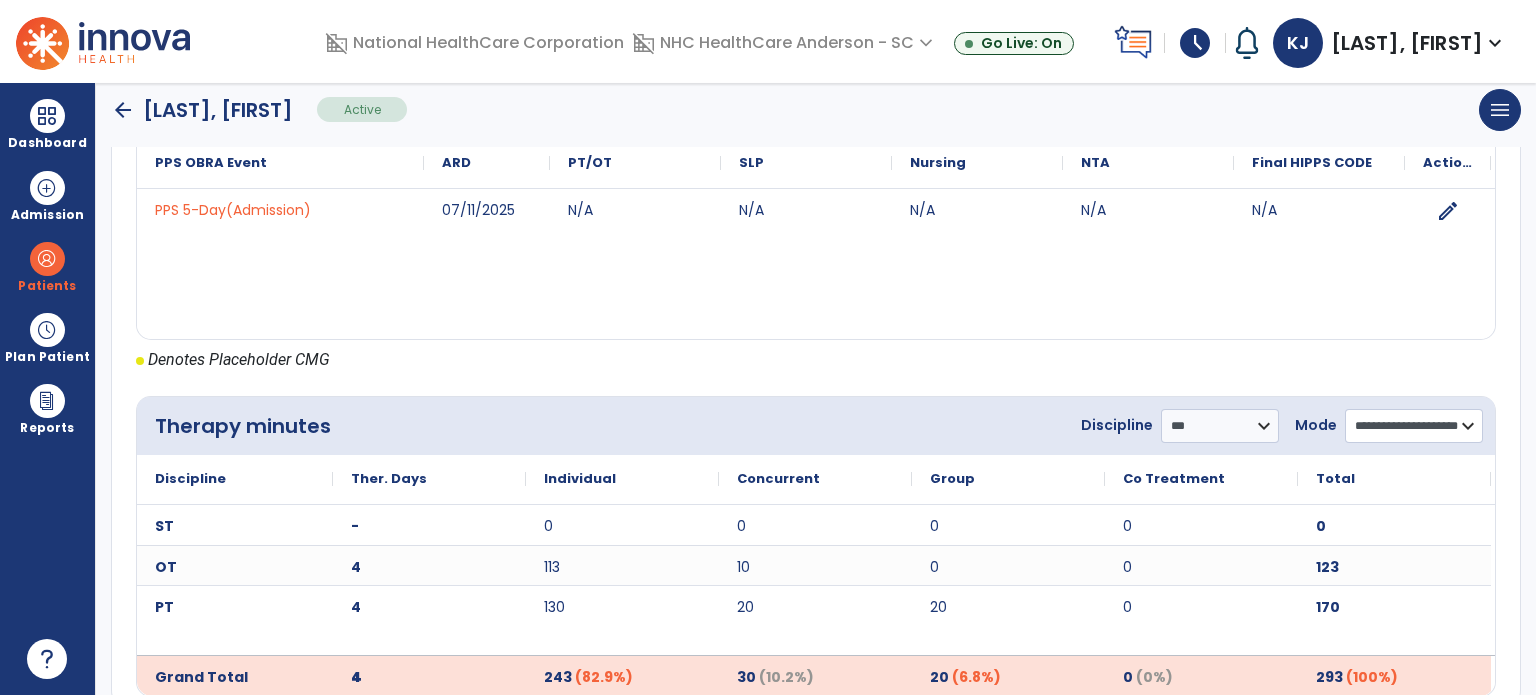 click on "**********" 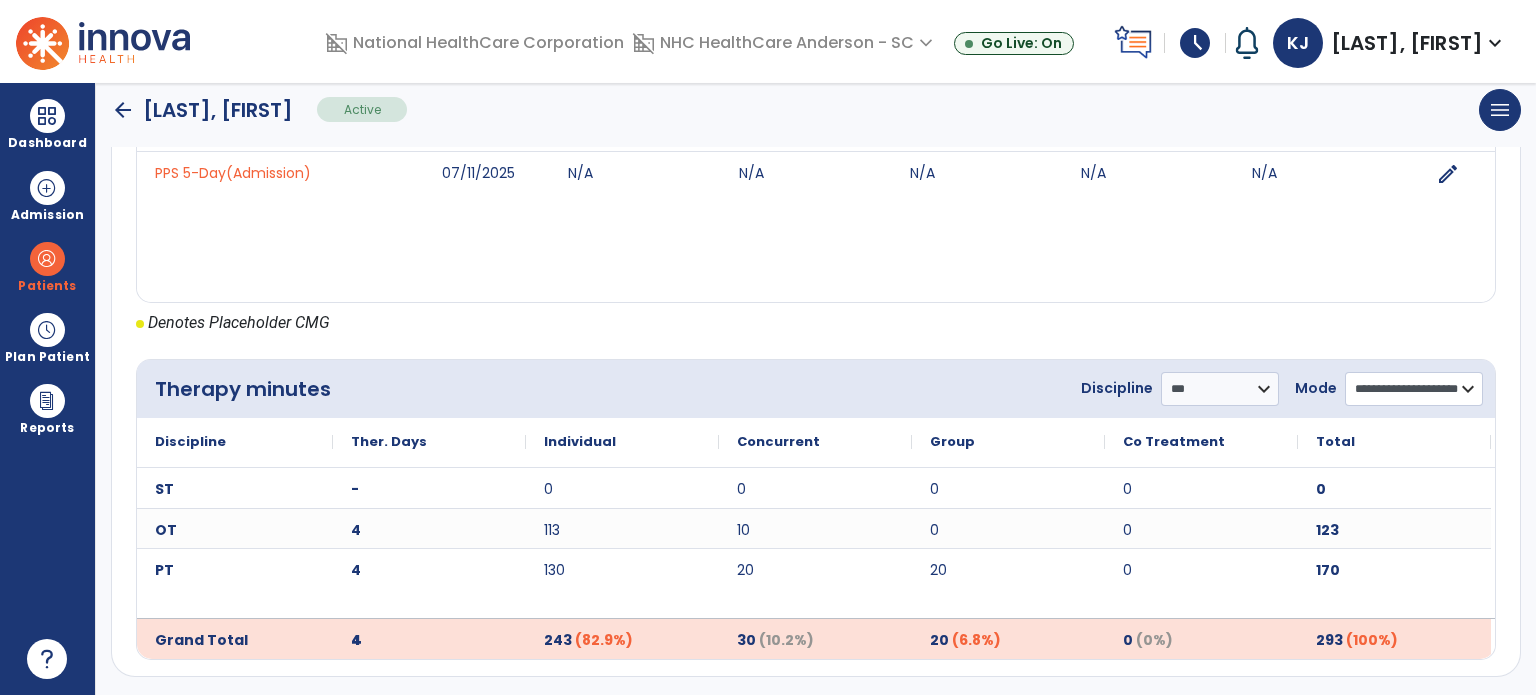 scroll, scrollTop: 903, scrollLeft: 0, axis: vertical 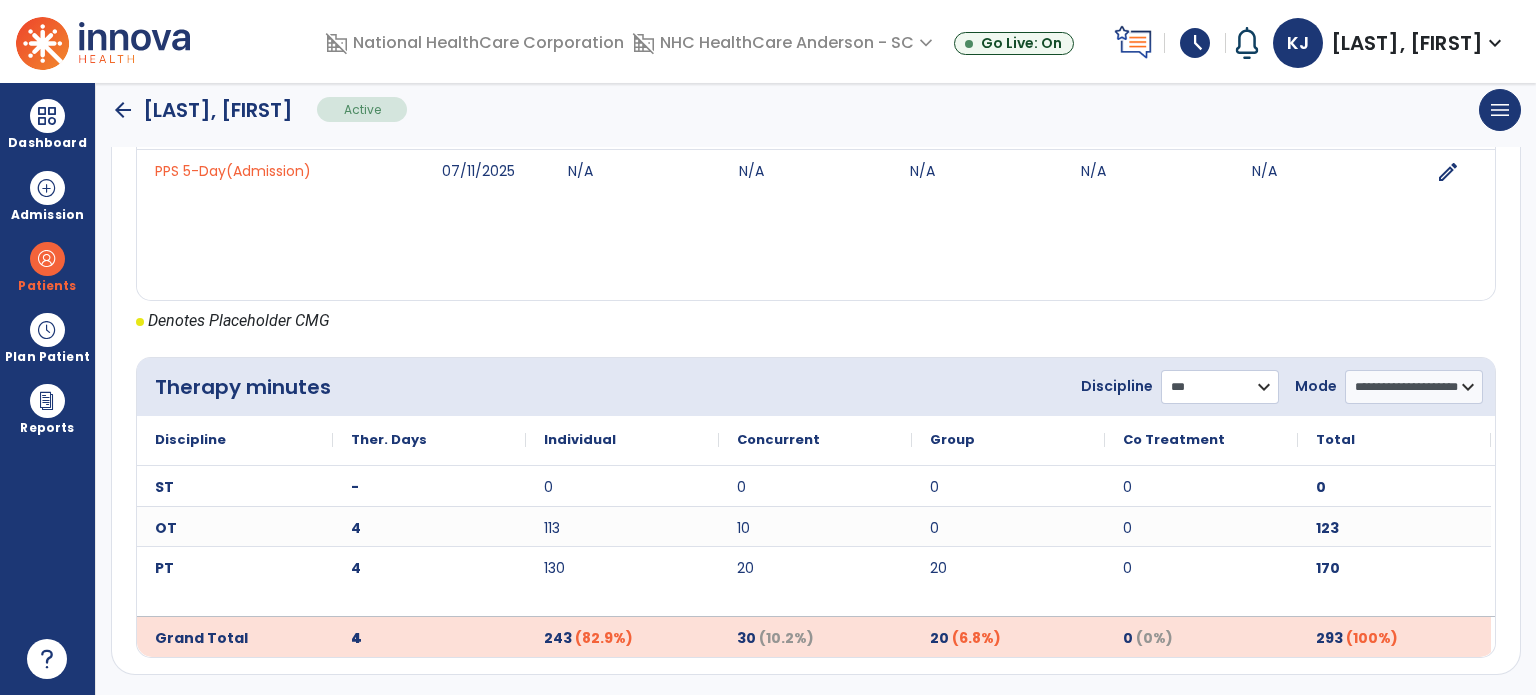 click on "**********" 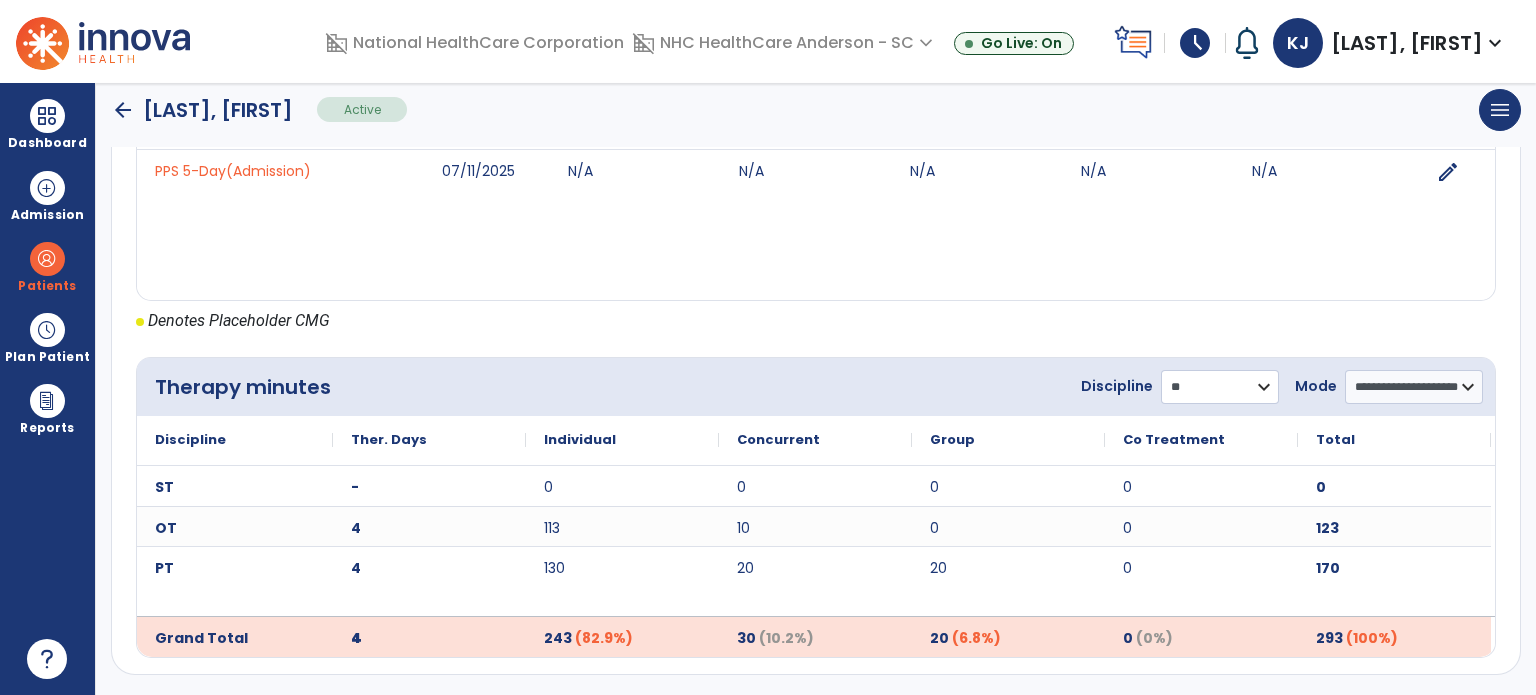 click on "**********" 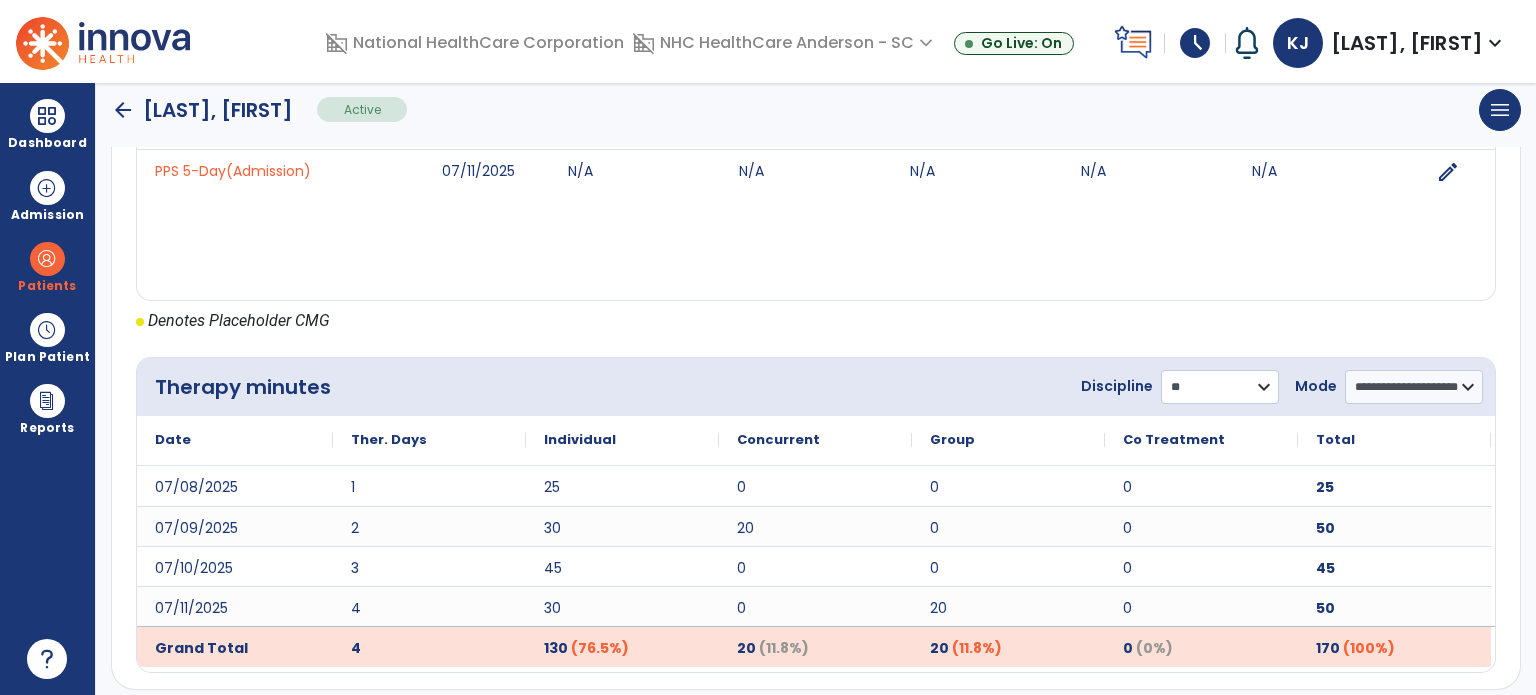 scroll, scrollTop: 913, scrollLeft: 0, axis: vertical 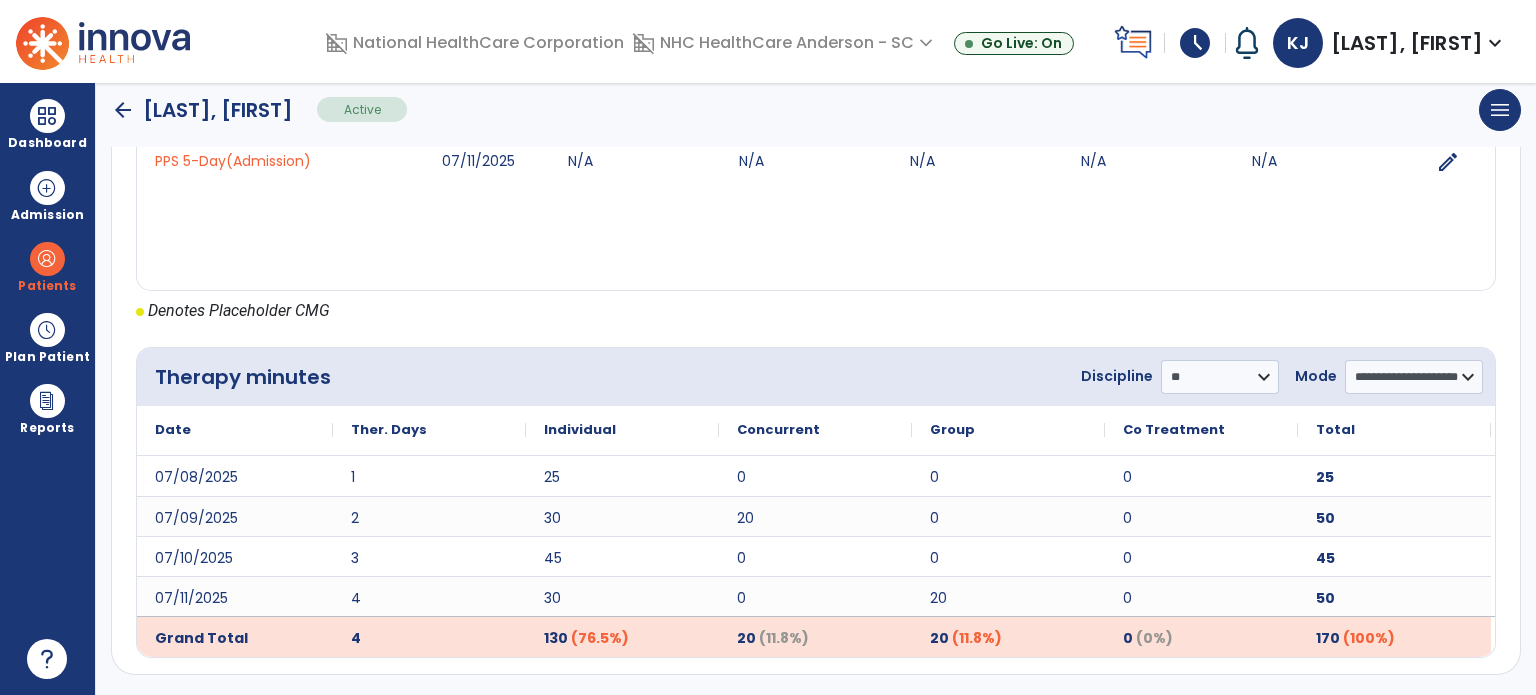 click on "Dashboard" at bounding box center (47, 143) 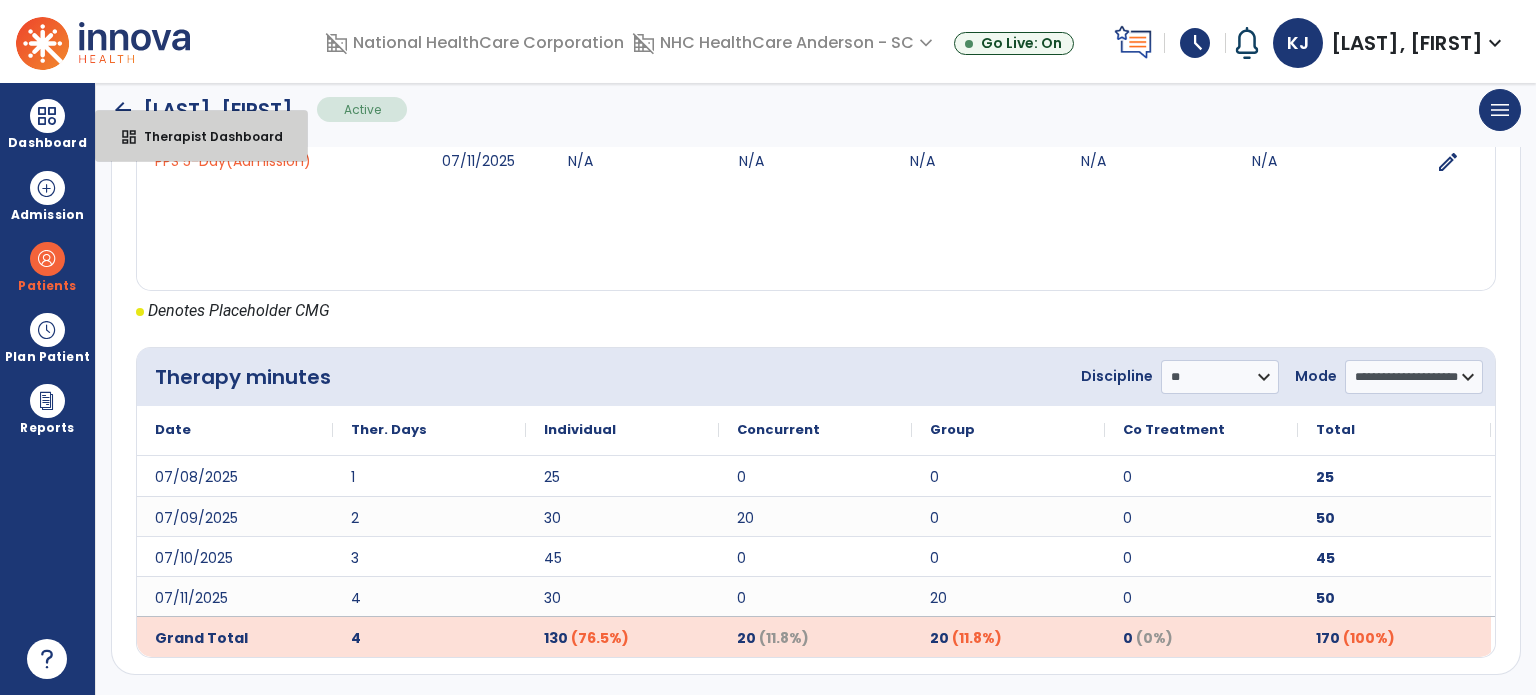 click on "dashboard  Therapist Dashboard" at bounding box center [201, 136] 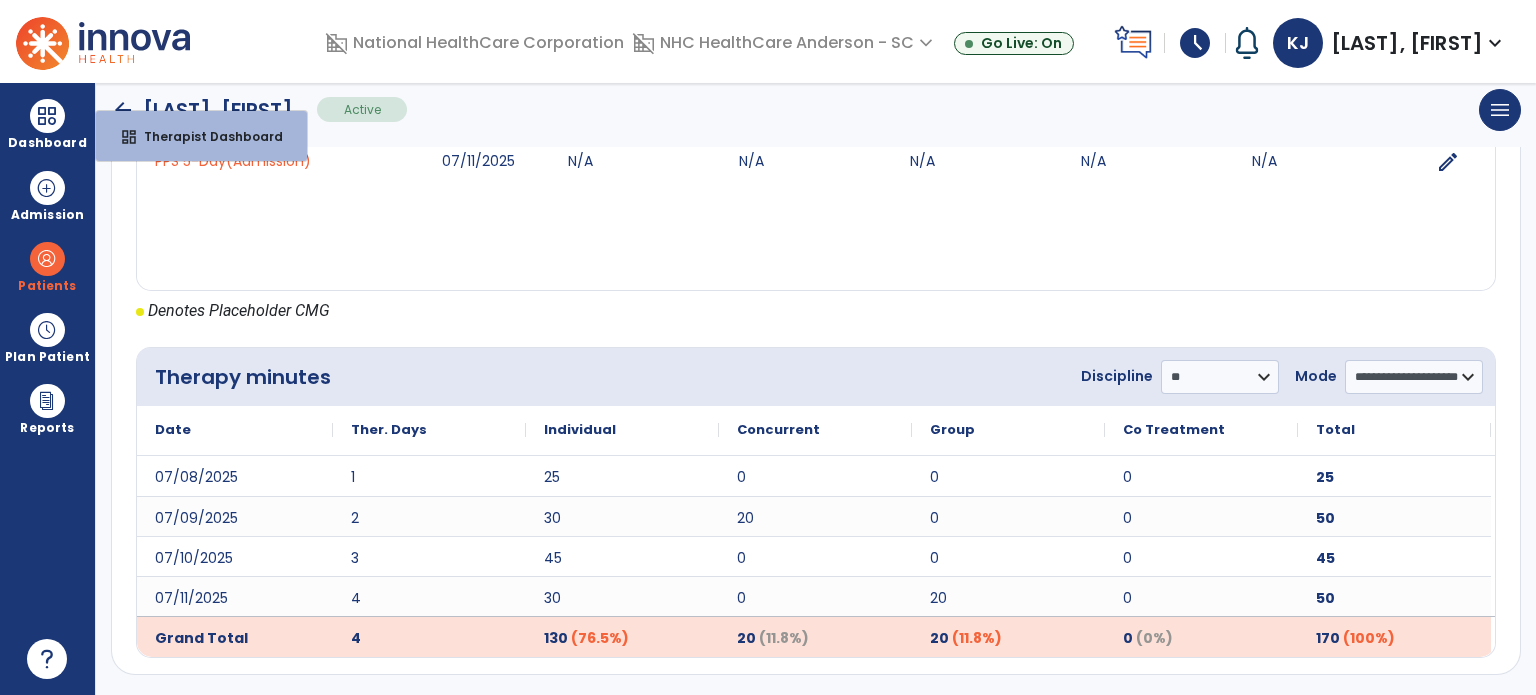 select on "****" 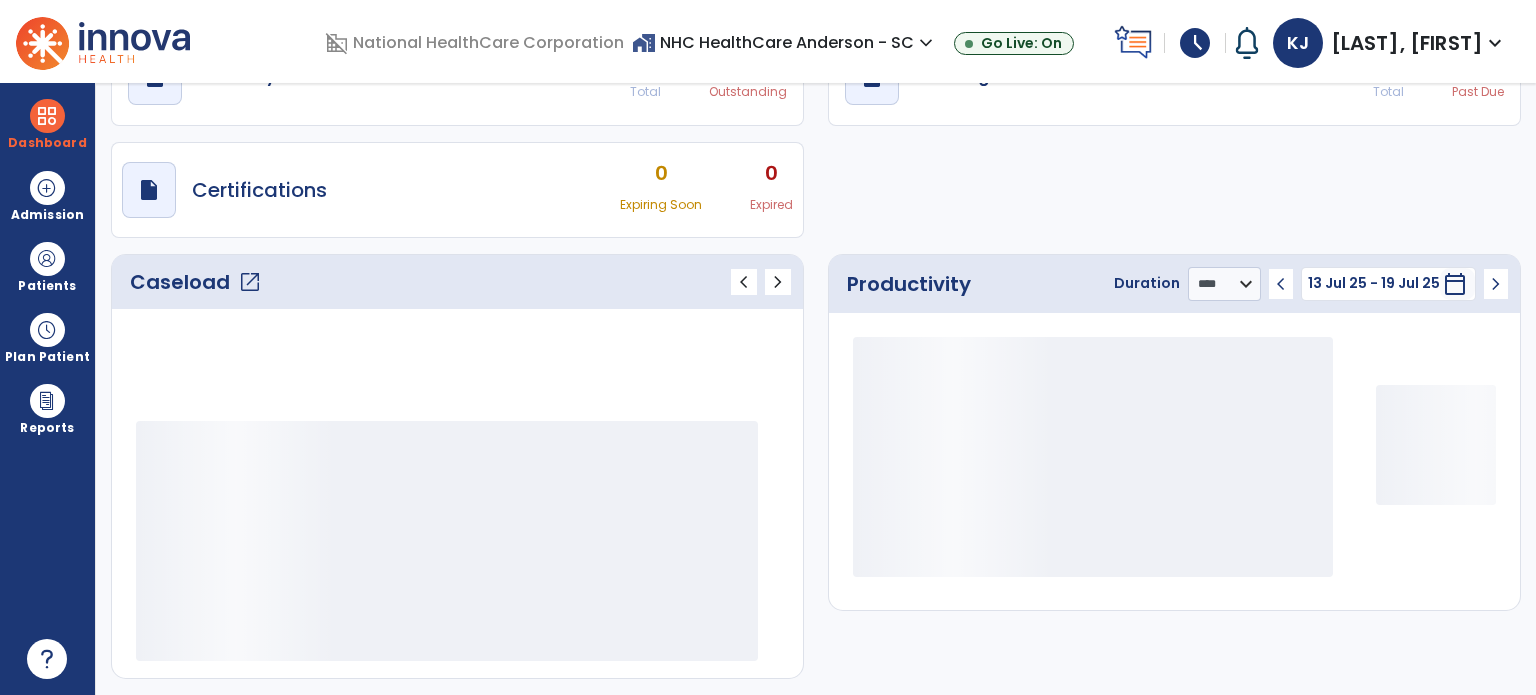 scroll, scrollTop: 109, scrollLeft: 0, axis: vertical 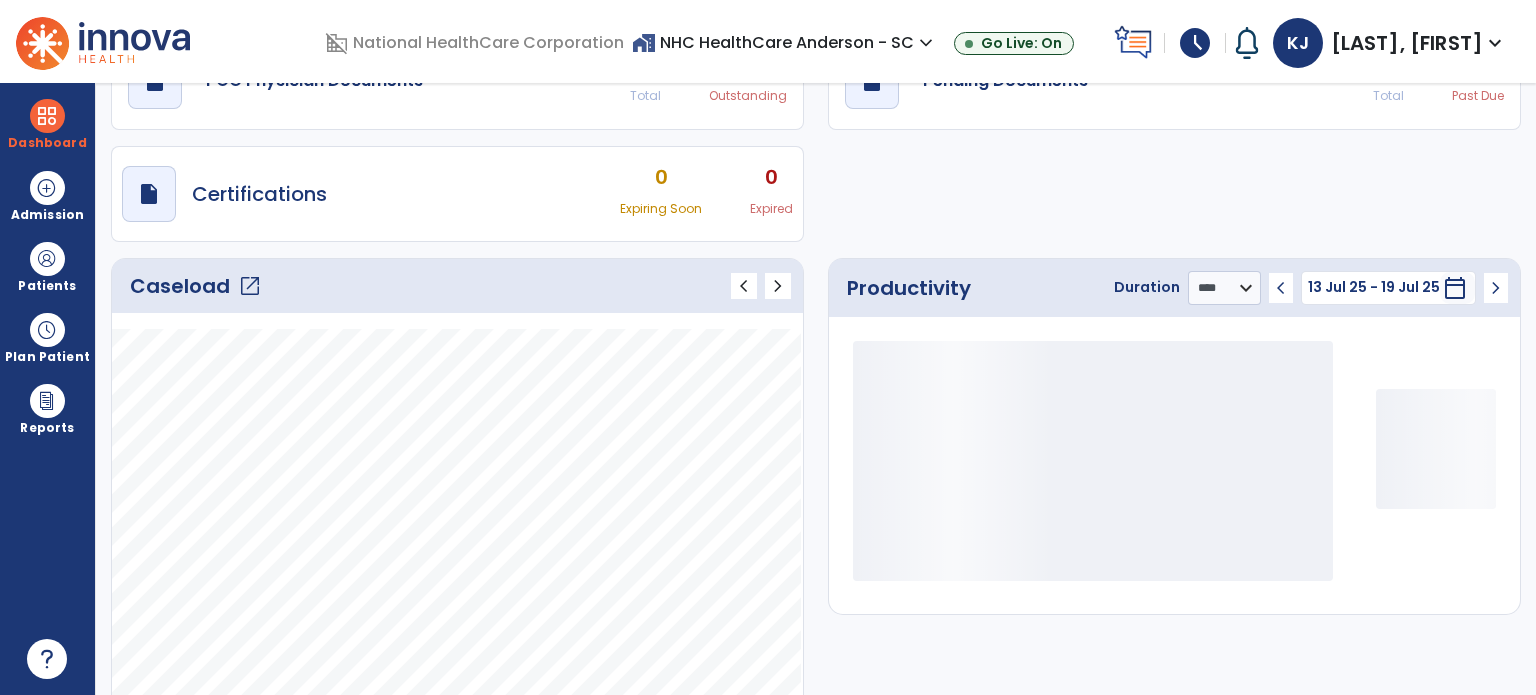 click on "open_in_new" 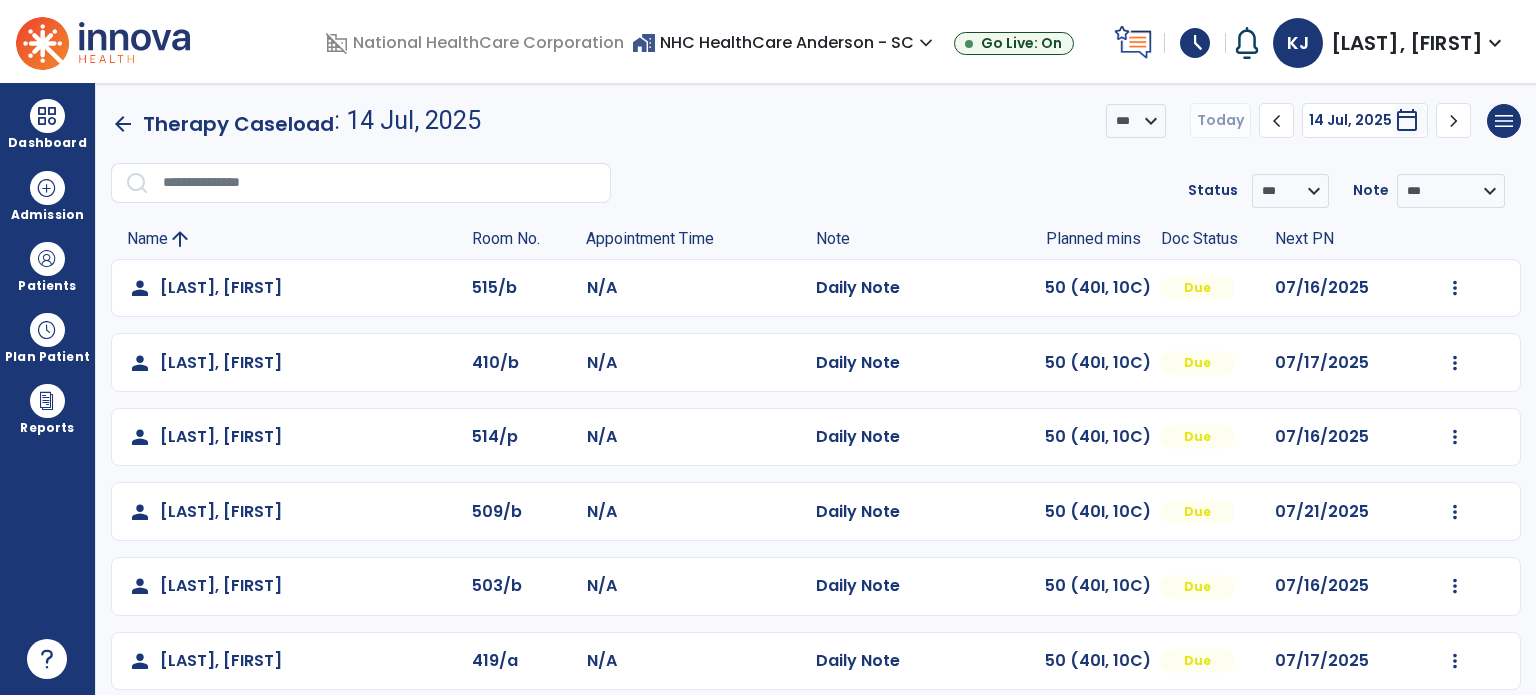 click at bounding box center [1455, 288] 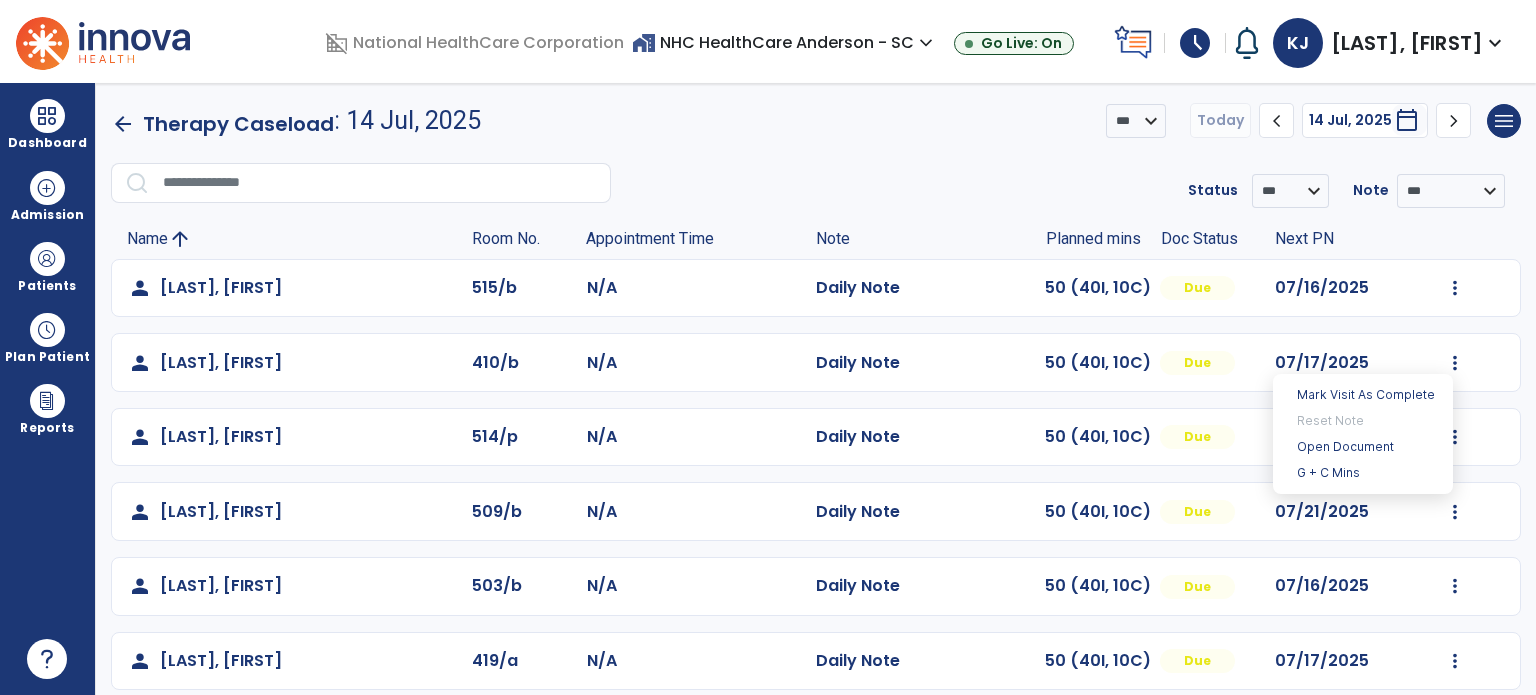 click on "G + C Mins" at bounding box center (1363, 473) 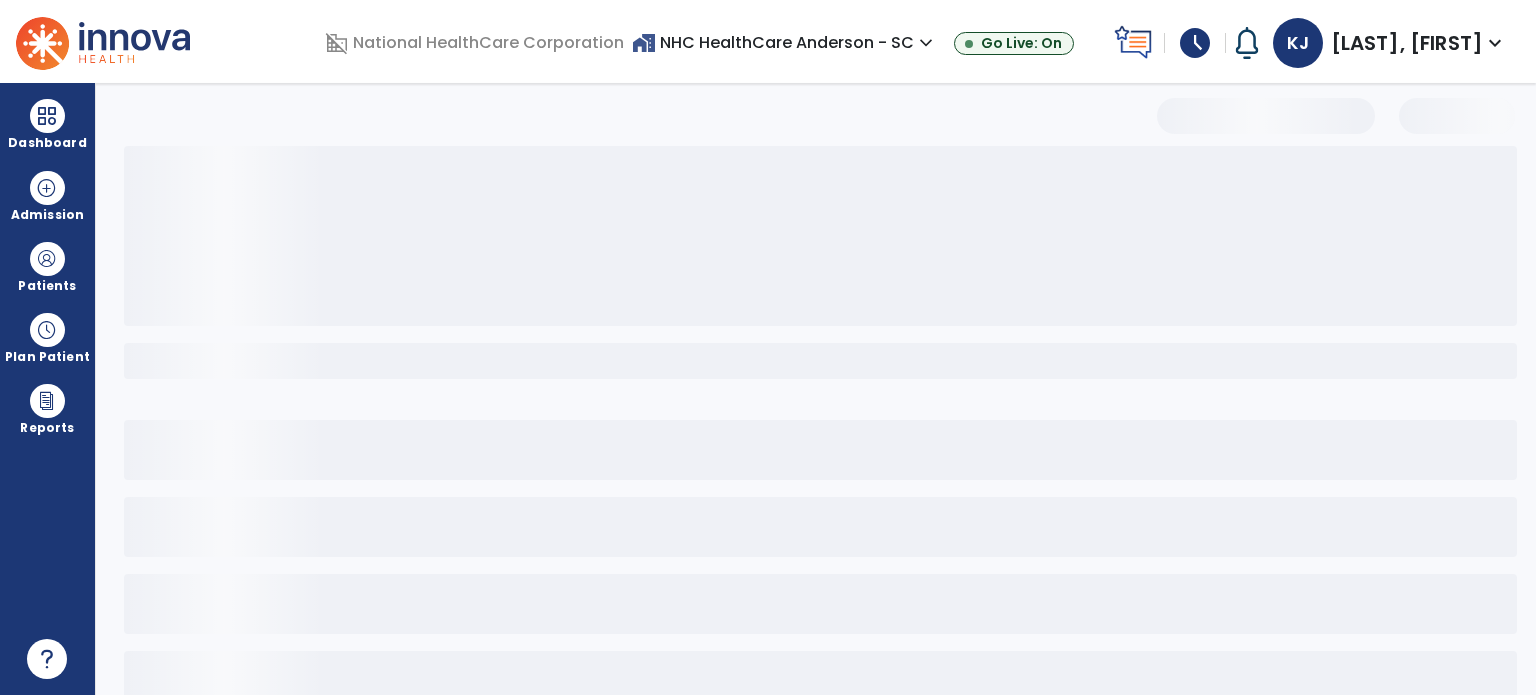 select on "***" 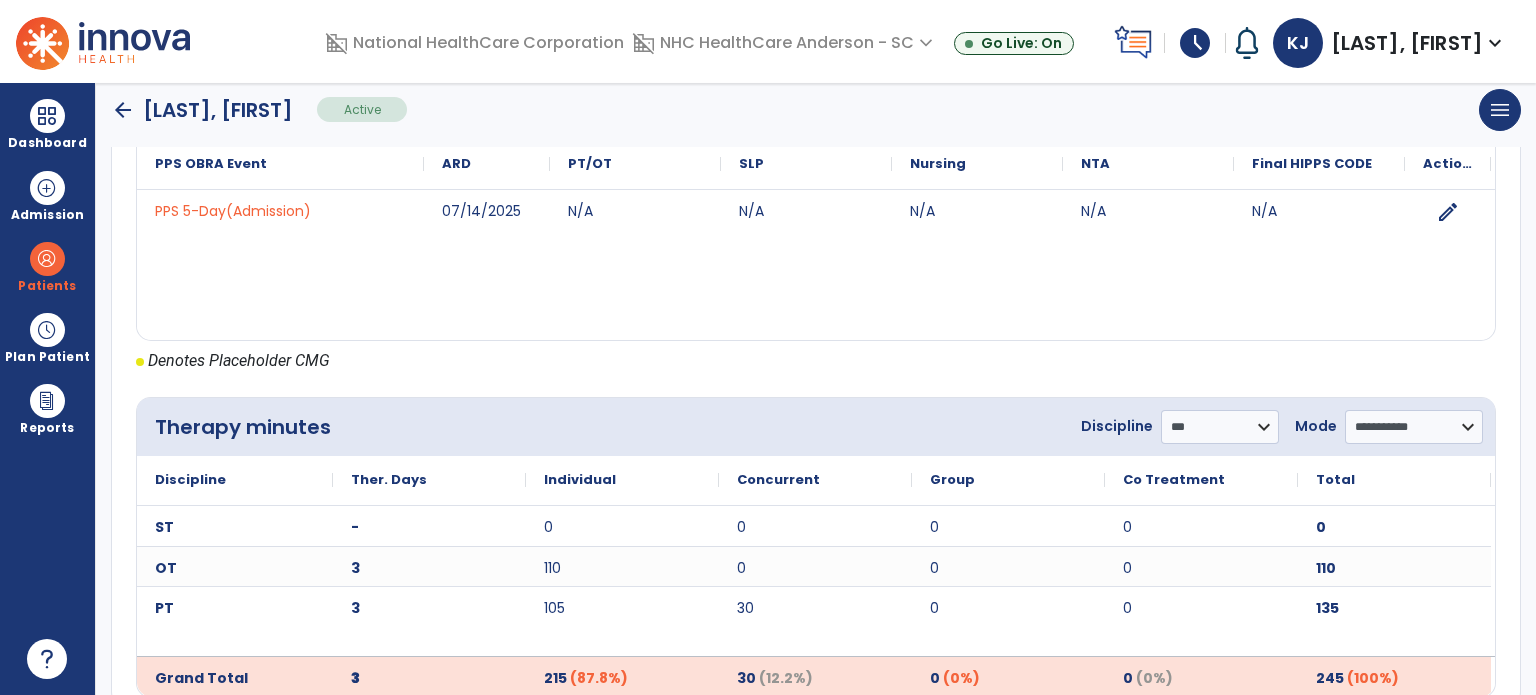scroll, scrollTop: 864, scrollLeft: 0, axis: vertical 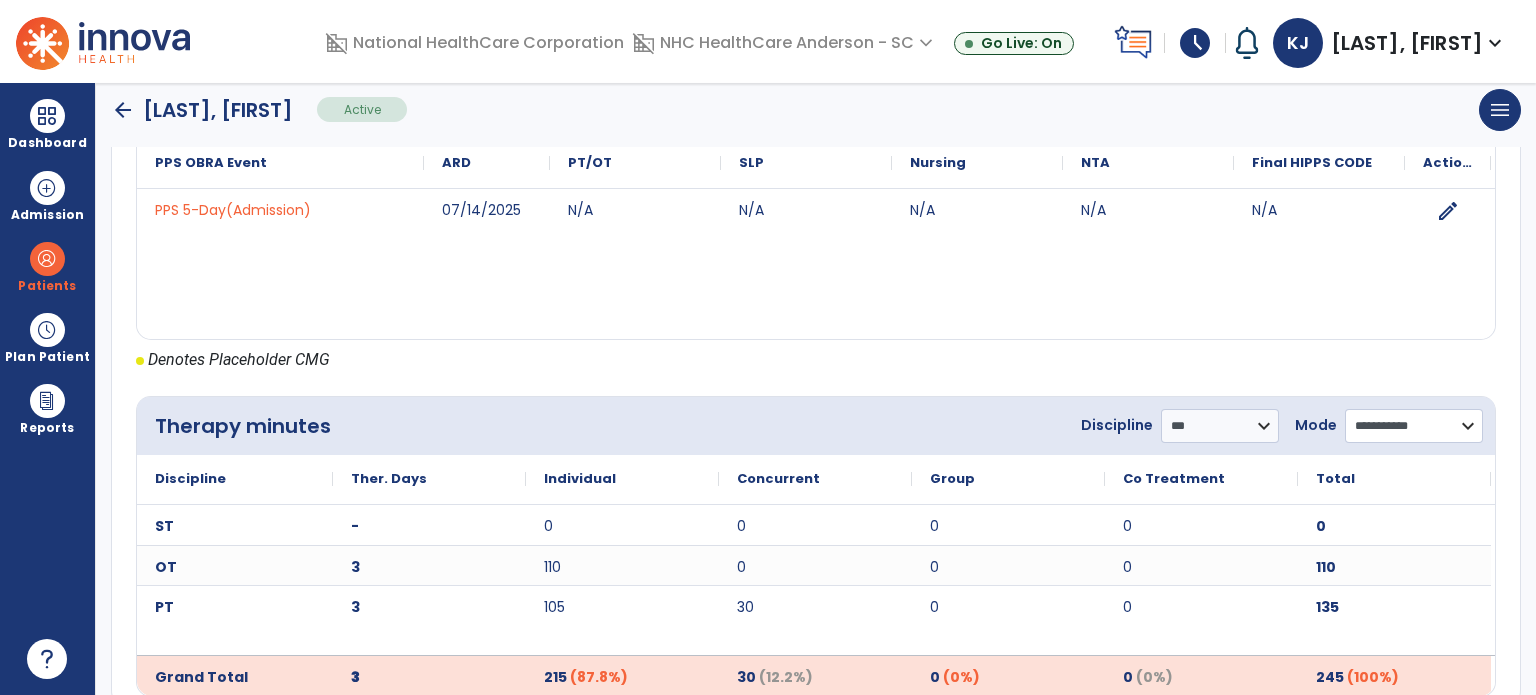 click on "**********" 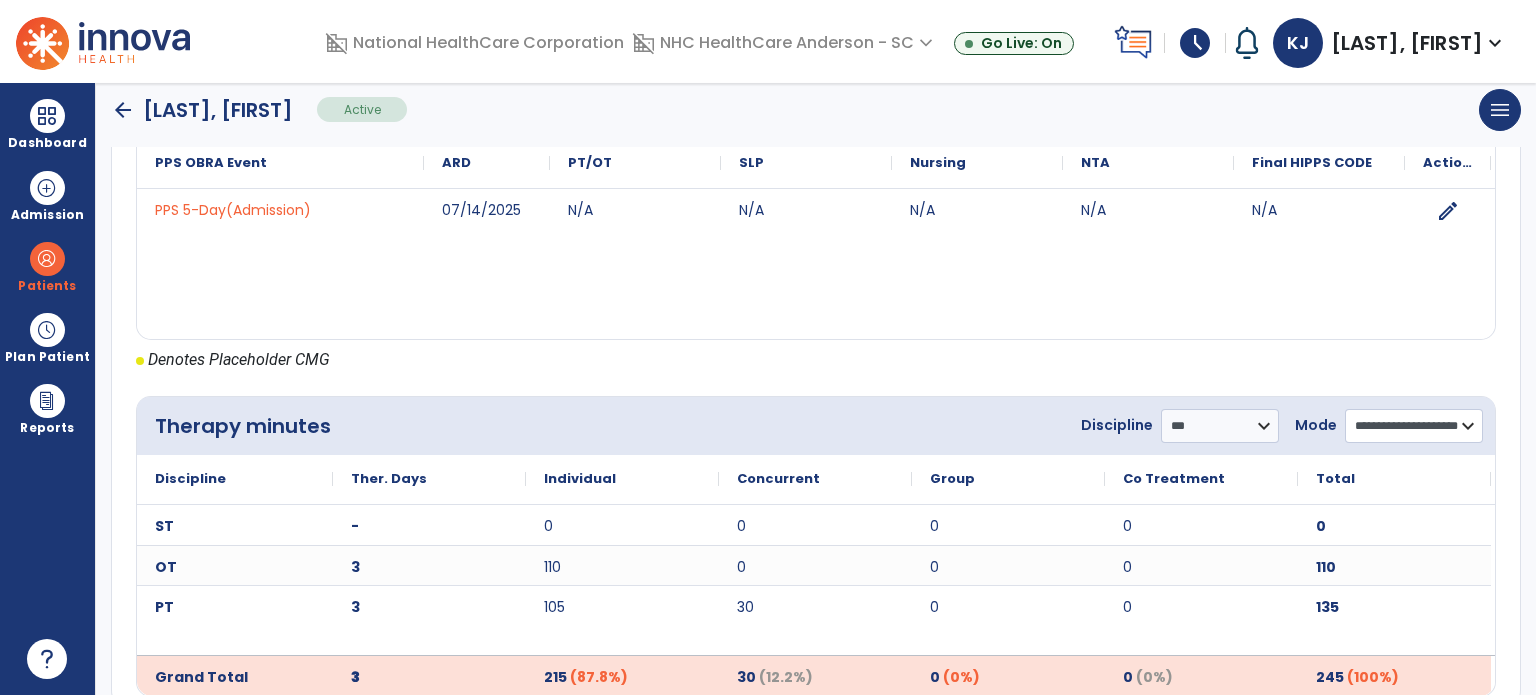 click on "**********" 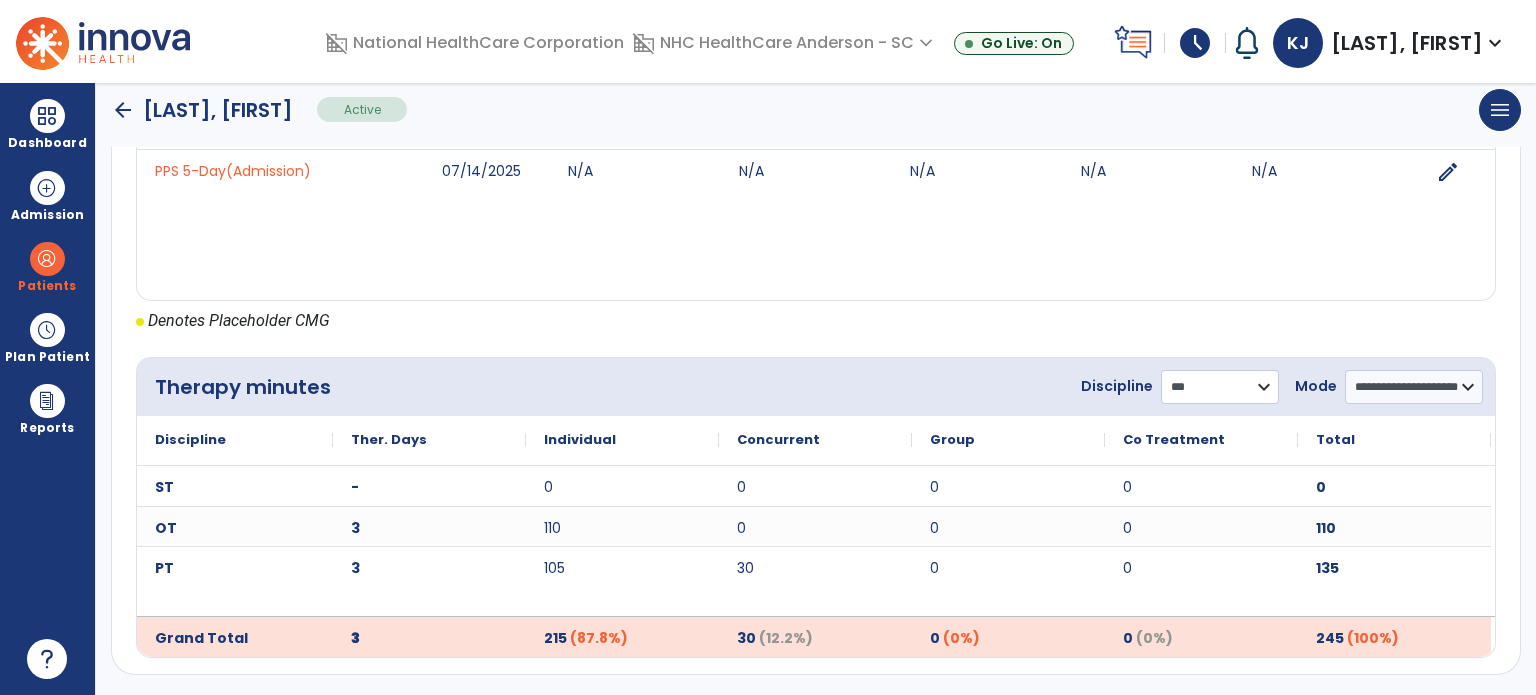 click on "**********" 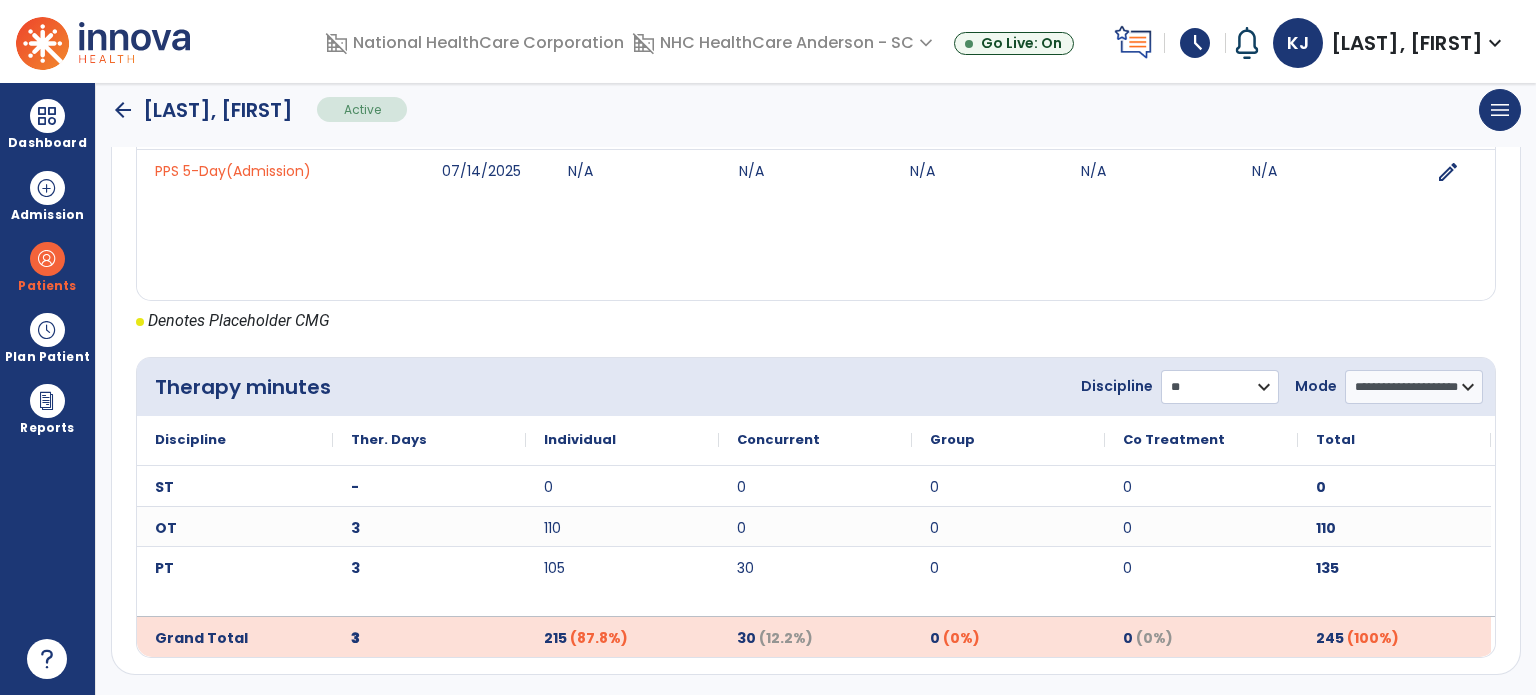 click on "**********" 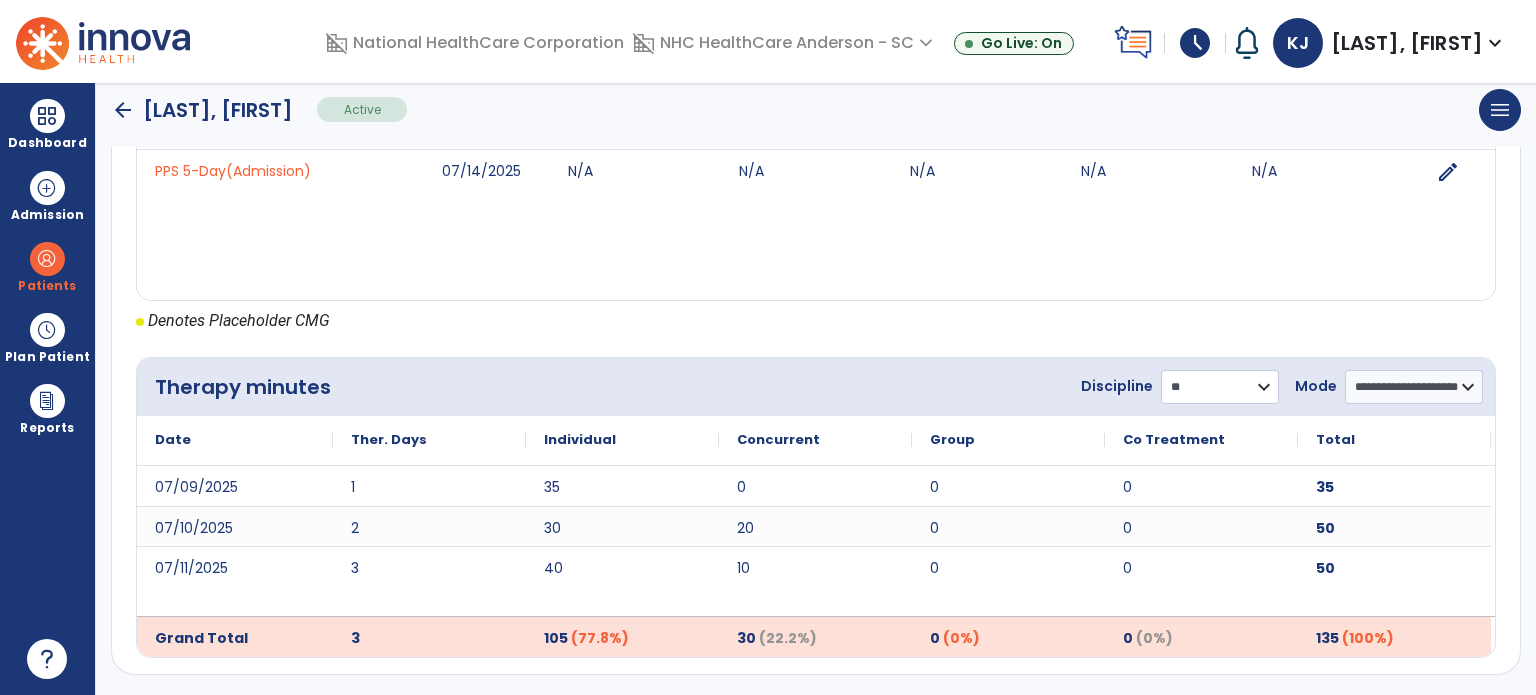 scroll, scrollTop: 903, scrollLeft: 0, axis: vertical 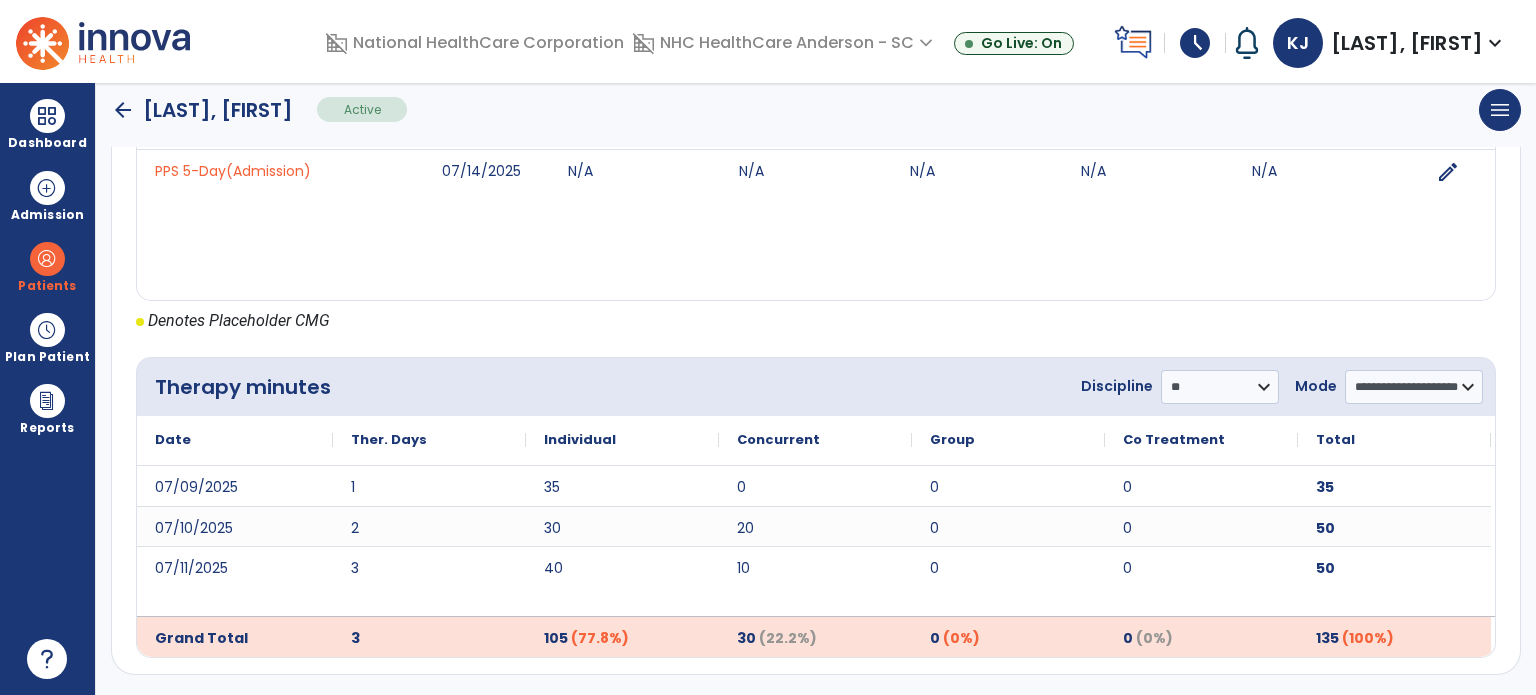 click on "Dashboard" at bounding box center (47, 143) 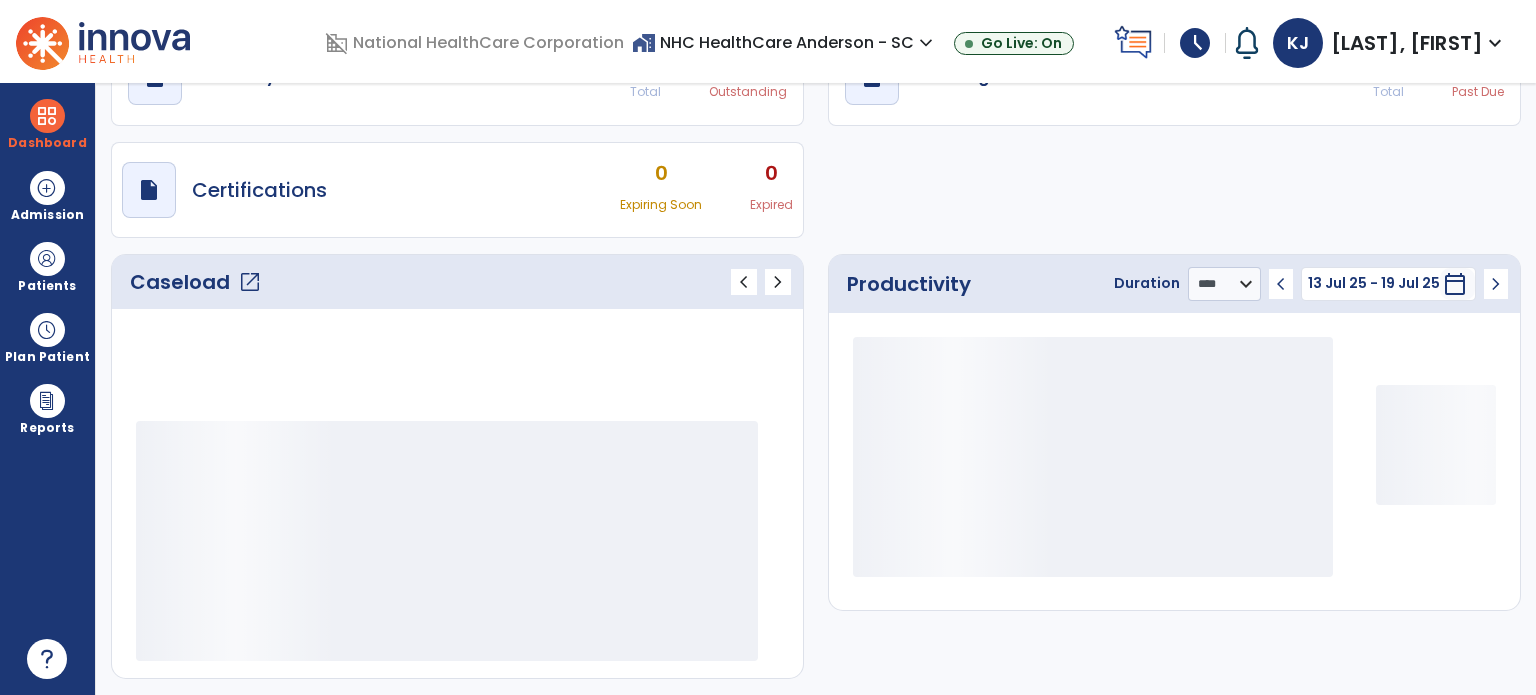 scroll, scrollTop: 109, scrollLeft: 0, axis: vertical 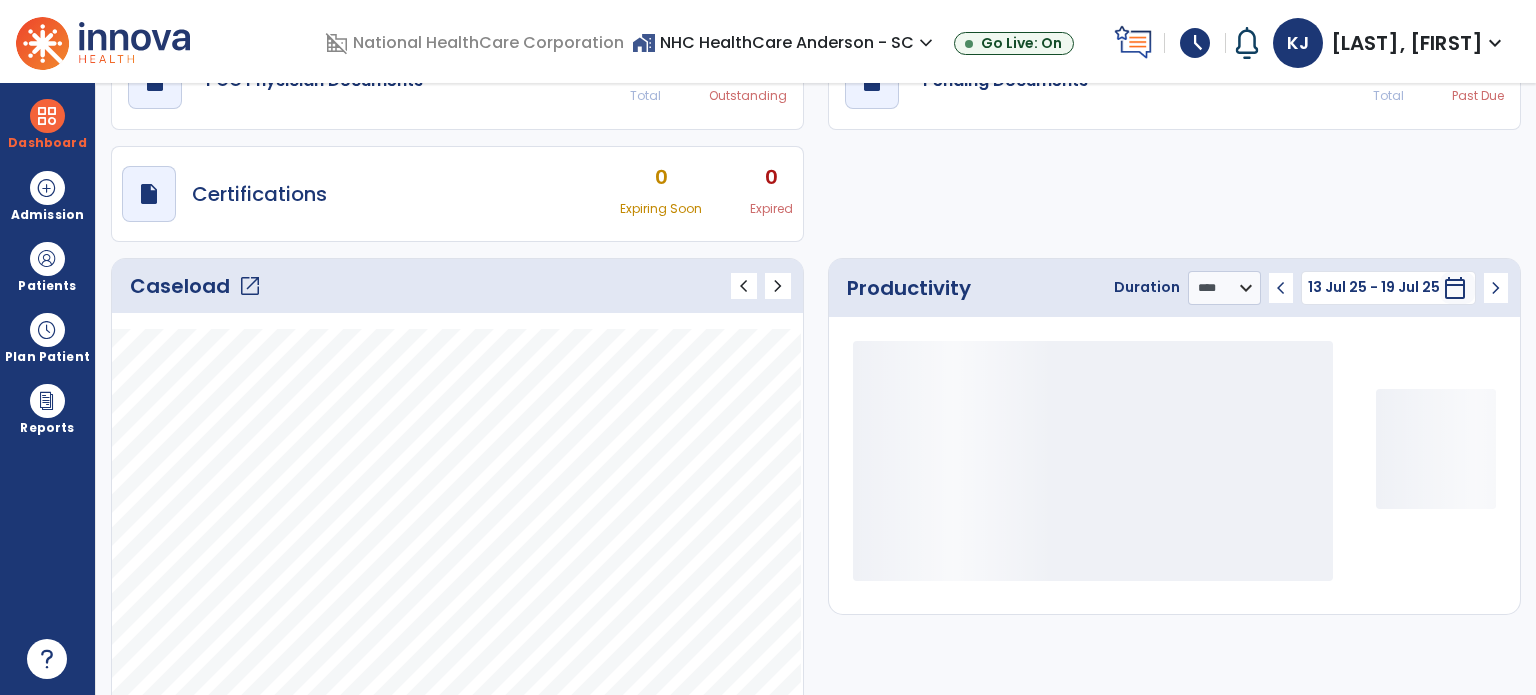 click on "open_in_new" 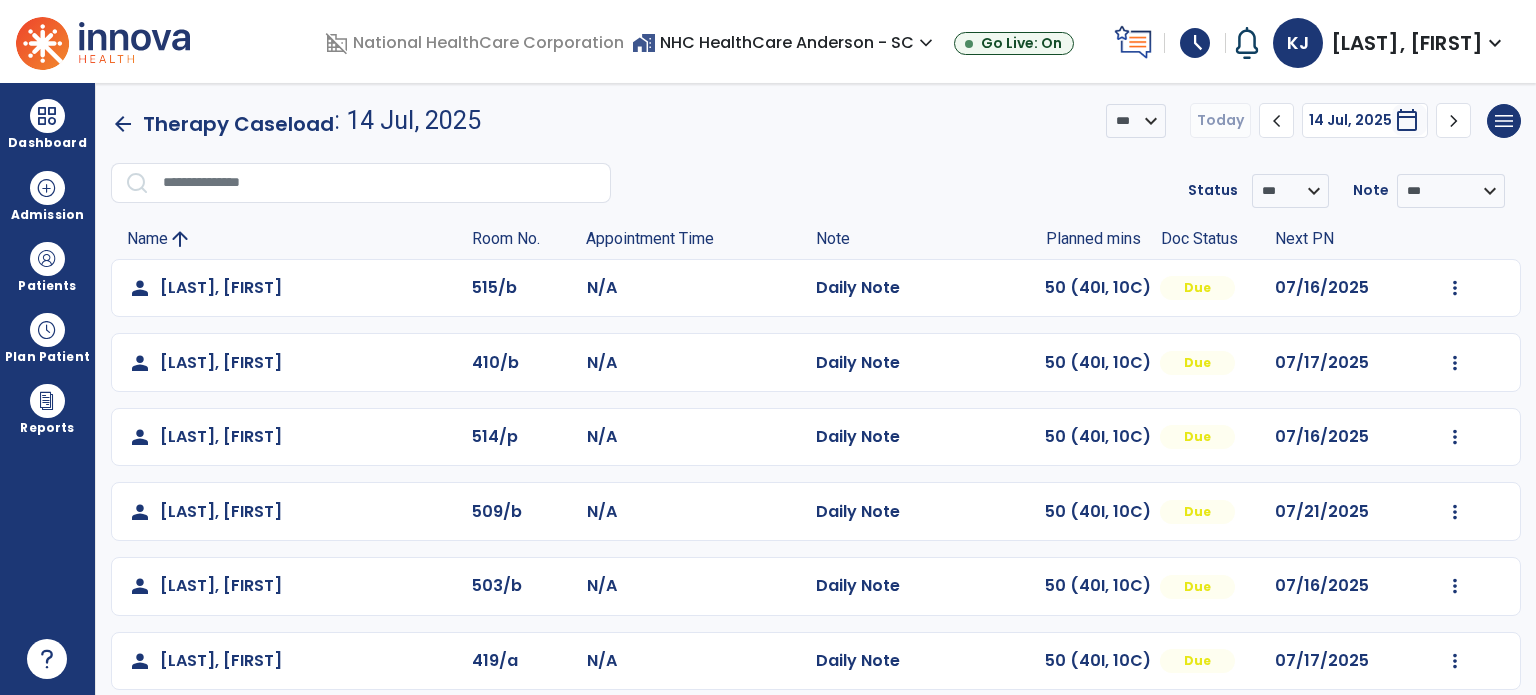 click at bounding box center [1455, 288] 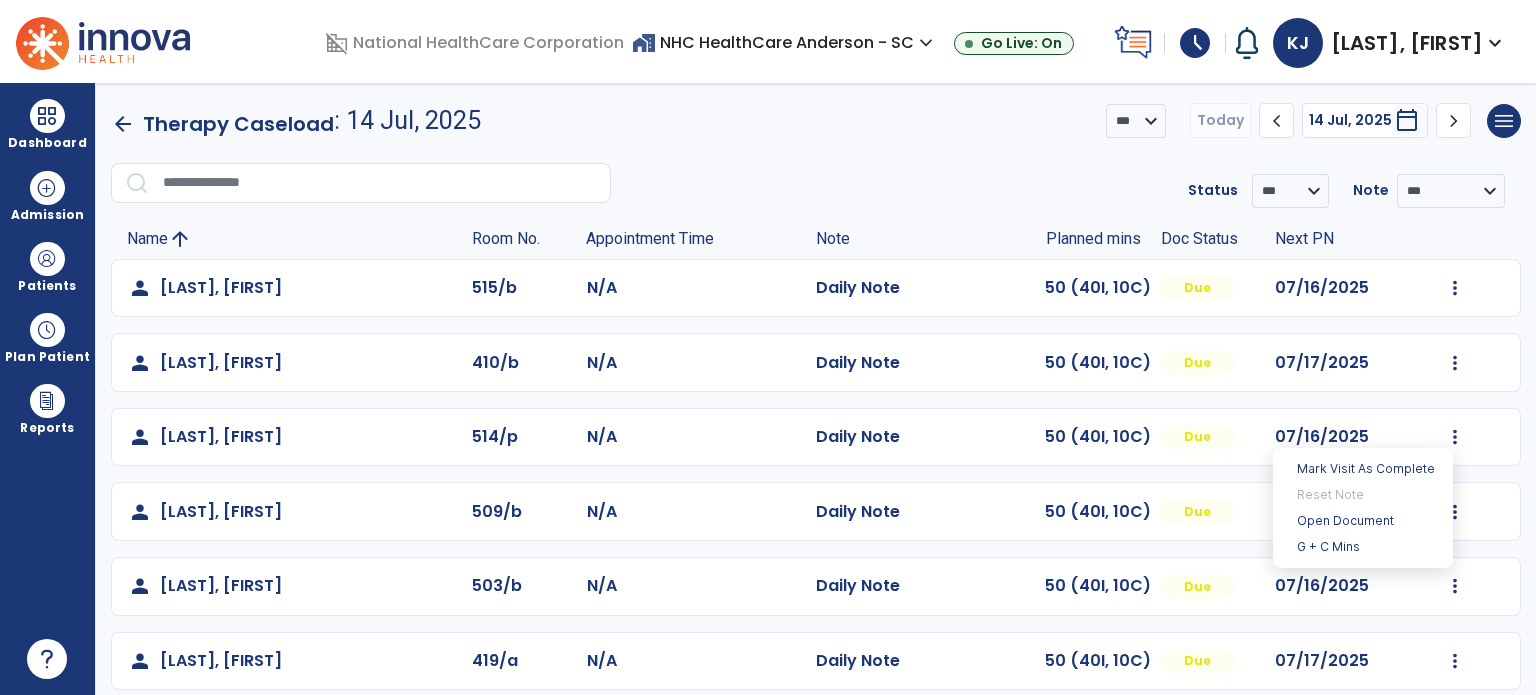 click on "G + C Mins" at bounding box center (1363, 547) 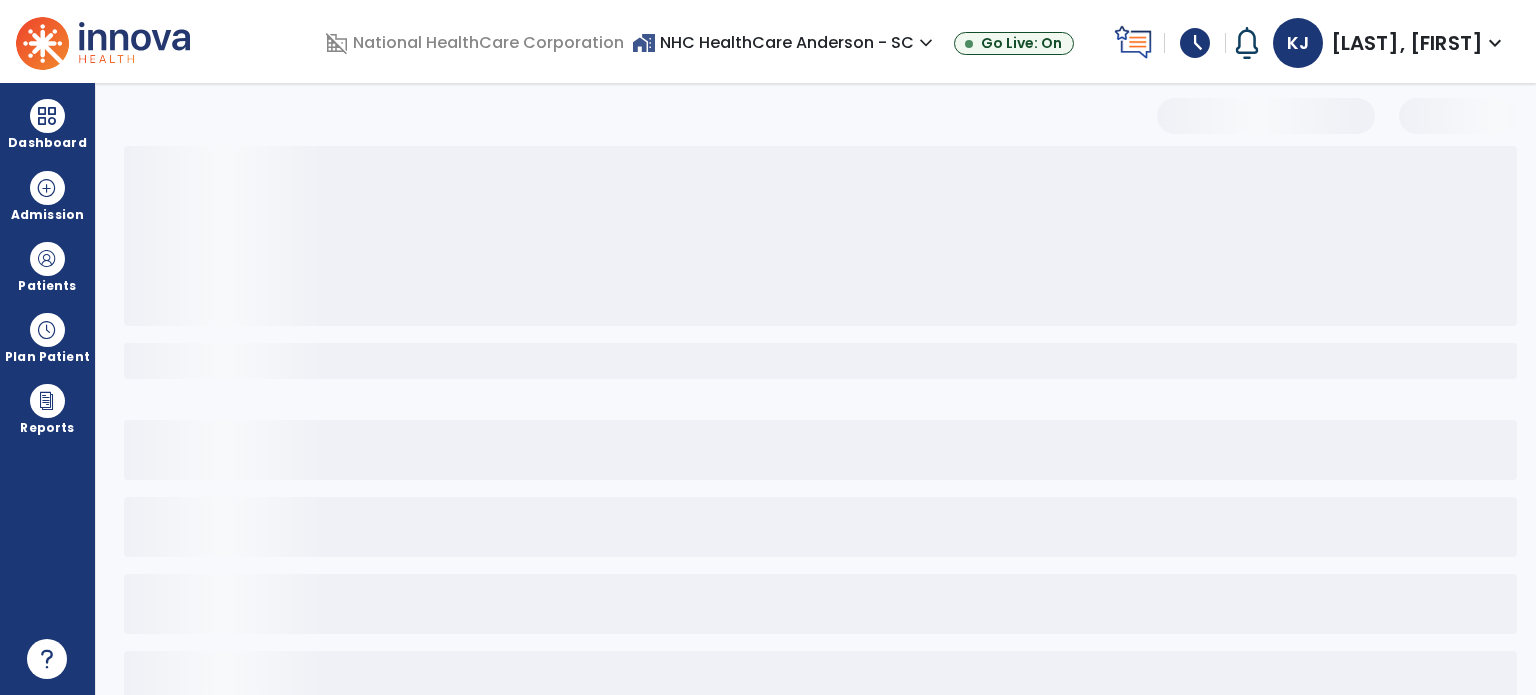 select on "***" 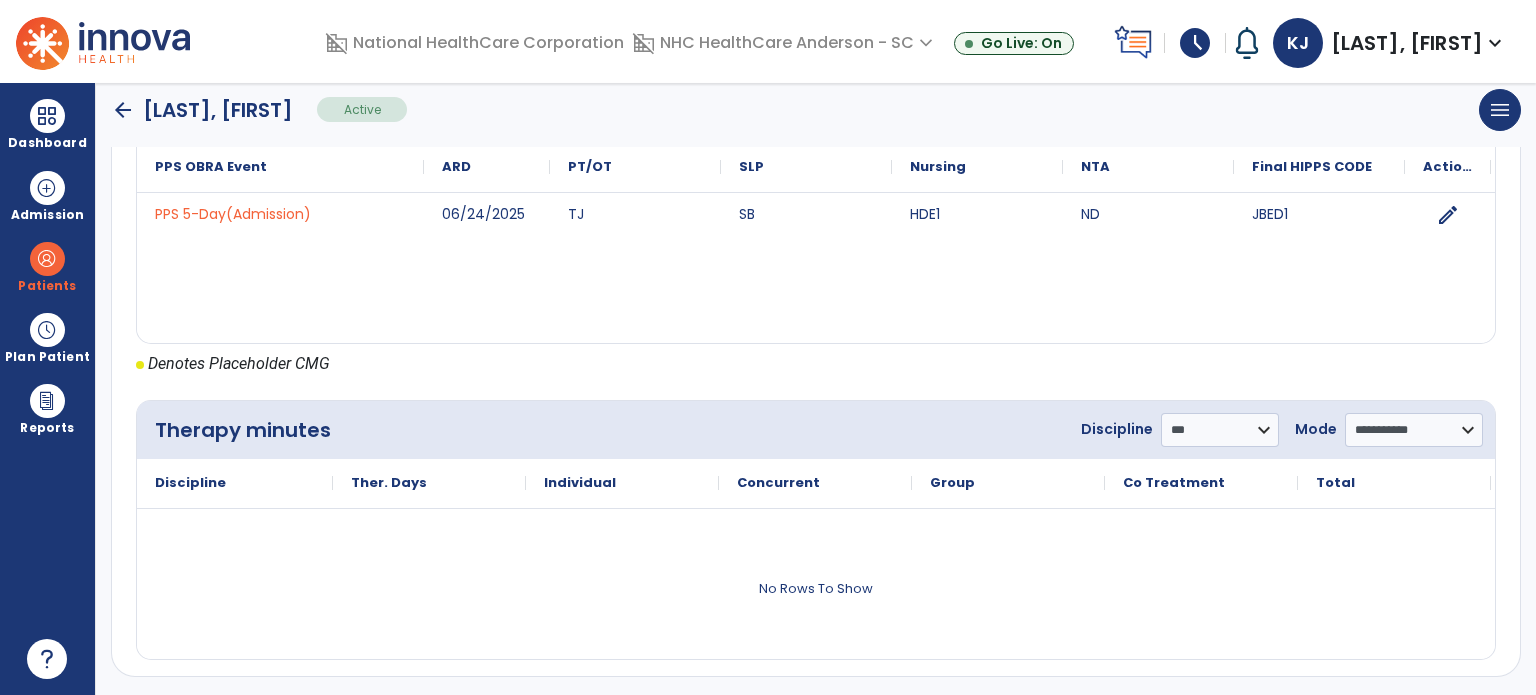 scroll, scrollTop: 862, scrollLeft: 0, axis: vertical 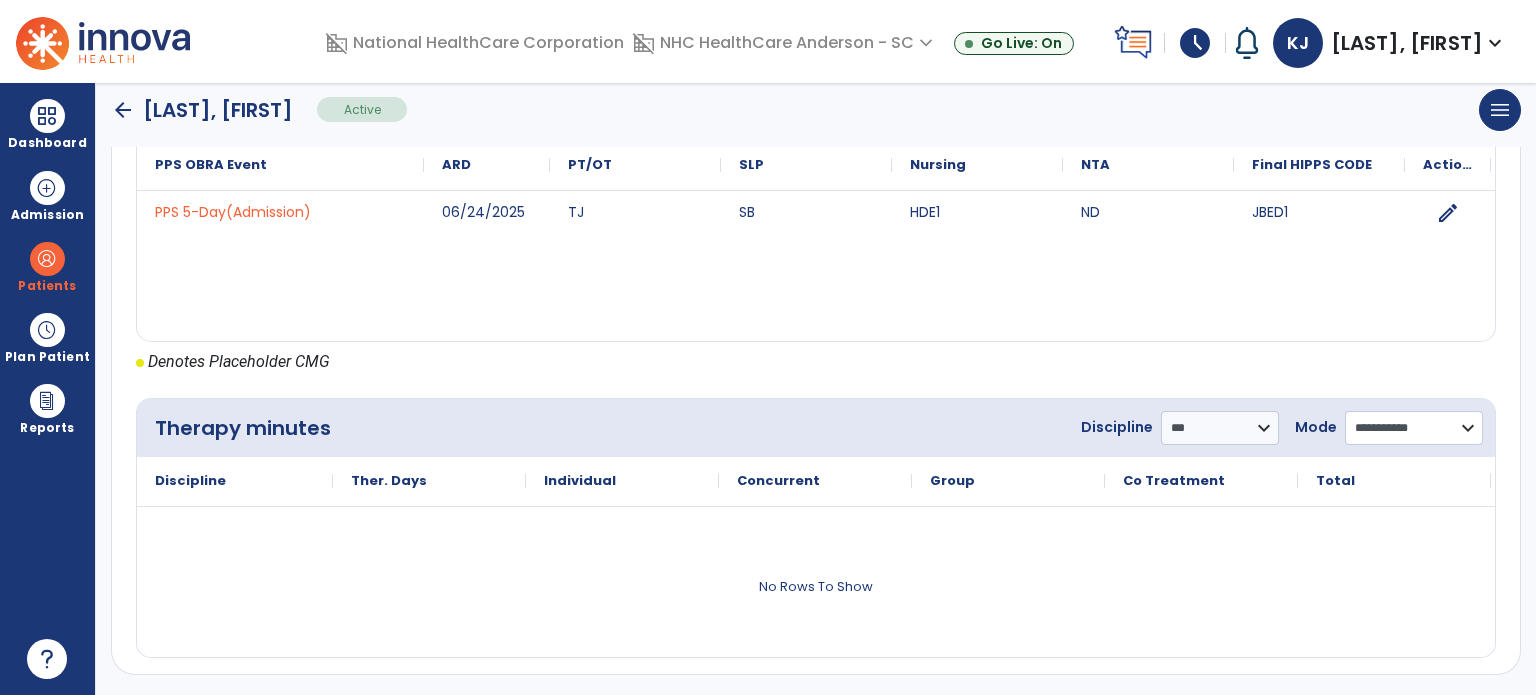 click on "**********" 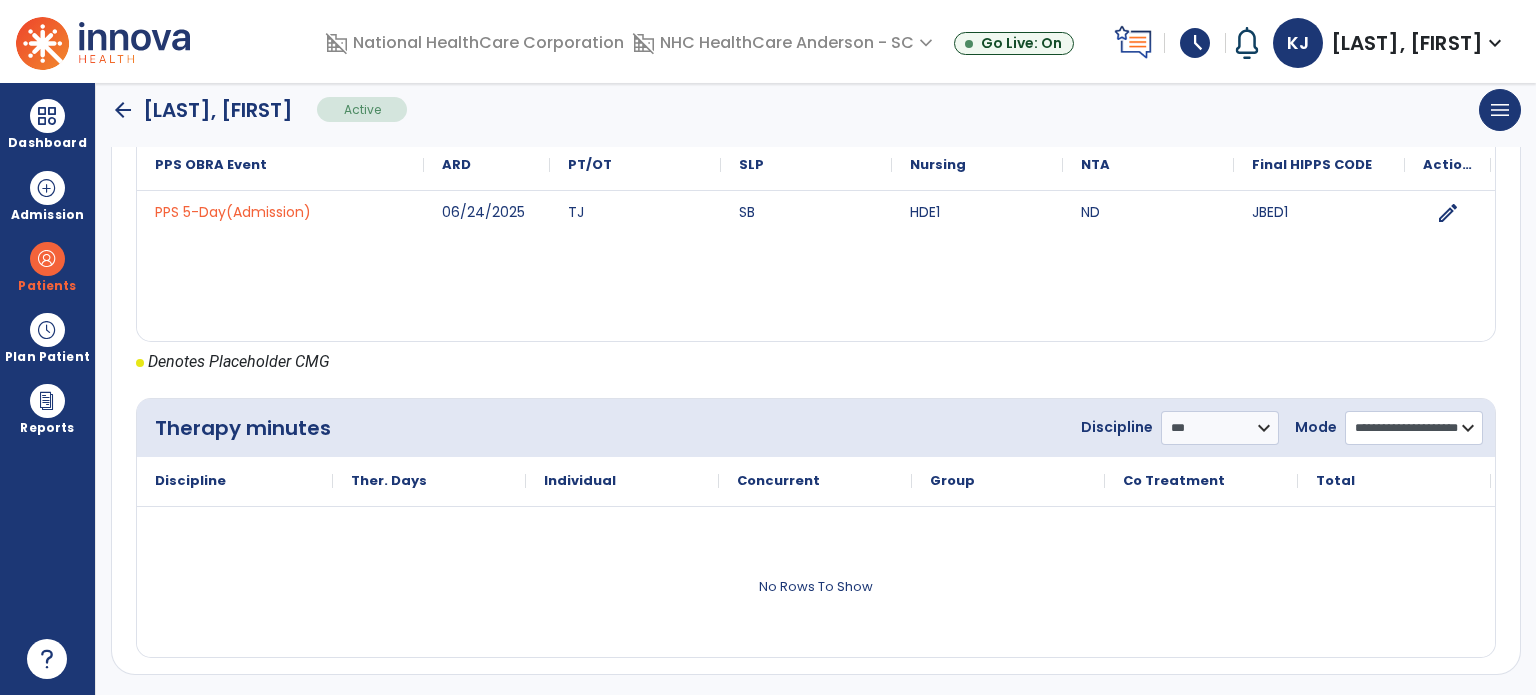 click on "**********" 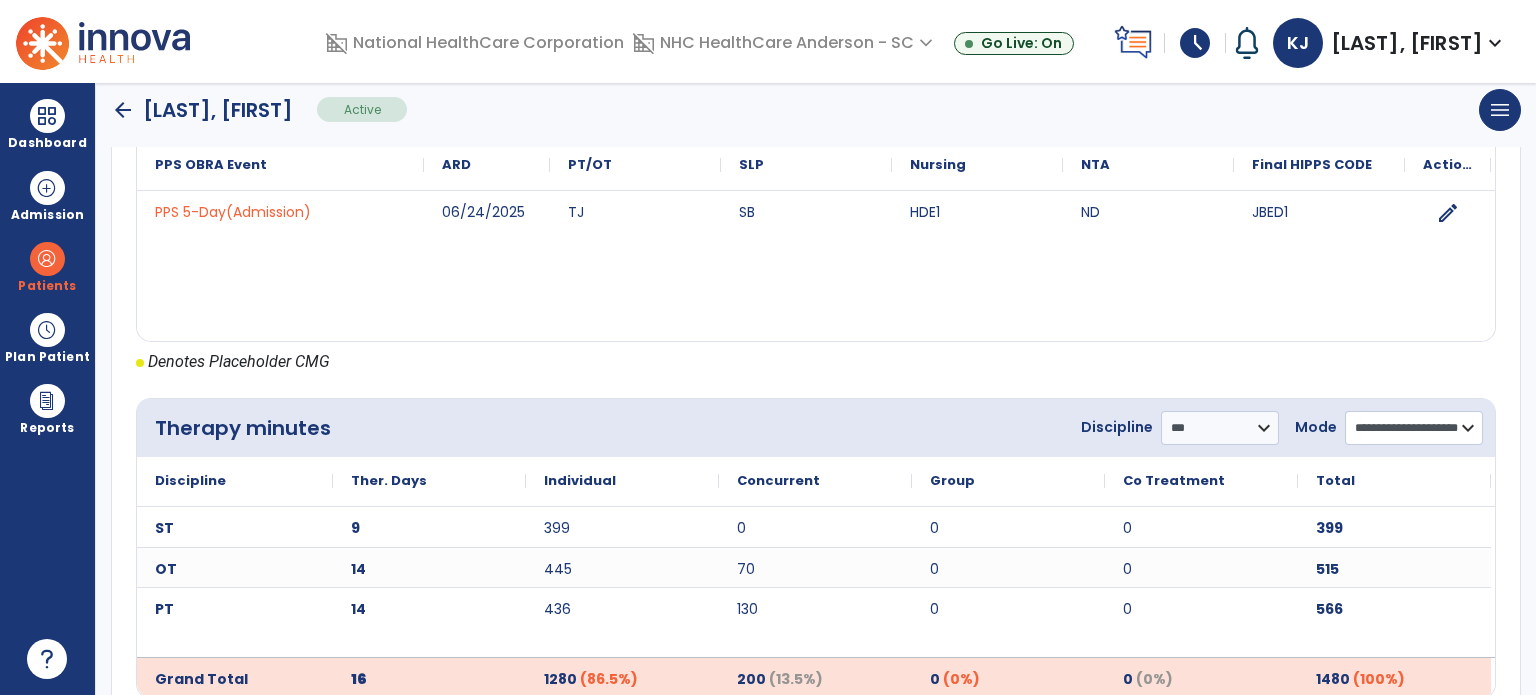 scroll, scrollTop: 903, scrollLeft: 0, axis: vertical 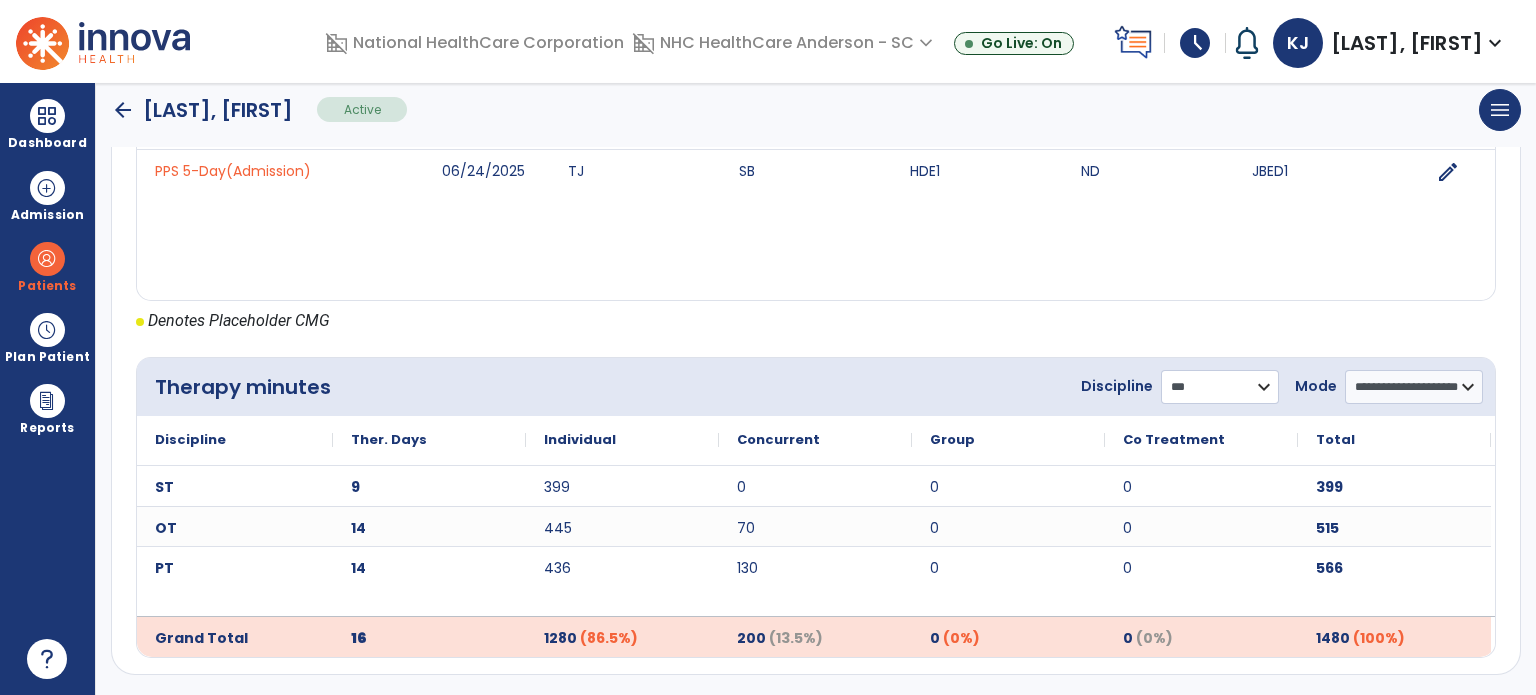 click on "**********" 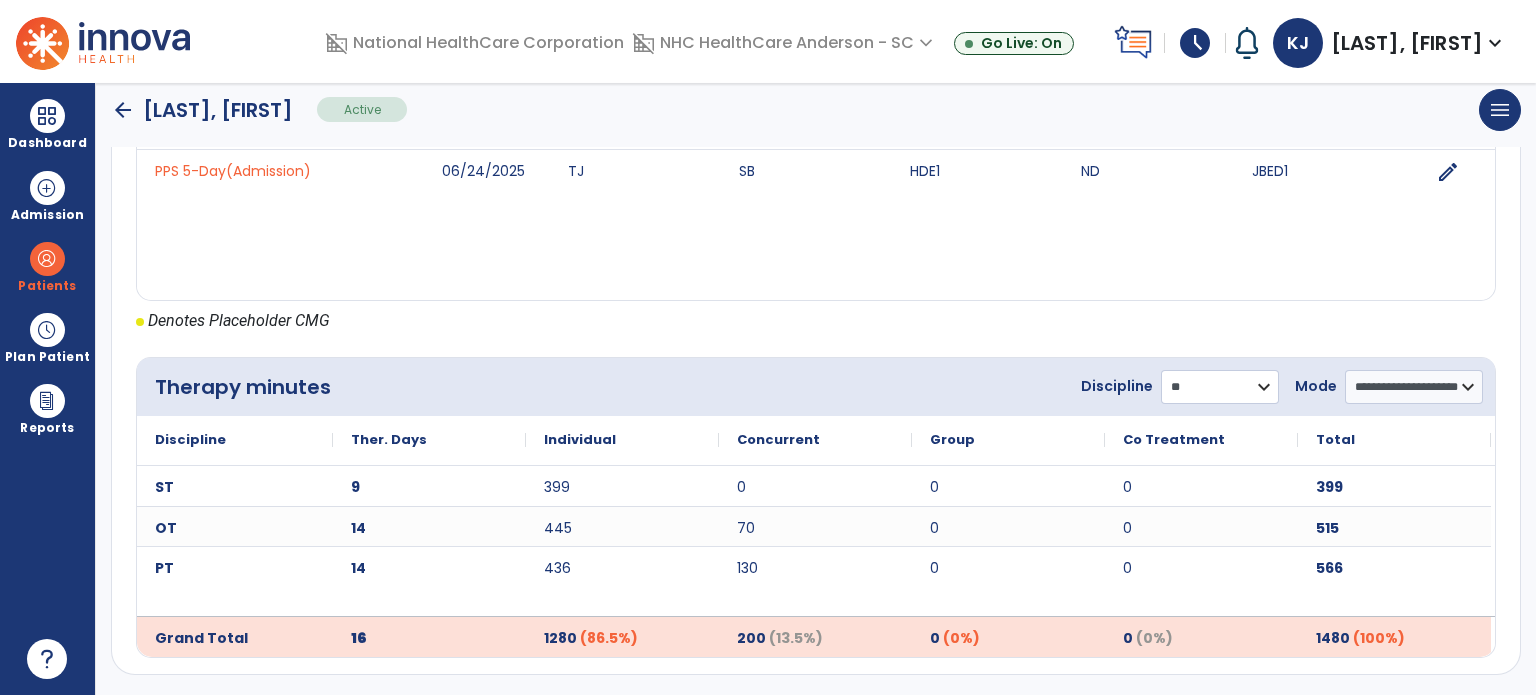 click on "**********" 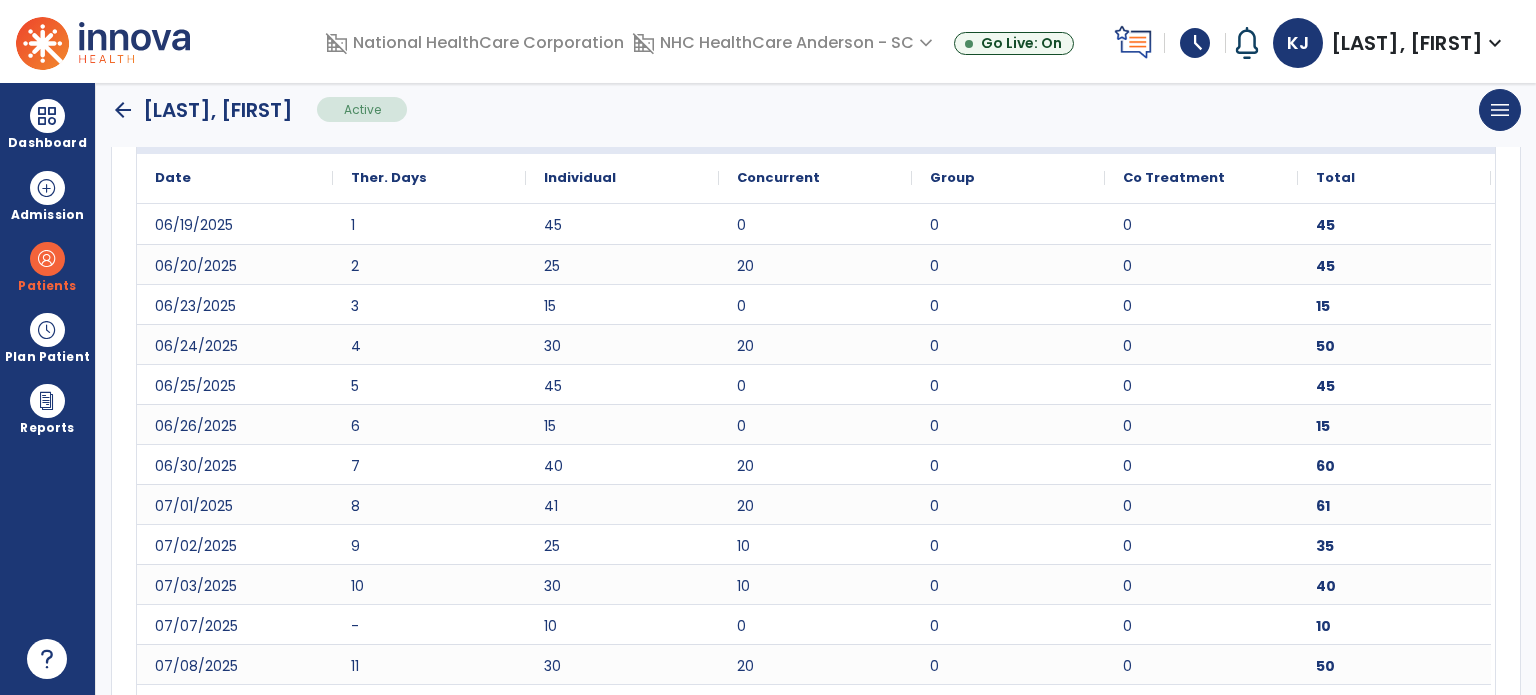 scroll, scrollTop: 1353, scrollLeft: 0, axis: vertical 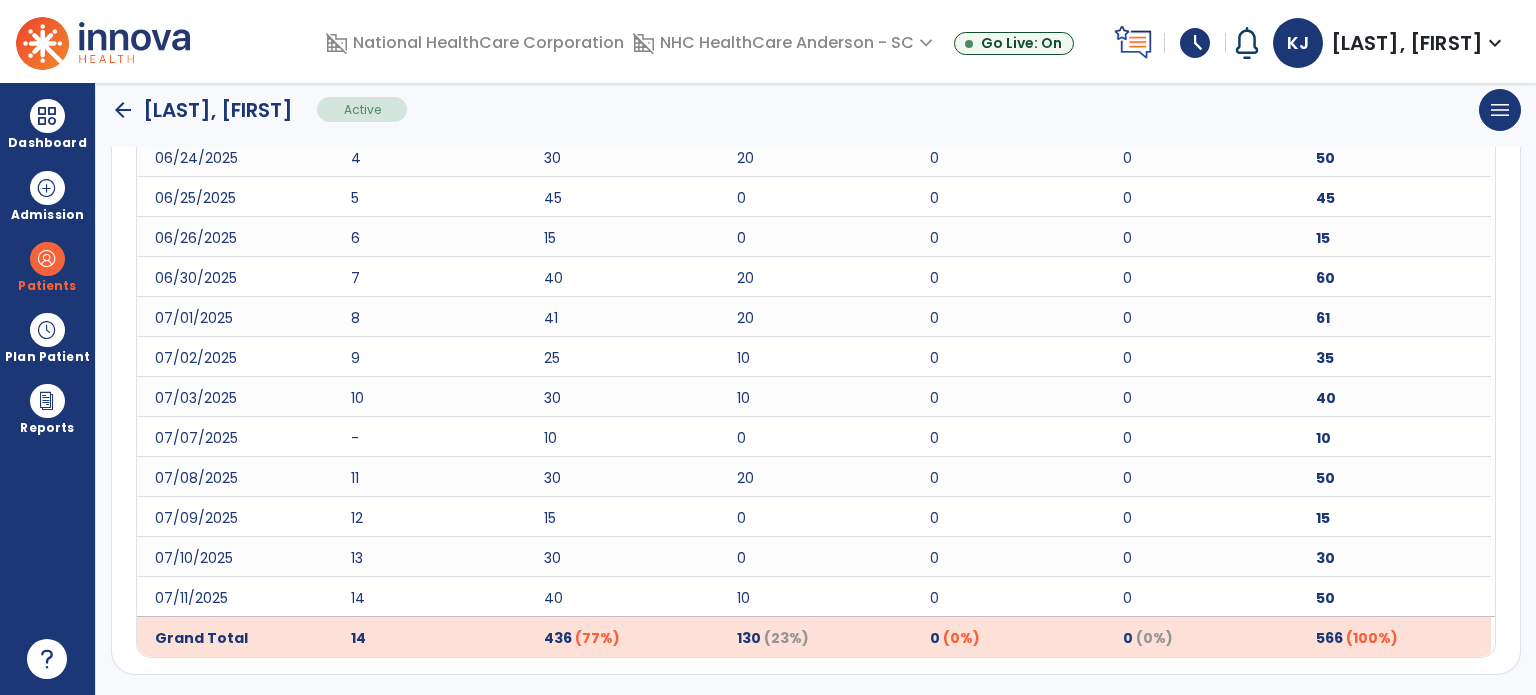 click on "Dashboard" at bounding box center (47, 143) 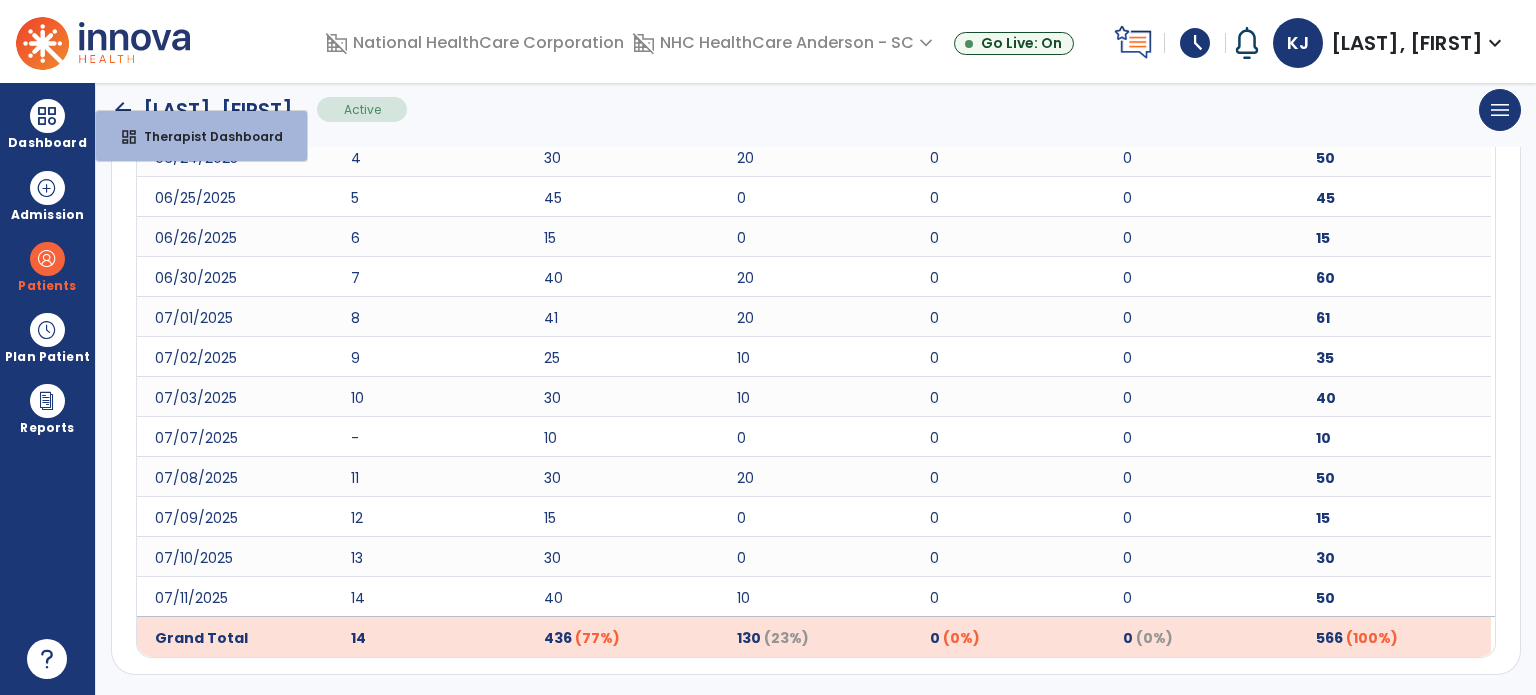 click on "dashboard  Therapist Dashboard" at bounding box center (201, 136) 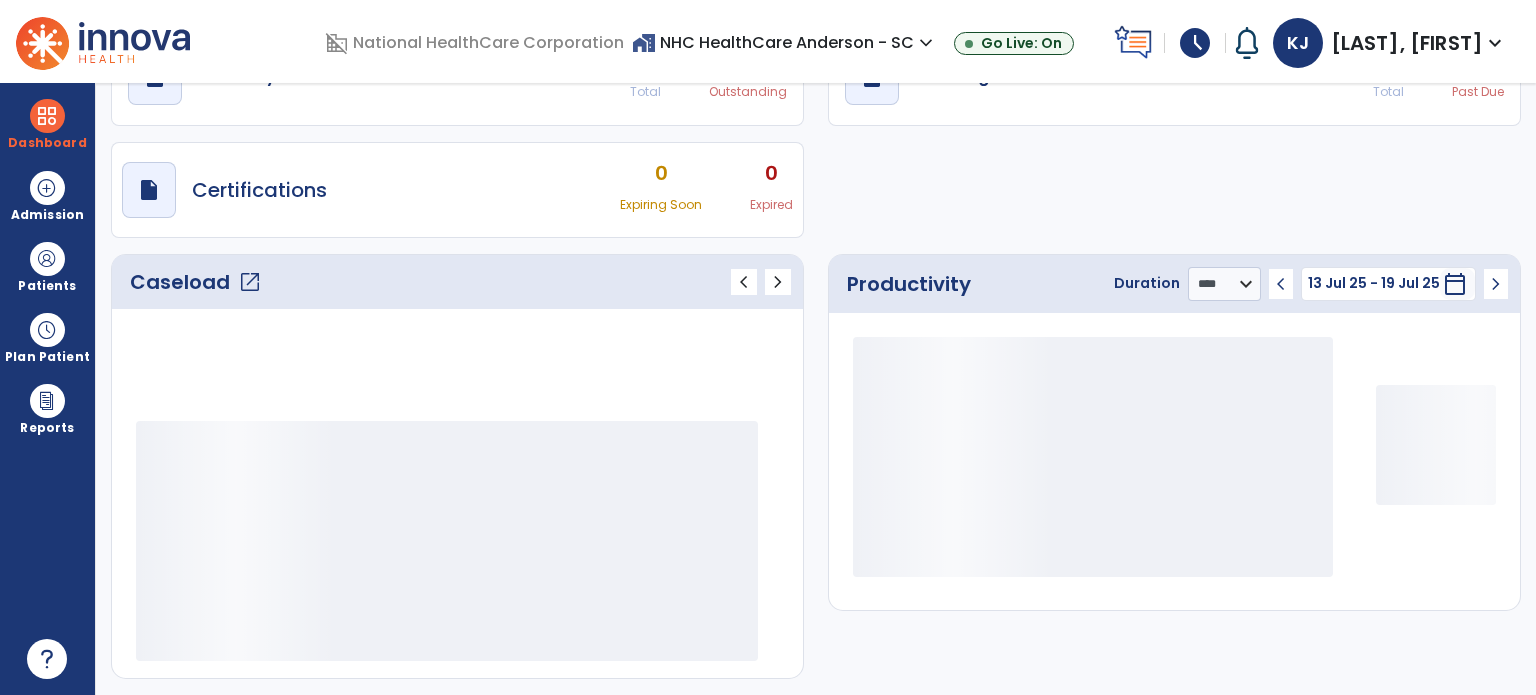 scroll, scrollTop: 109, scrollLeft: 0, axis: vertical 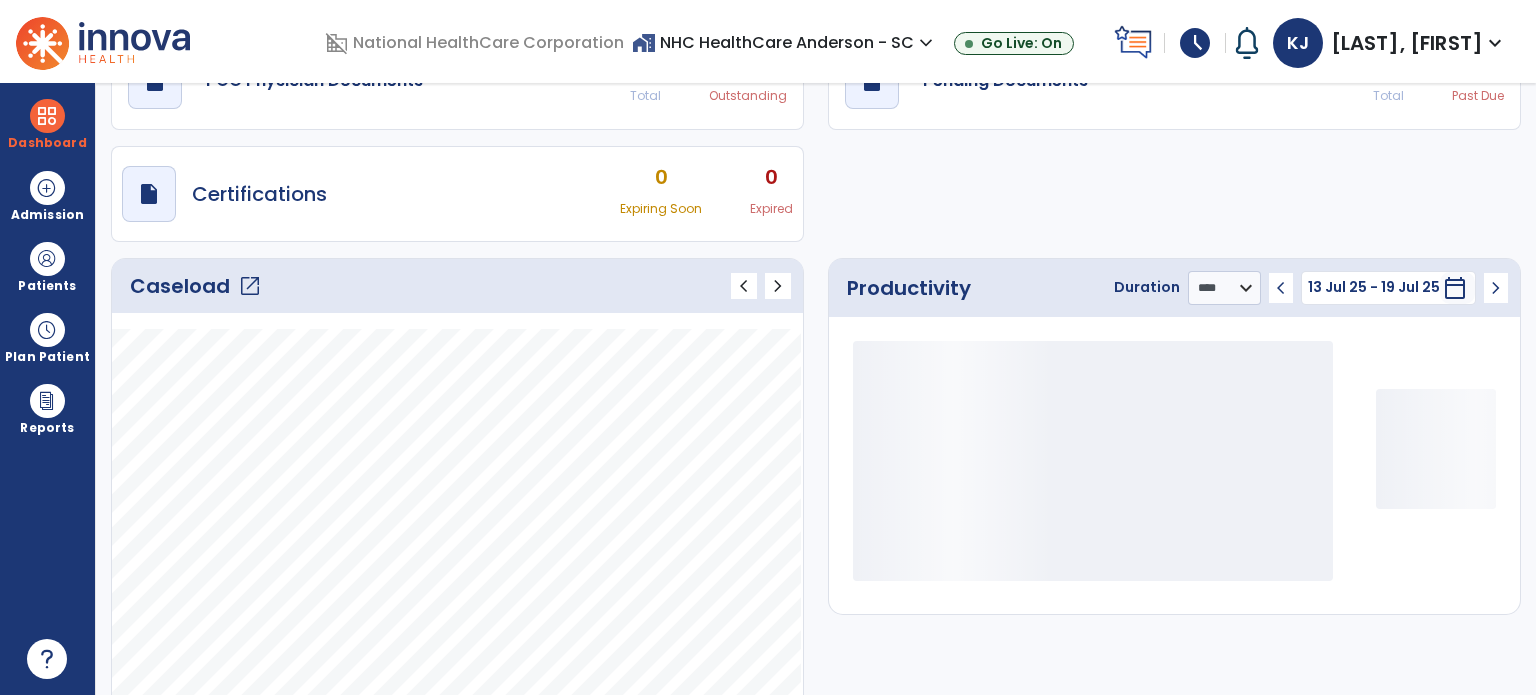 click on "Caseload   open_in_new" 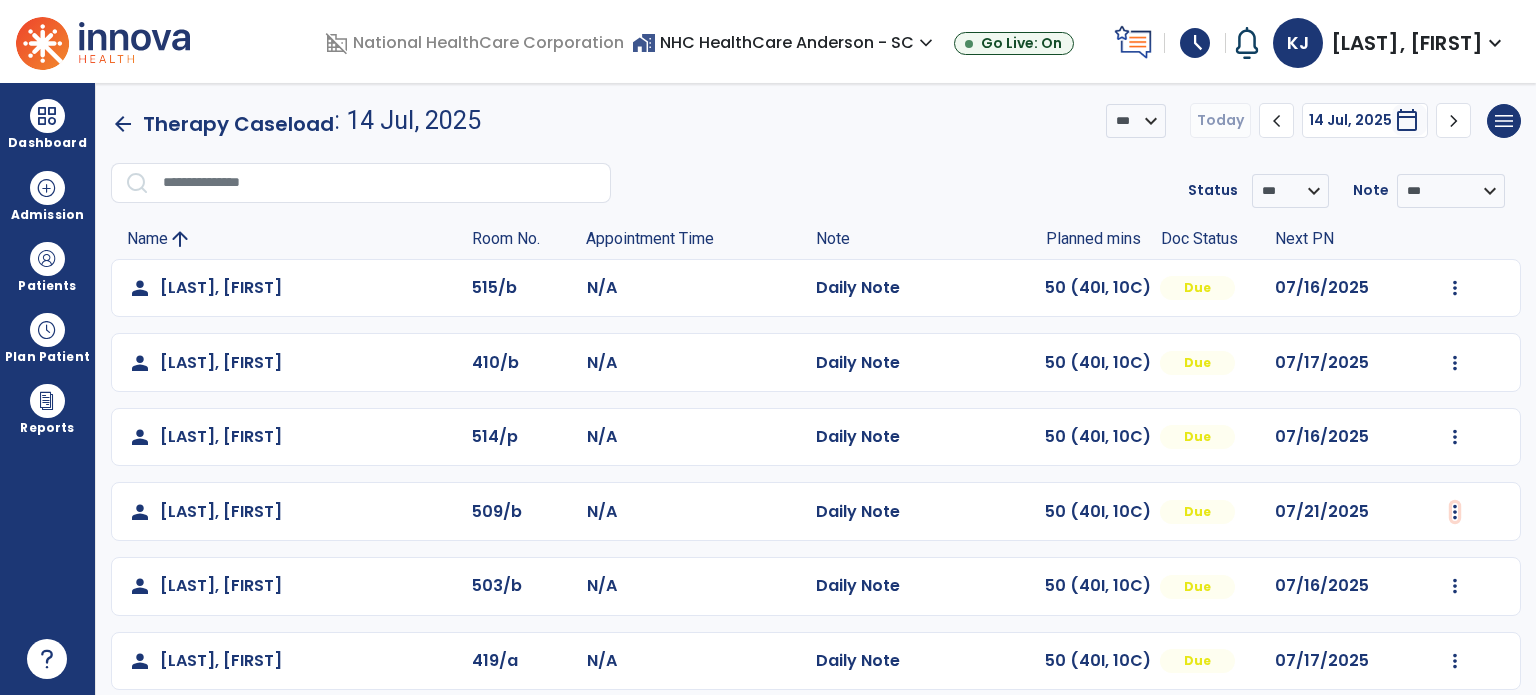 click at bounding box center (1455, 288) 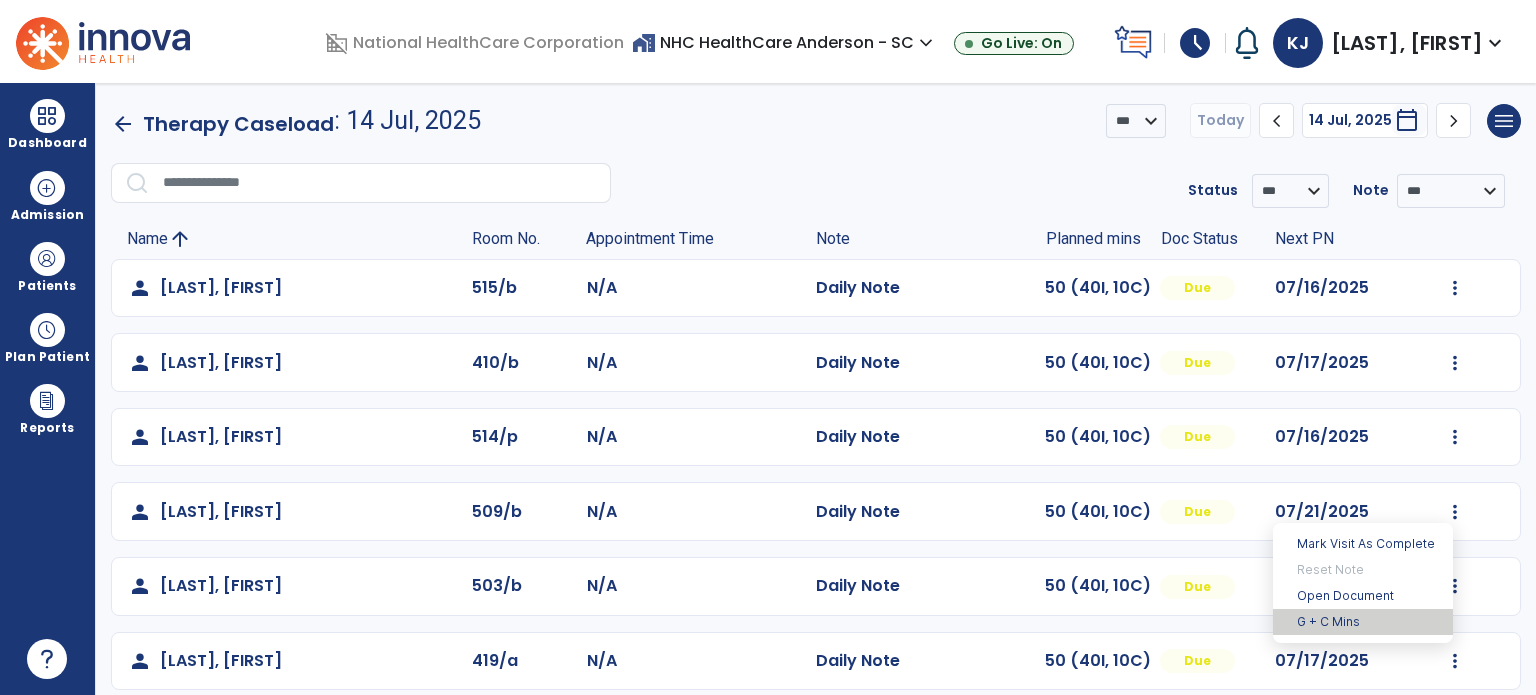 click on "G + C Mins" at bounding box center [1363, 622] 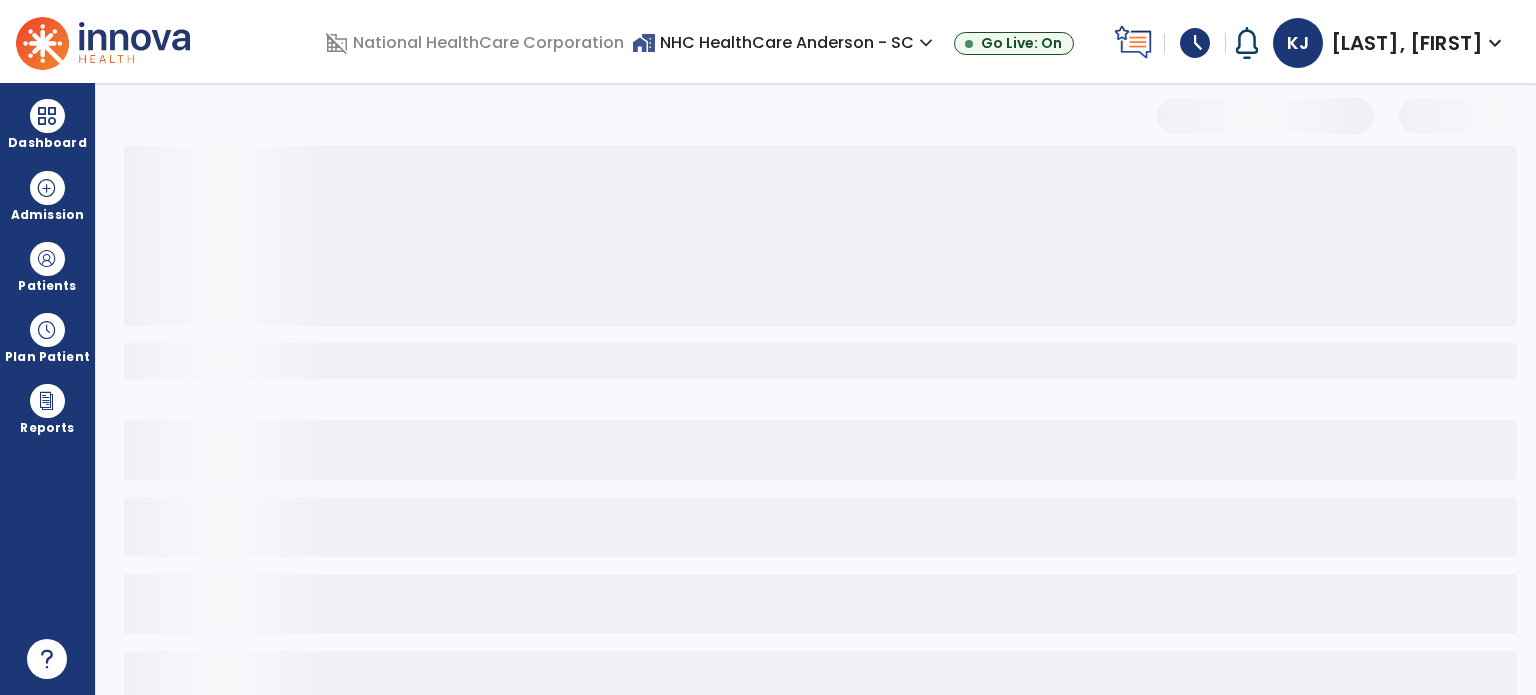select on "***" 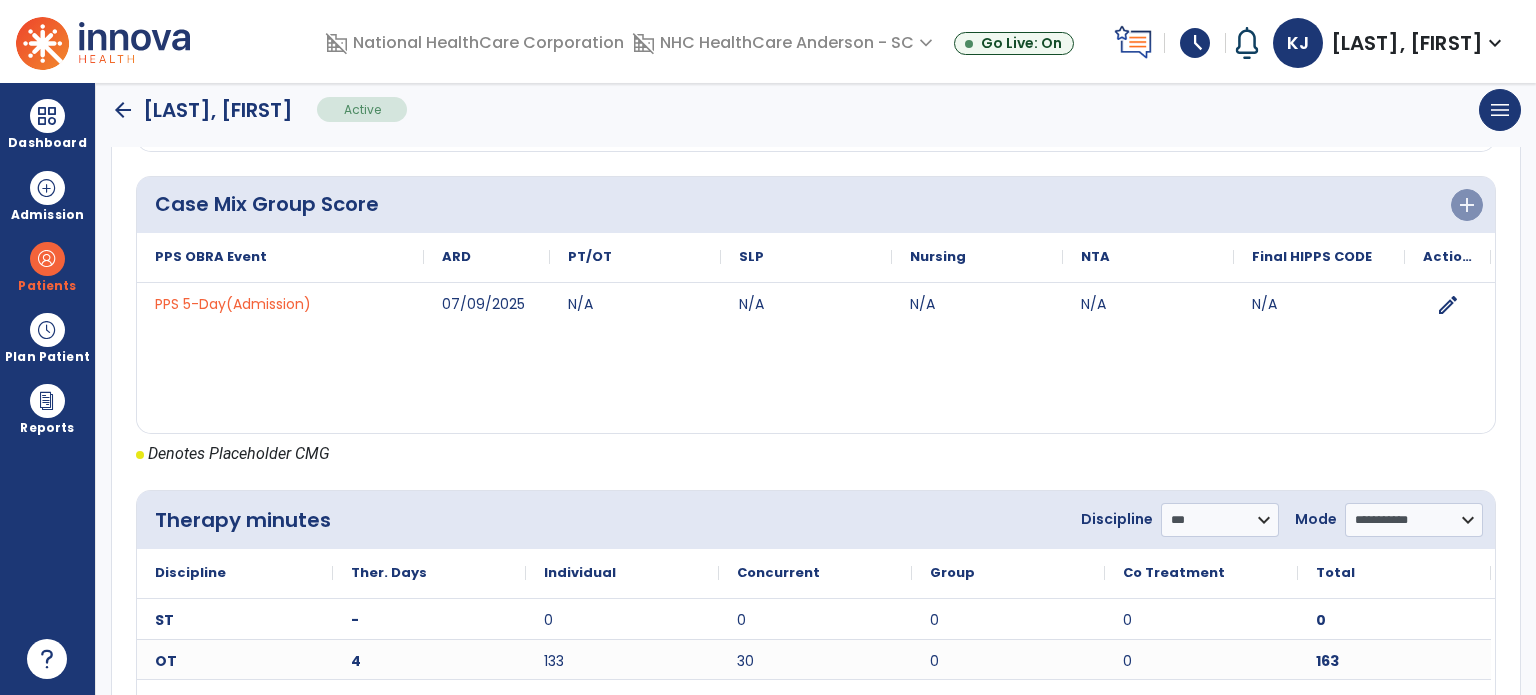 scroll, scrollTop: 884, scrollLeft: 0, axis: vertical 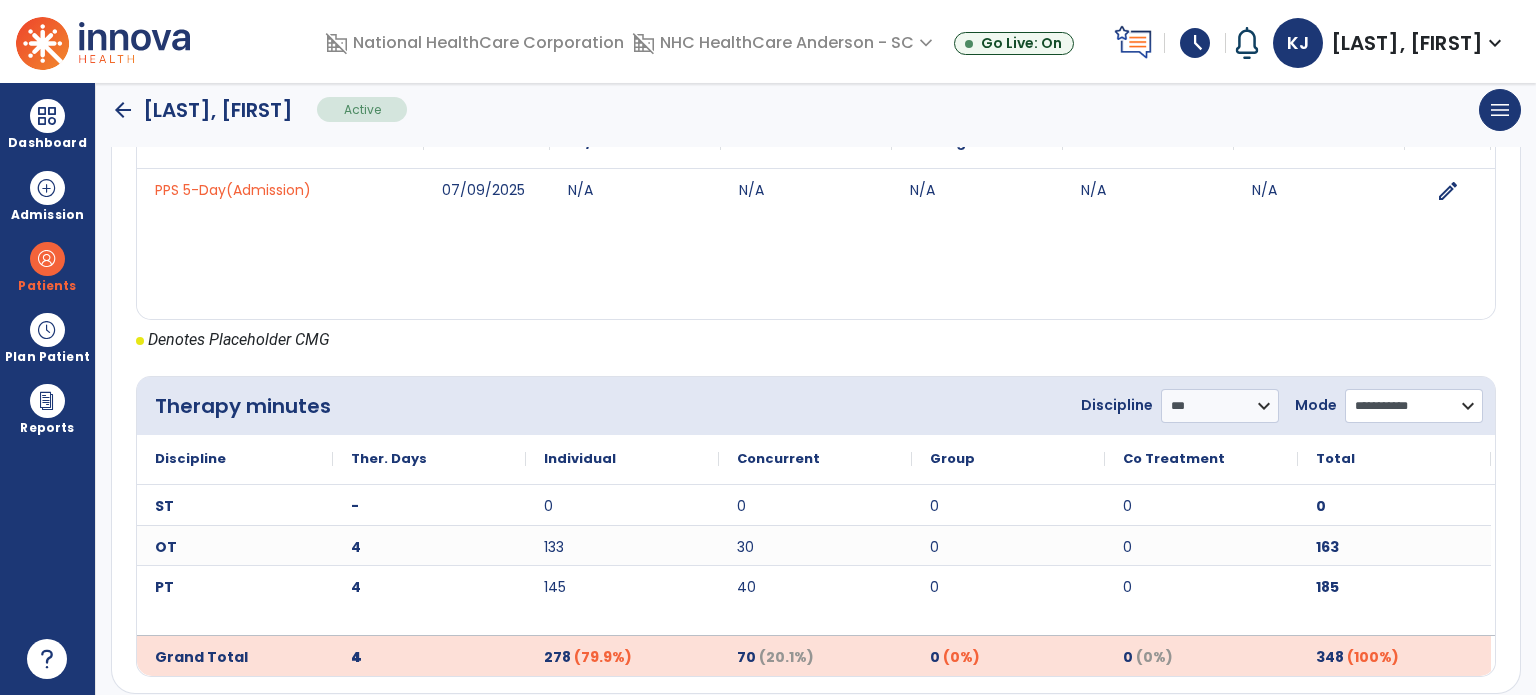 click on "**********" 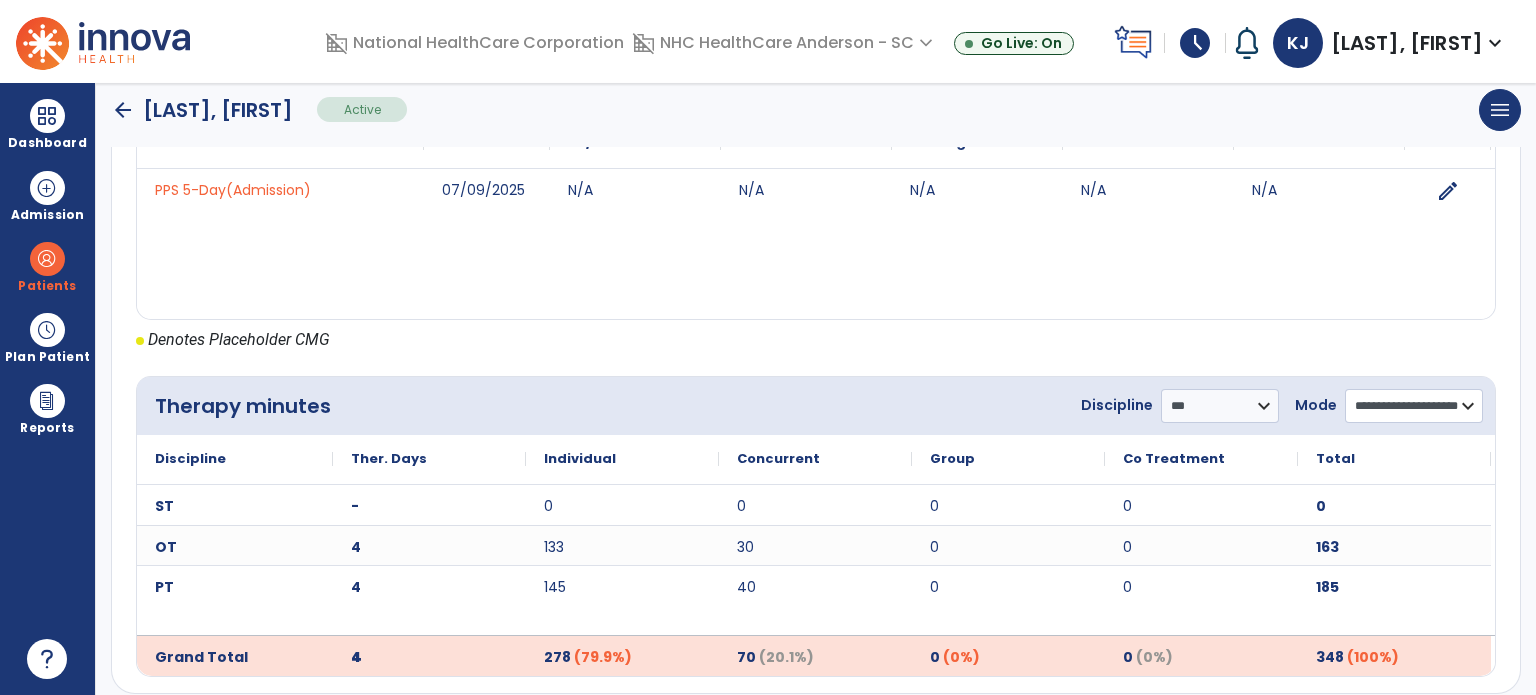 click on "**********" 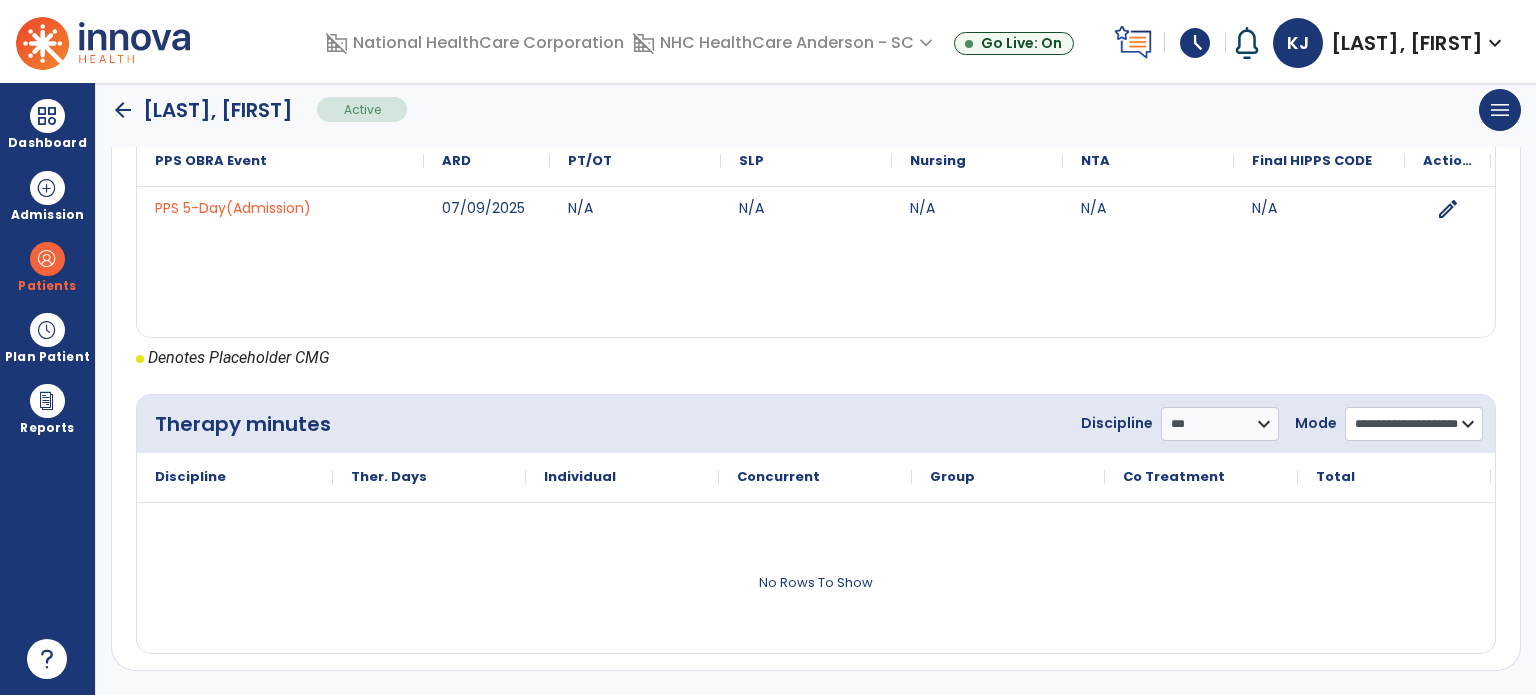 scroll, scrollTop: 862, scrollLeft: 0, axis: vertical 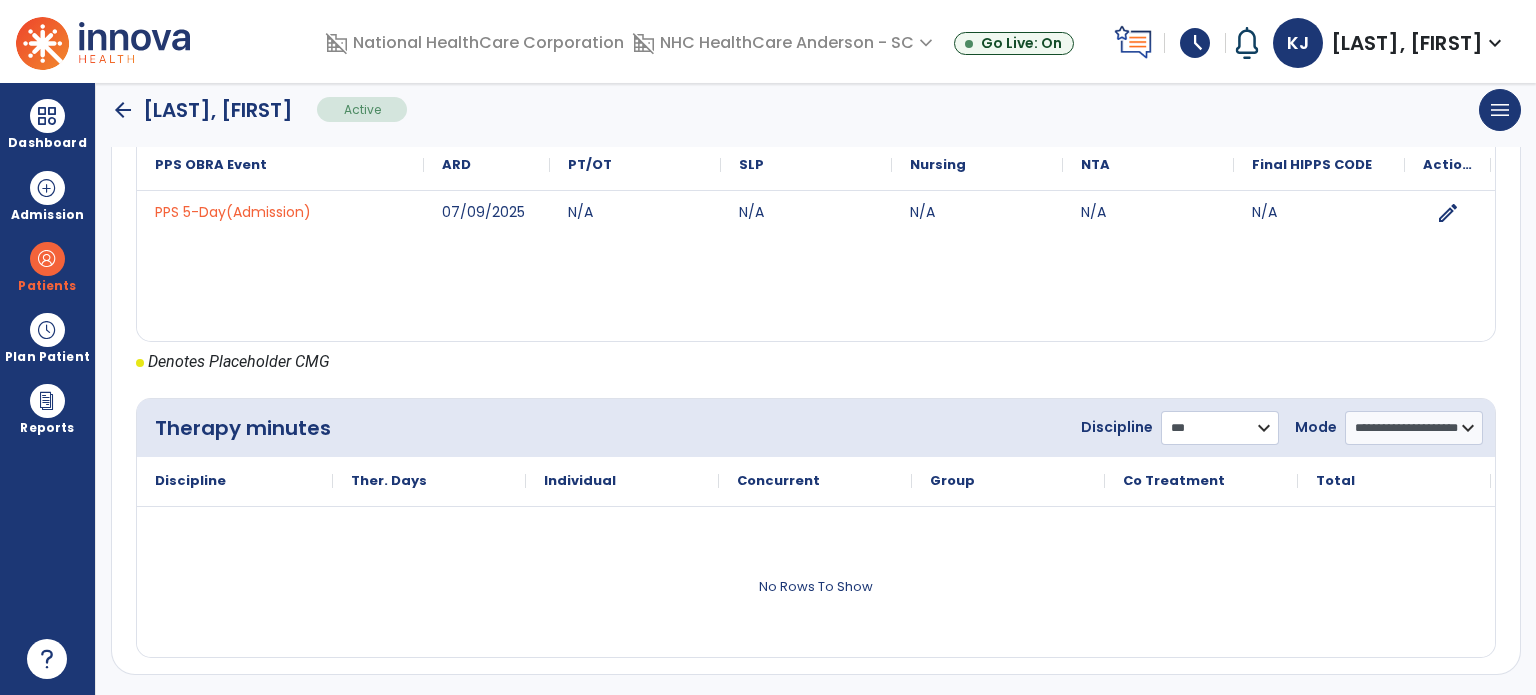 click on "**********" 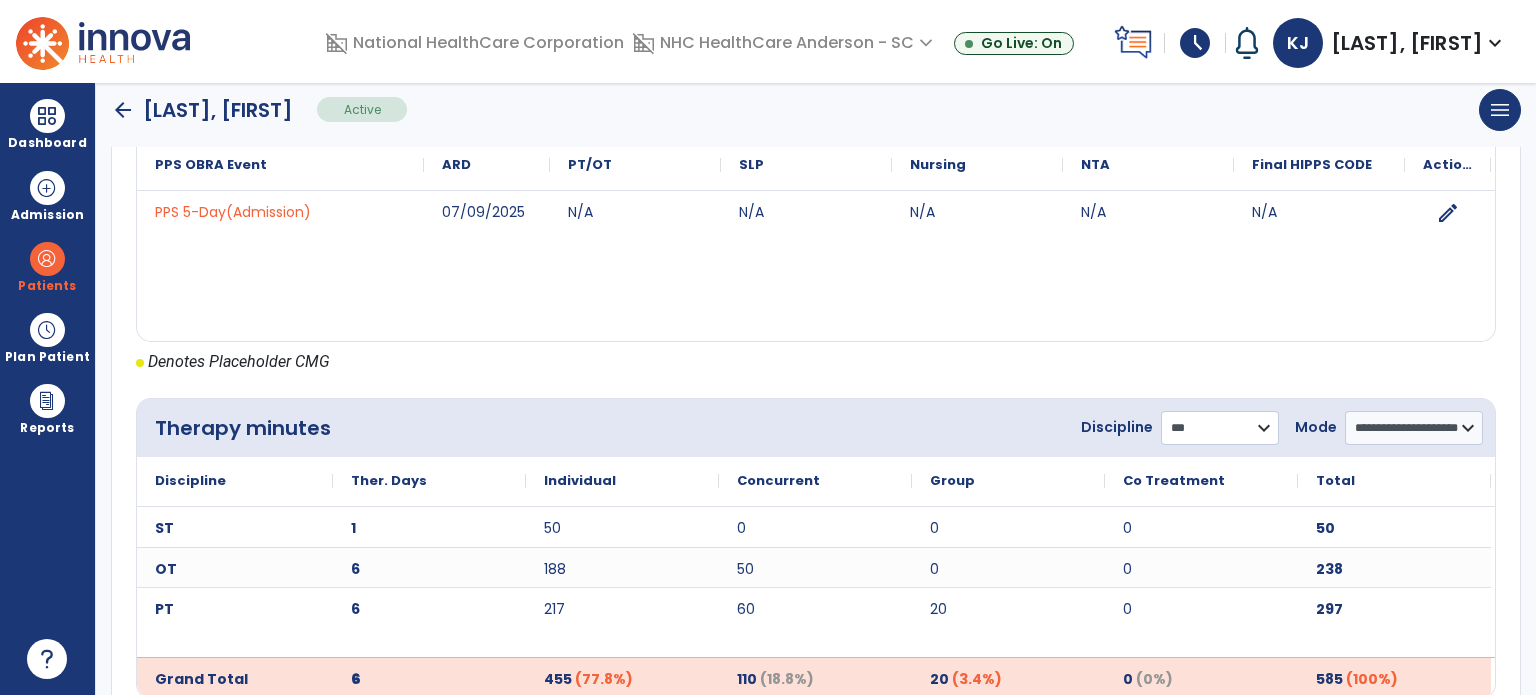 scroll, scrollTop: 903, scrollLeft: 0, axis: vertical 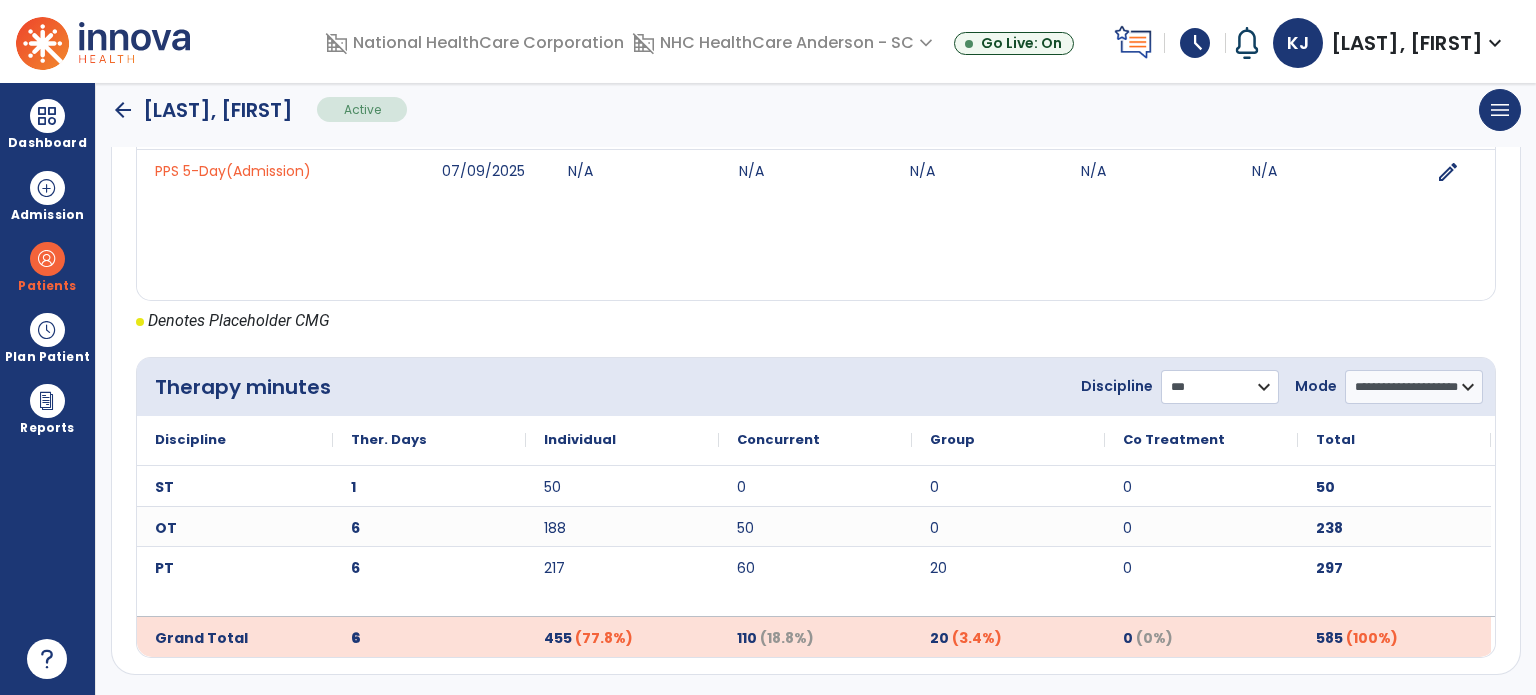 click on "**********" 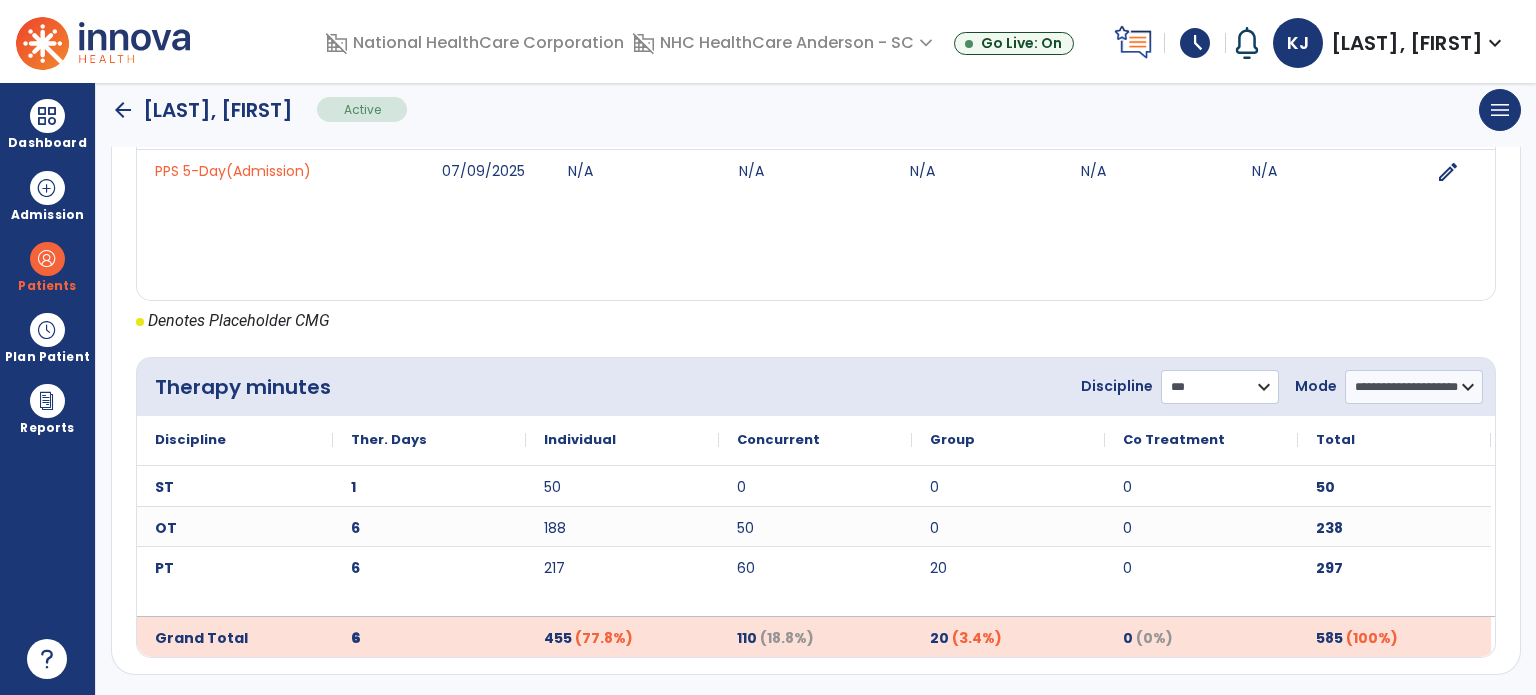 click on "**********" 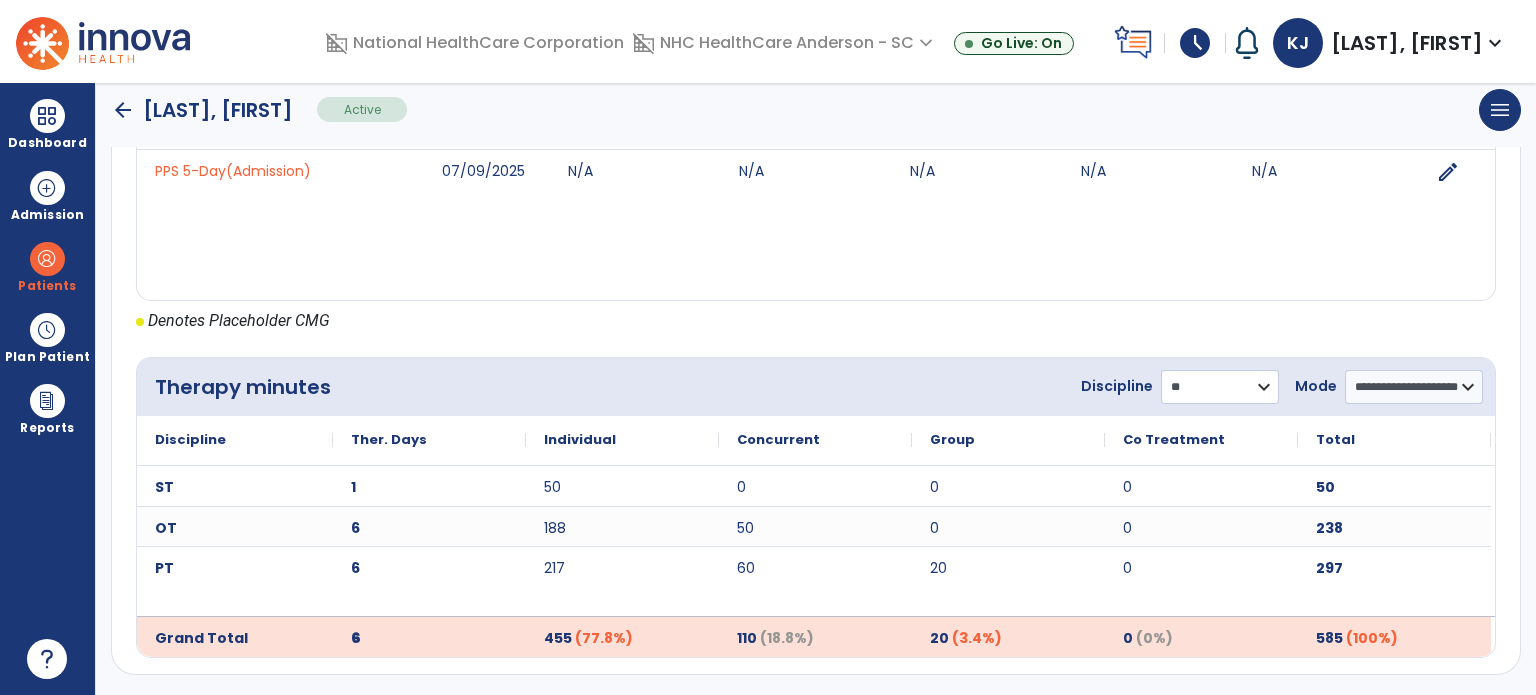 click on "**********" 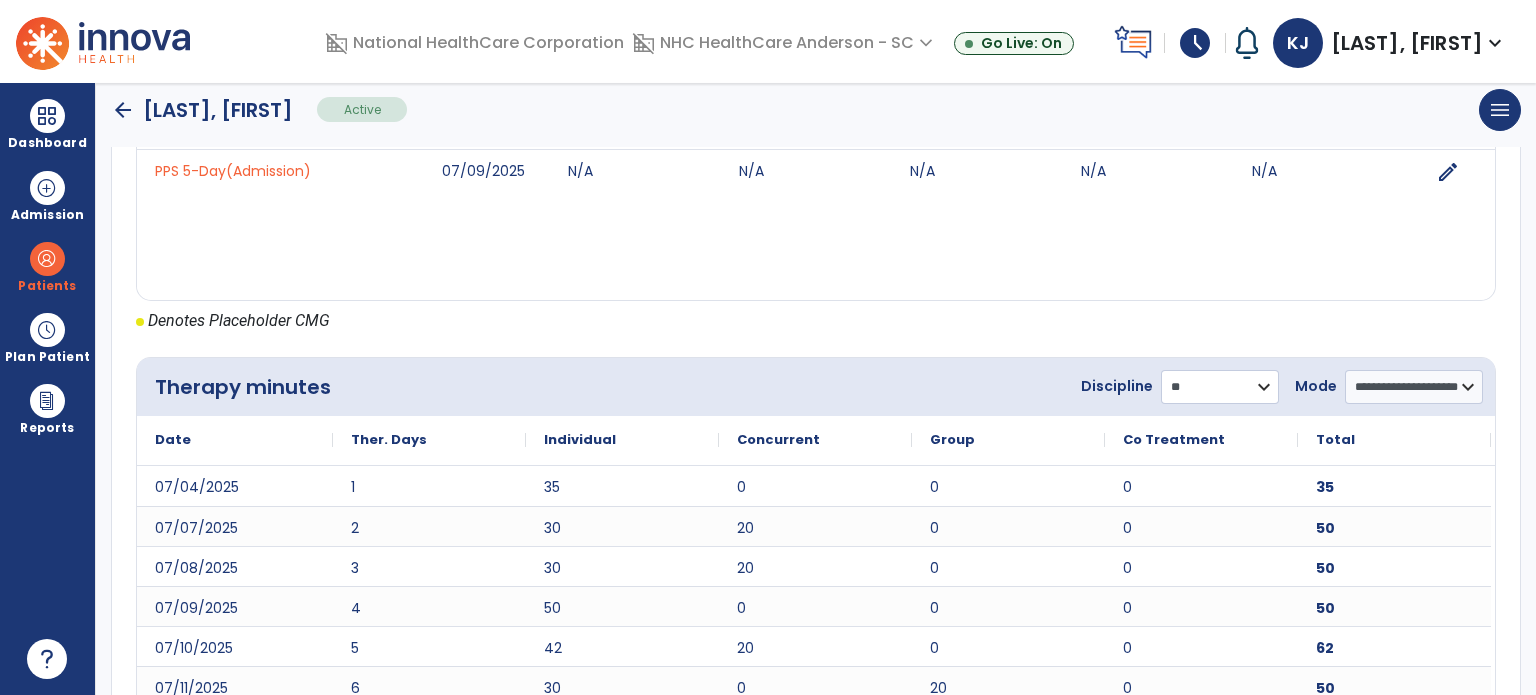 scroll, scrollTop: 993, scrollLeft: 0, axis: vertical 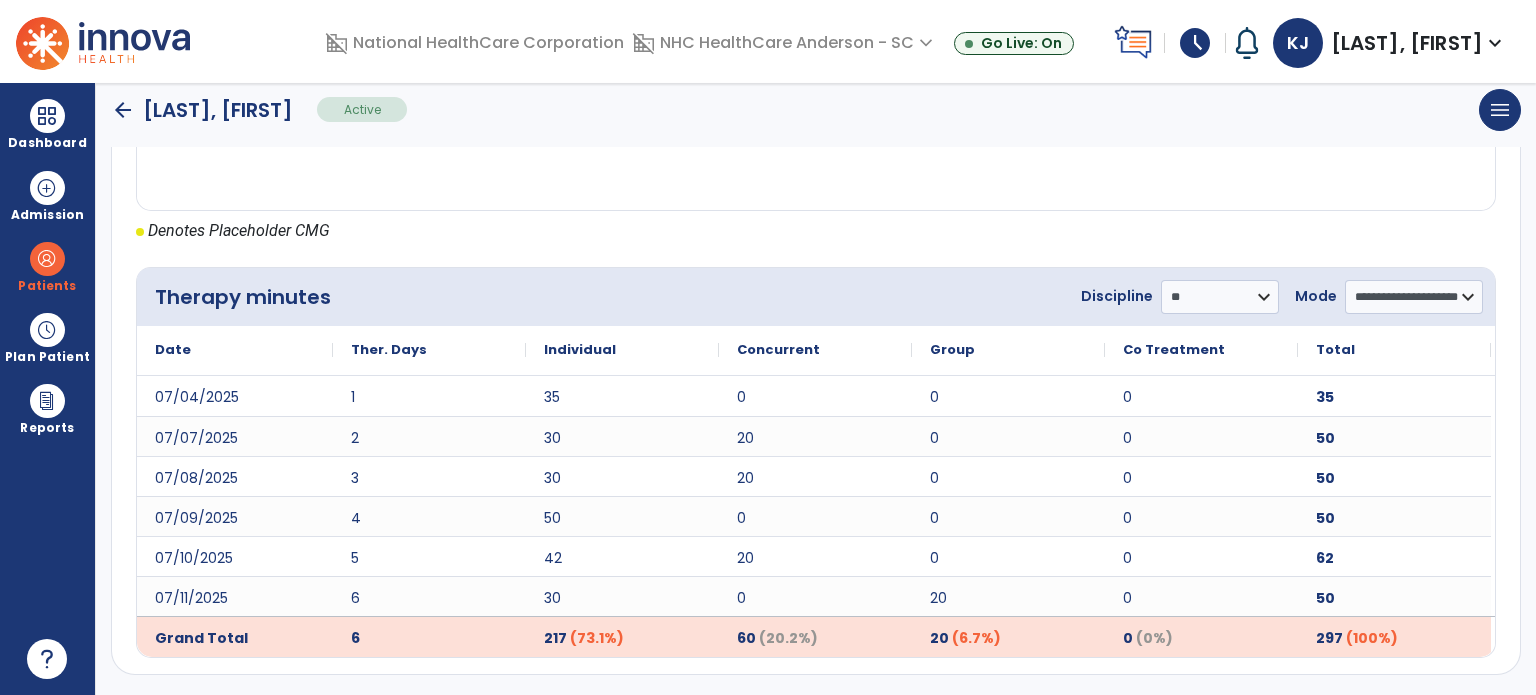 click at bounding box center (47, 116) 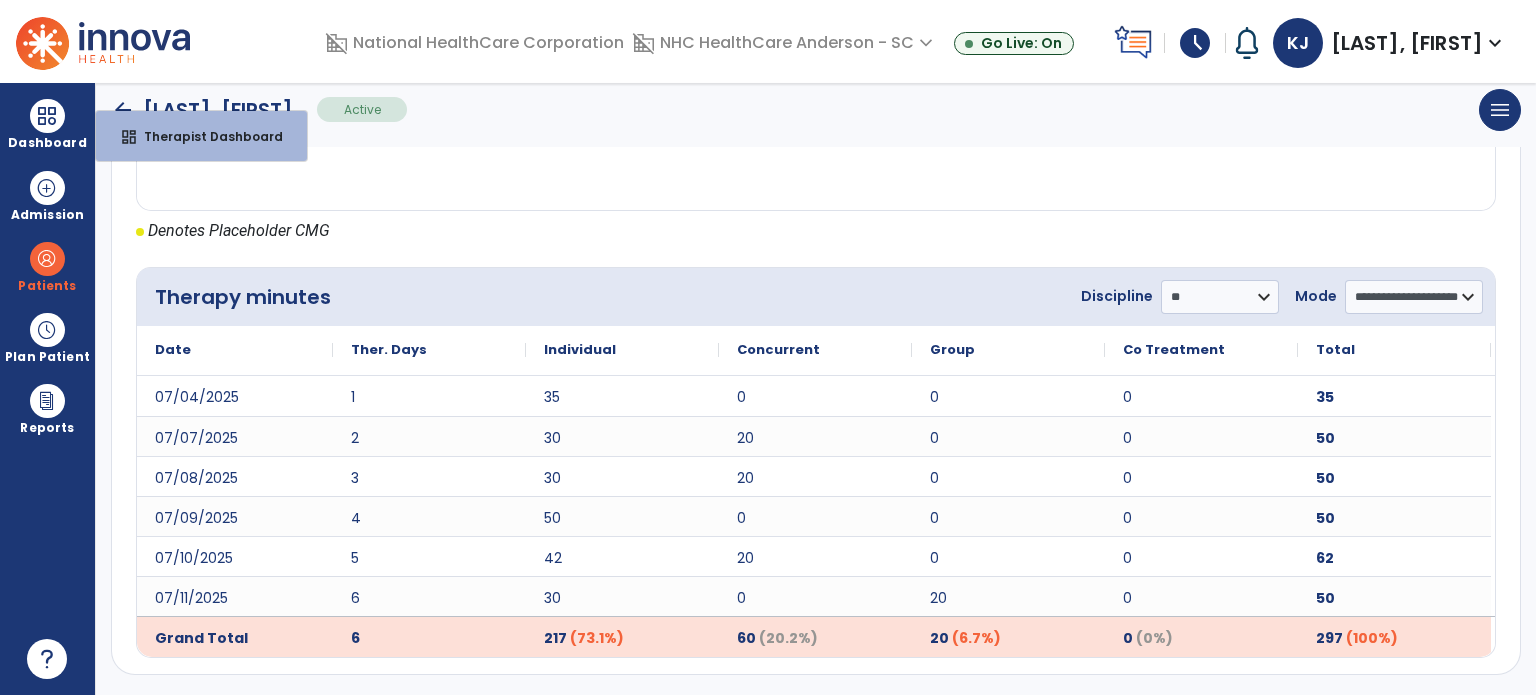 click on "dashboard" at bounding box center (129, 137) 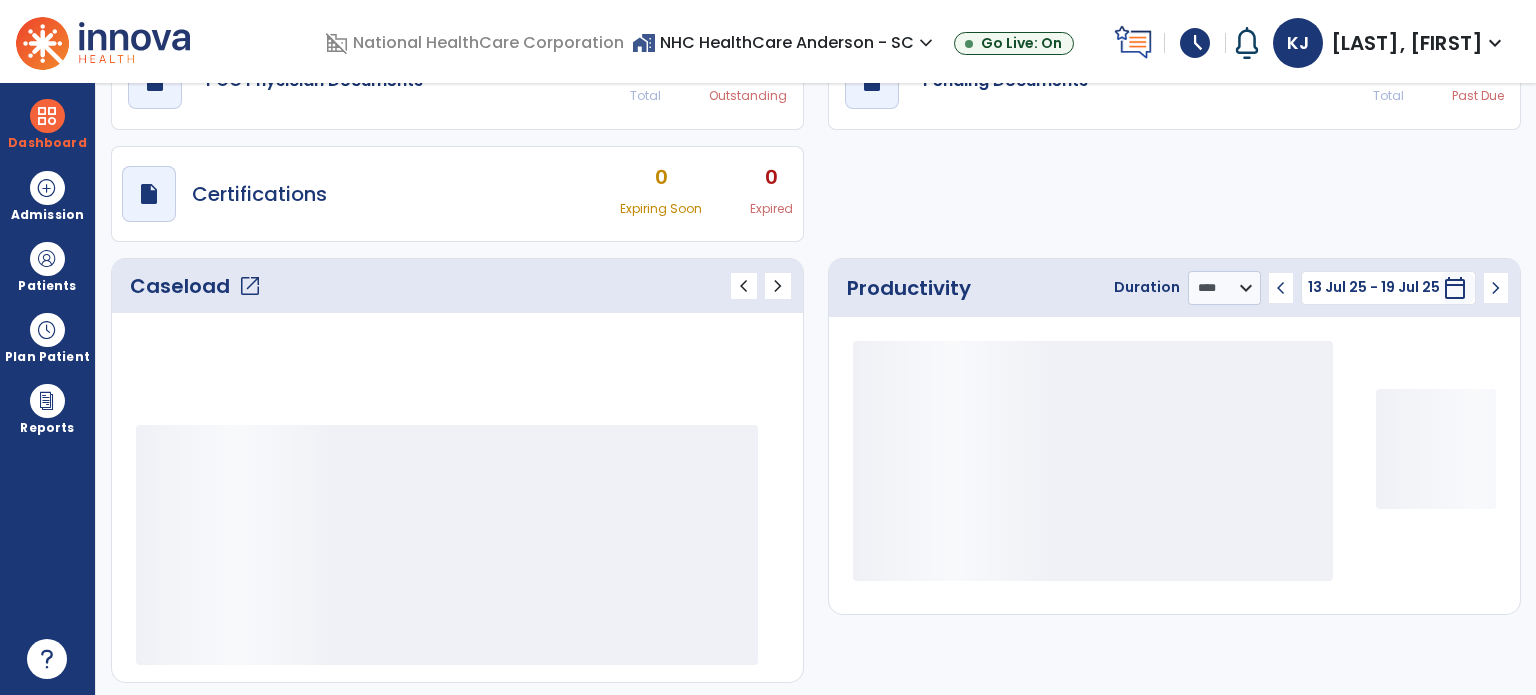scroll, scrollTop: 109, scrollLeft: 0, axis: vertical 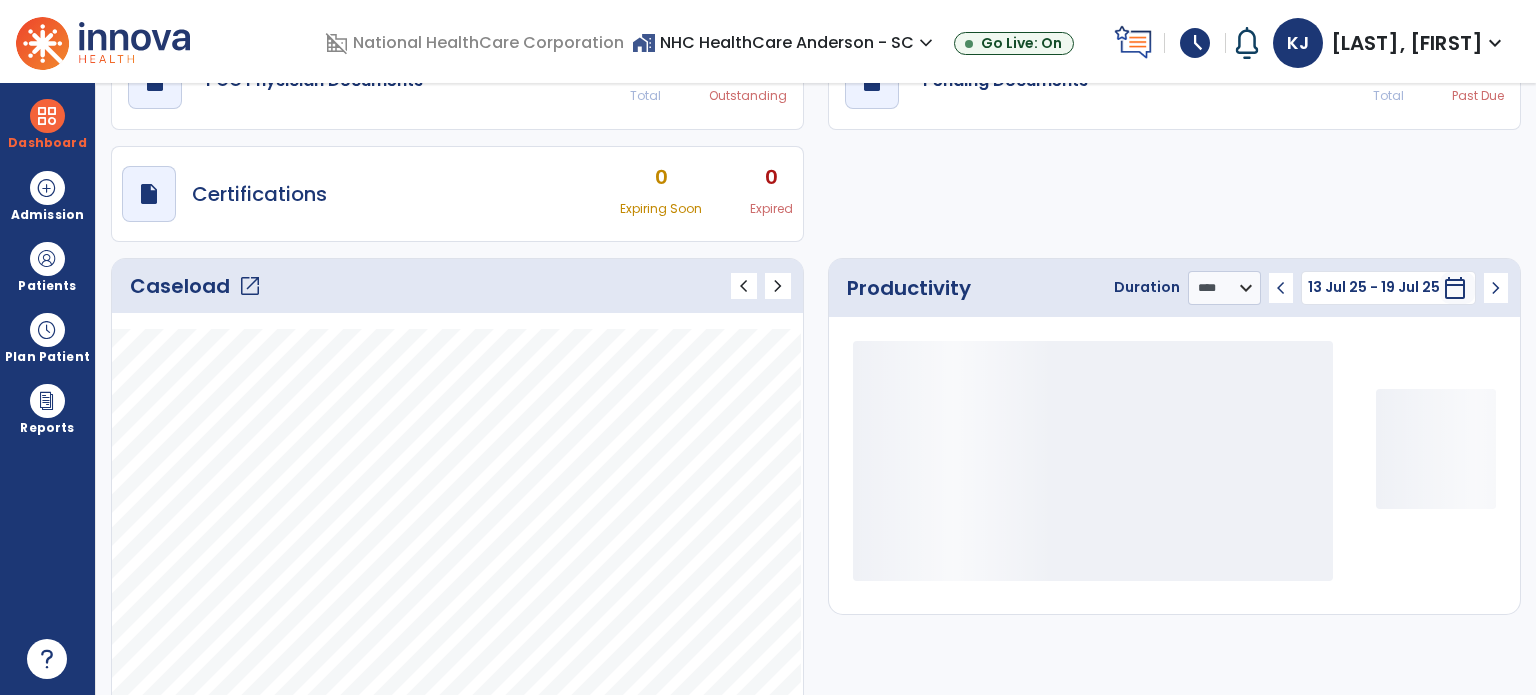 click on "Caseload   open_in_new" 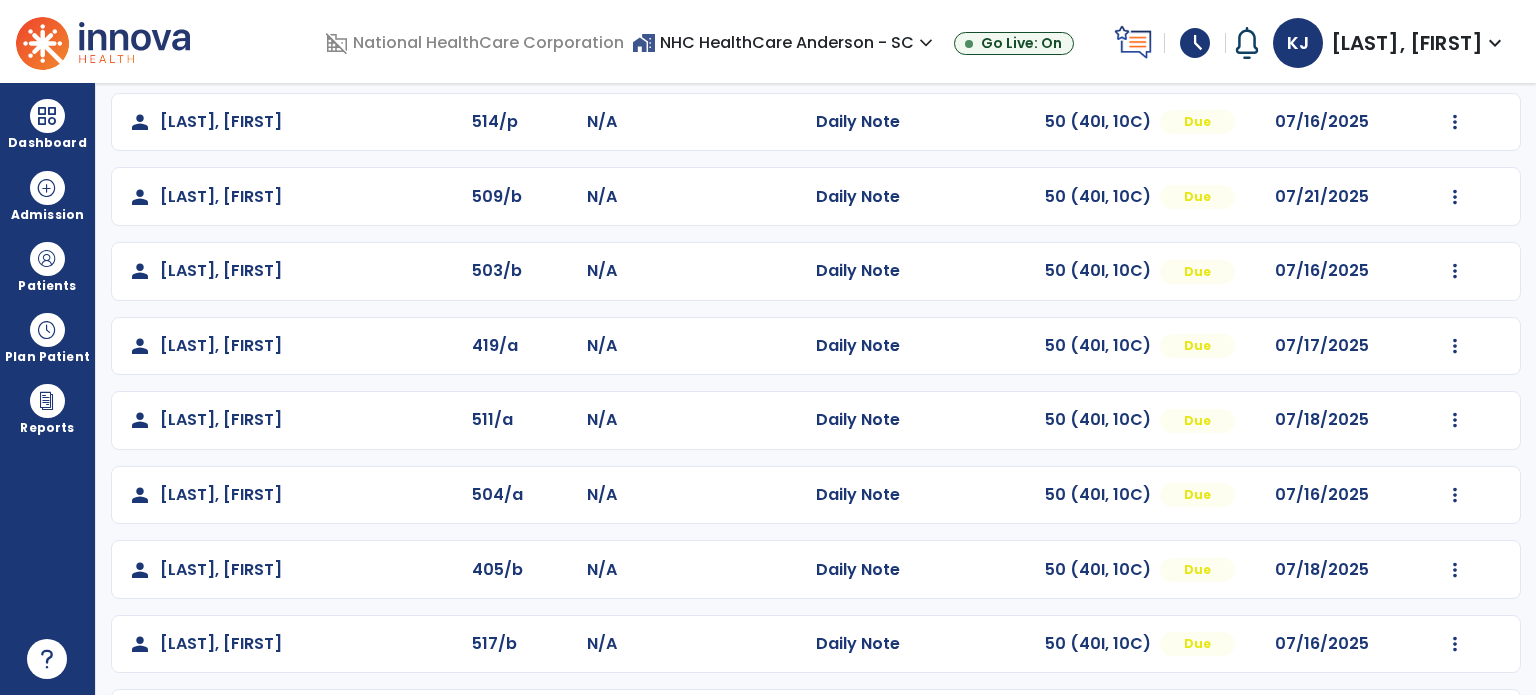 scroll, scrollTop: 314, scrollLeft: 0, axis: vertical 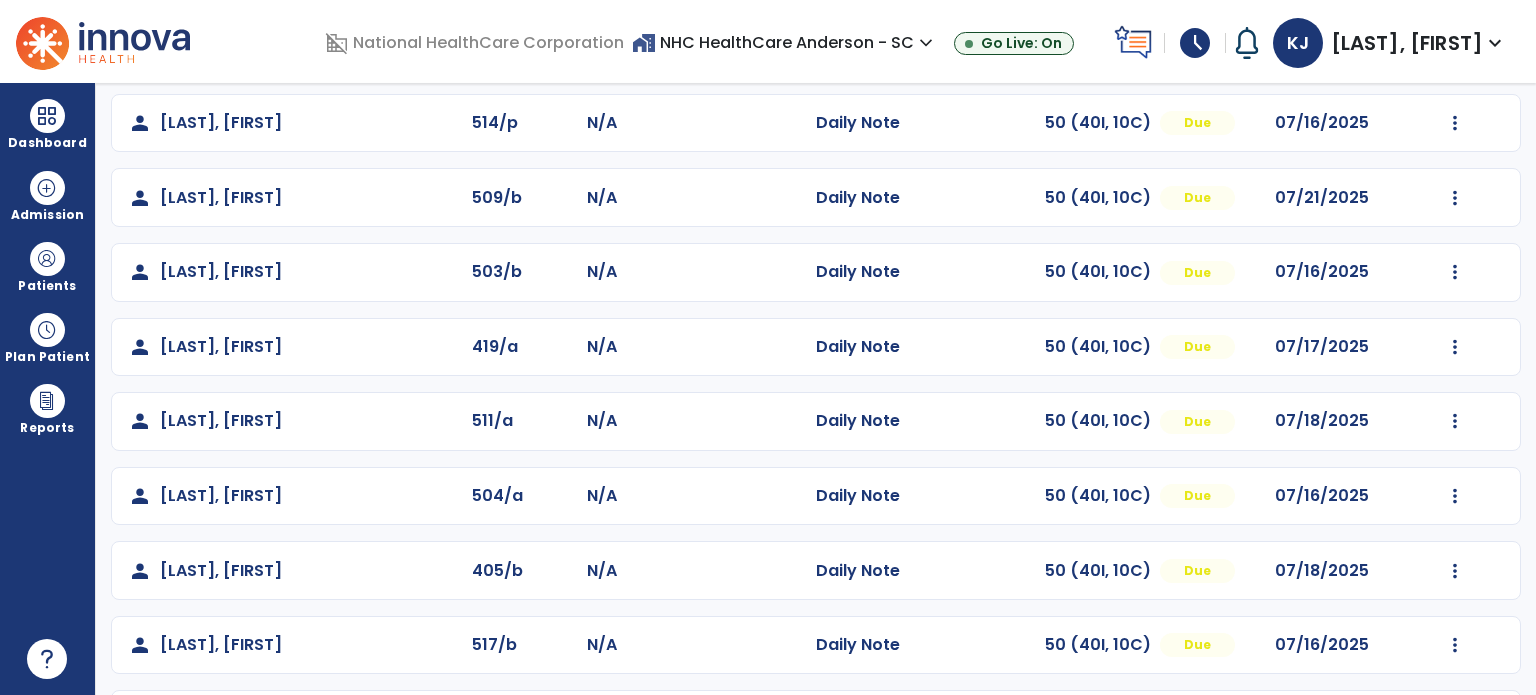 click at bounding box center (1455, -26) 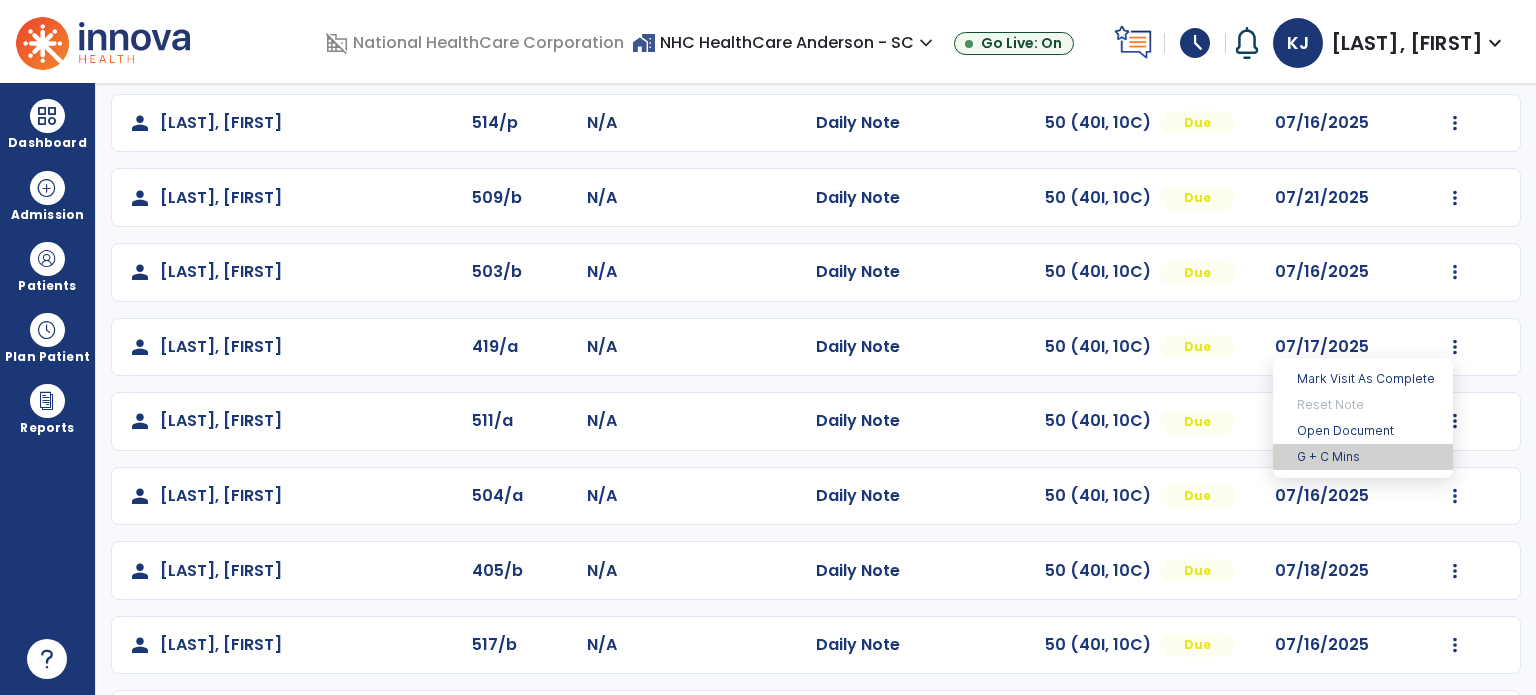 click on "G + C Mins" at bounding box center [1363, 457] 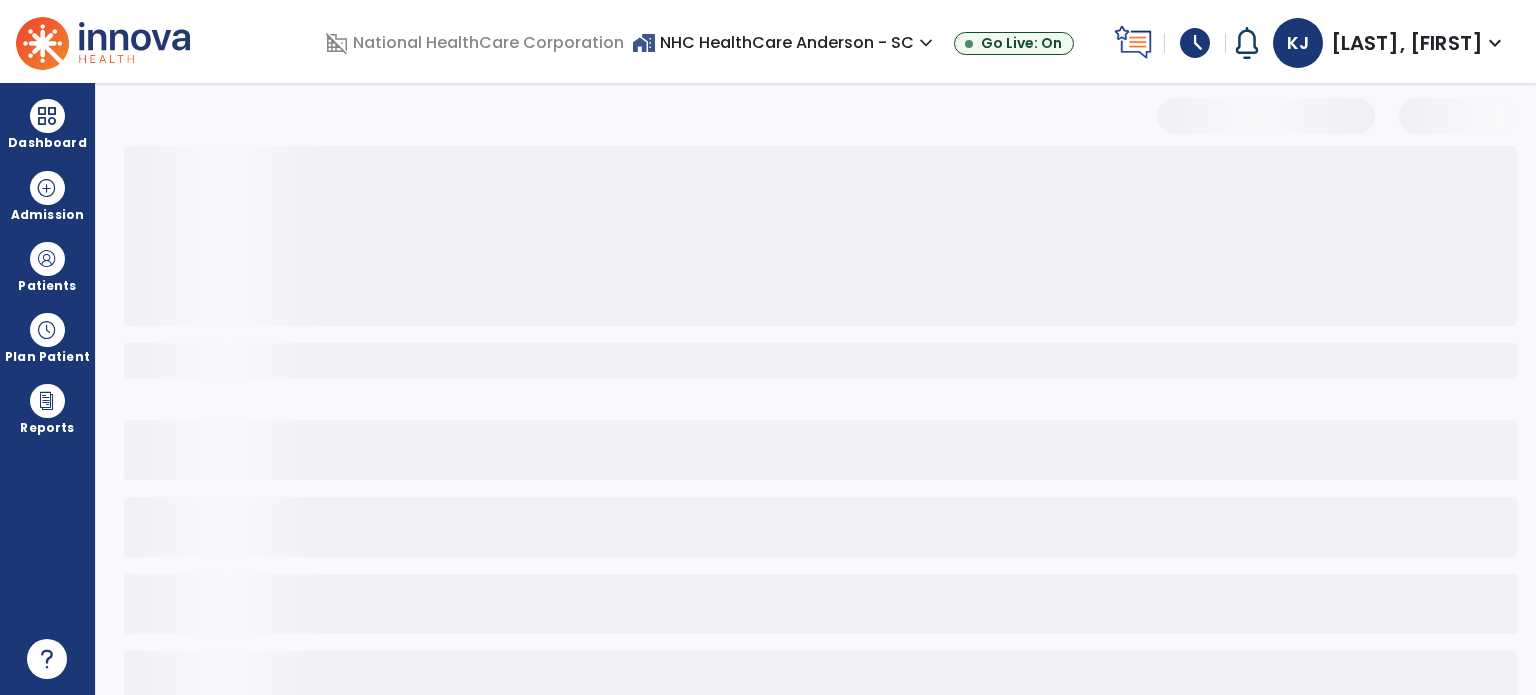 select on "***" 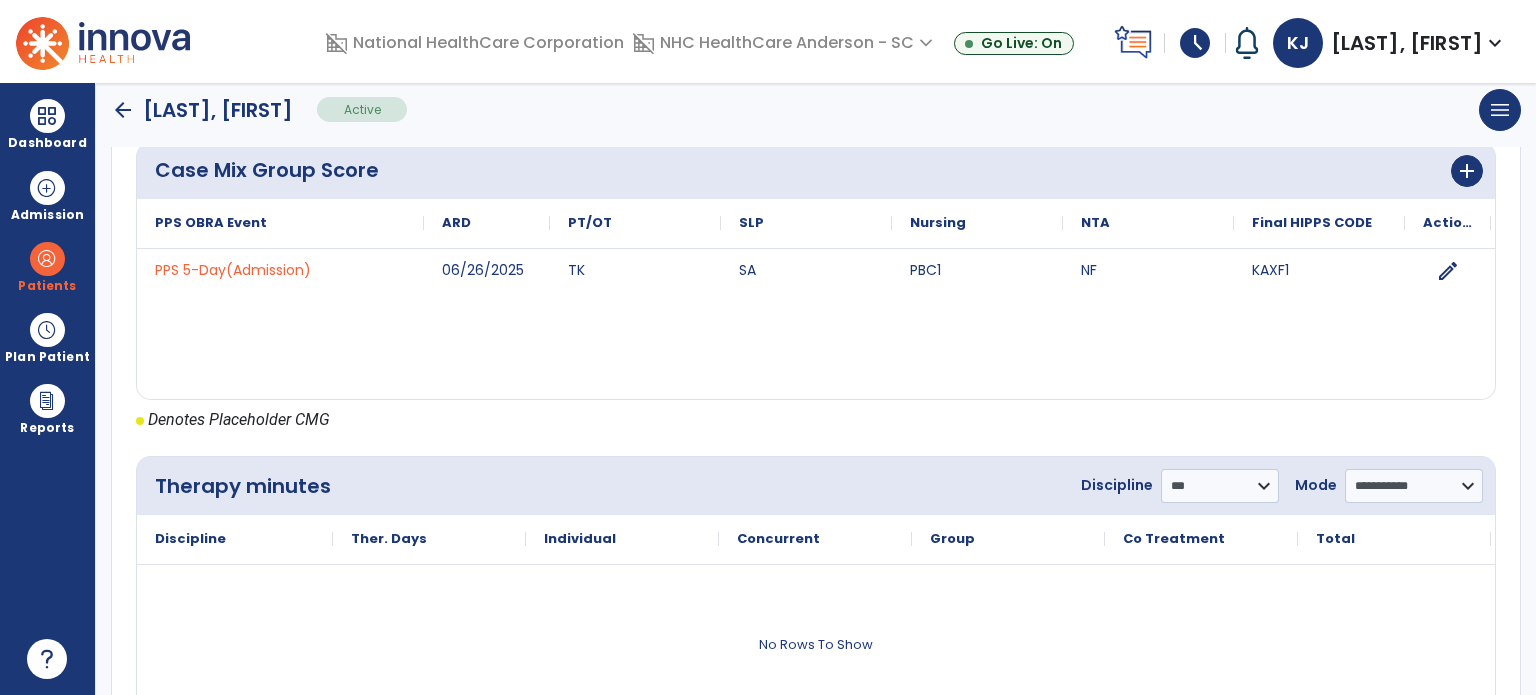 scroll, scrollTop: 808, scrollLeft: 0, axis: vertical 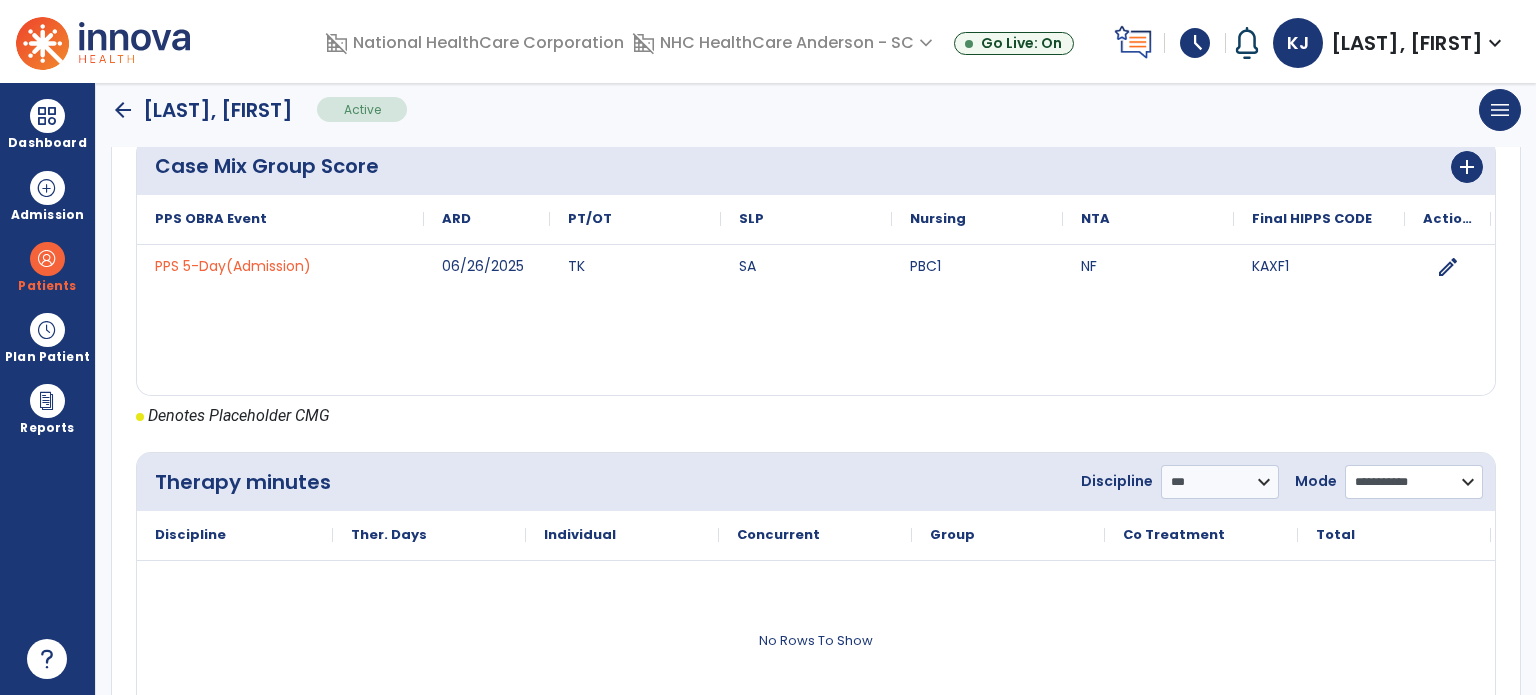 click on "**********" 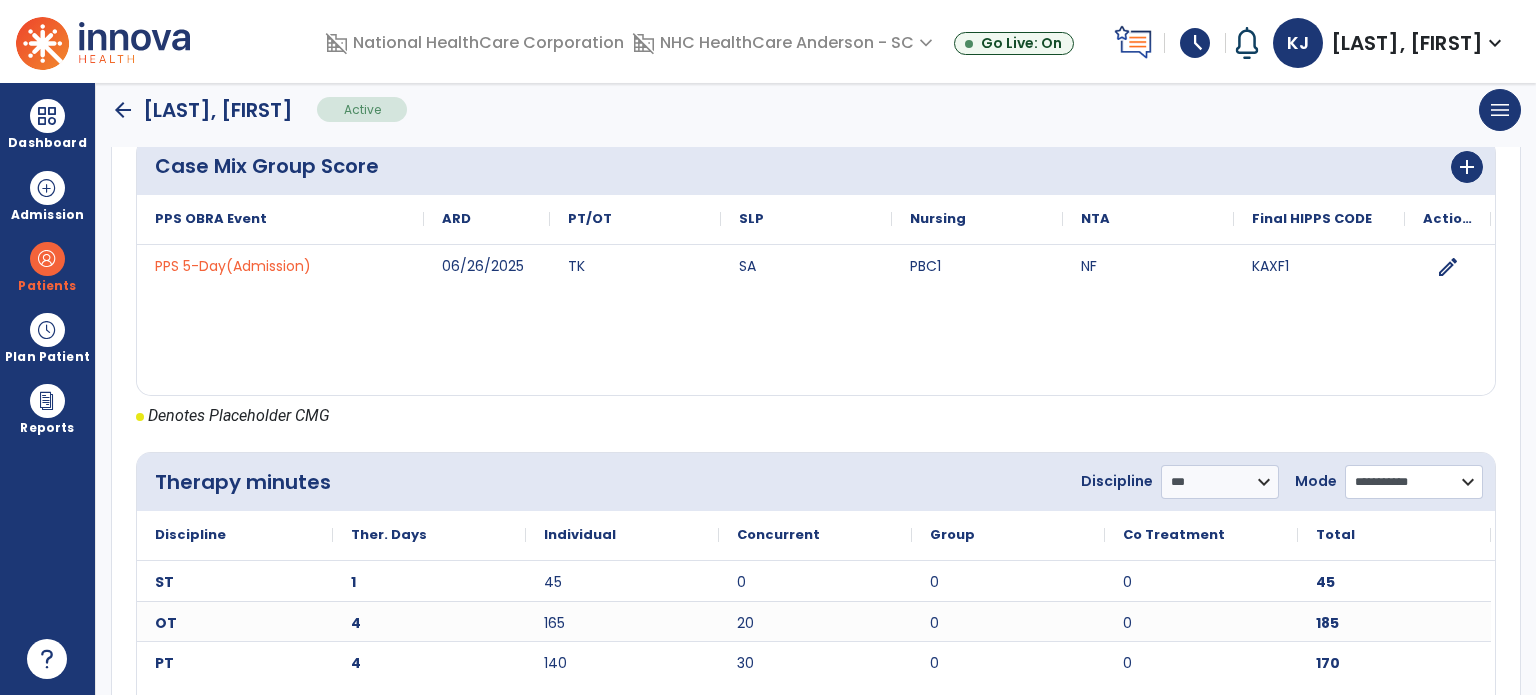 select on "**********" 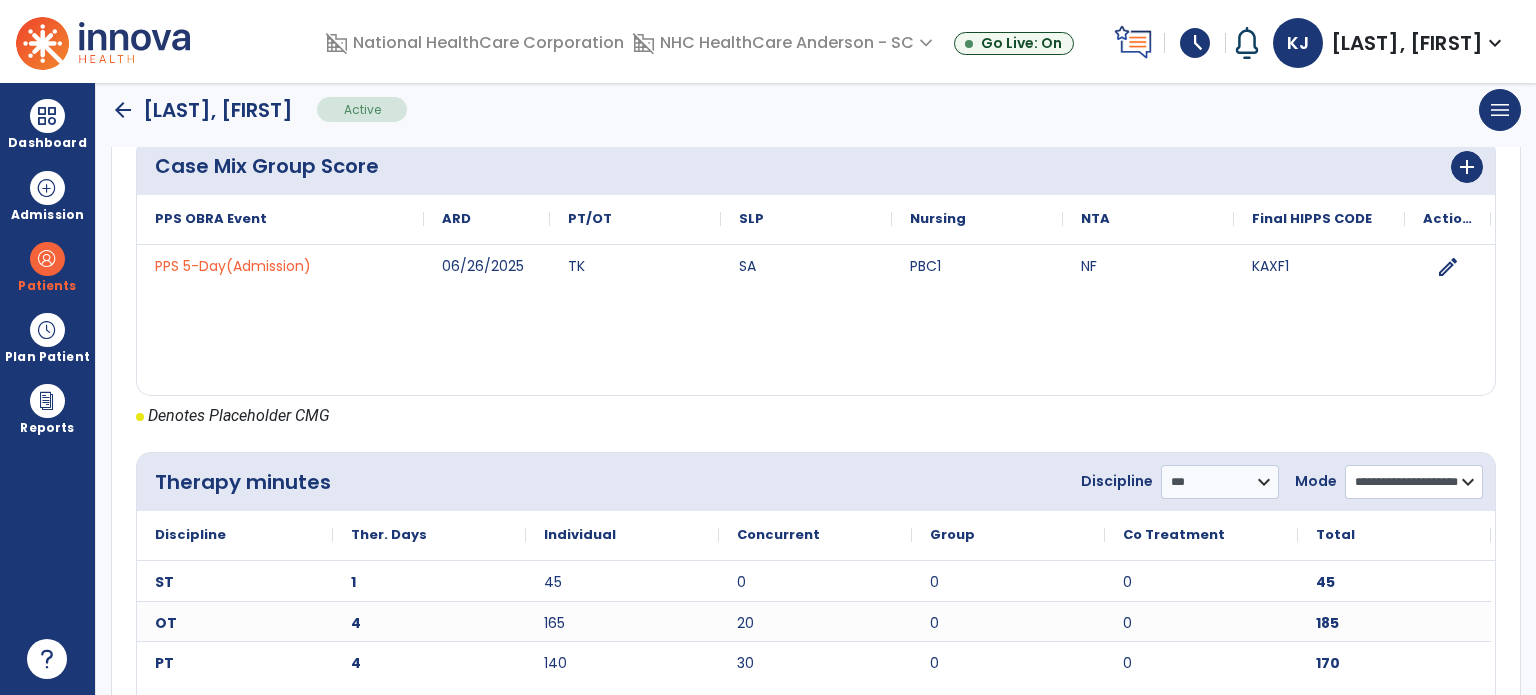 click on "**********" 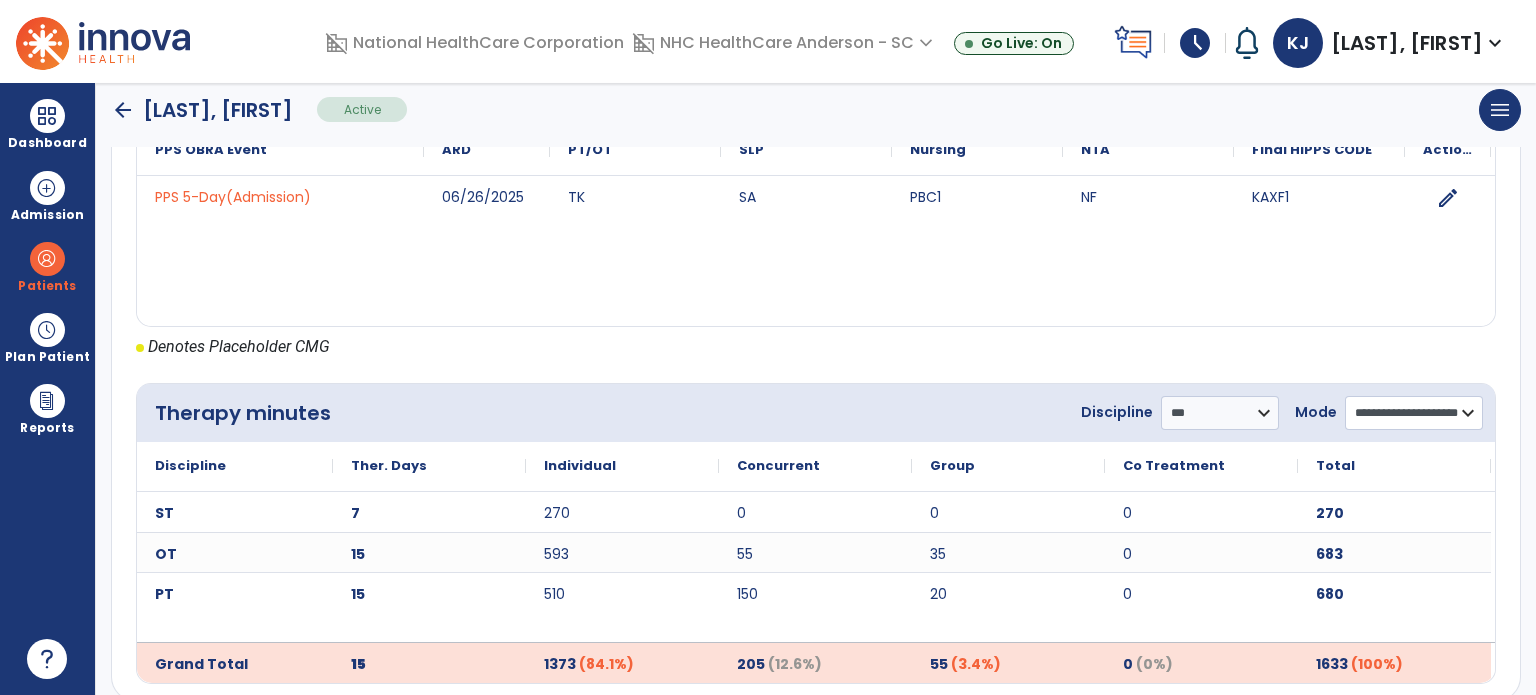 scroll, scrollTop: 903, scrollLeft: 0, axis: vertical 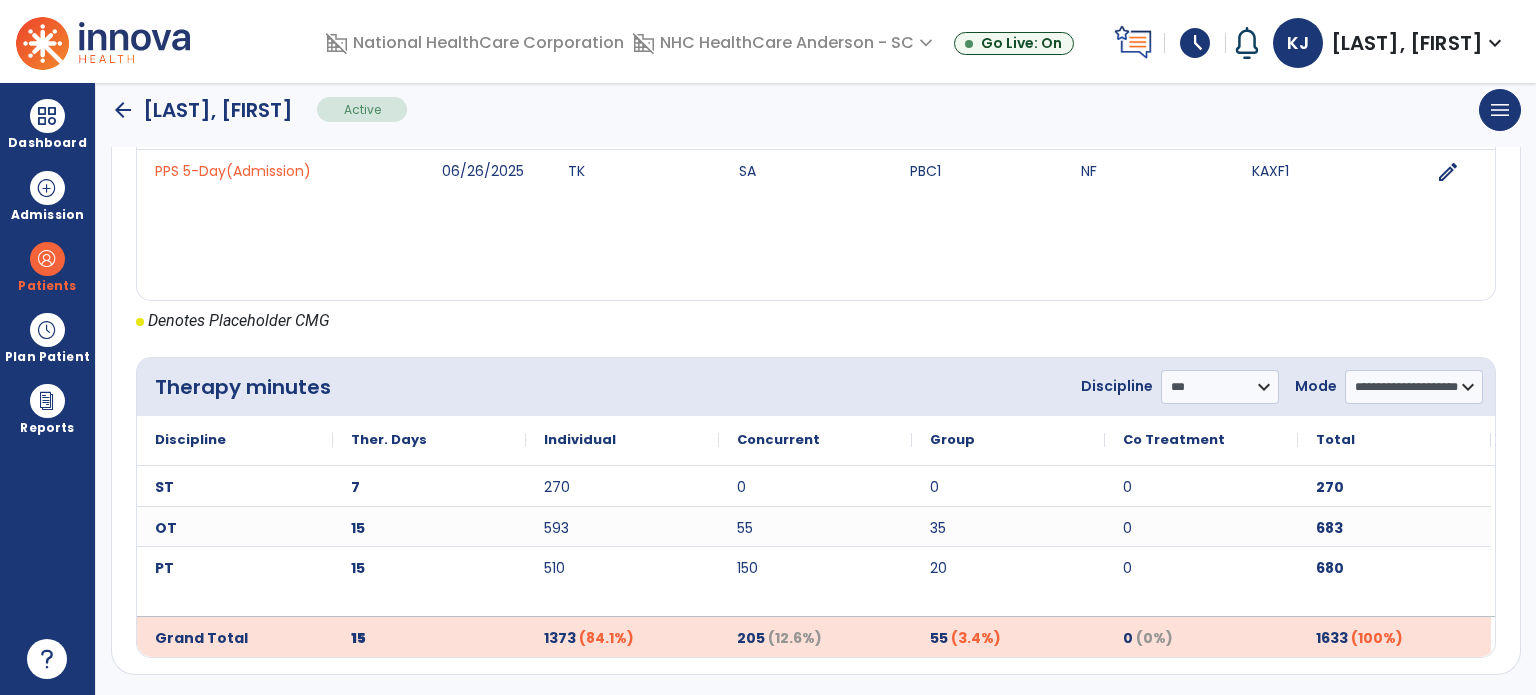 click at bounding box center [47, 116] 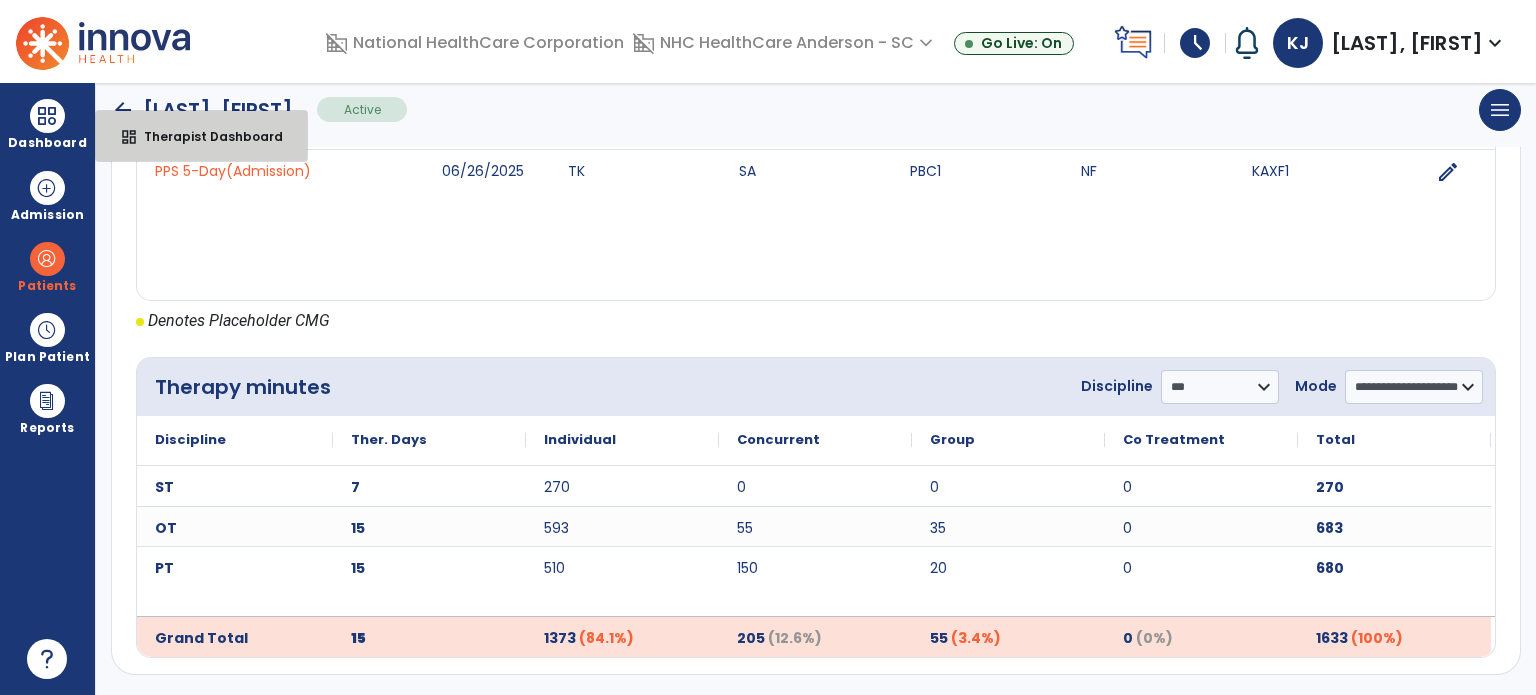 click on "dashboard  Therapist Dashboard" at bounding box center [201, 136] 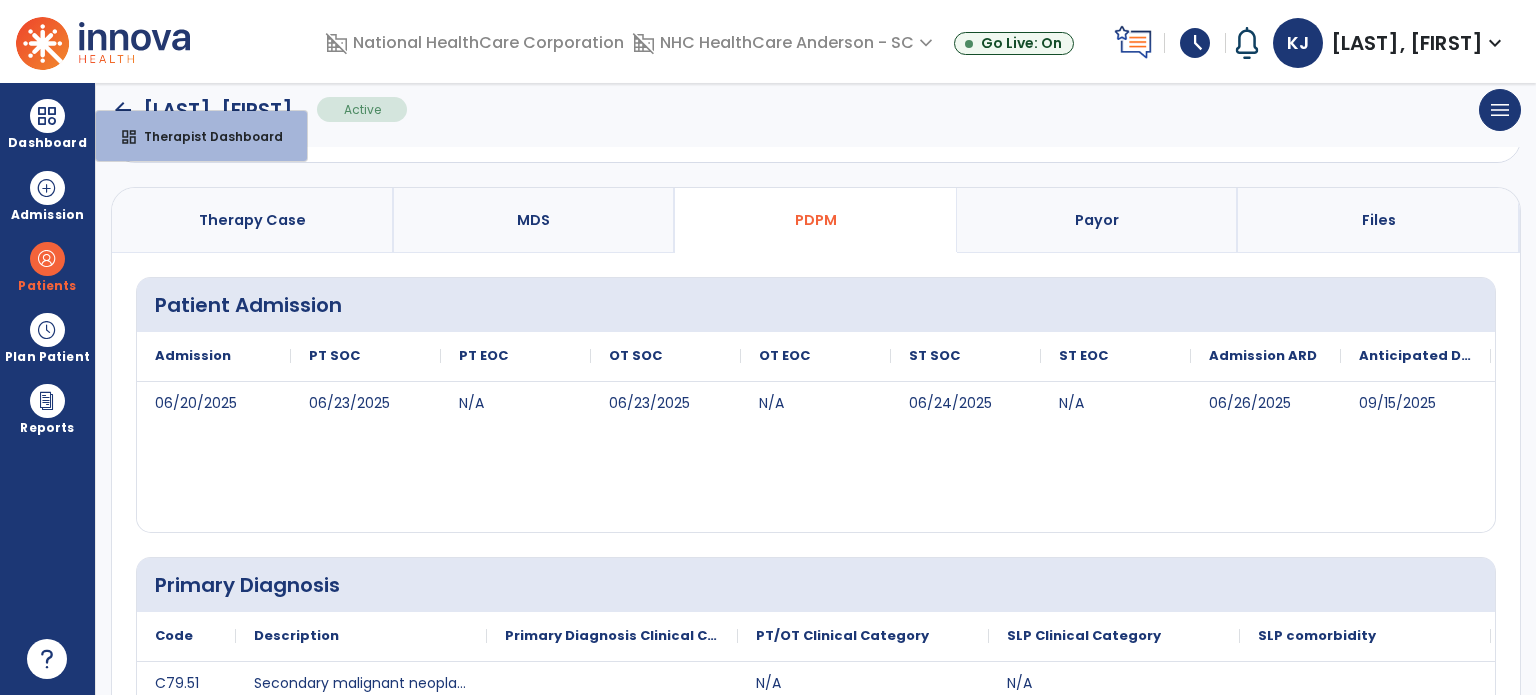 select on "****" 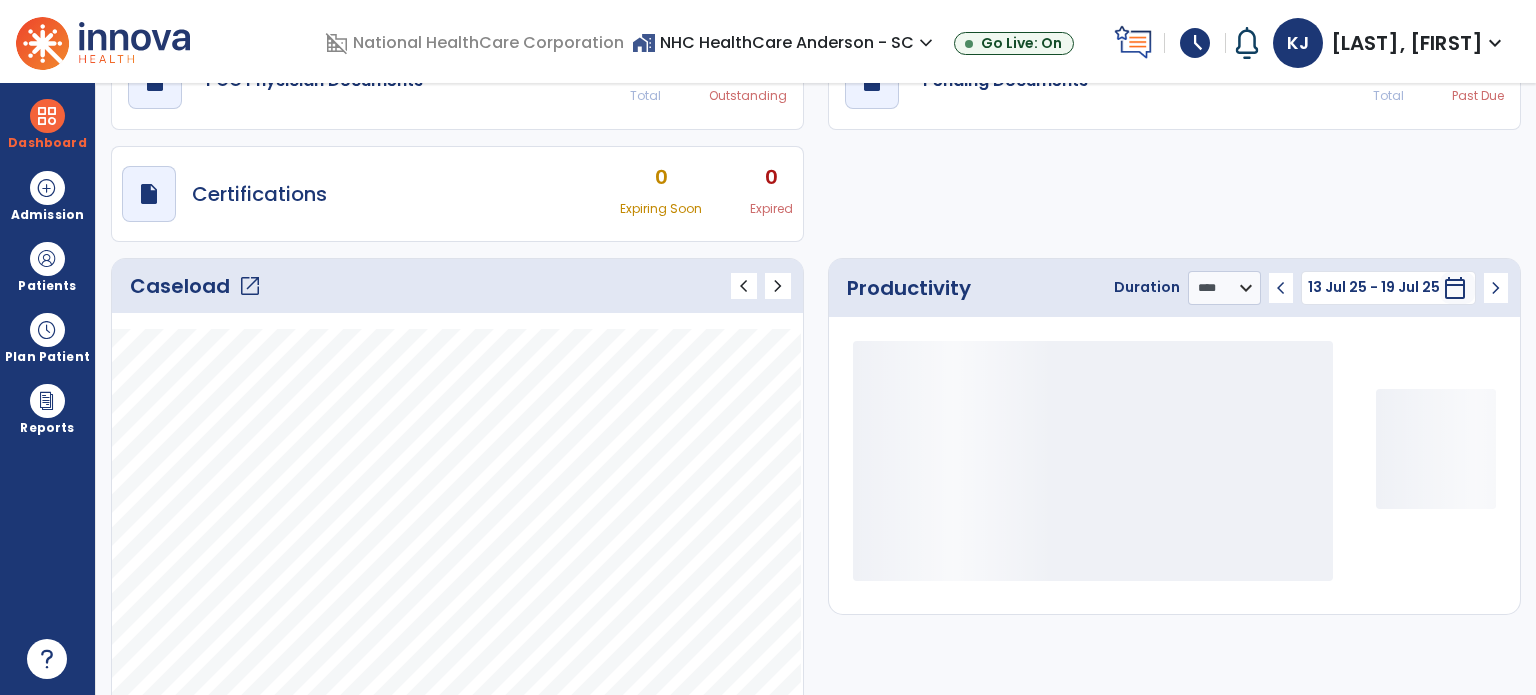 scroll, scrollTop: 109, scrollLeft: 0, axis: vertical 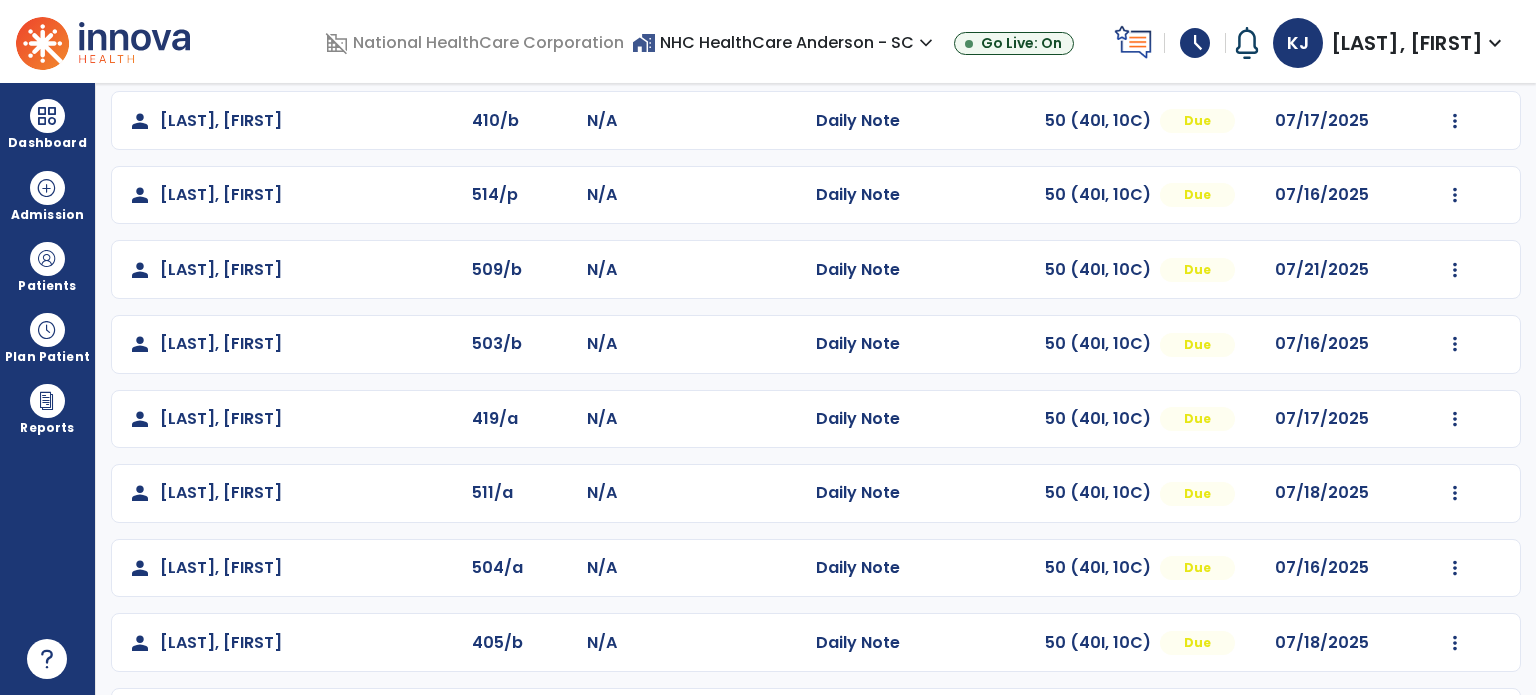 click at bounding box center (1455, 46) 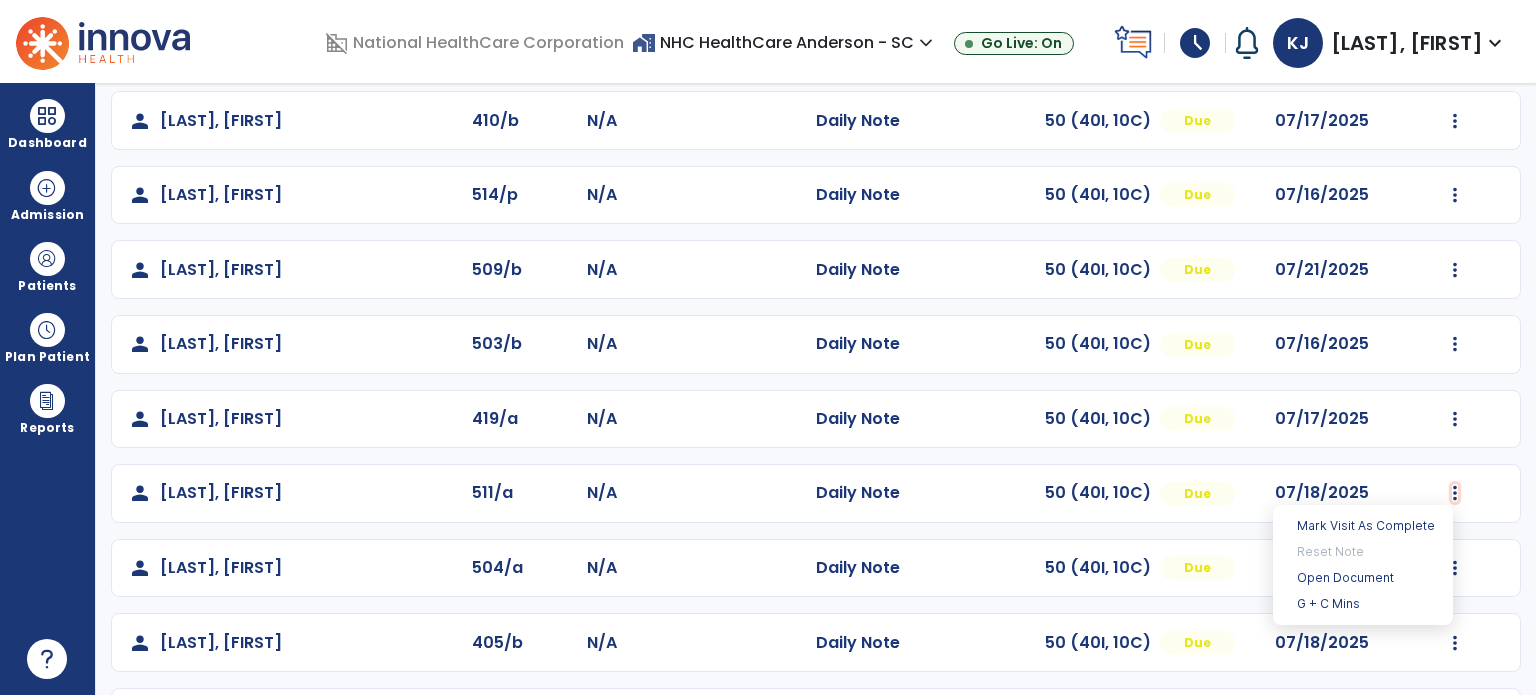 click on "G + C Mins" at bounding box center (1363, 604) 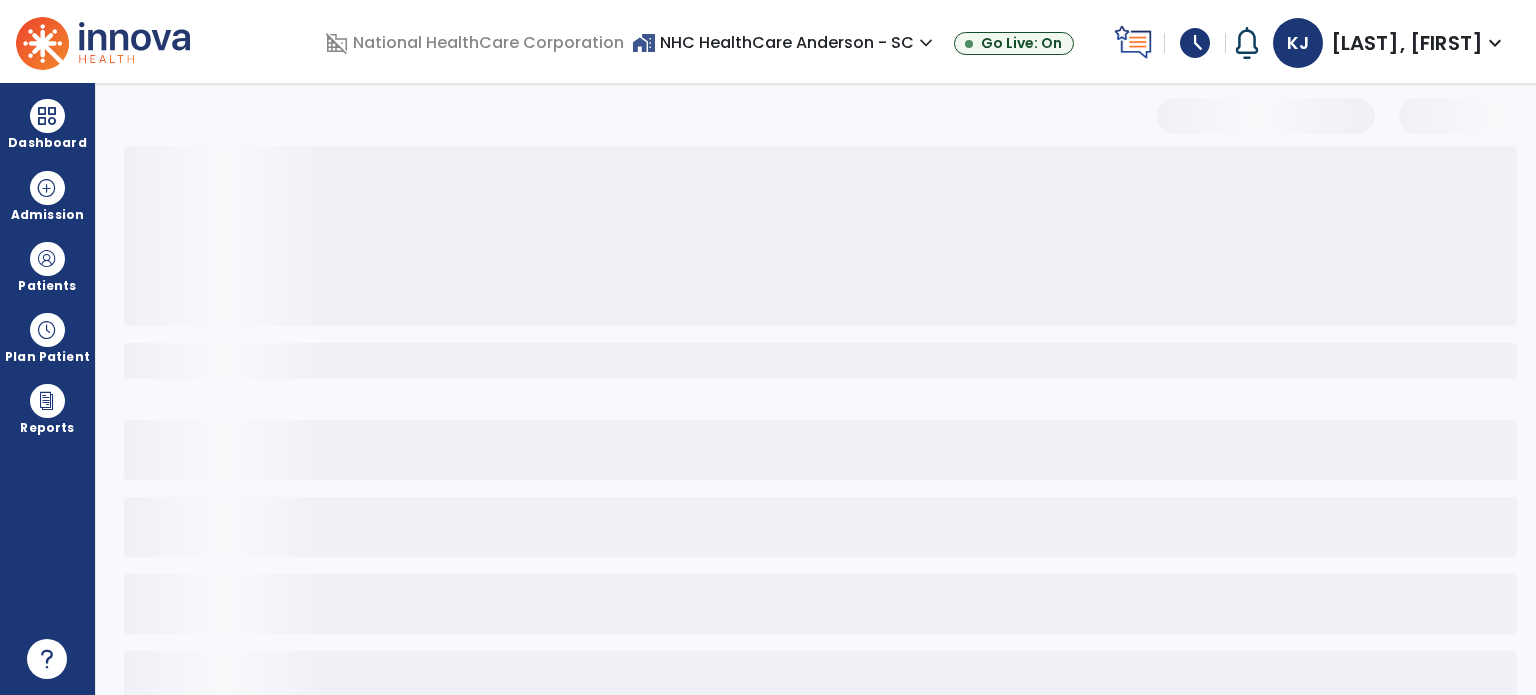 select on "***" 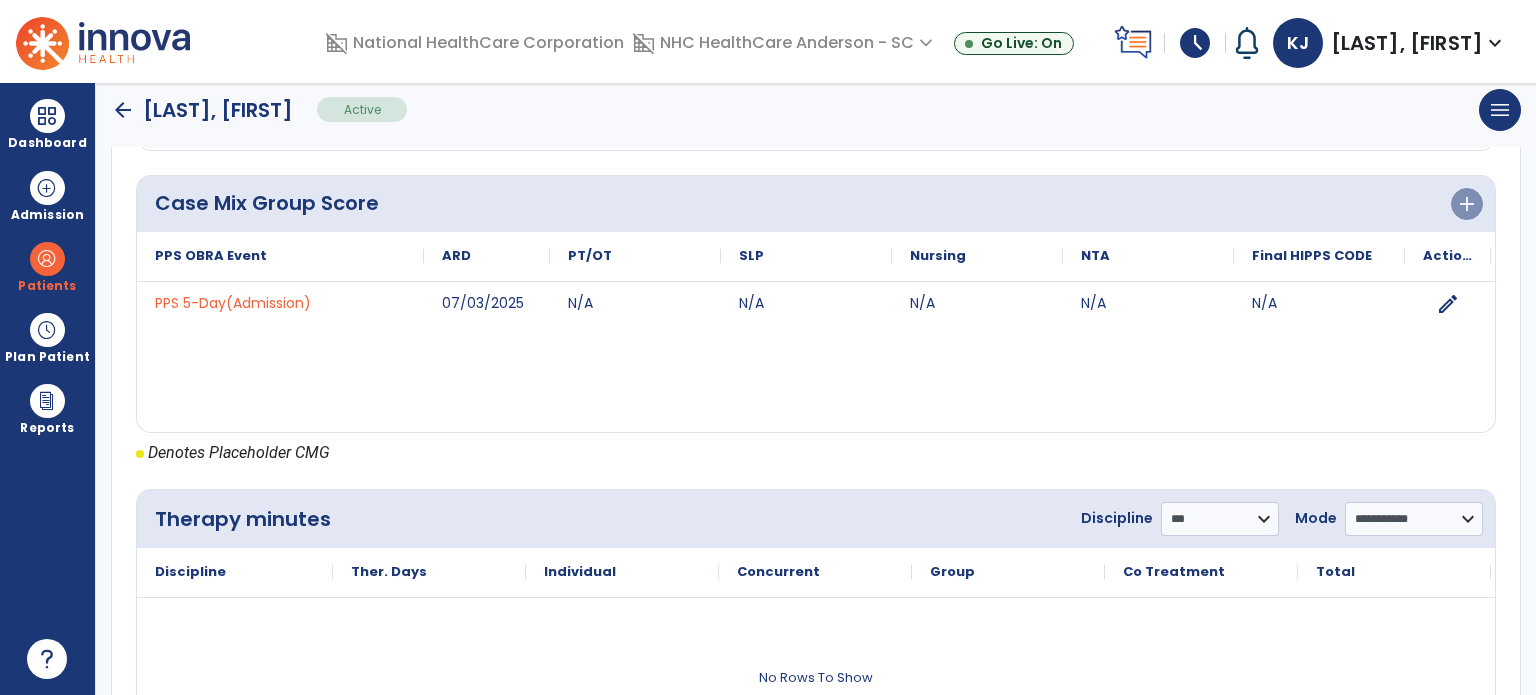 scroll, scrollTop: 772, scrollLeft: 0, axis: vertical 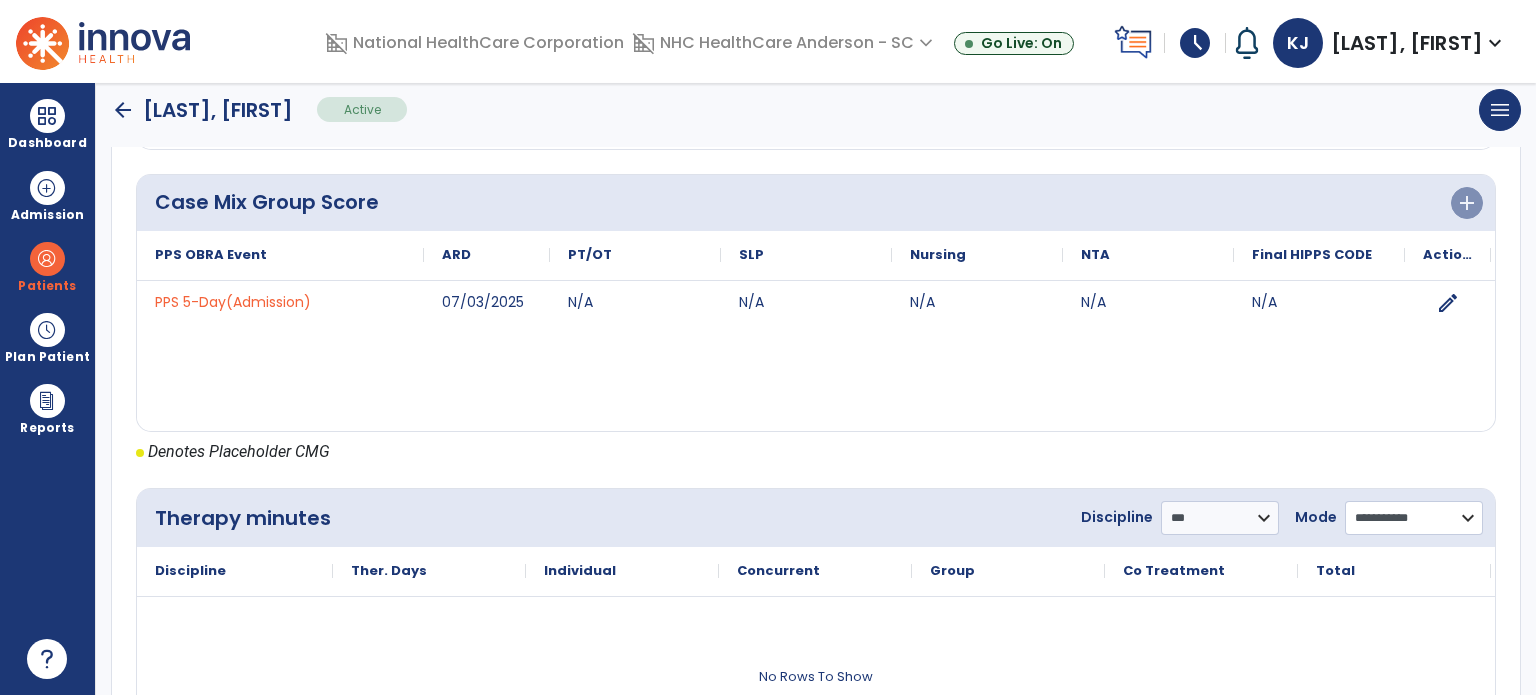 click on "**********" 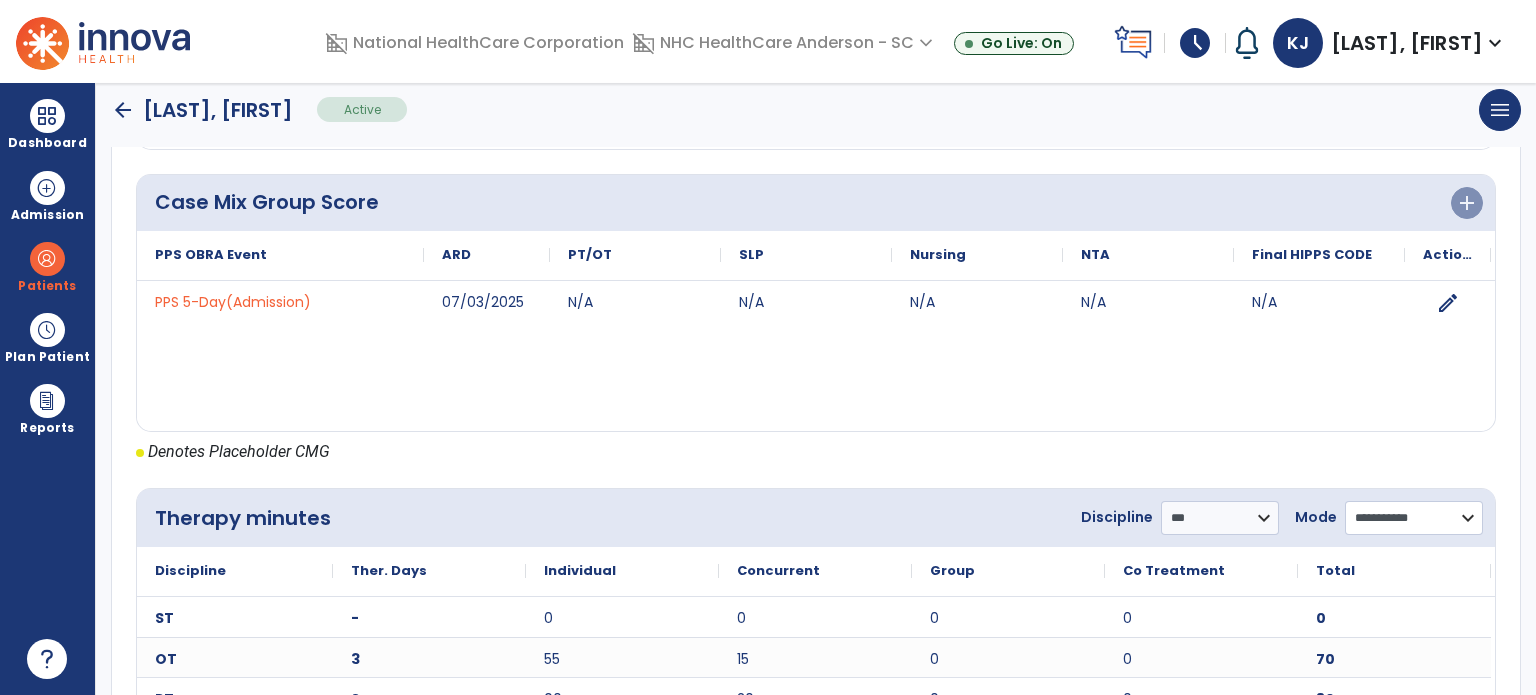 select on "**********" 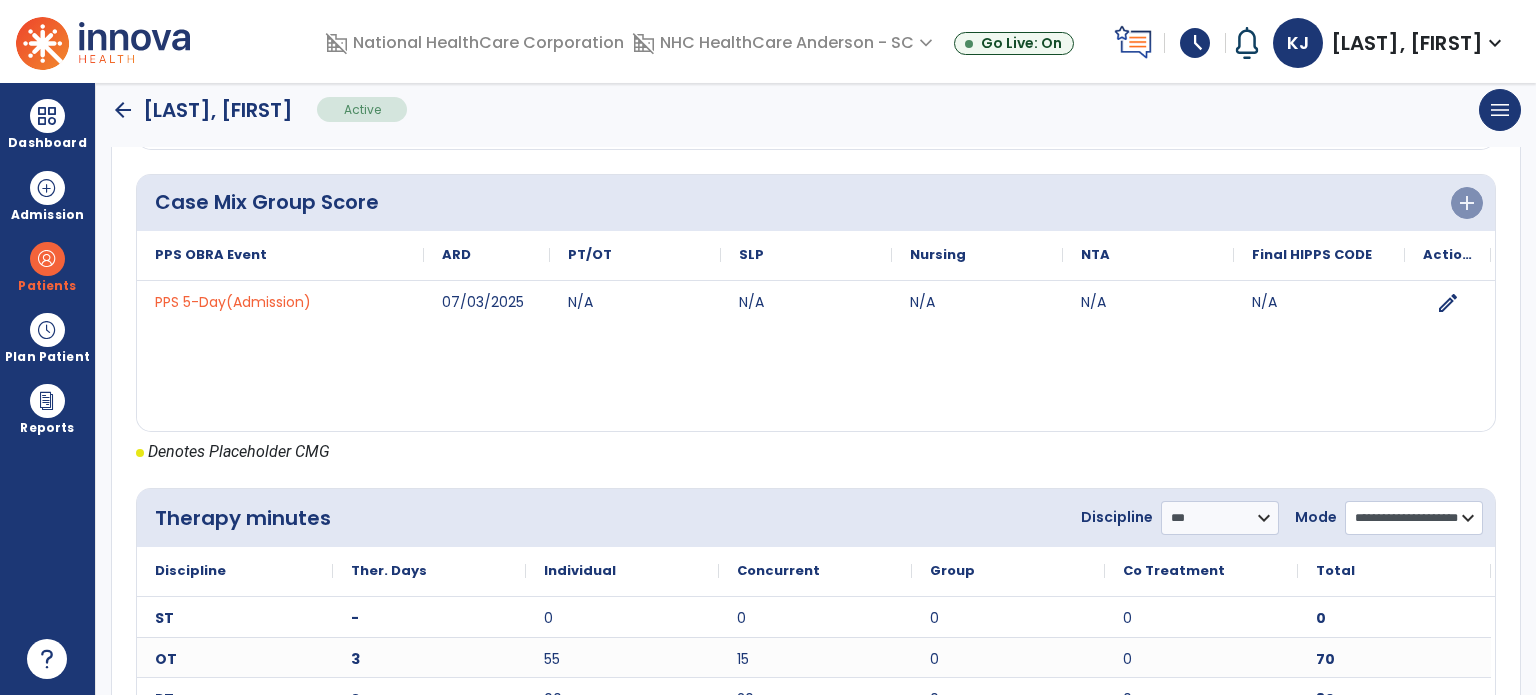 click on "**********" 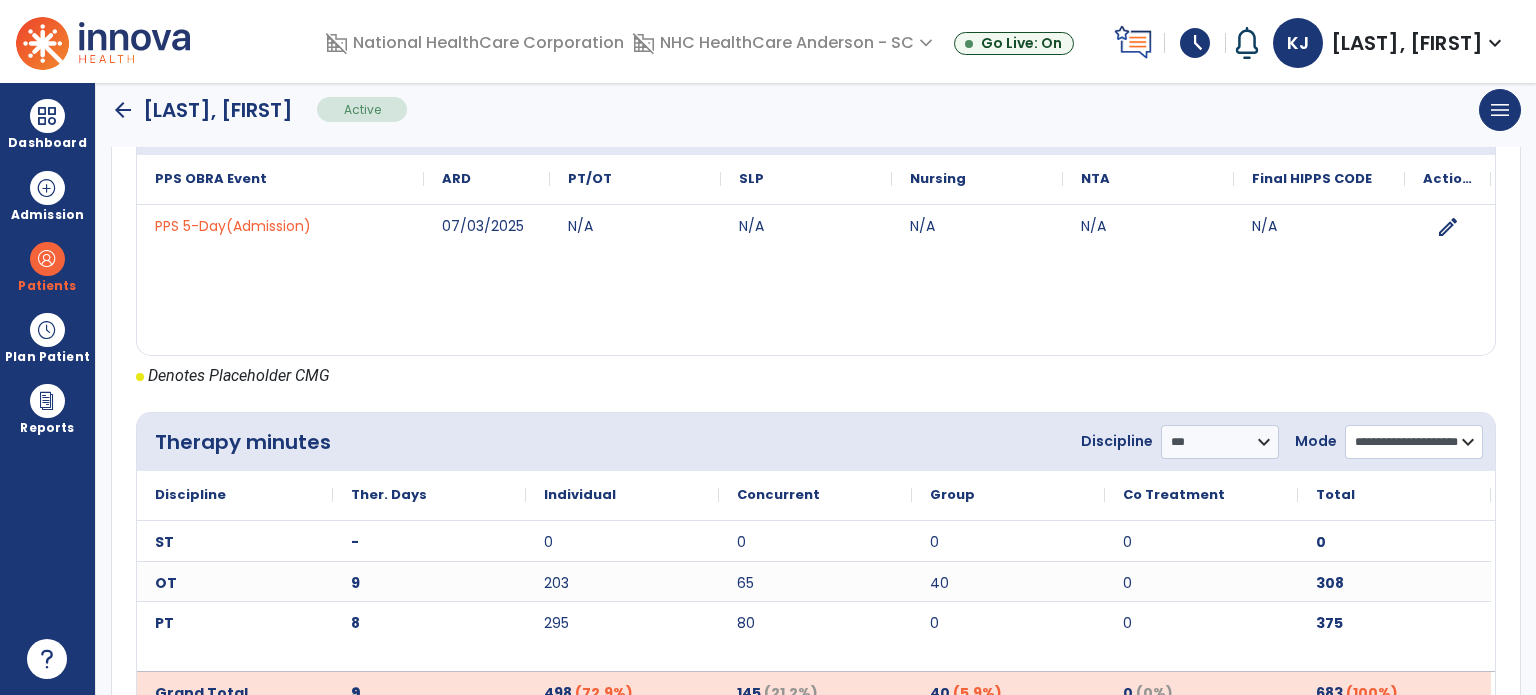 scroll, scrollTop: 903, scrollLeft: 0, axis: vertical 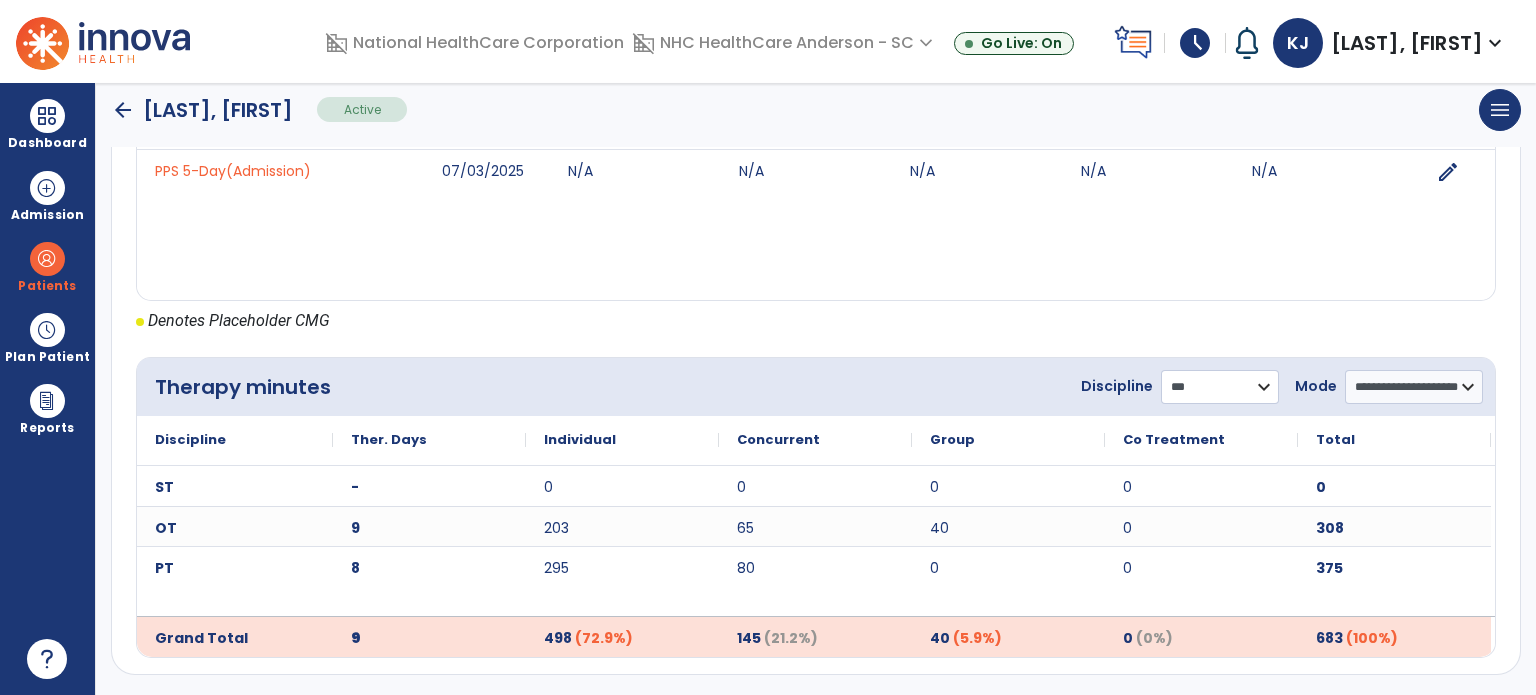 click on "**********" 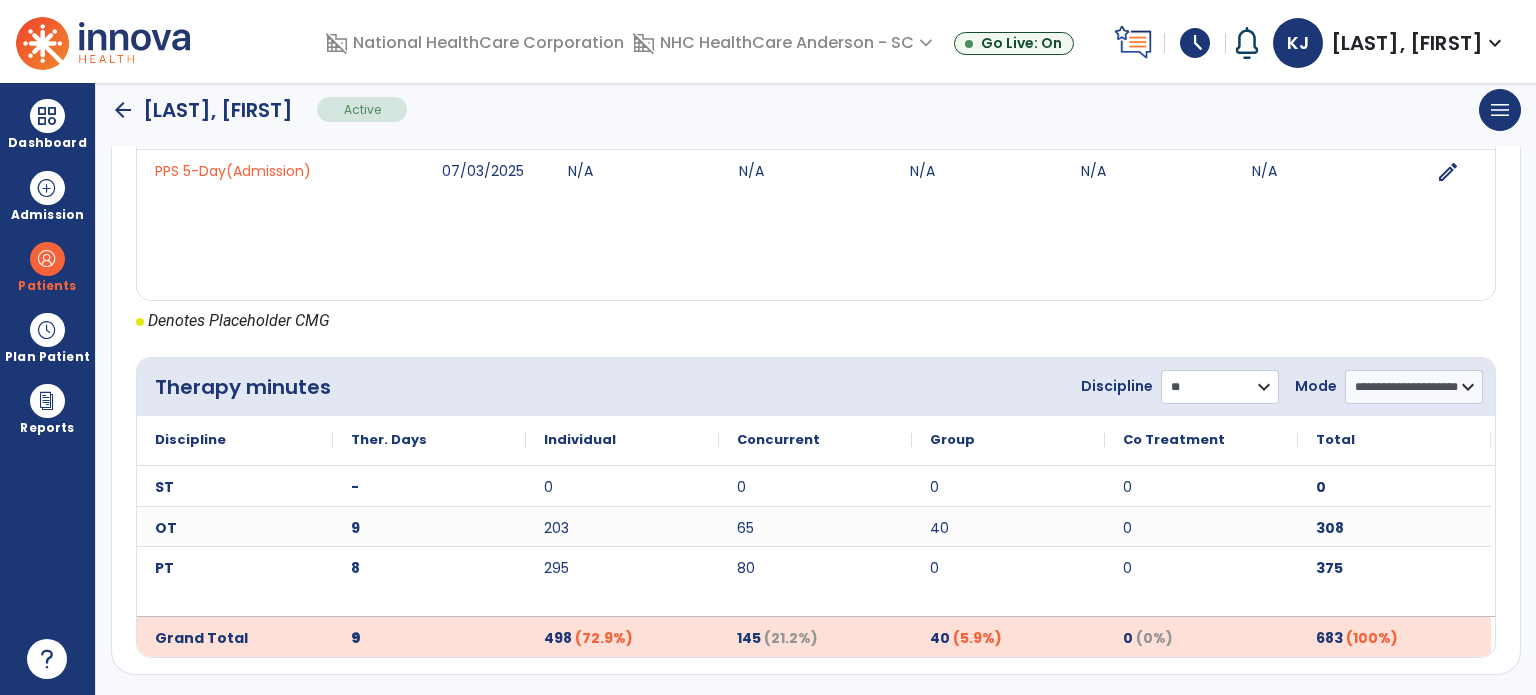 click on "**********" 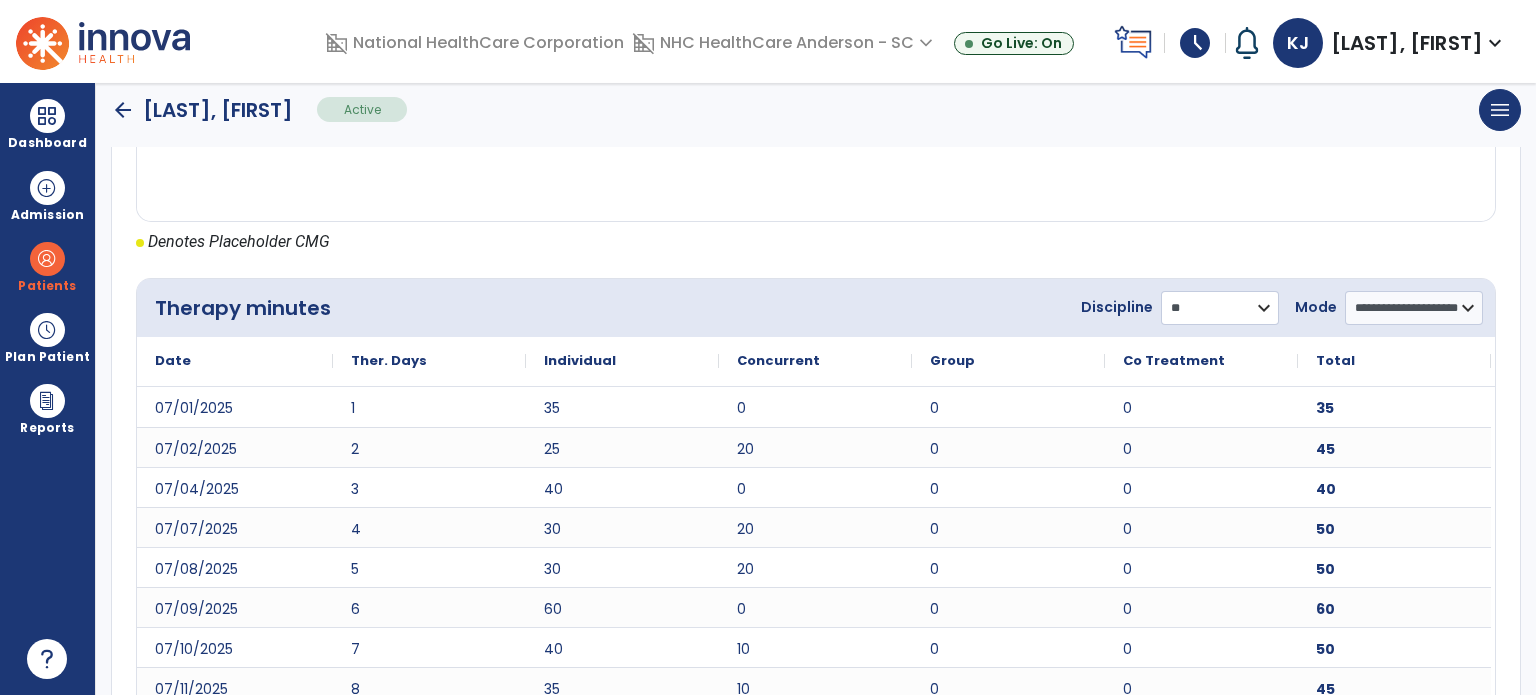 scroll, scrollTop: 1073, scrollLeft: 0, axis: vertical 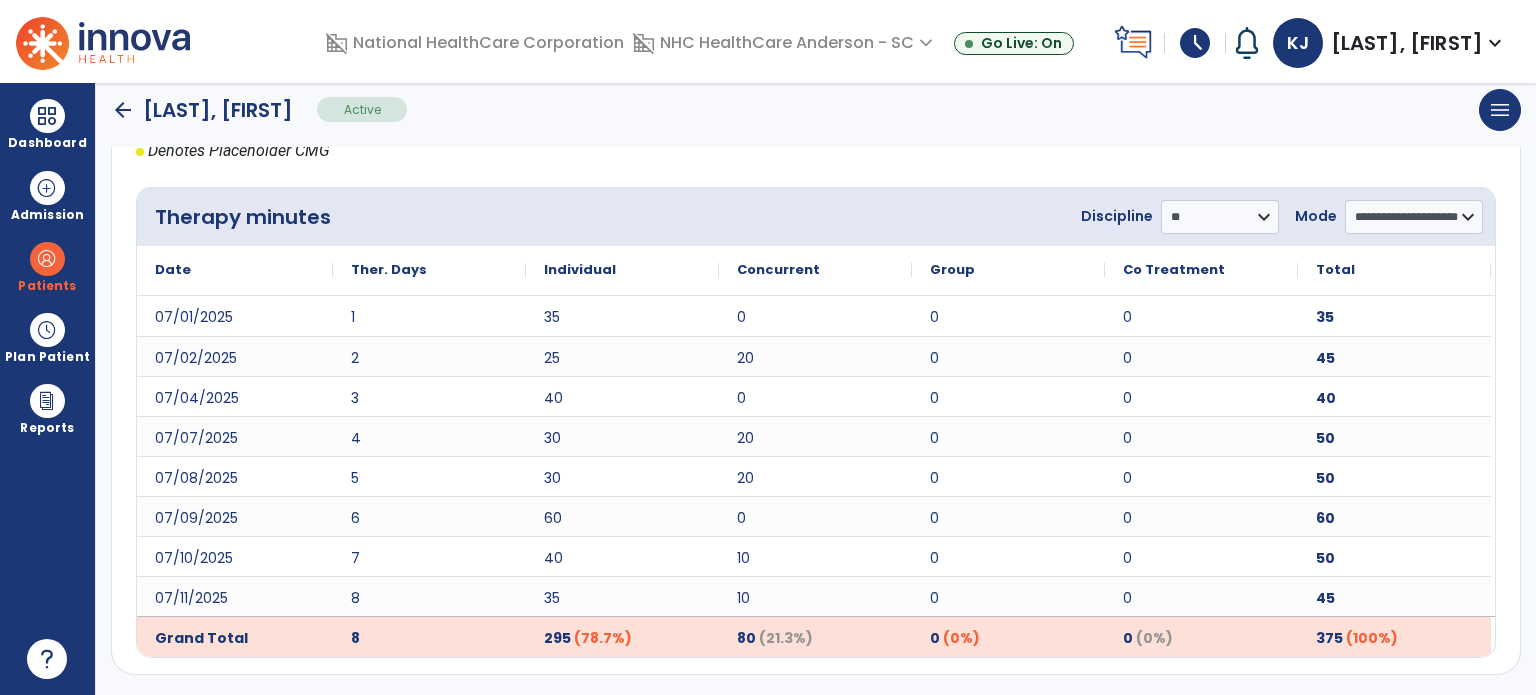 click on "Dashboard" at bounding box center (47, 143) 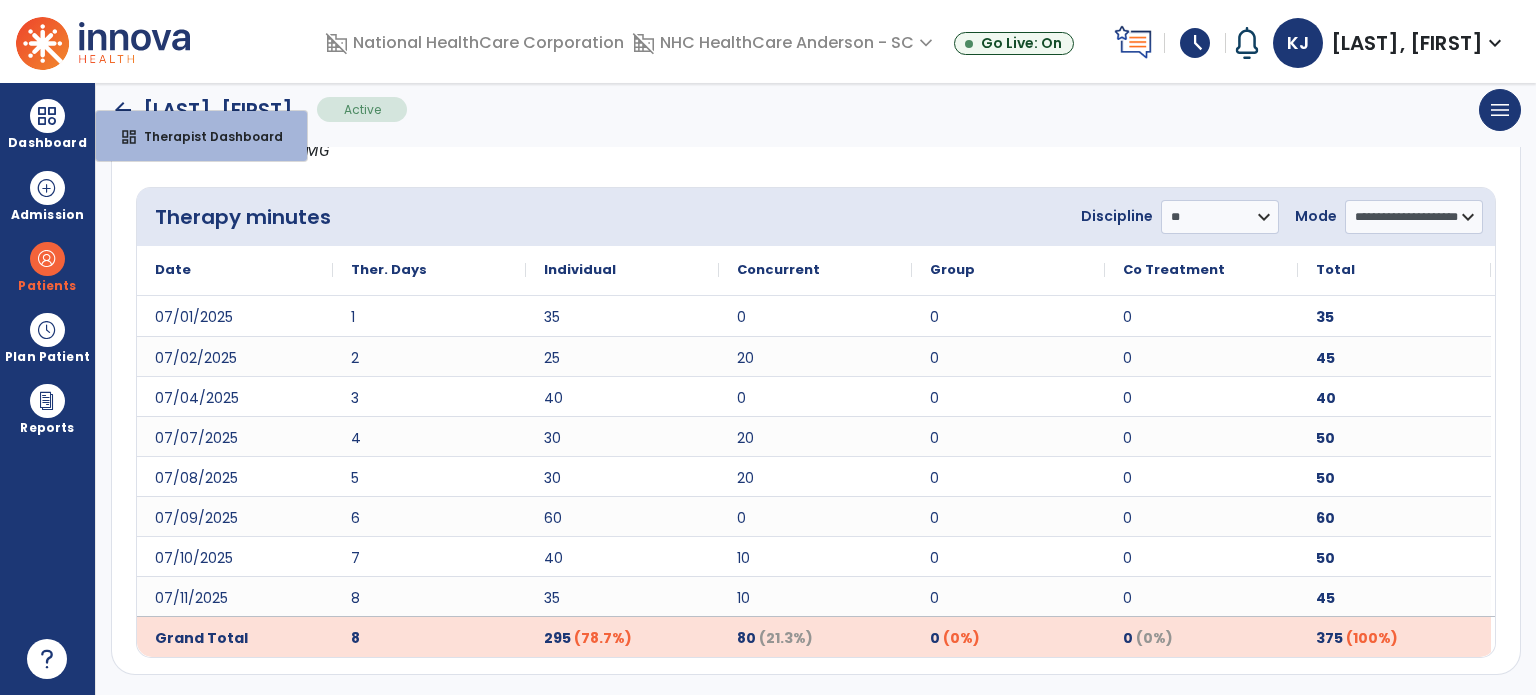 click on "dashboard" at bounding box center [129, 137] 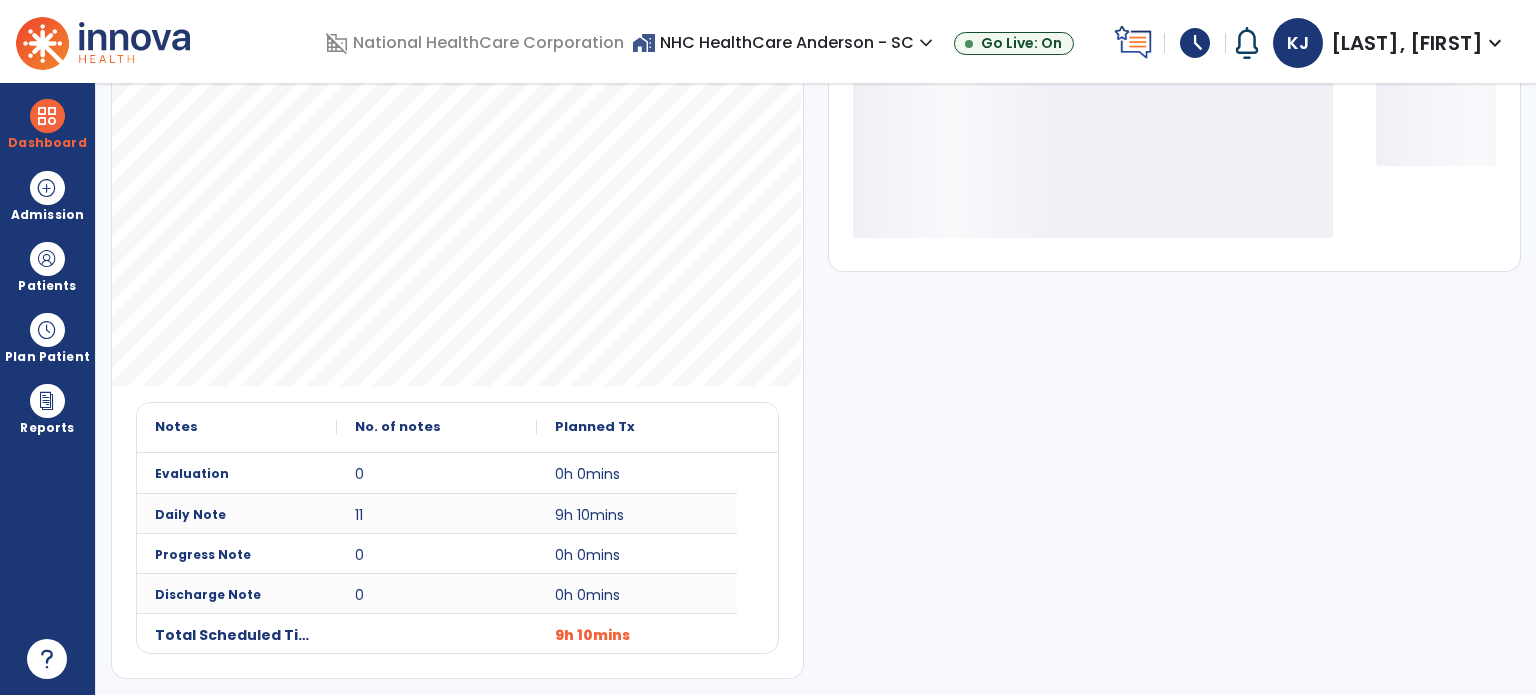 scroll, scrollTop: 109, scrollLeft: 0, axis: vertical 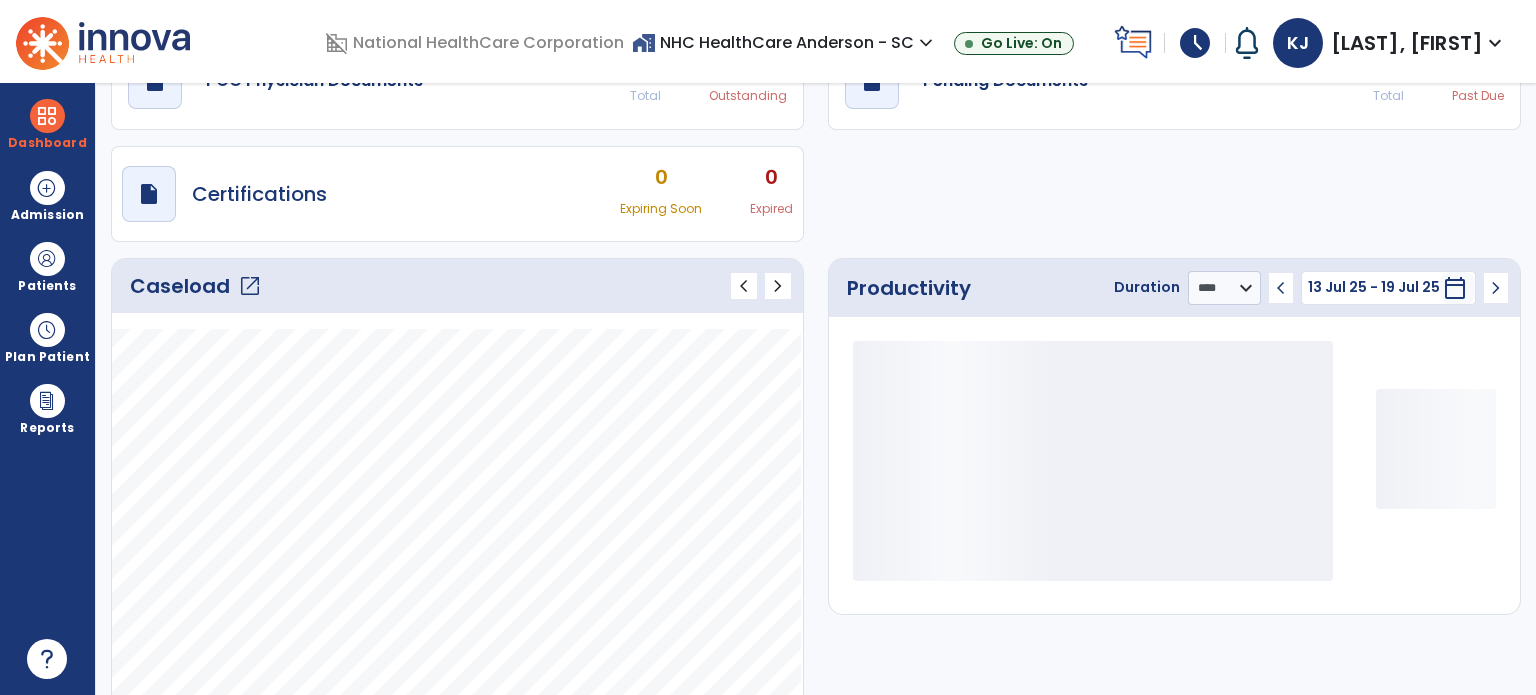 click on "open_in_new" 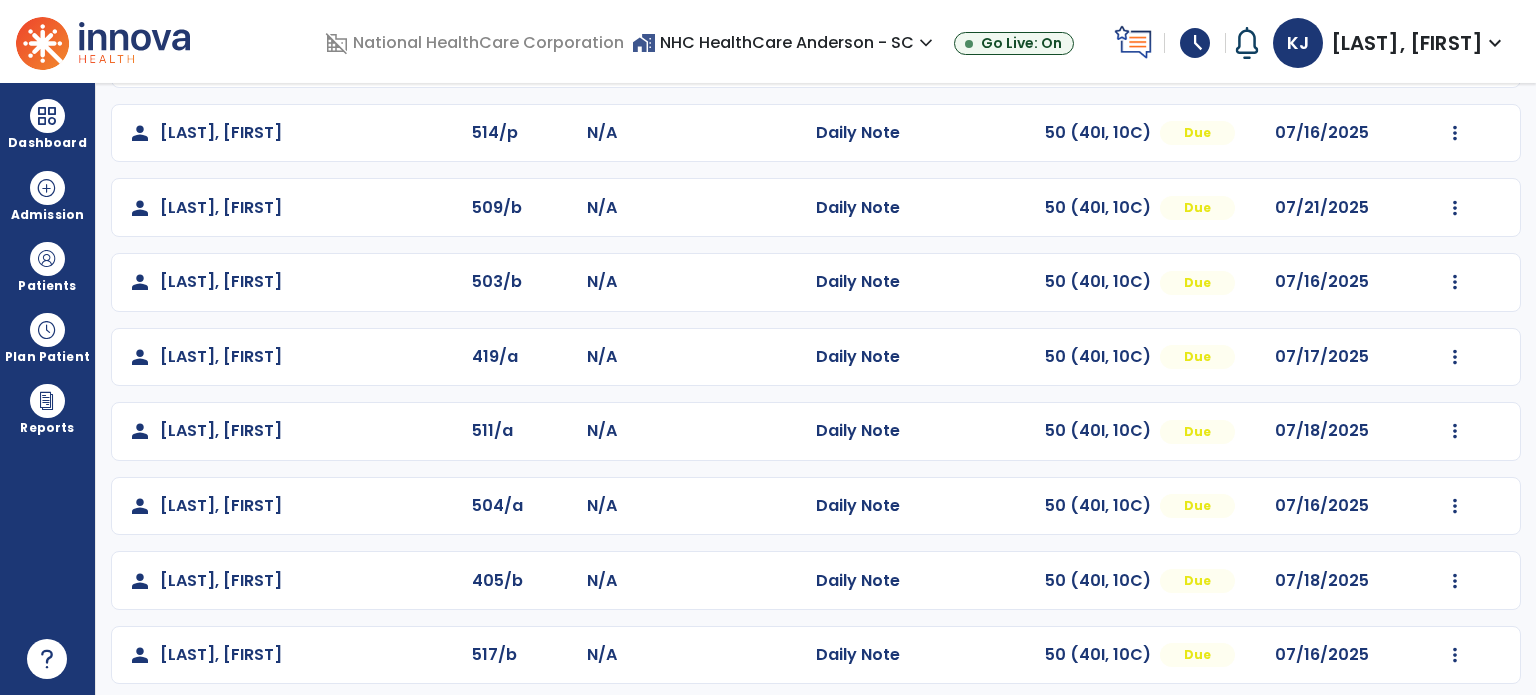 scroll, scrollTop: 306, scrollLeft: 0, axis: vertical 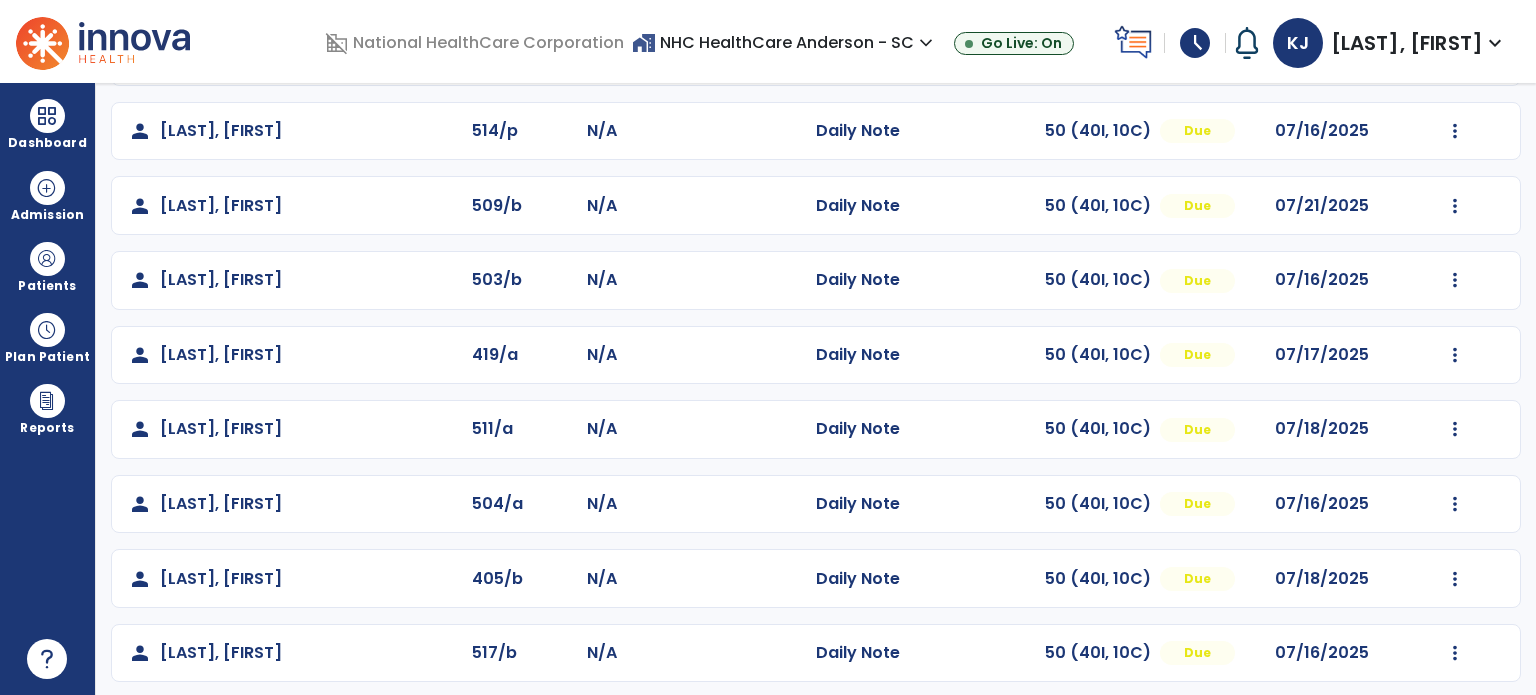 click at bounding box center [1455, -18] 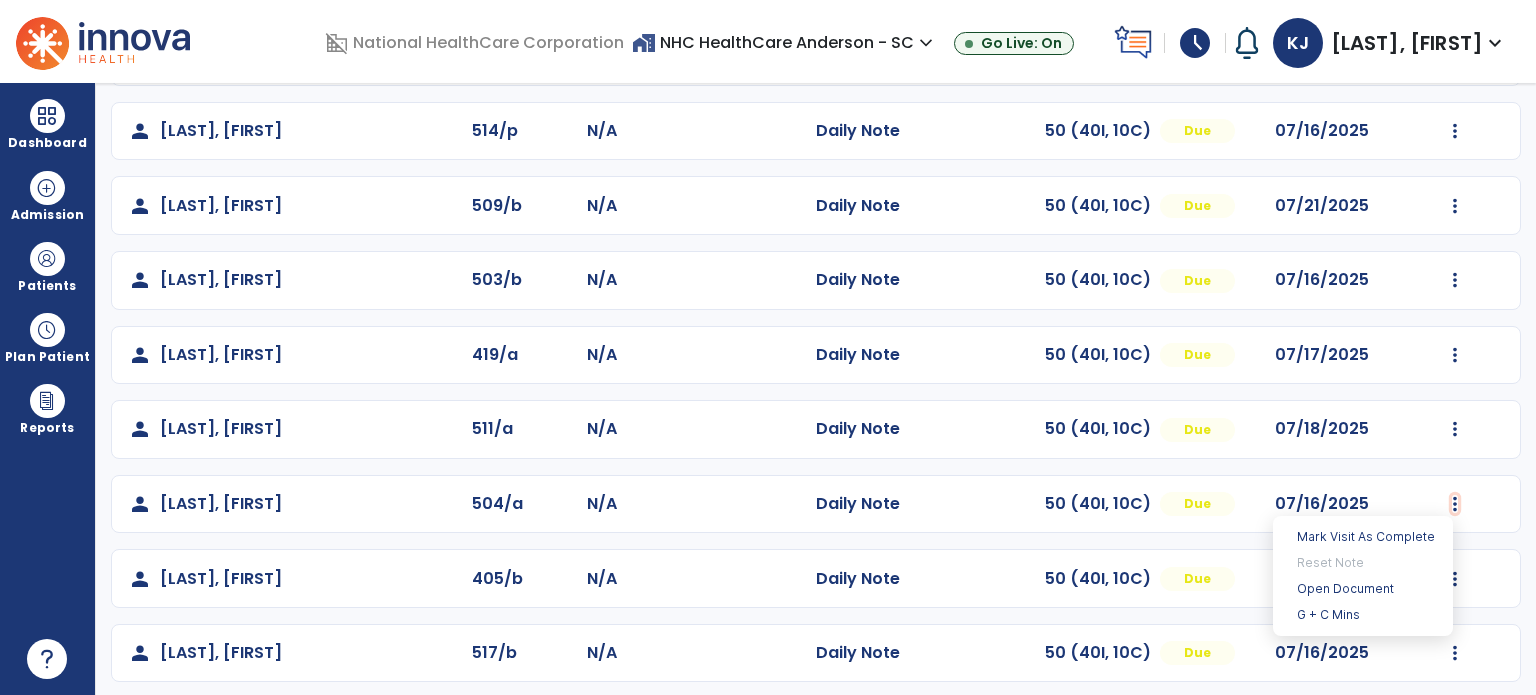 click on "G + C Mins" at bounding box center (1363, 615) 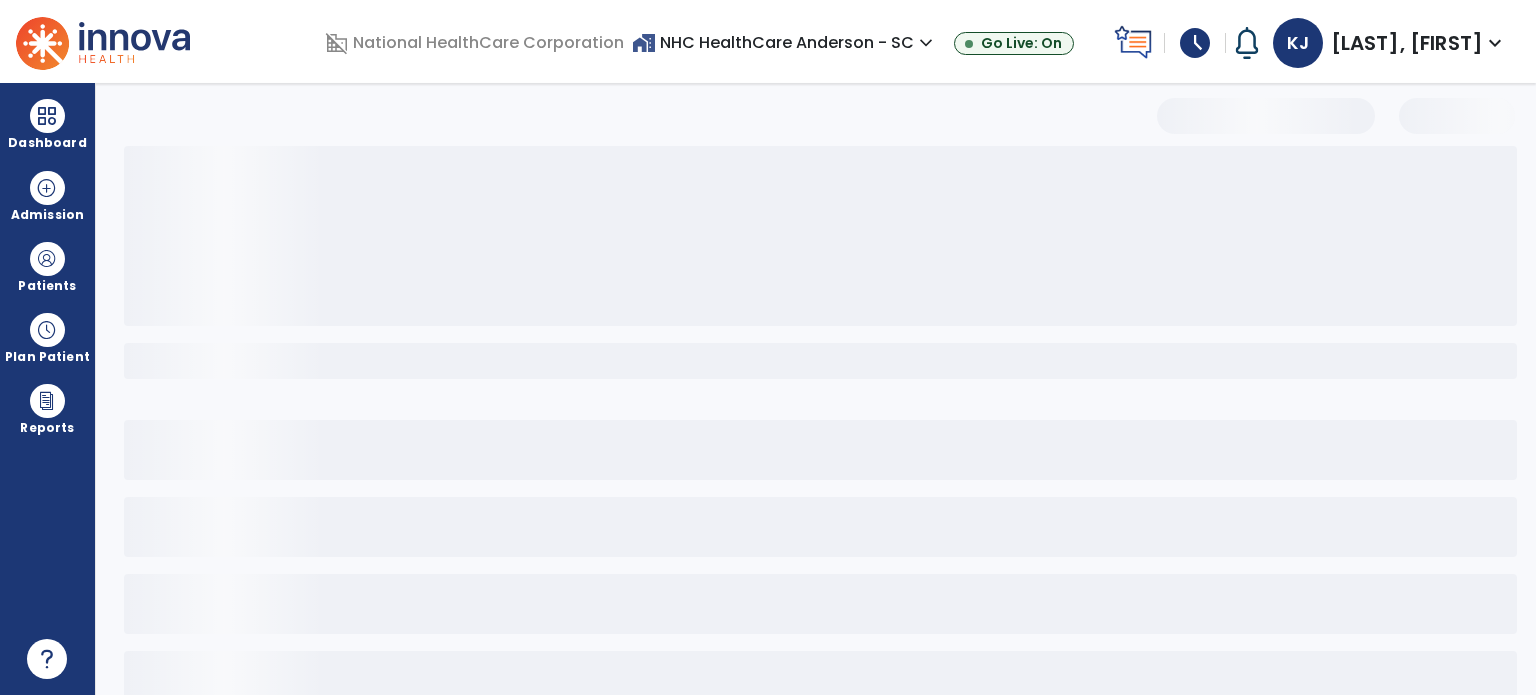 select on "***" 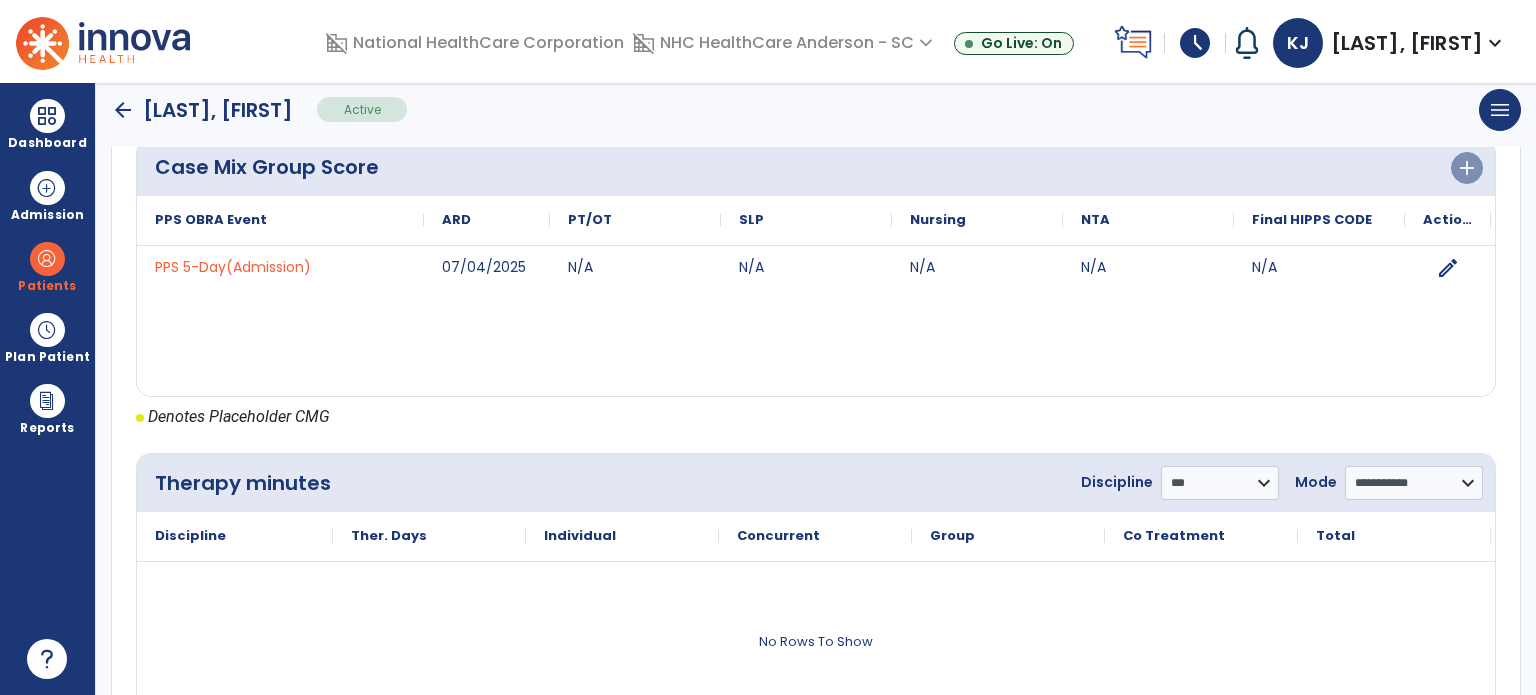 scroll, scrollTop: 856, scrollLeft: 0, axis: vertical 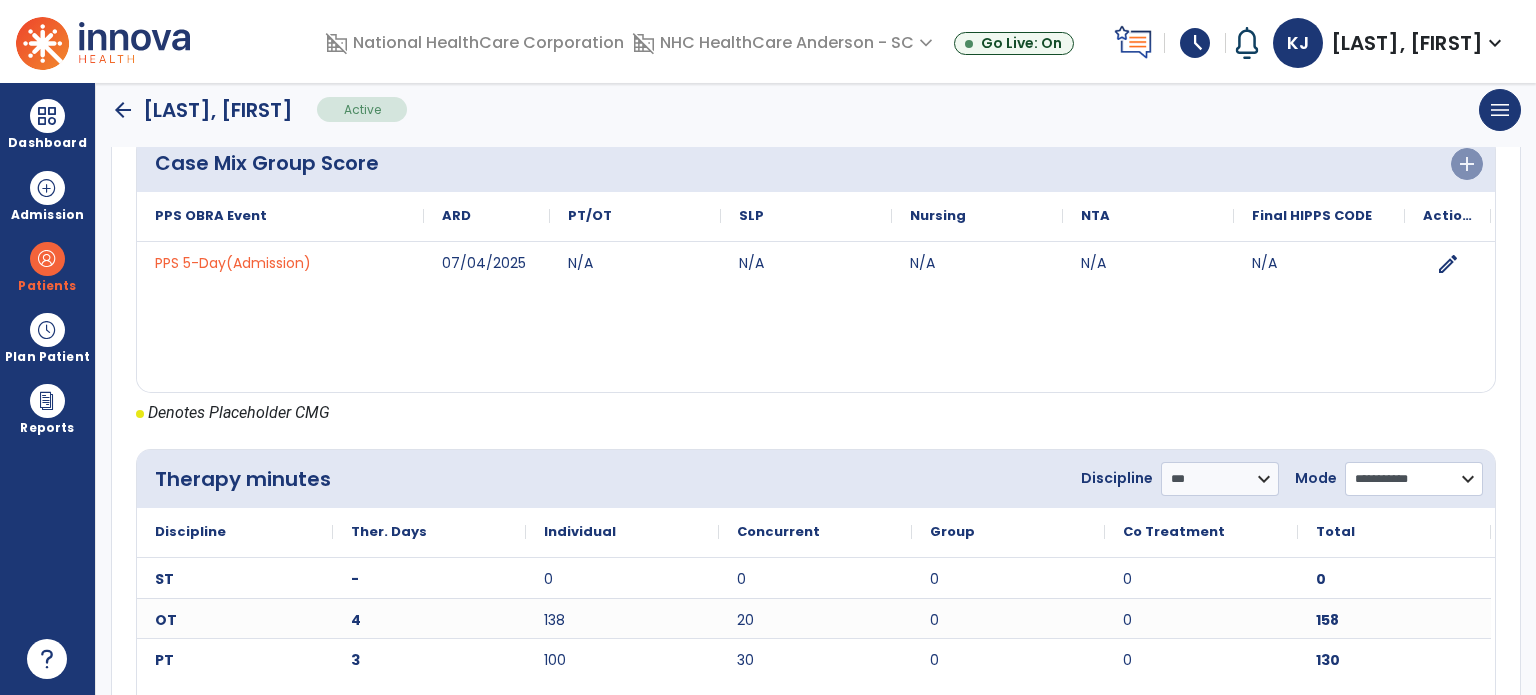 click on "**********" 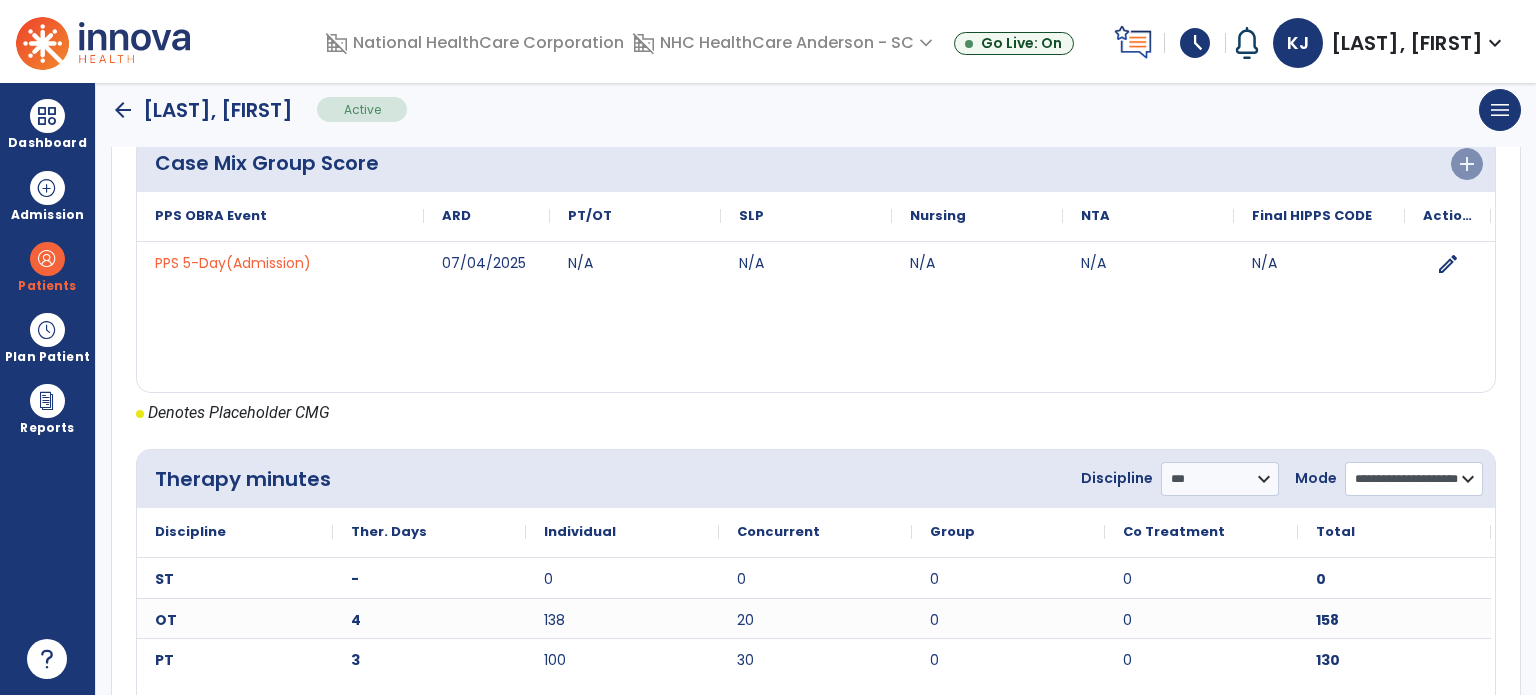 click on "**********" 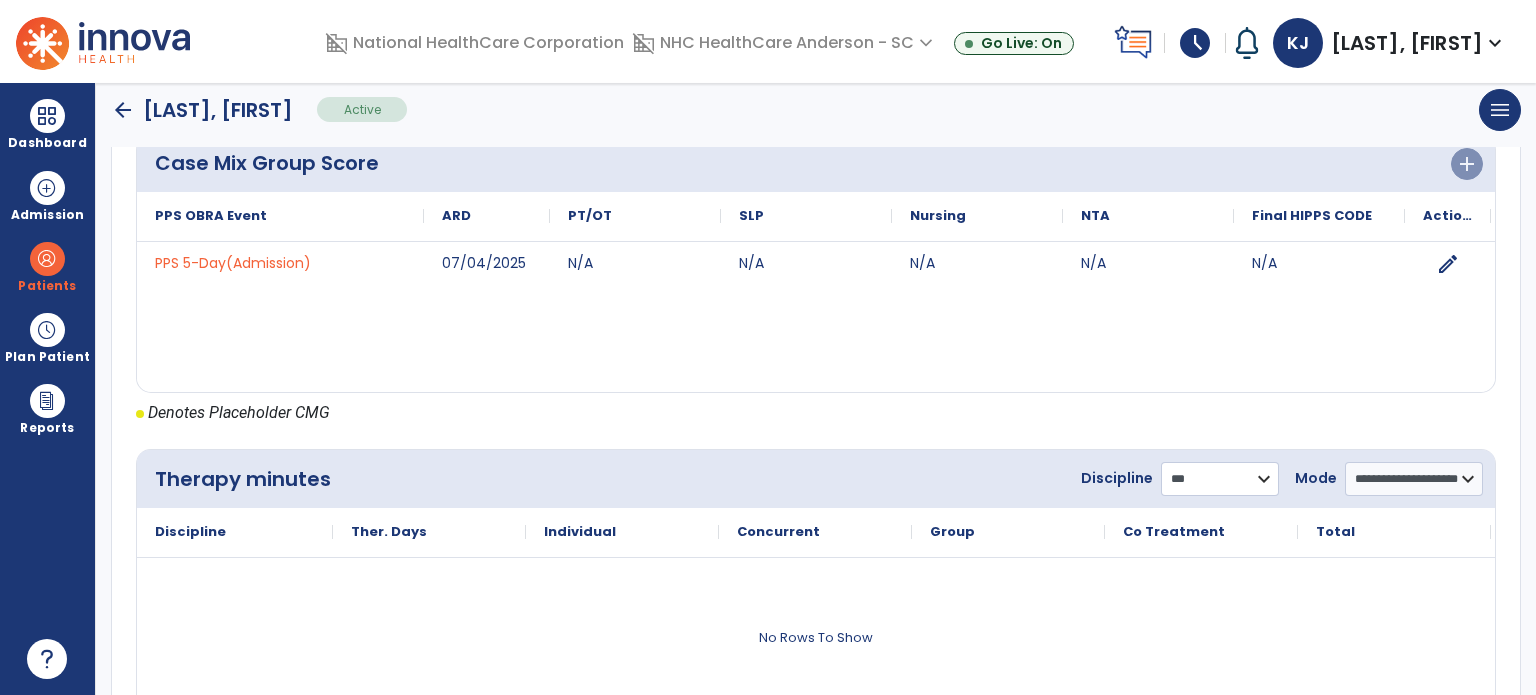 click on "**********" 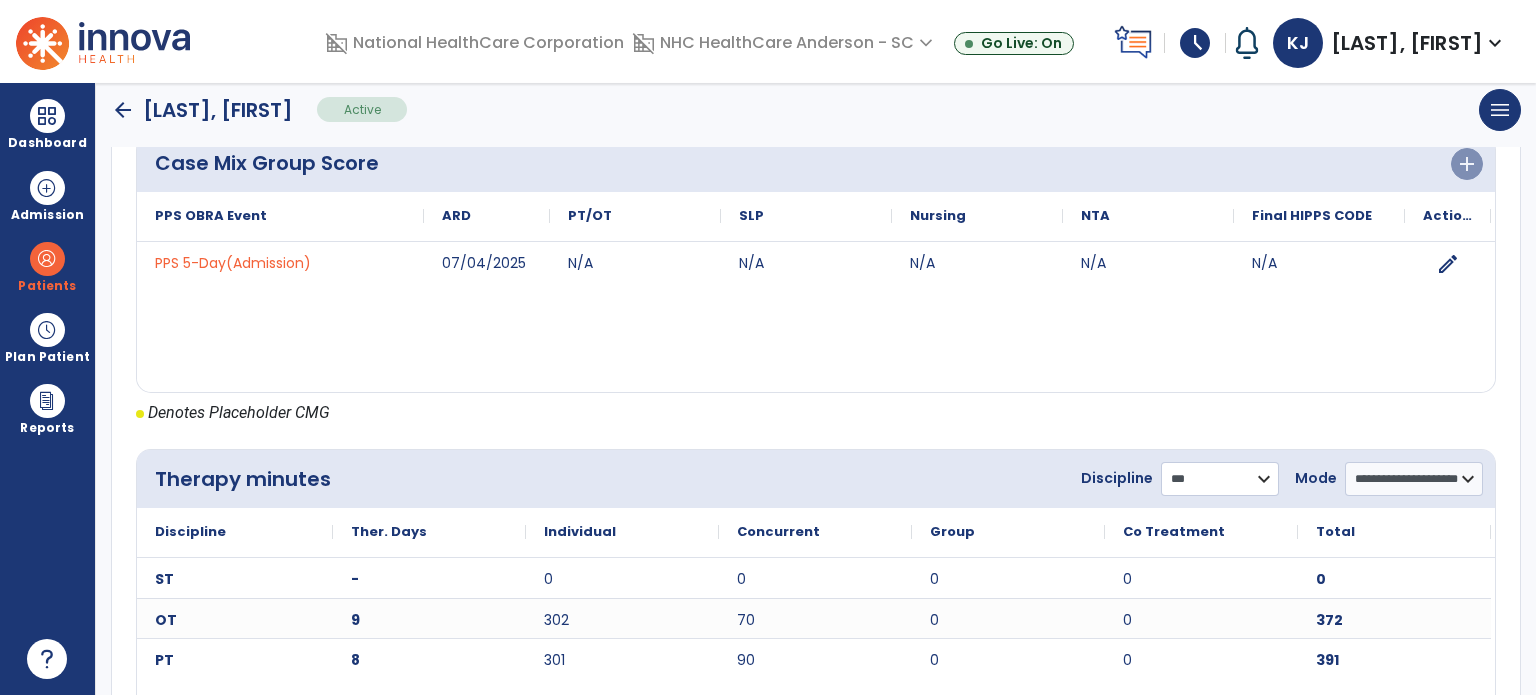 select on "**" 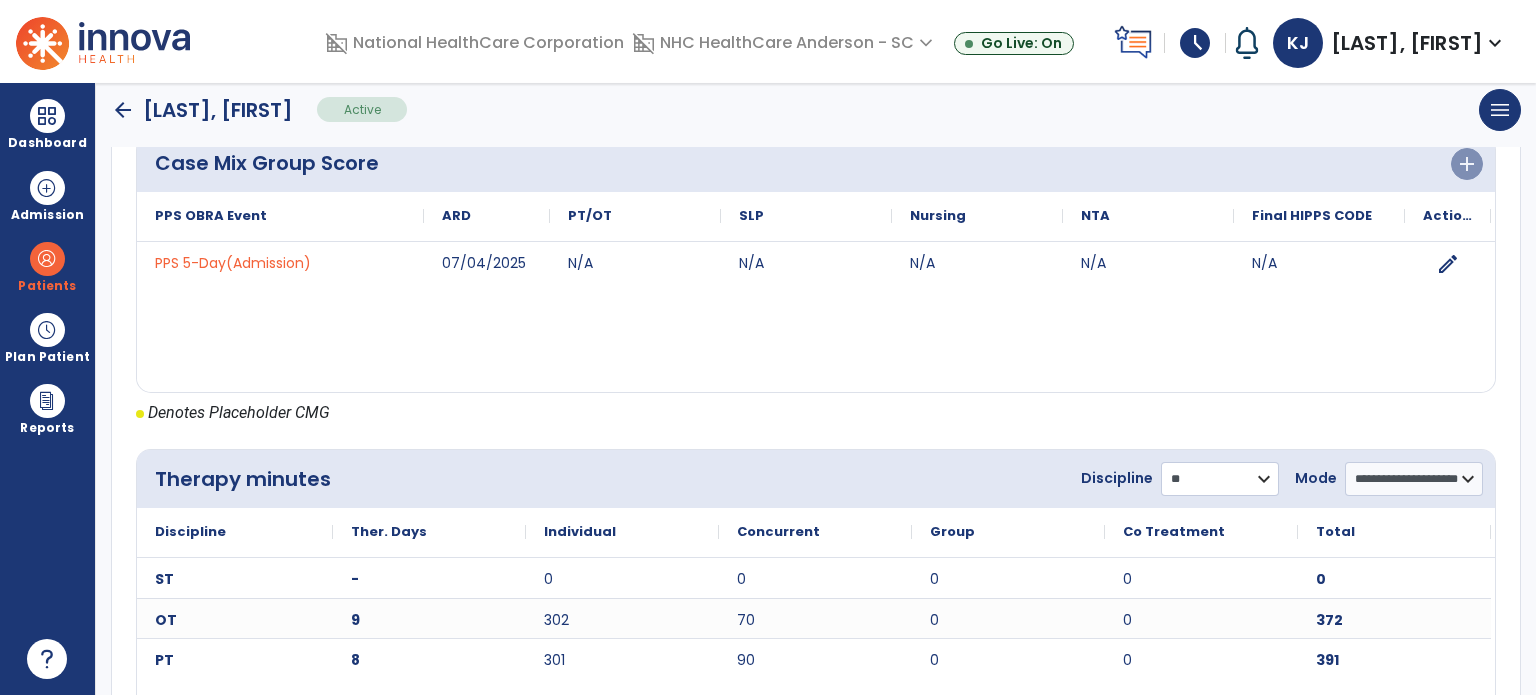 click on "**********" 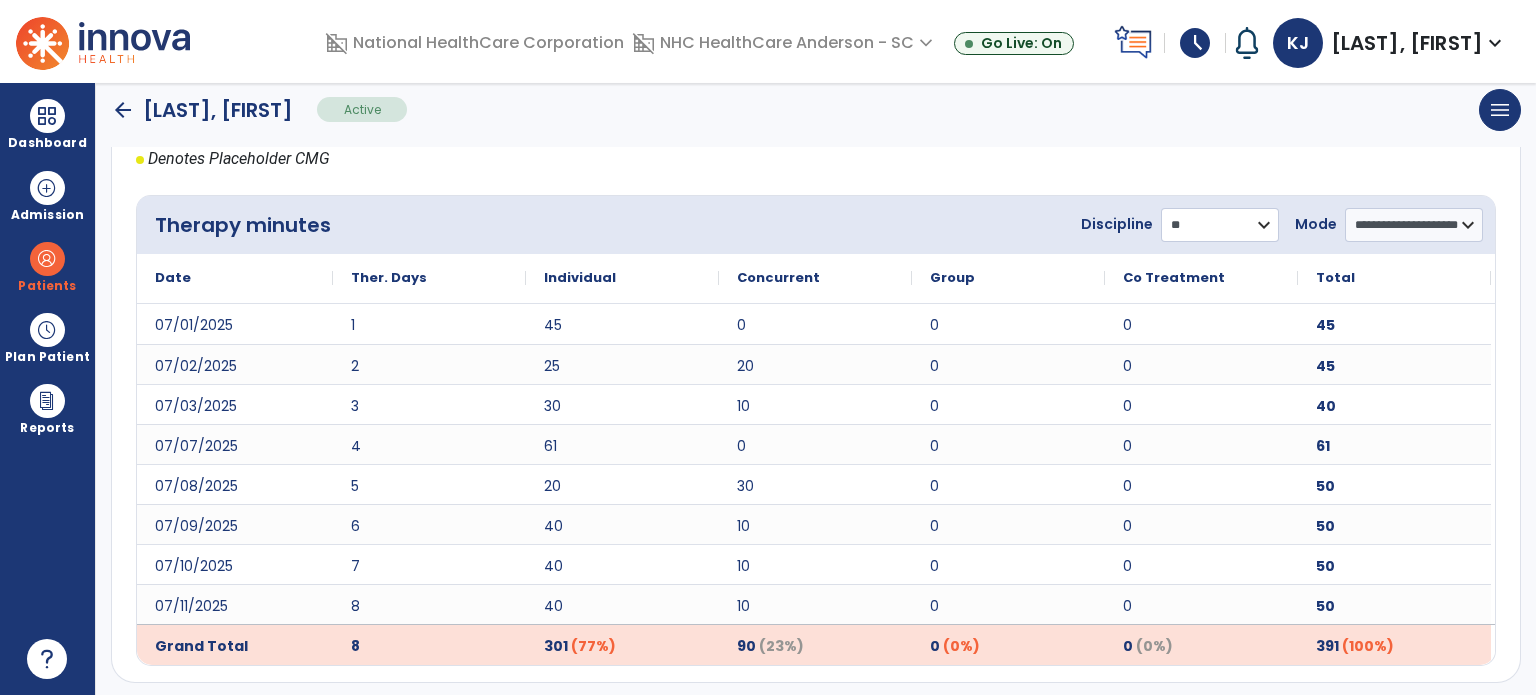 scroll, scrollTop: 1118, scrollLeft: 0, axis: vertical 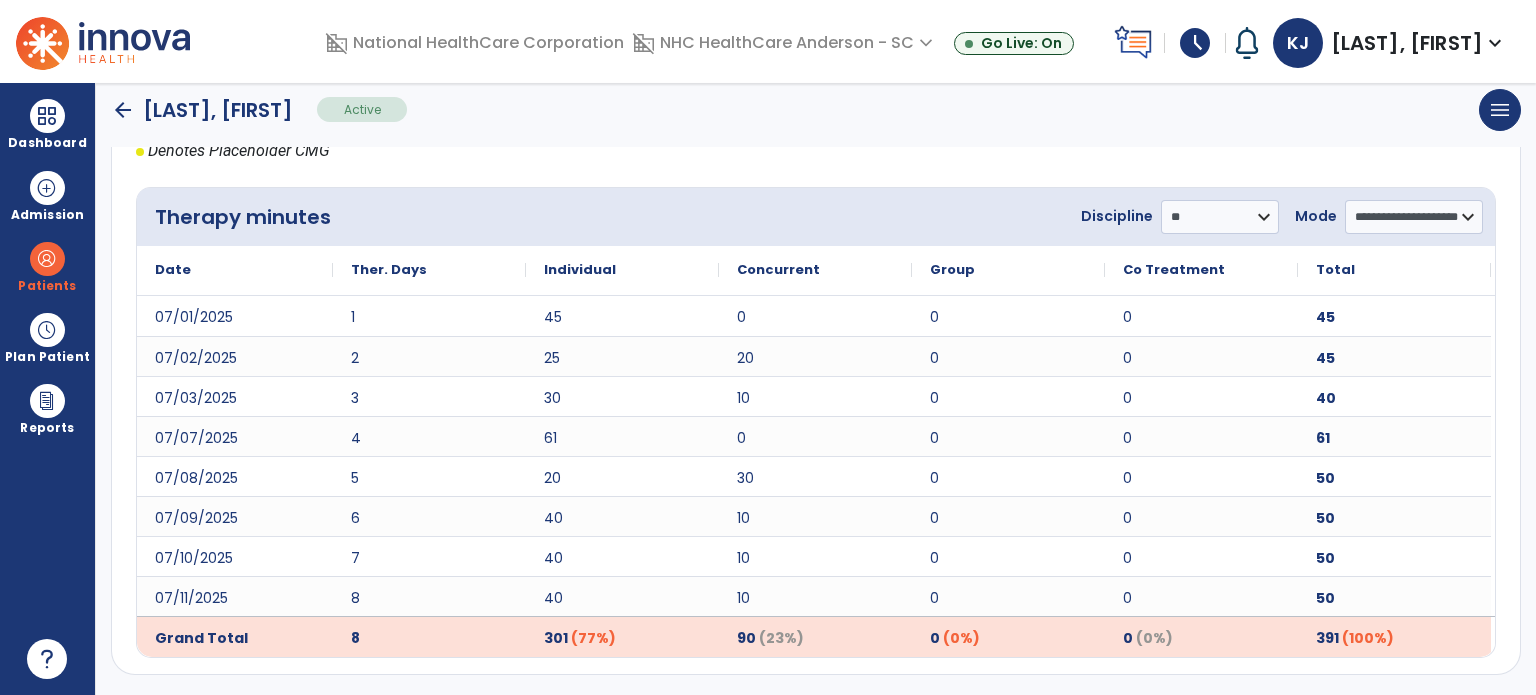 click at bounding box center [47, 116] 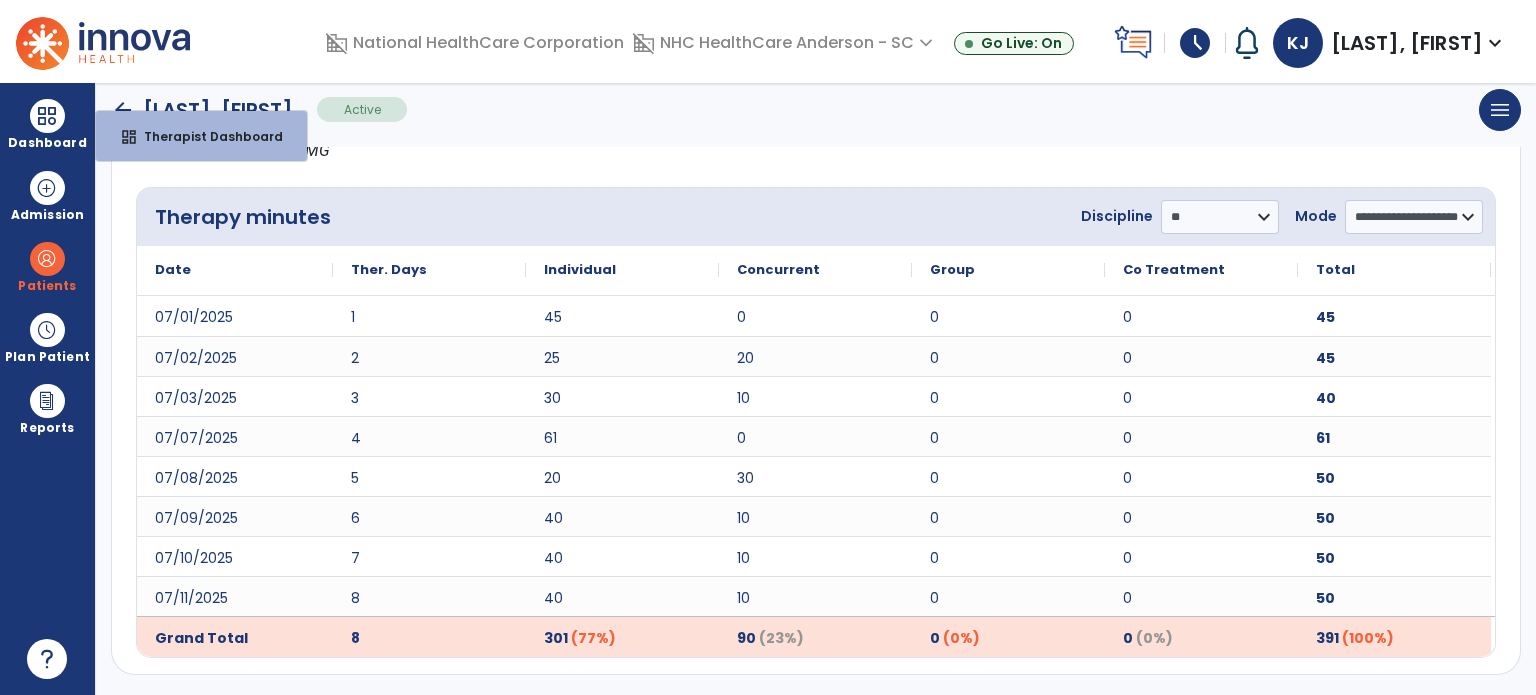 click on "dashboard  Therapist Dashboard" at bounding box center [201, 136] 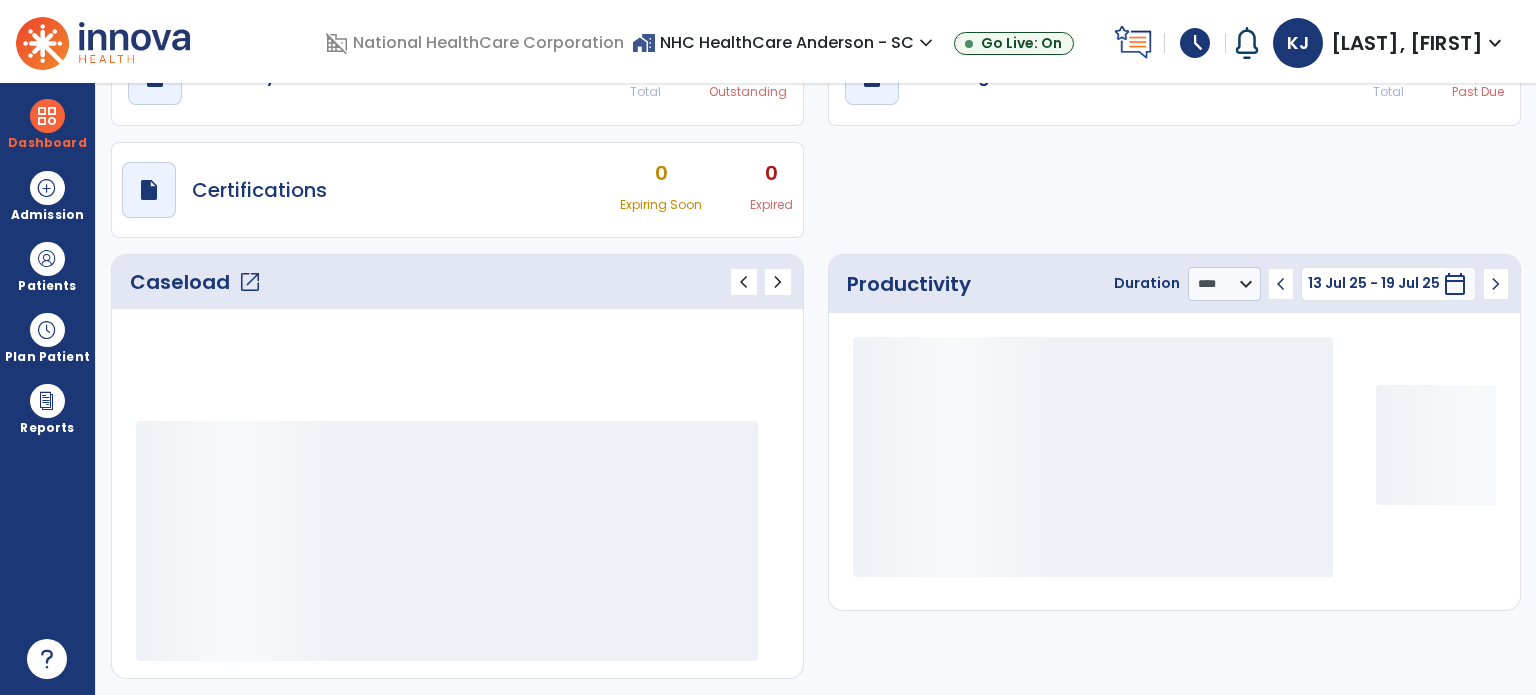 scroll, scrollTop: 49, scrollLeft: 0, axis: vertical 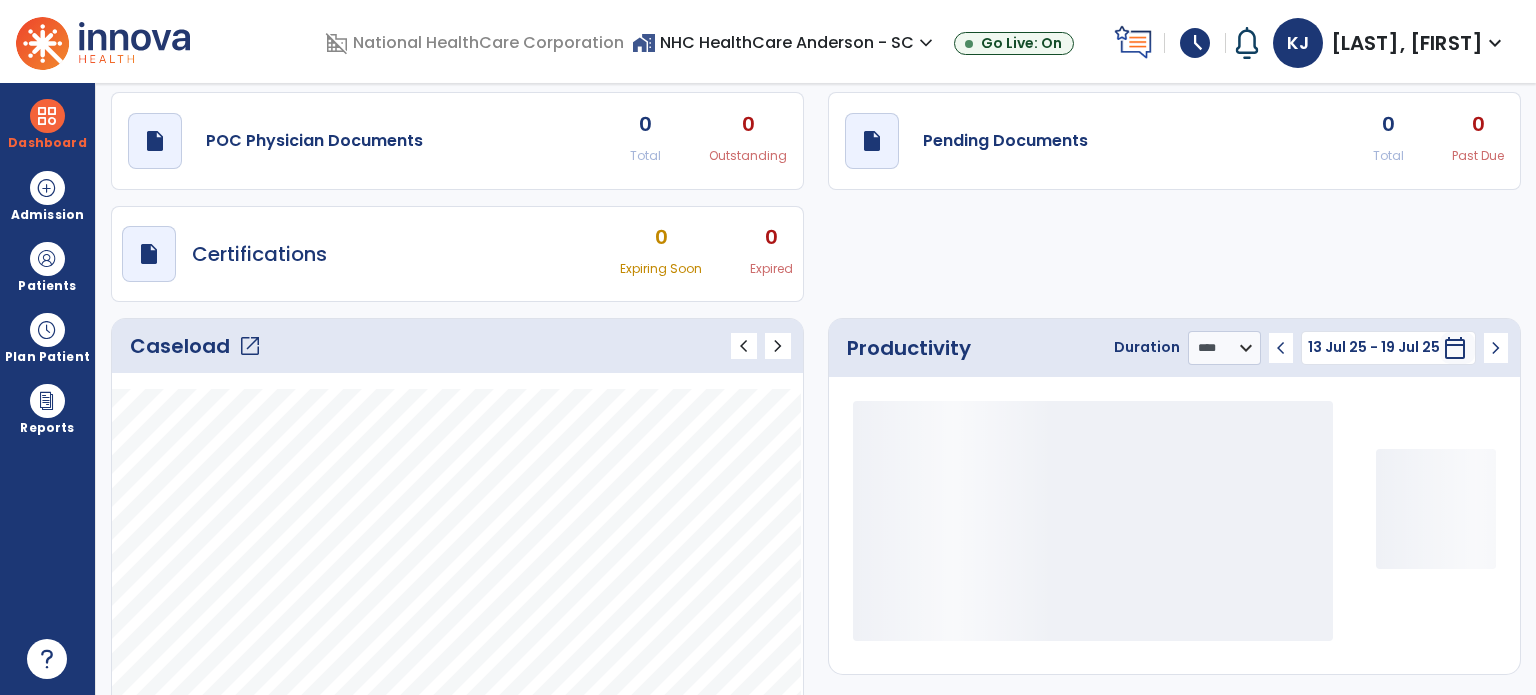 click on "Caseload   open_in_new" 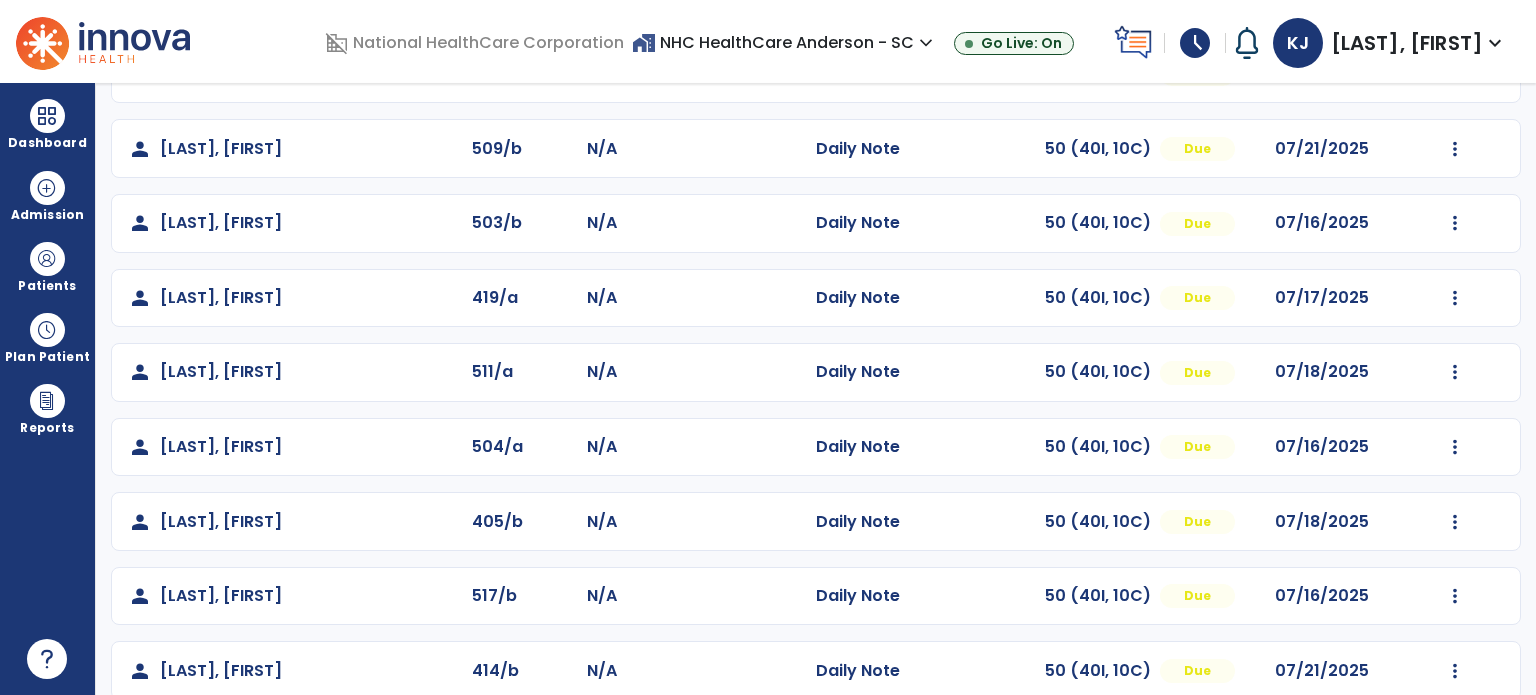 scroll, scrollTop: 363, scrollLeft: 0, axis: vertical 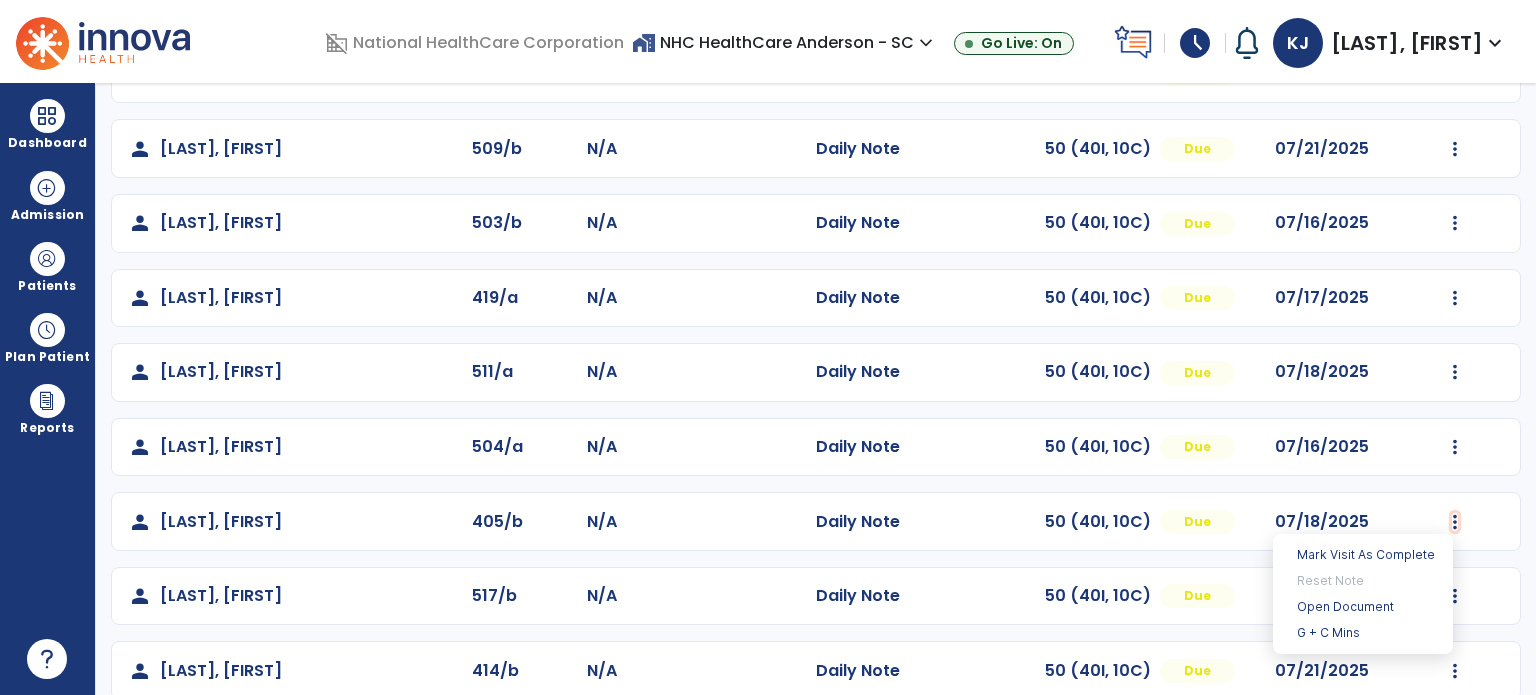click on "G + C Mins" at bounding box center (1363, 633) 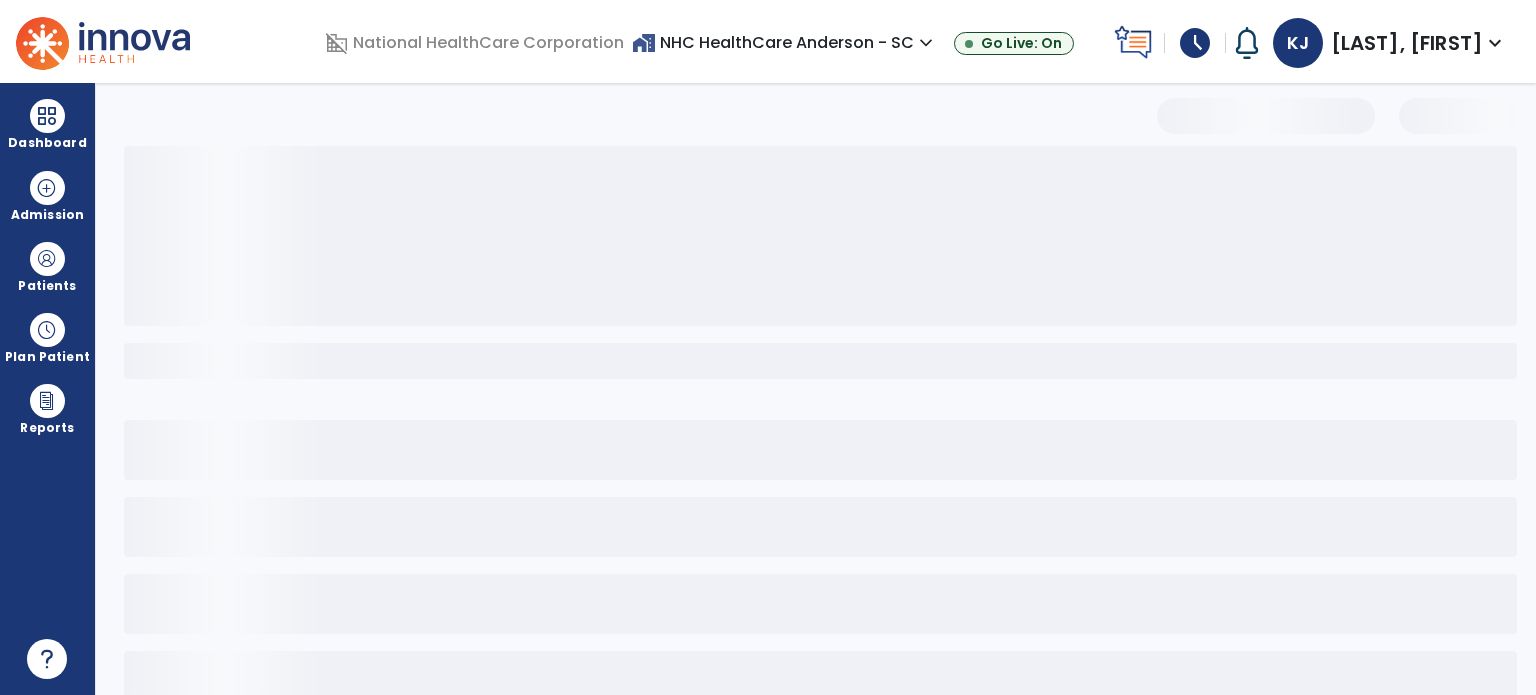select on "***" 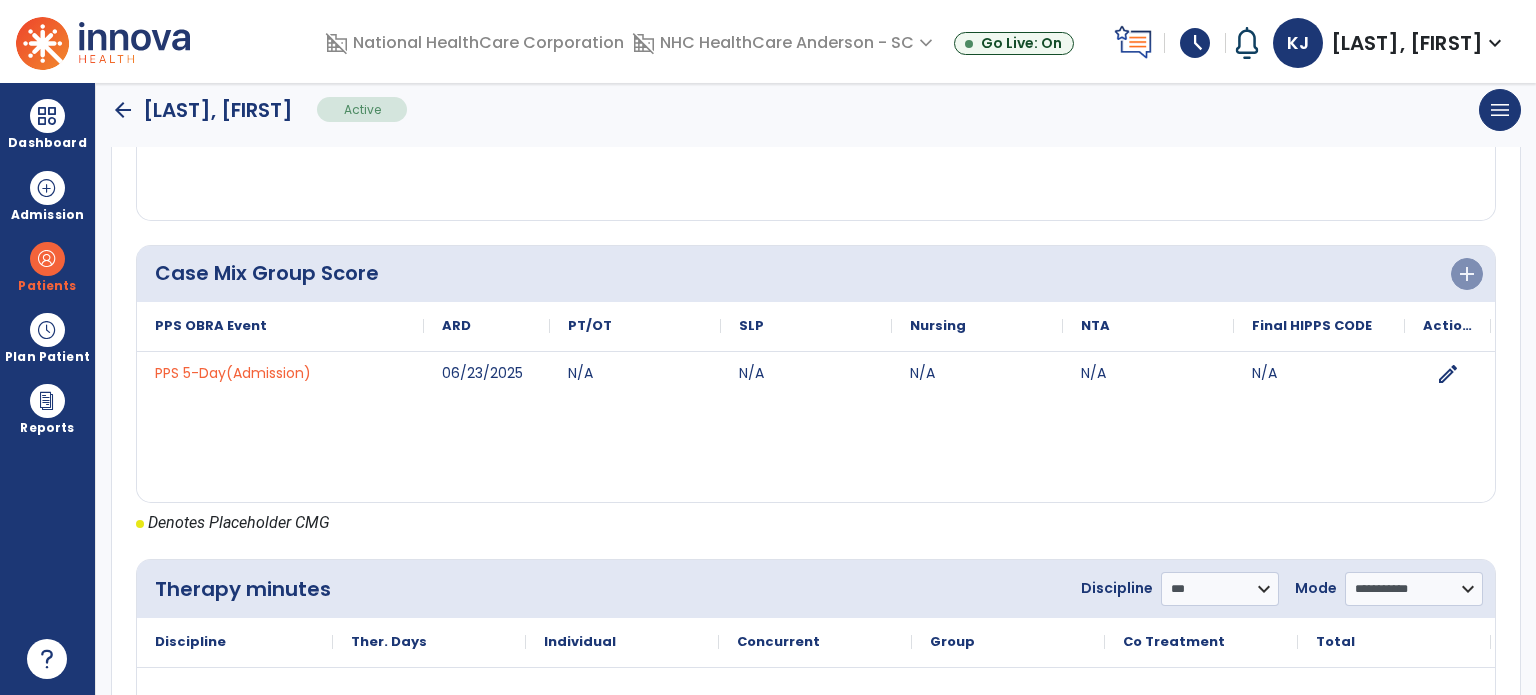 scroll, scrollTop: 907, scrollLeft: 0, axis: vertical 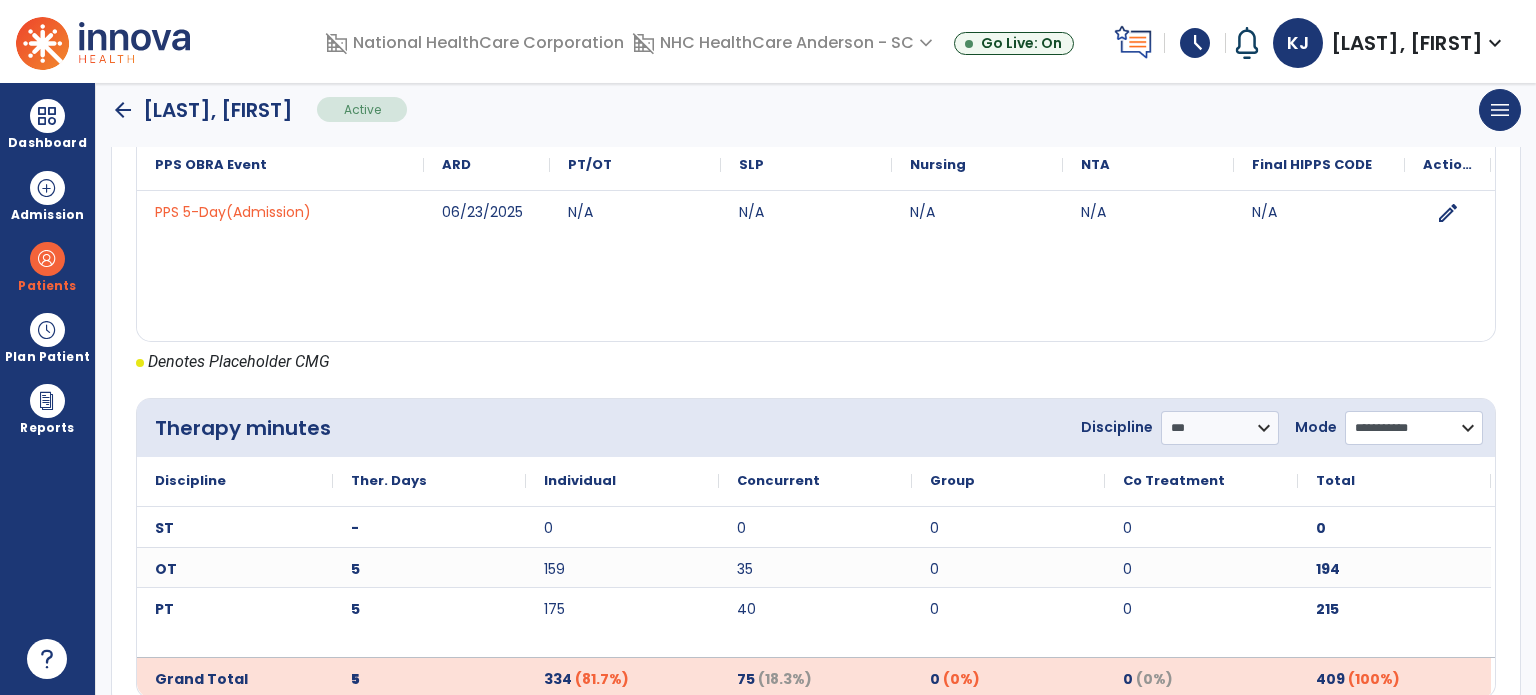 click on "**********" 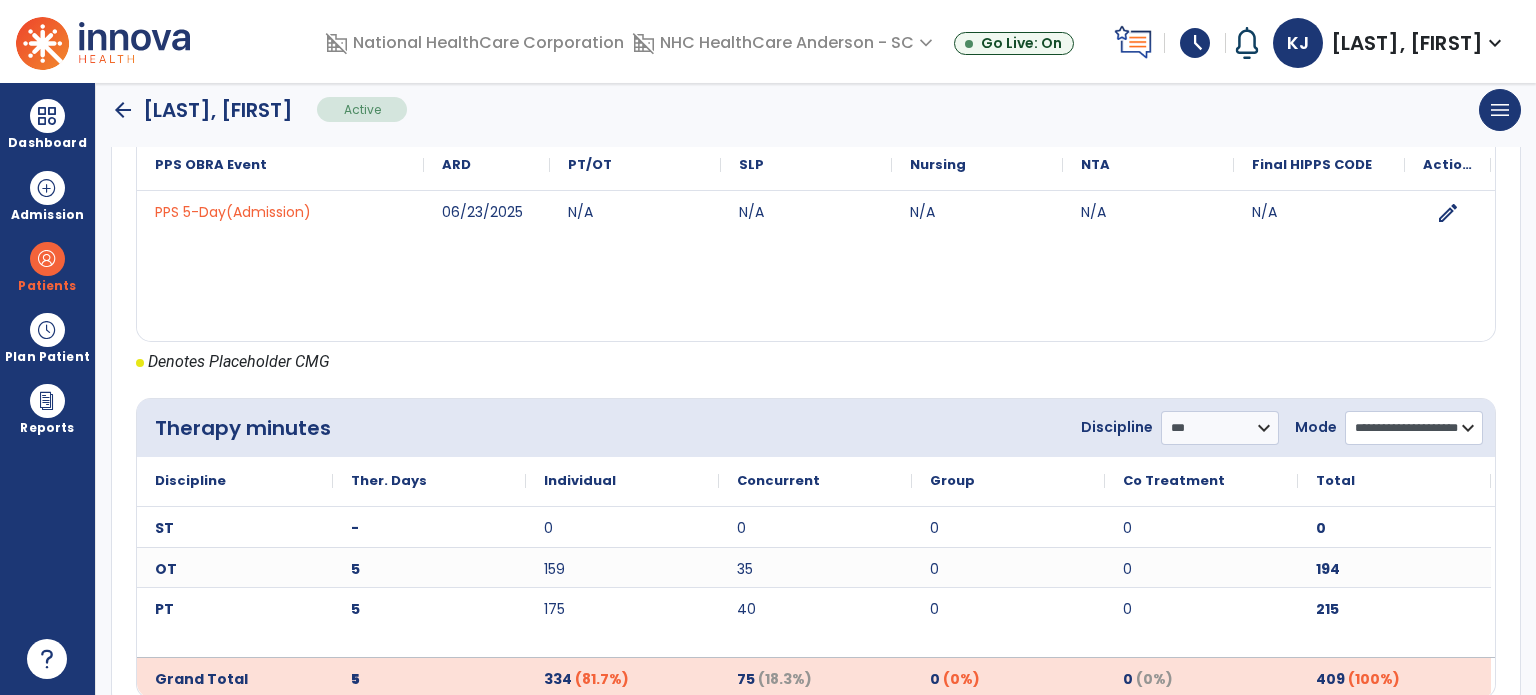 click on "**********" 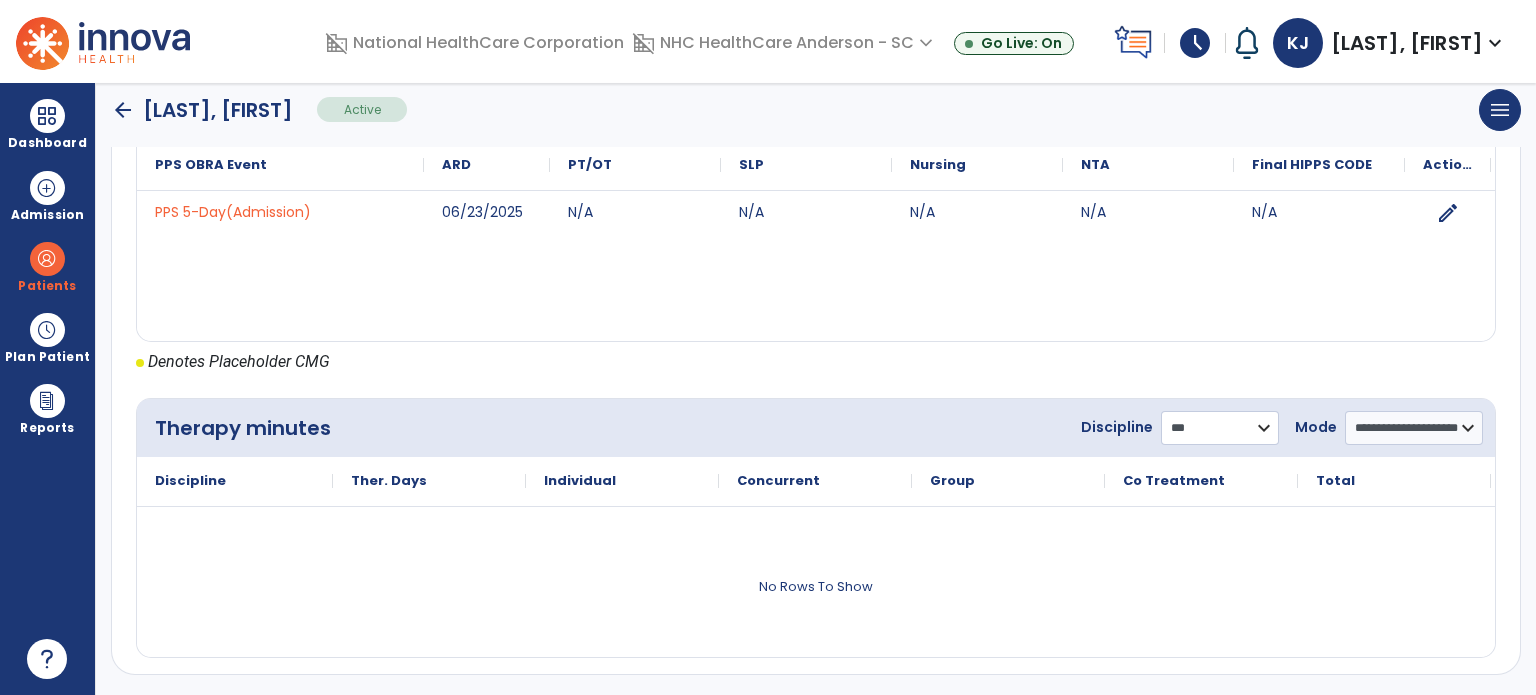 click on "**********" 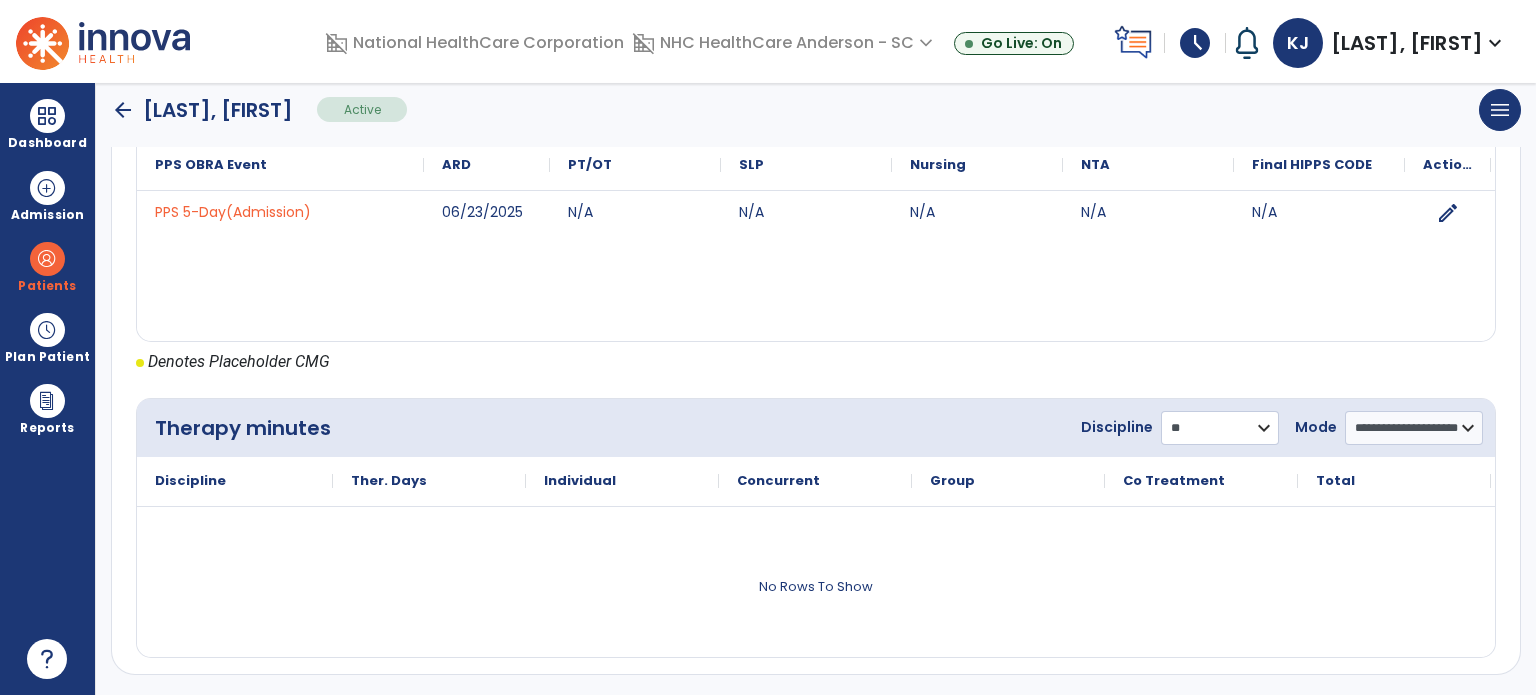 click on "**********" 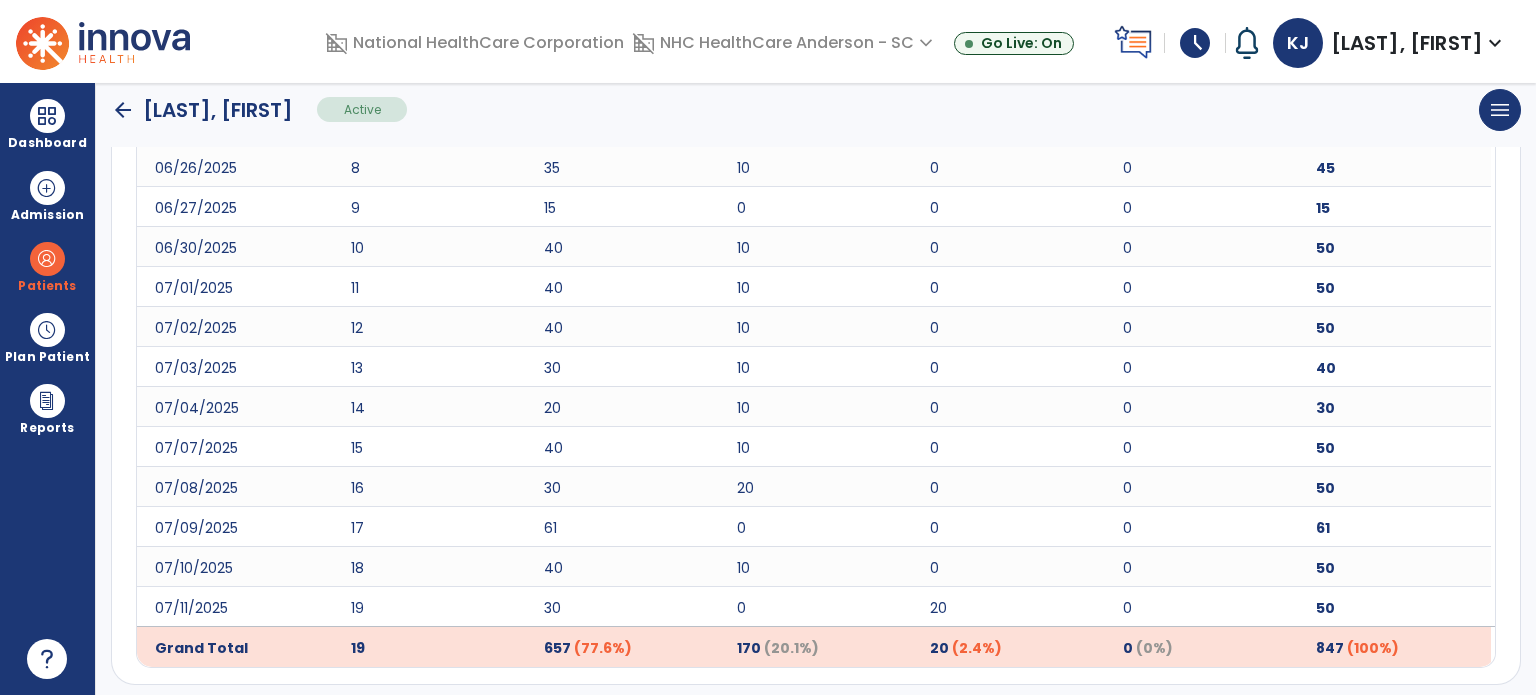 scroll, scrollTop: 1558, scrollLeft: 0, axis: vertical 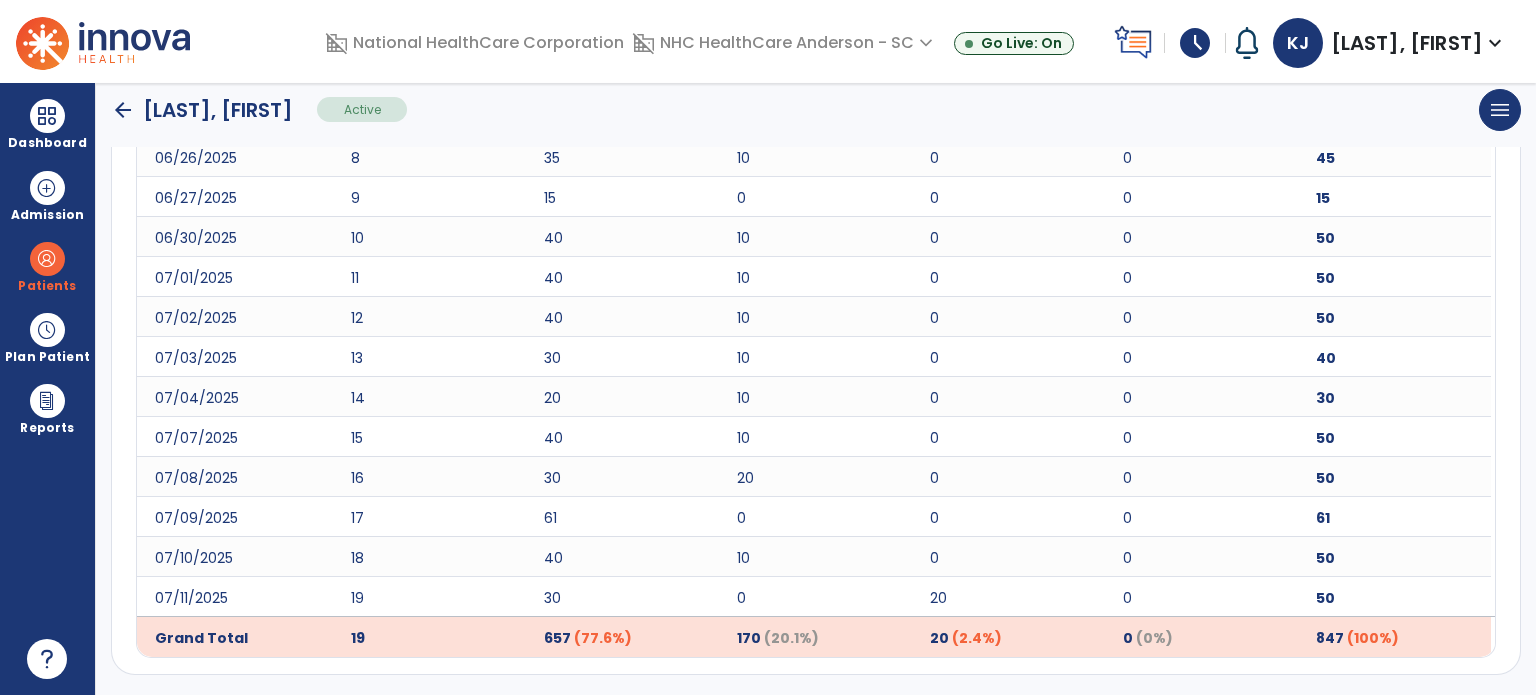click on "Dashboard" at bounding box center (47, 124) 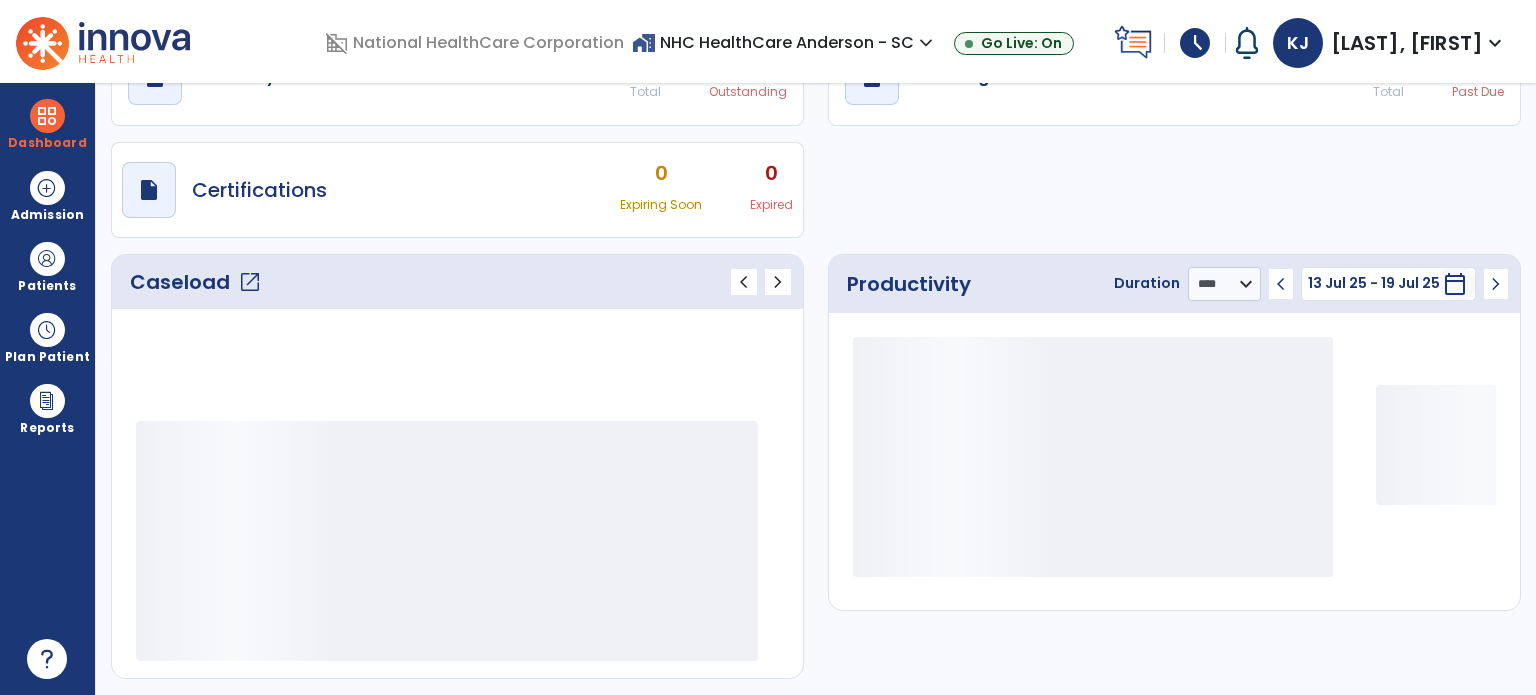scroll, scrollTop: 109, scrollLeft: 0, axis: vertical 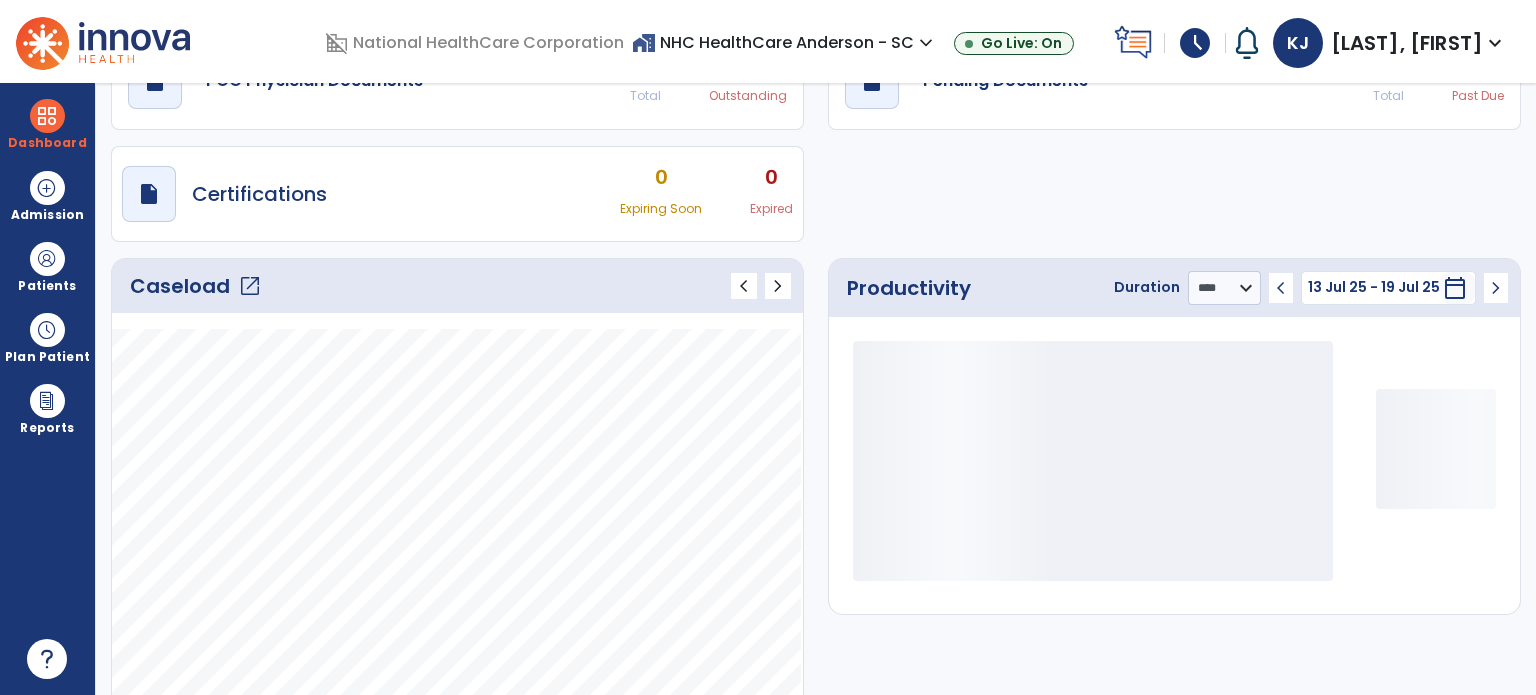 click on "open_in_new" 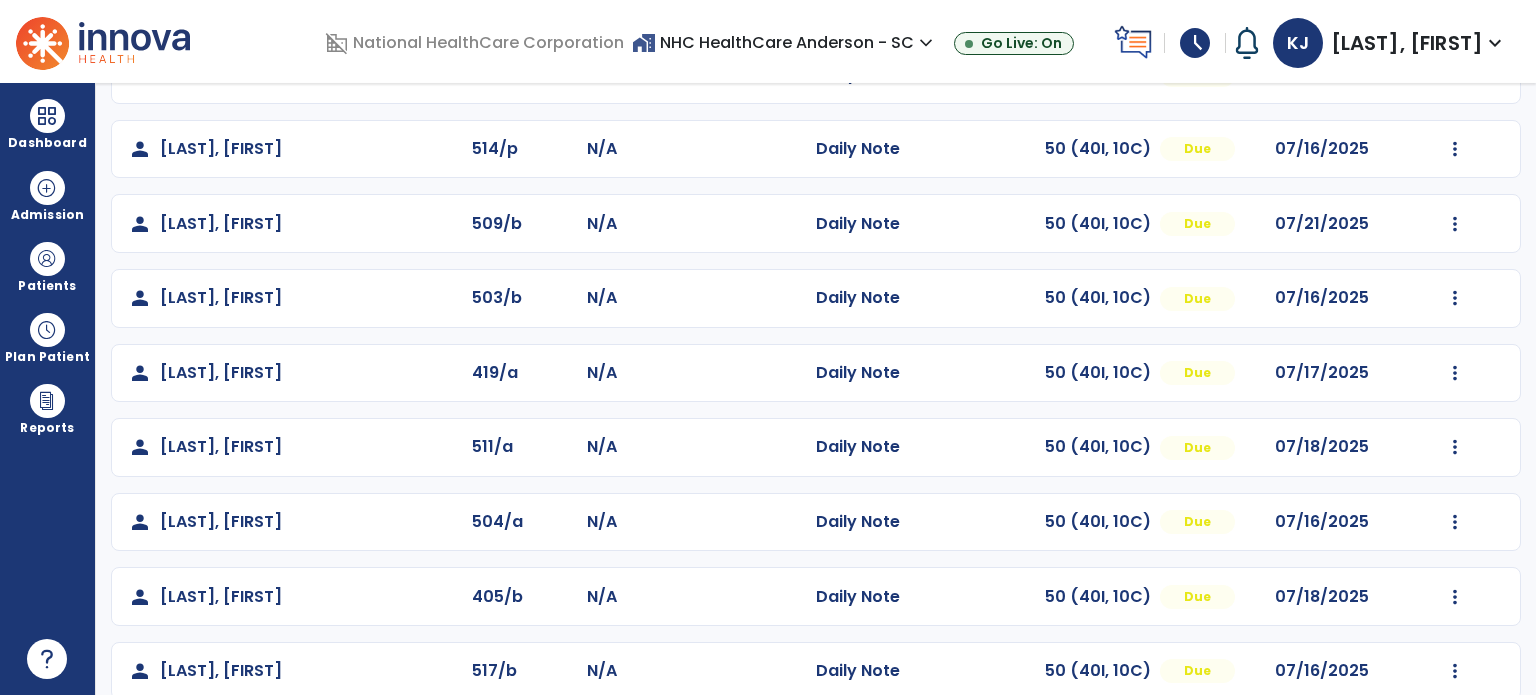 scroll, scrollTop: 393, scrollLeft: 0, axis: vertical 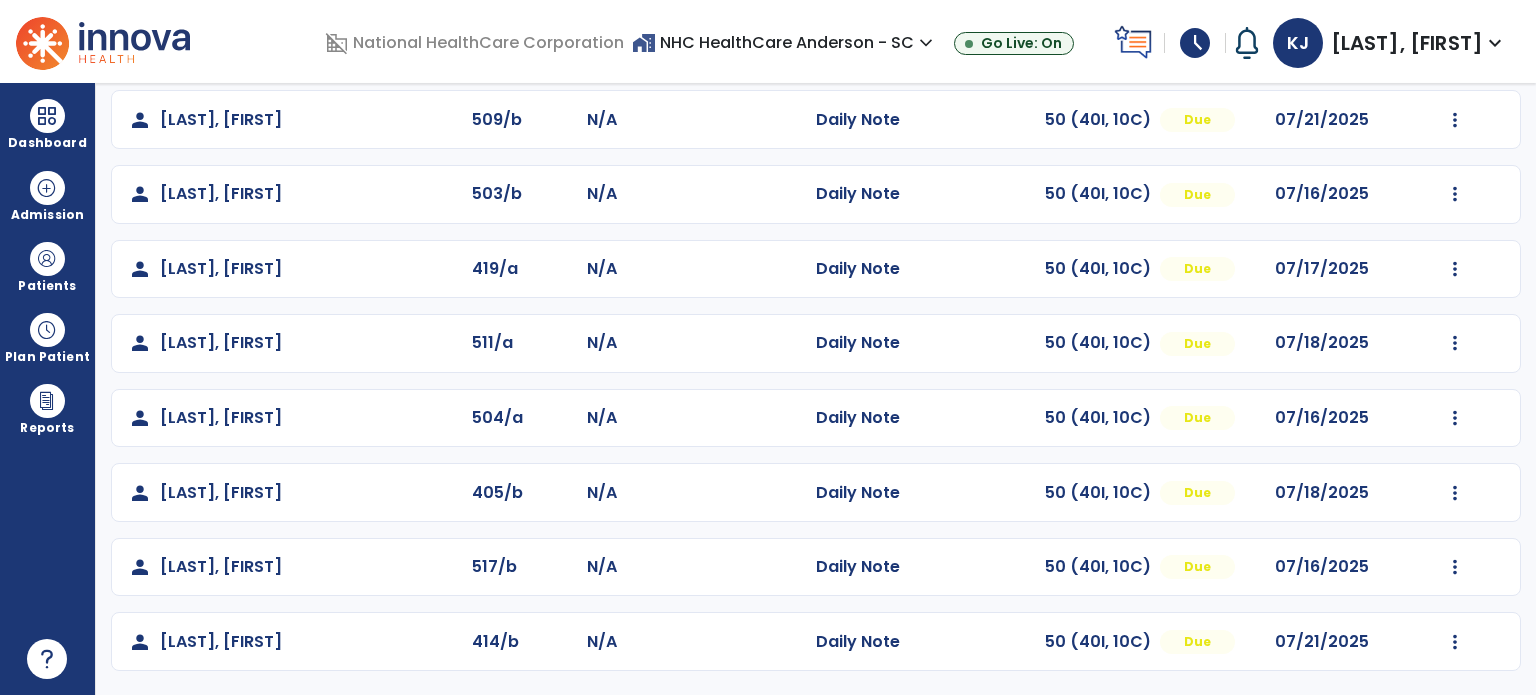 click at bounding box center (1455, -104) 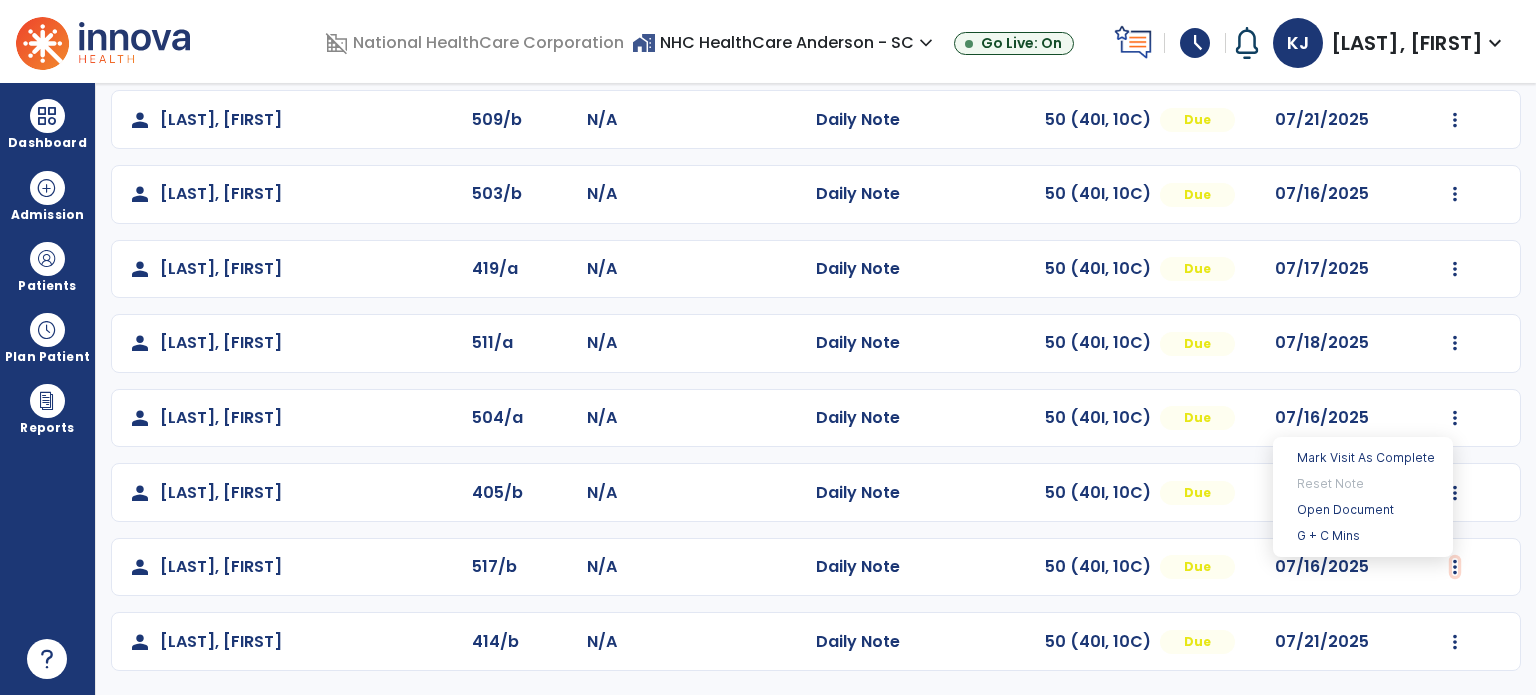 click on "G + C Mins" at bounding box center [1363, 536] 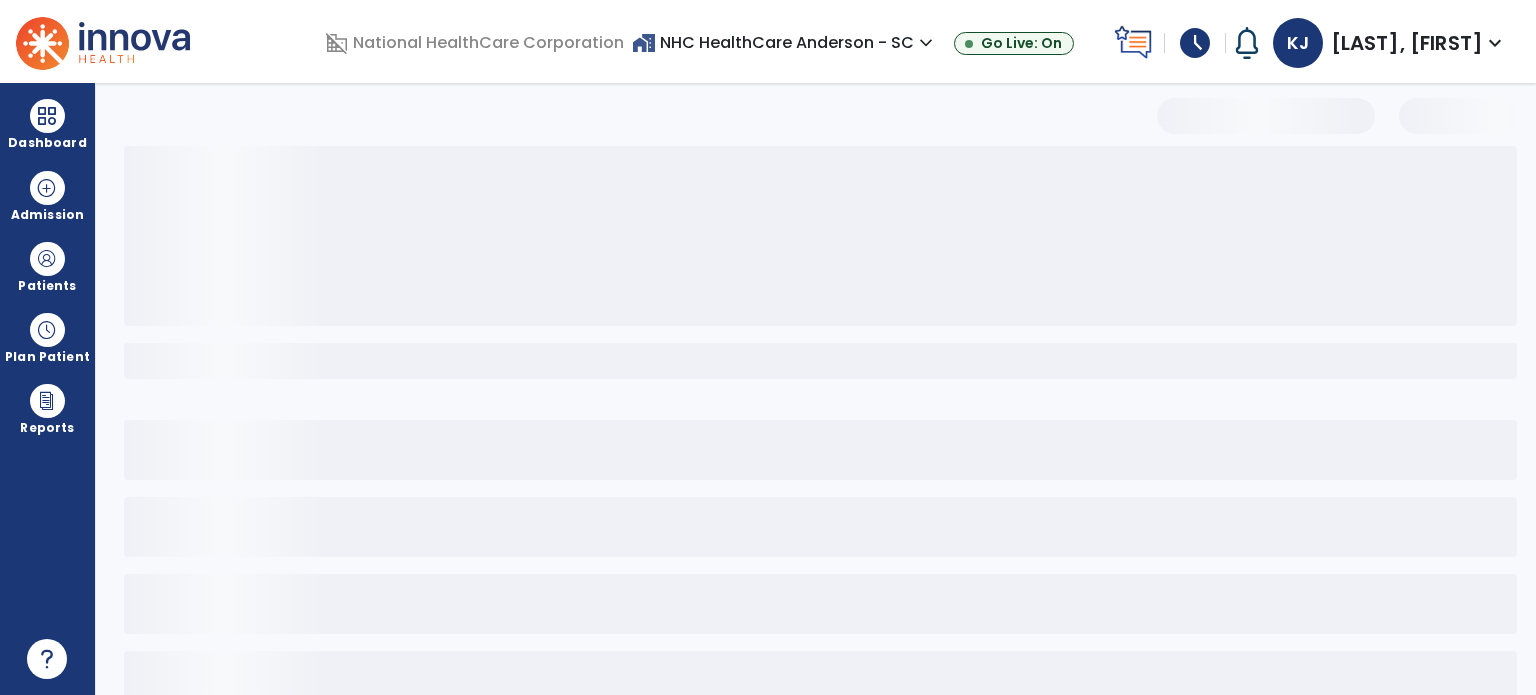select on "***" 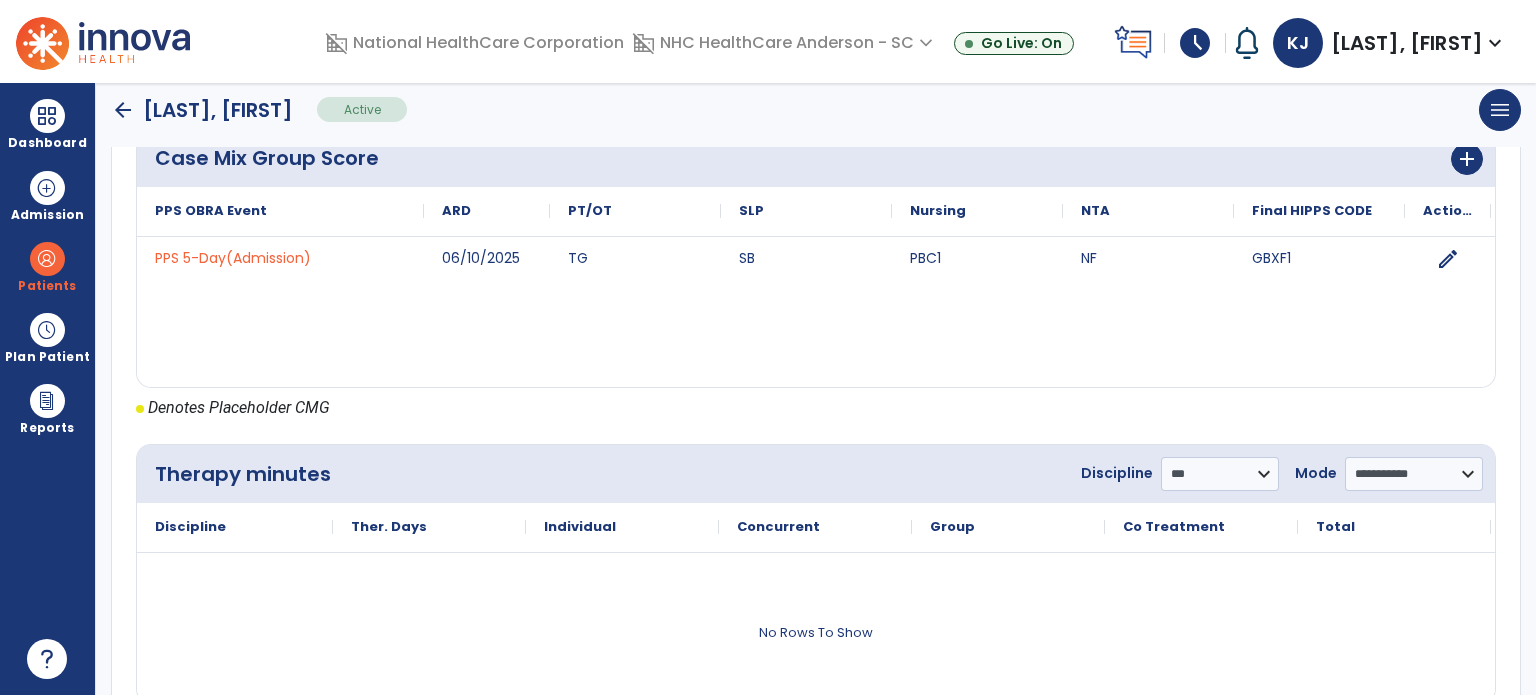 scroll, scrollTop: 903, scrollLeft: 0, axis: vertical 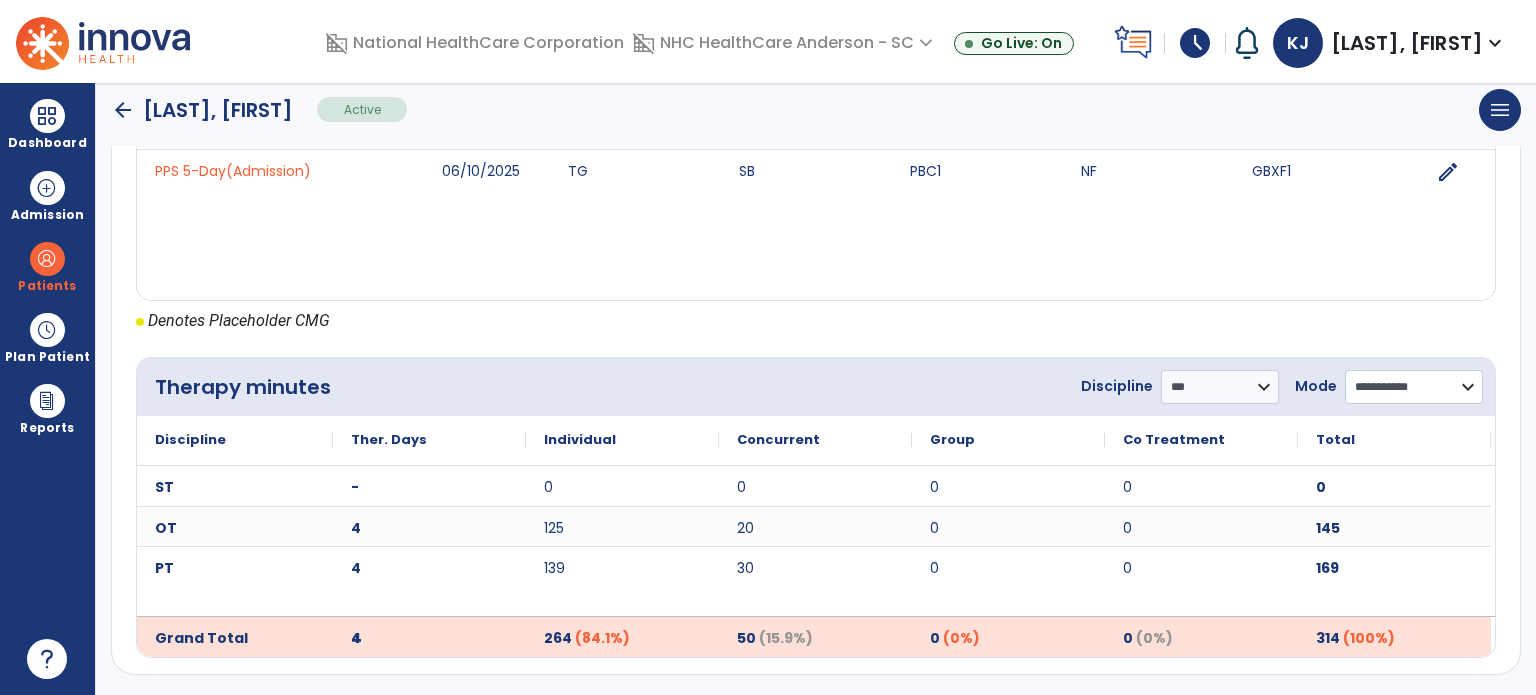 click on "**********" 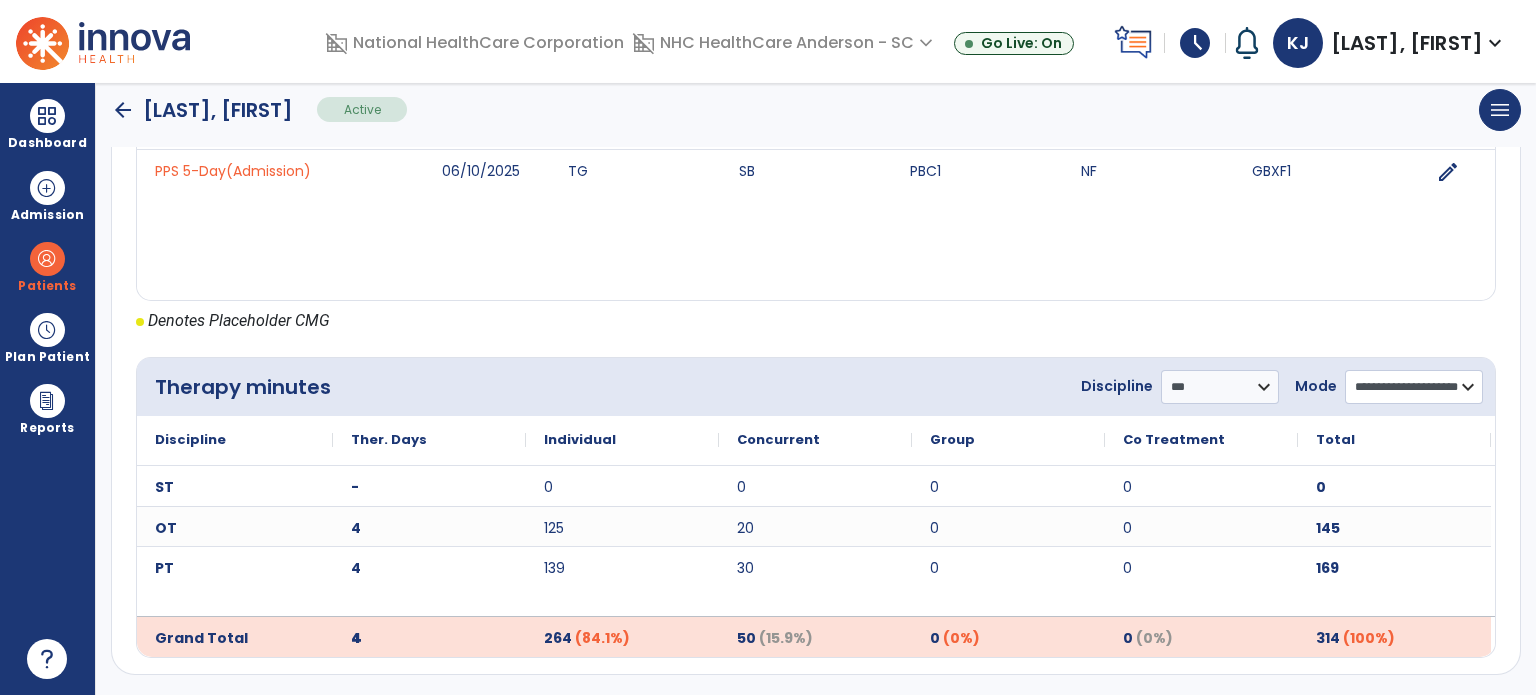 click on "**********" 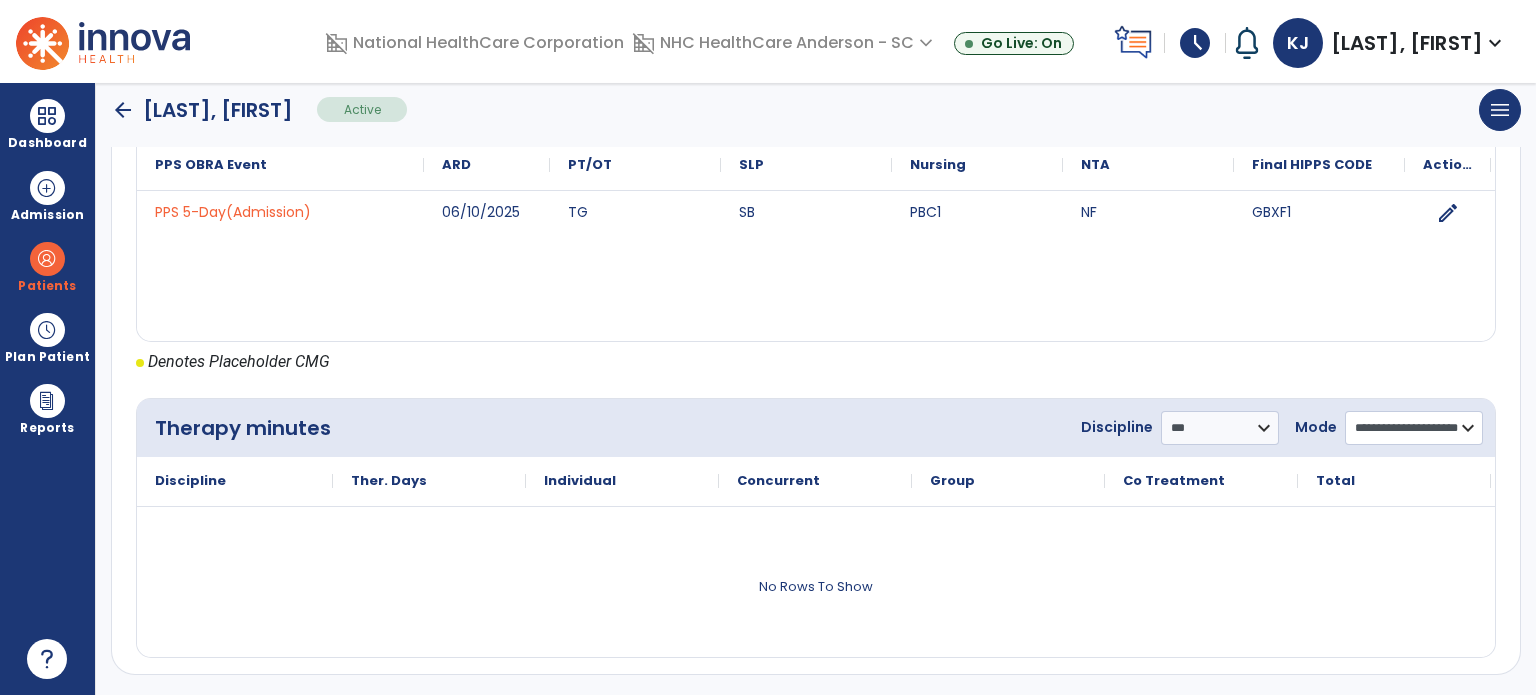scroll, scrollTop: 903, scrollLeft: 0, axis: vertical 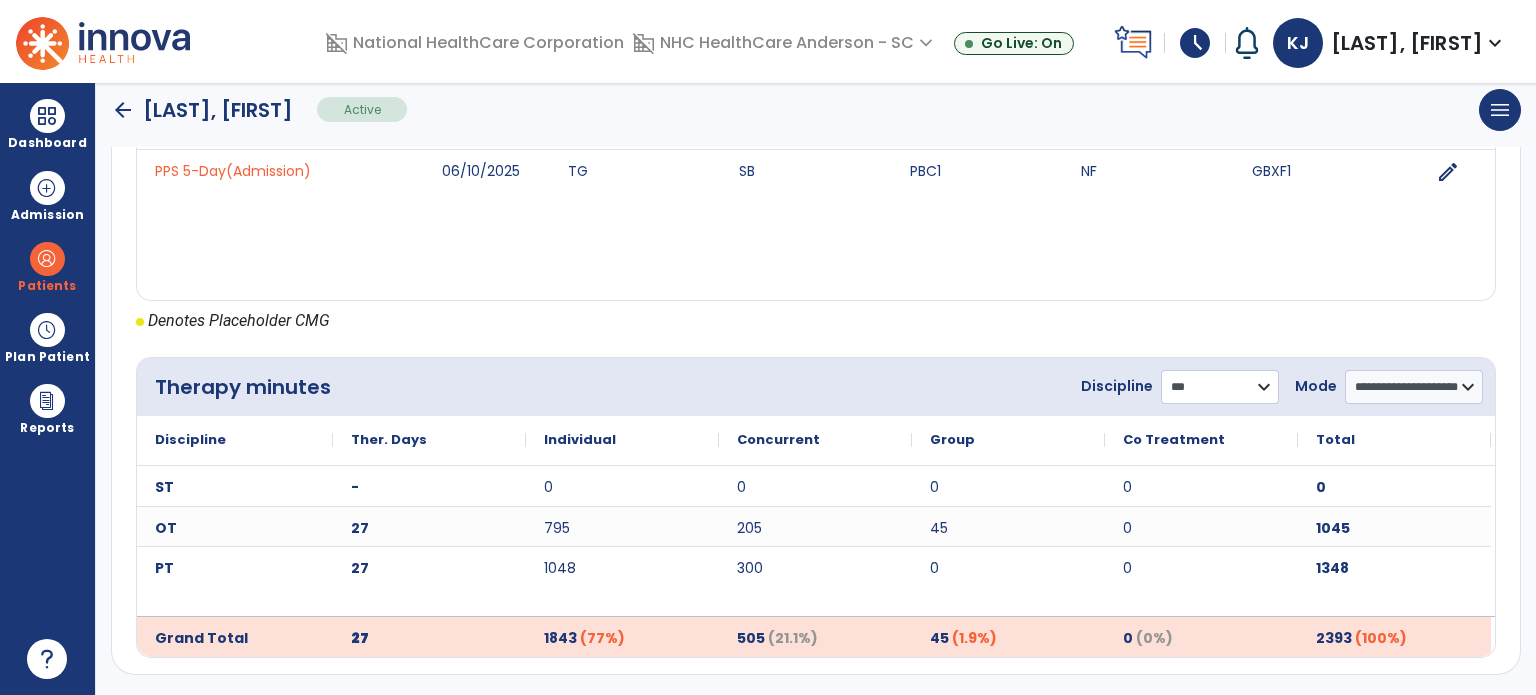 click on "**********" 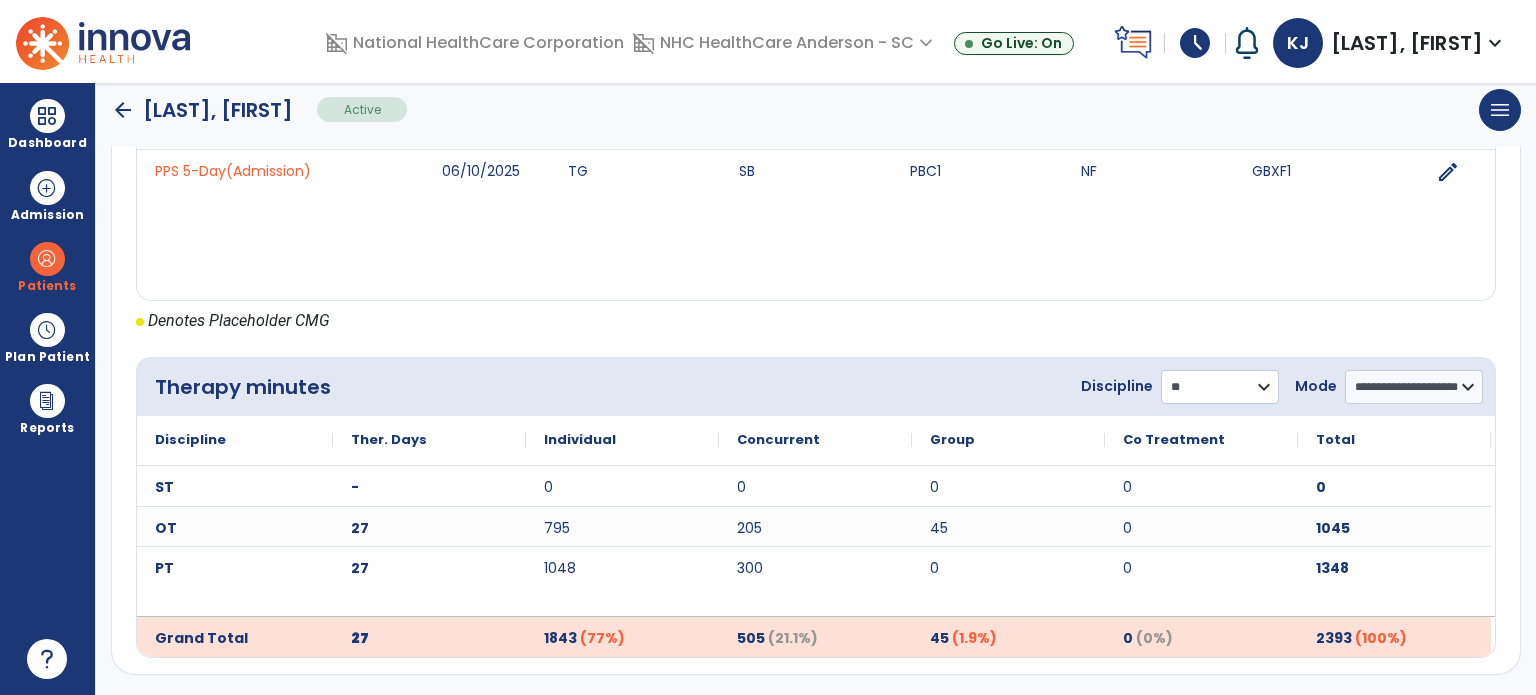 click on "**********" 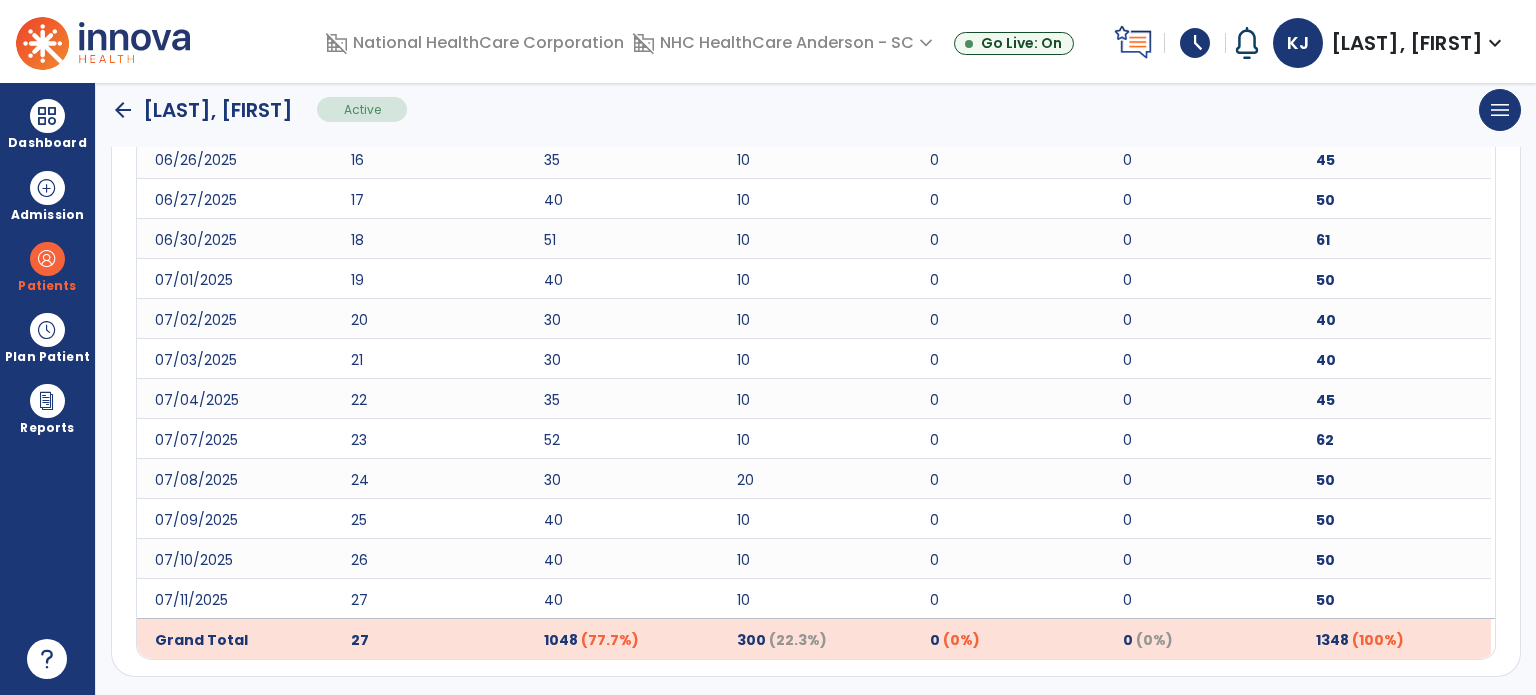 scroll, scrollTop: 1833, scrollLeft: 0, axis: vertical 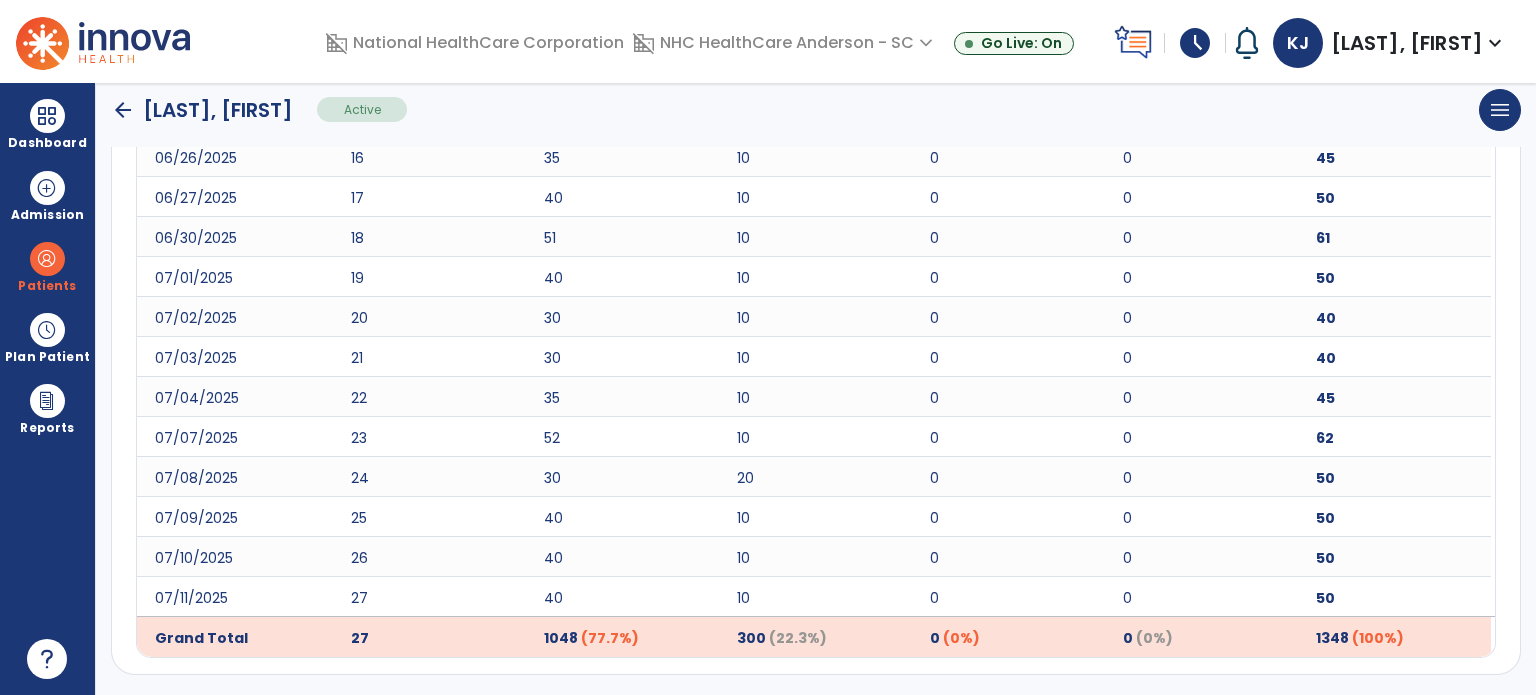 click on "Dashboard" at bounding box center (47, 124) 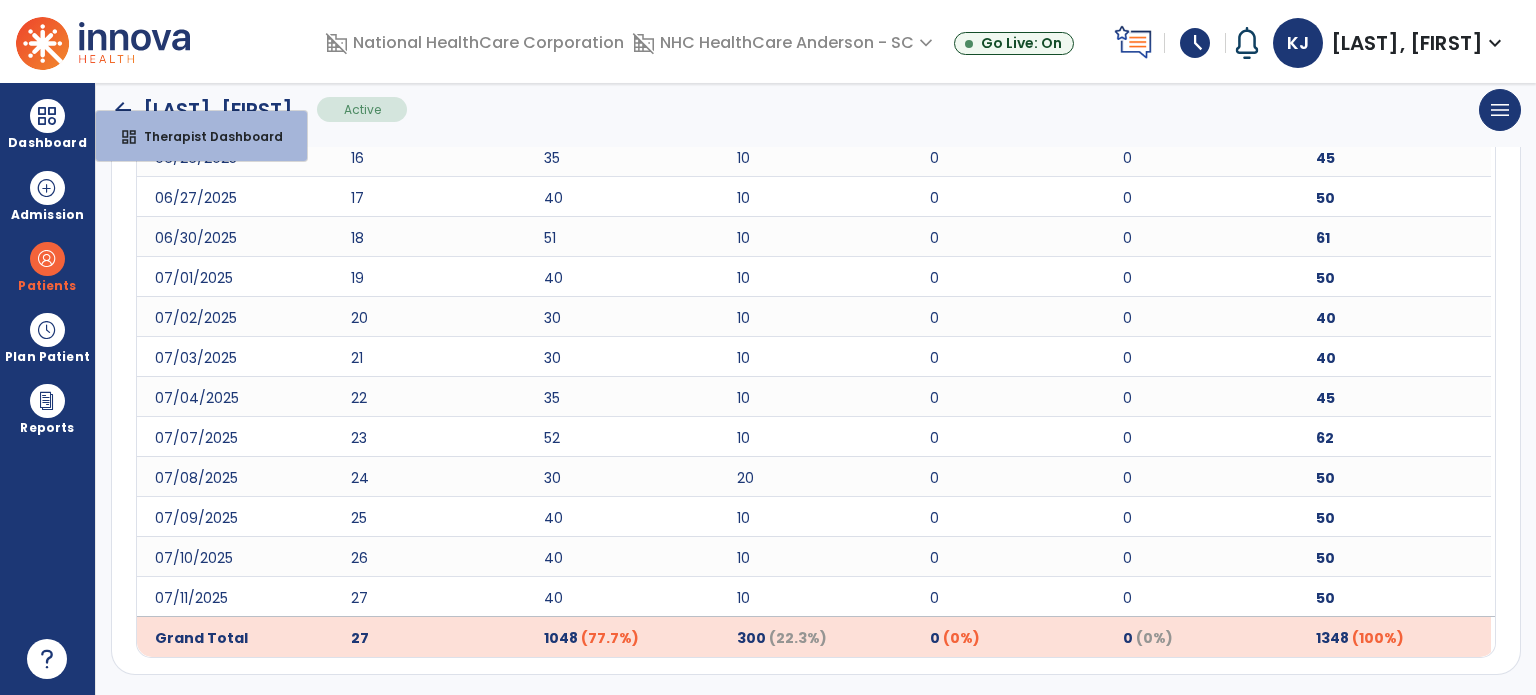 click on "dashboard  Therapist Dashboard" at bounding box center (201, 136) 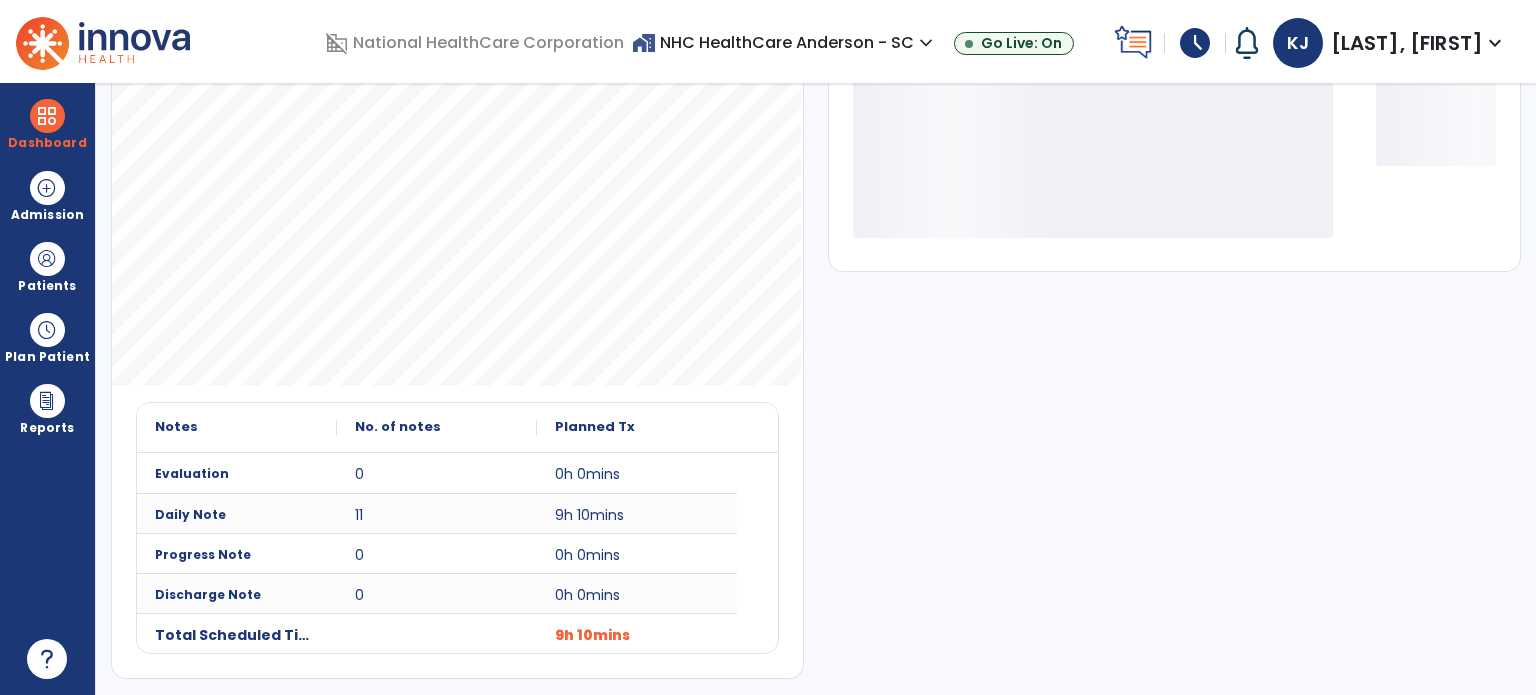 scroll, scrollTop: 109, scrollLeft: 0, axis: vertical 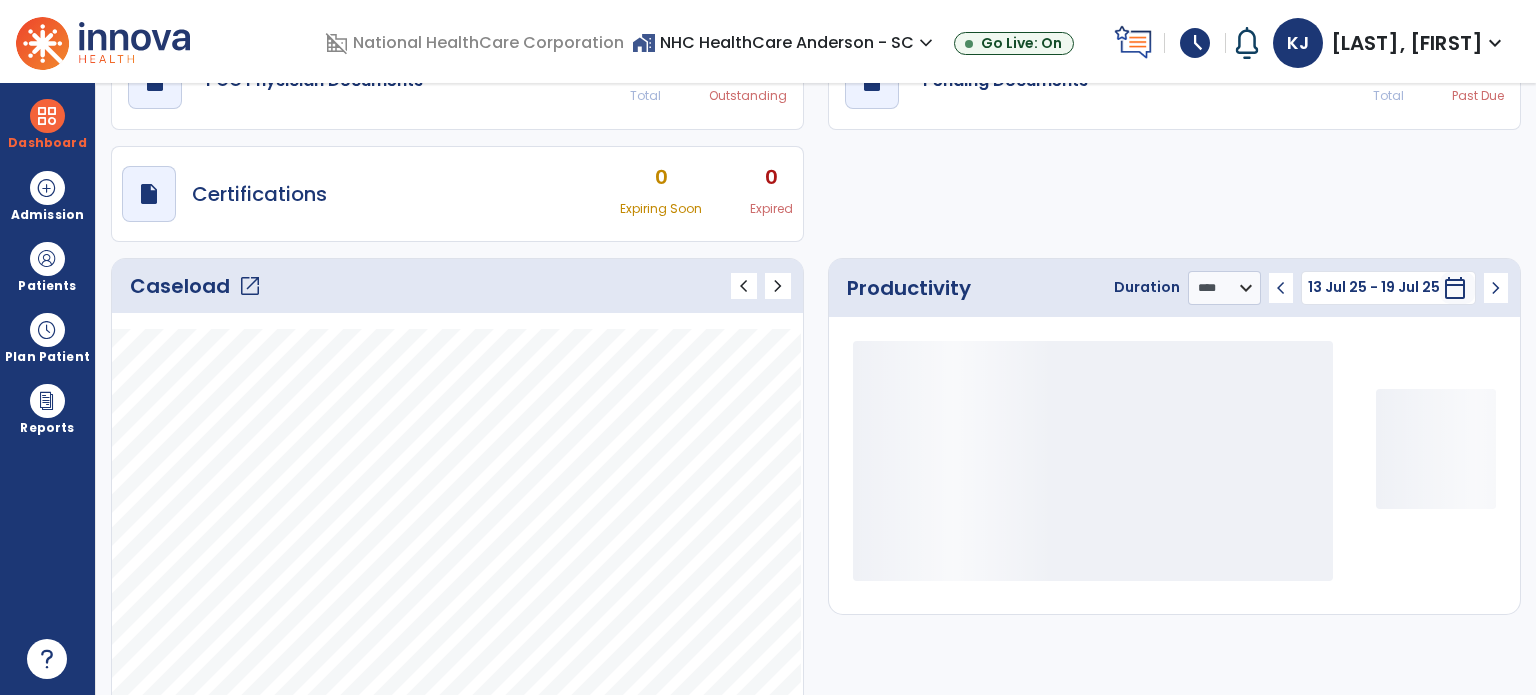 click on "open_in_new" 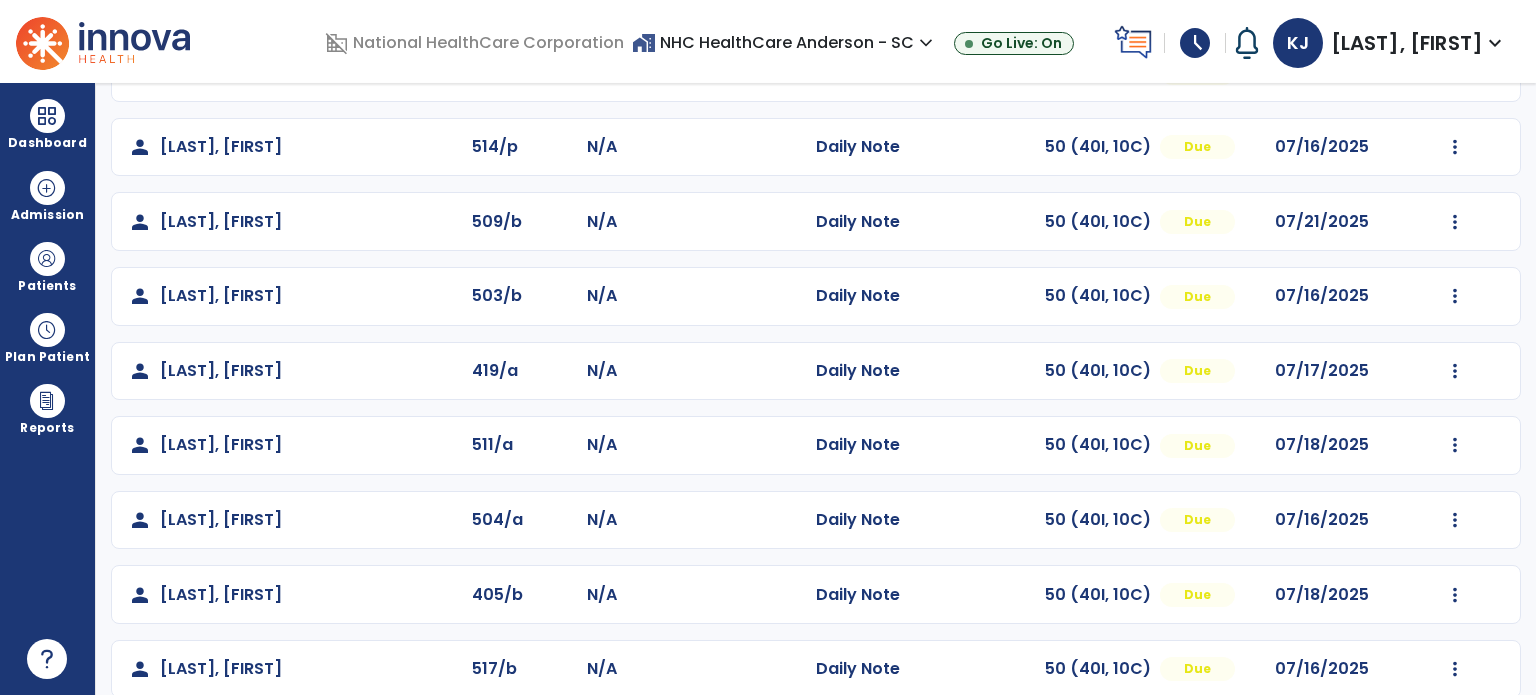 scroll, scrollTop: 393, scrollLeft: 0, axis: vertical 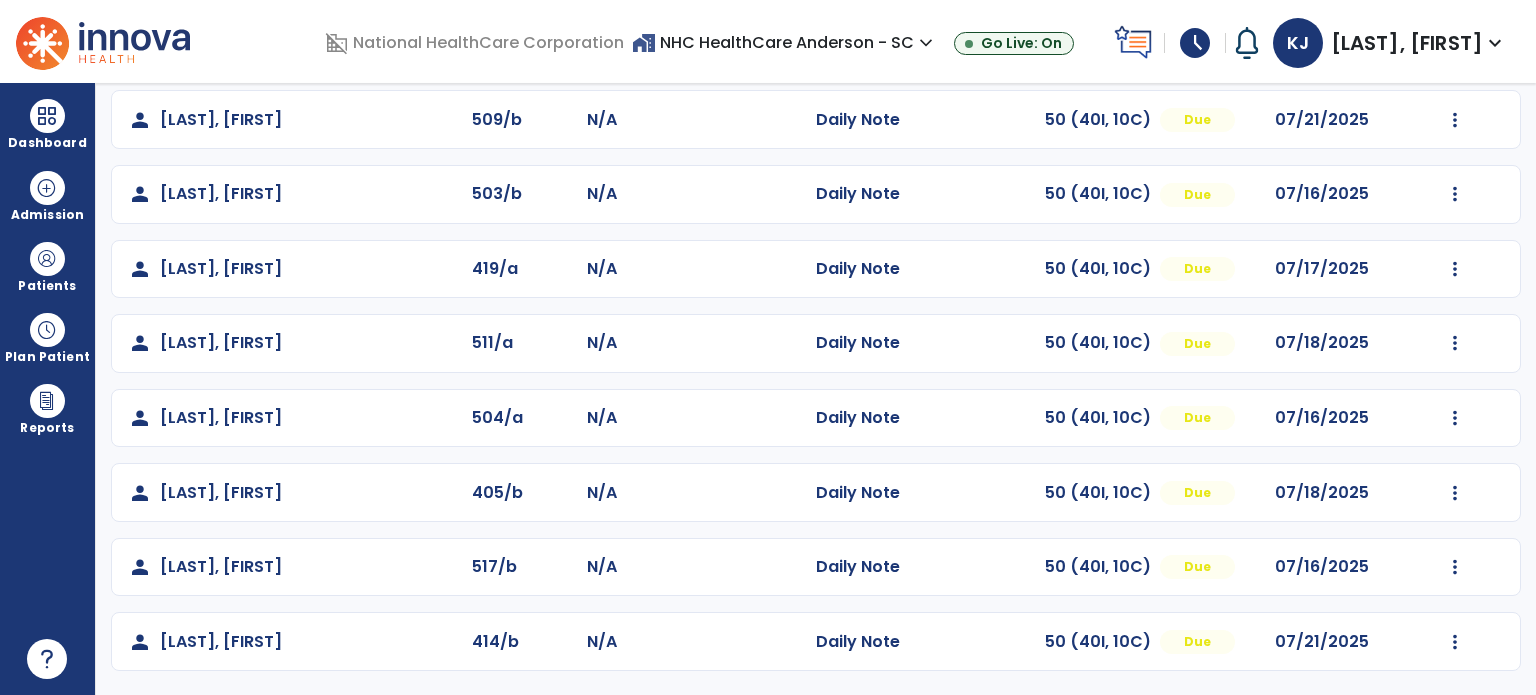 click at bounding box center (1455, -104) 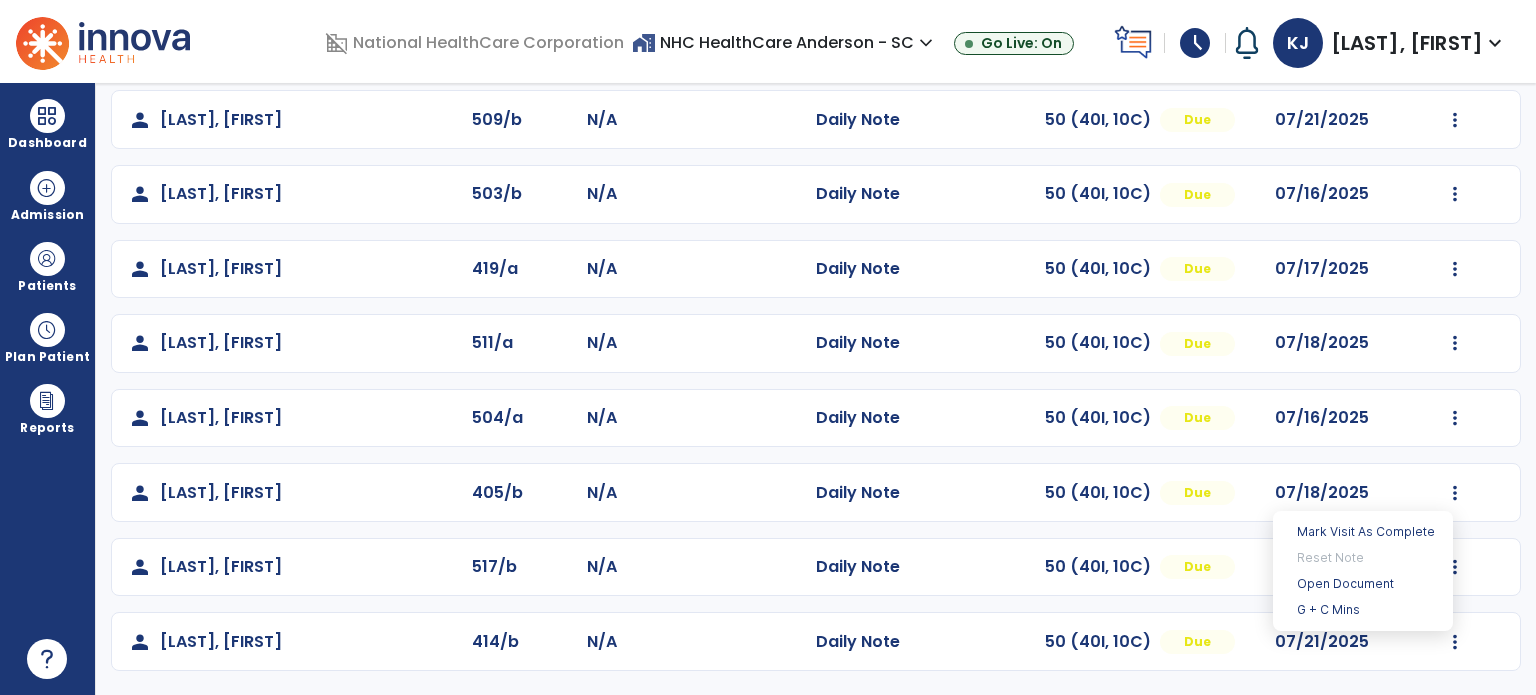 click on "G + C Mins" at bounding box center (1363, 610) 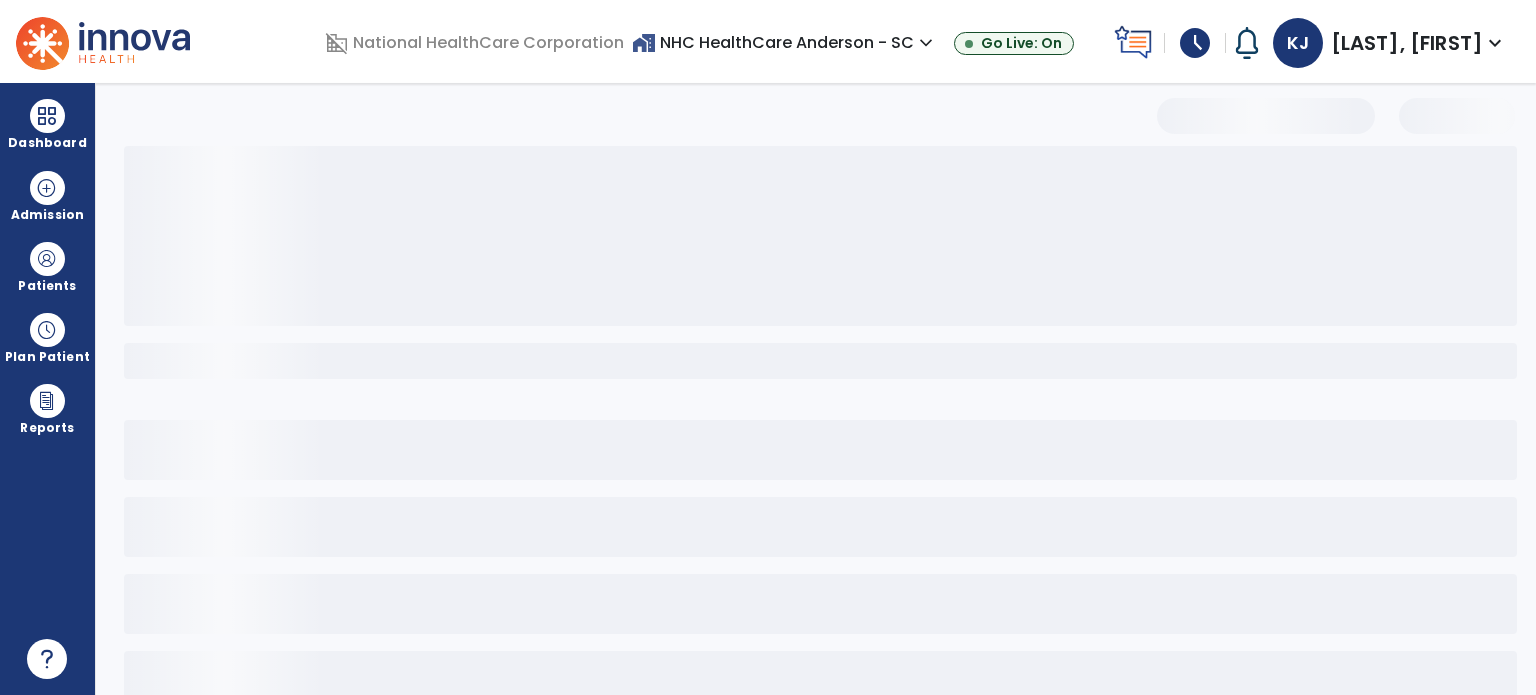 select on "***" 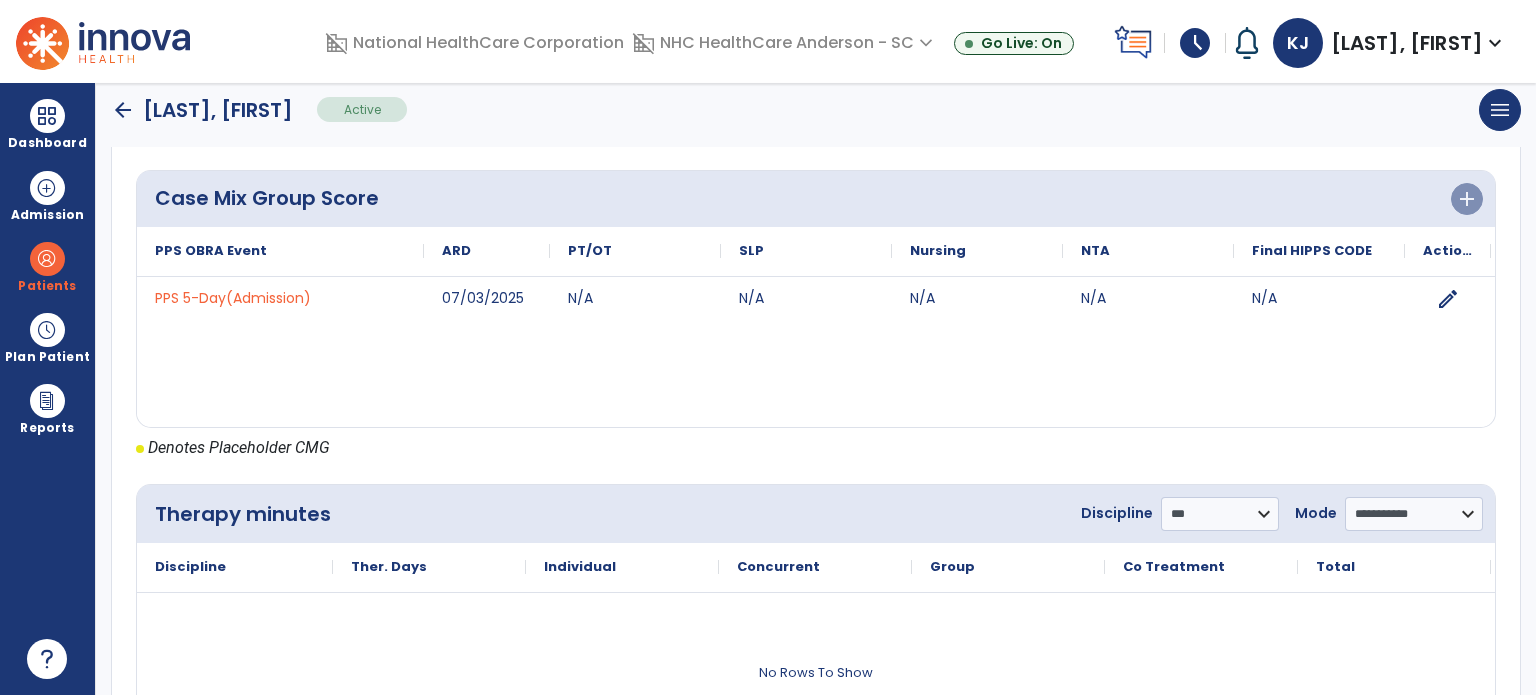 scroll, scrollTop: 781, scrollLeft: 0, axis: vertical 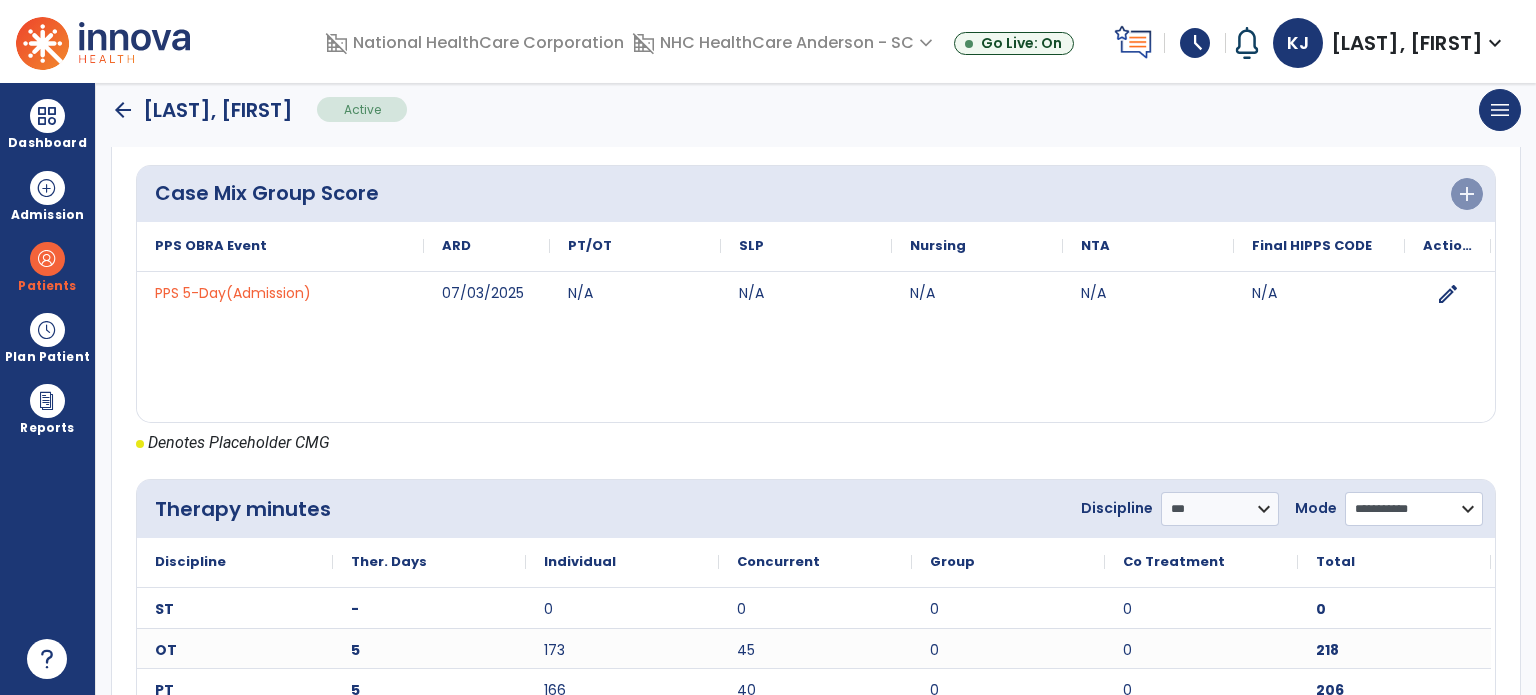 click on "**********" 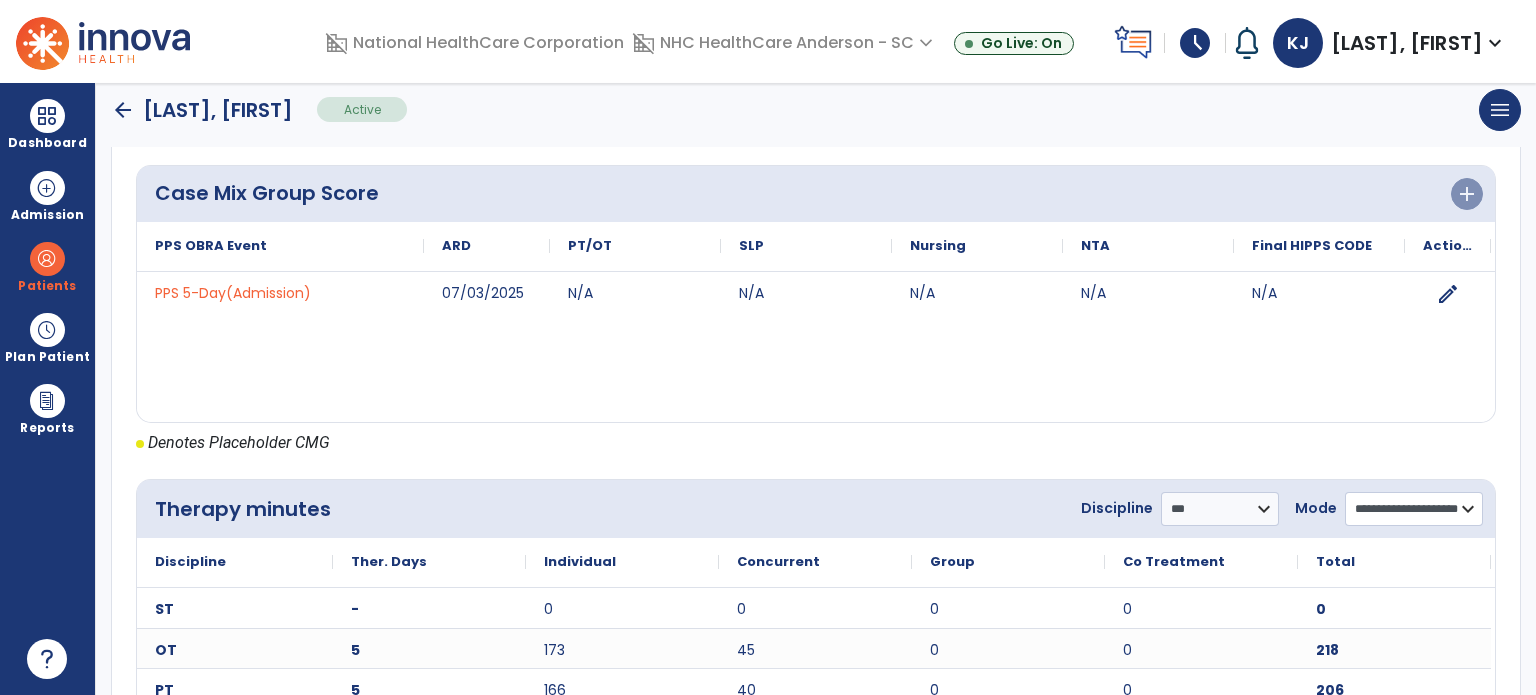 click on "**********" 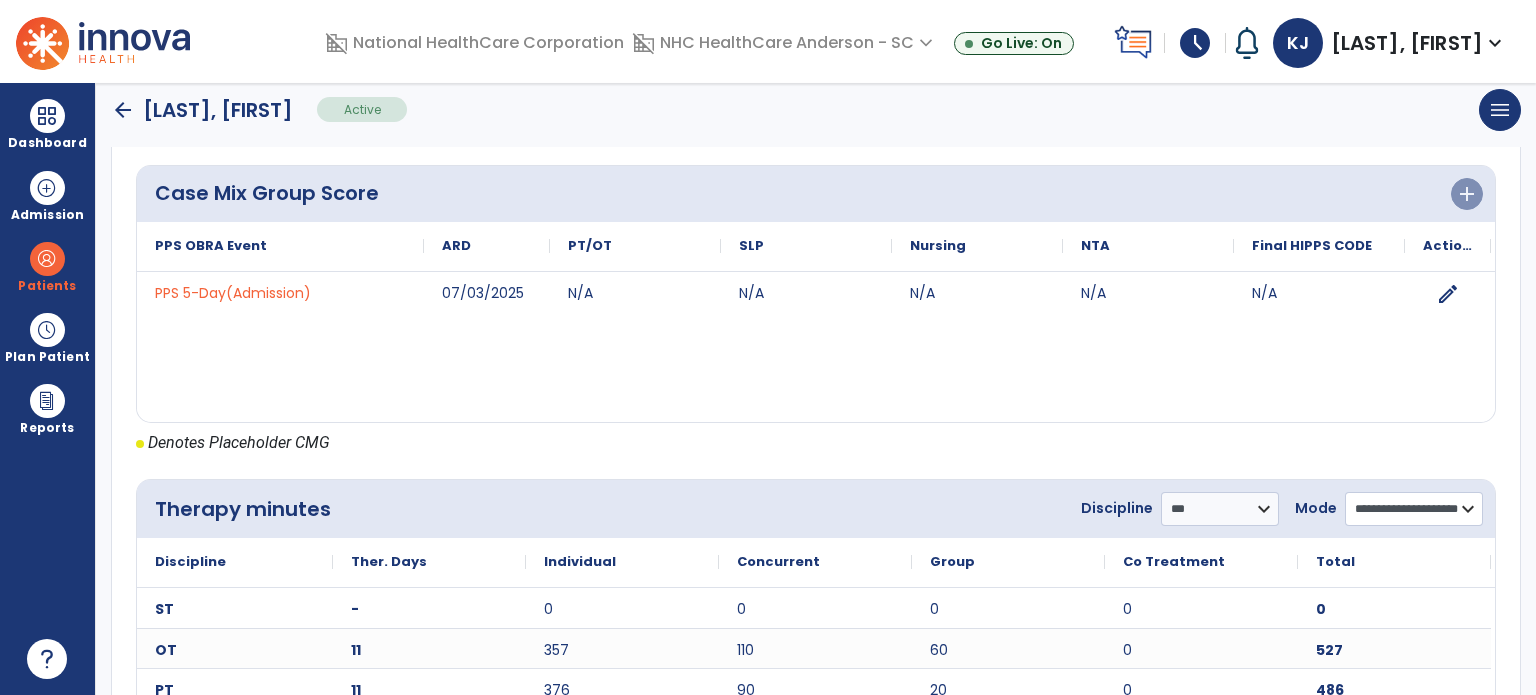 scroll, scrollTop: 903, scrollLeft: 0, axis: vertical 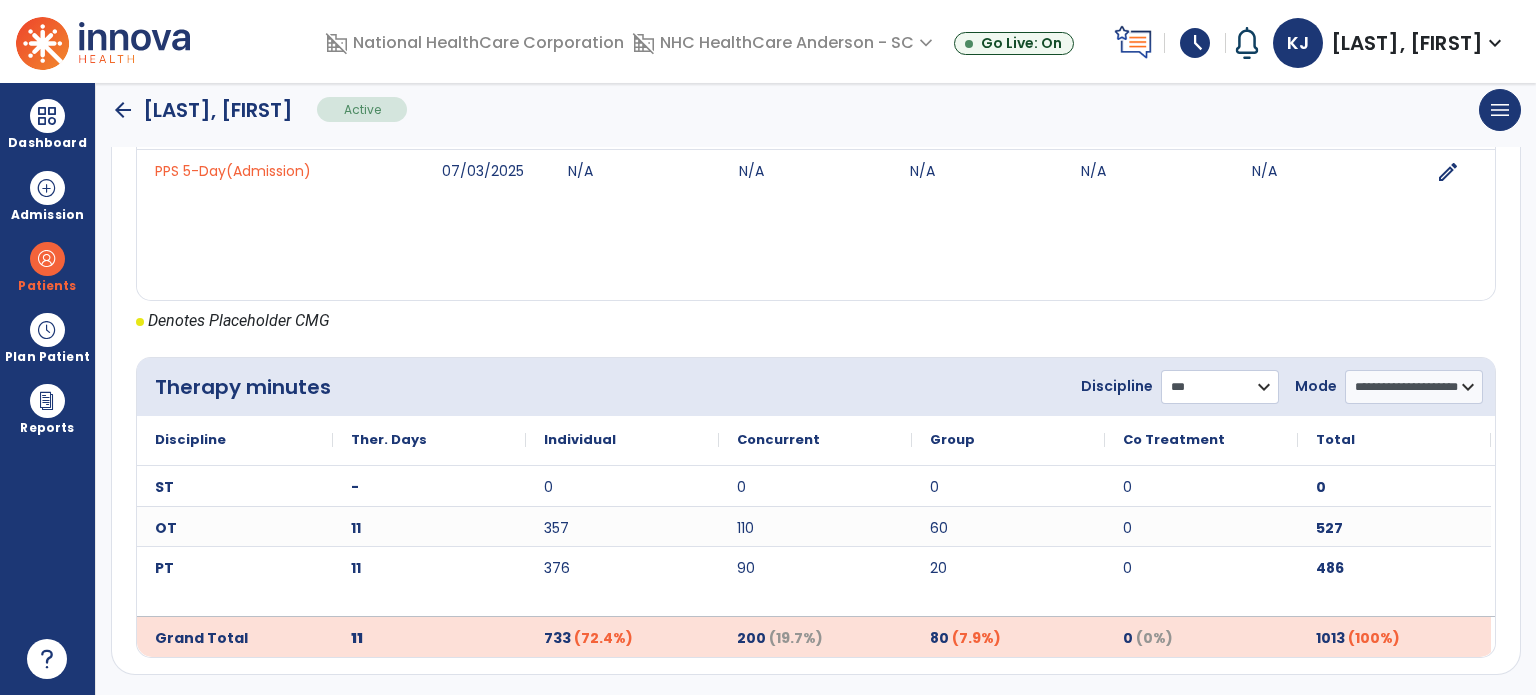 click on "**********" 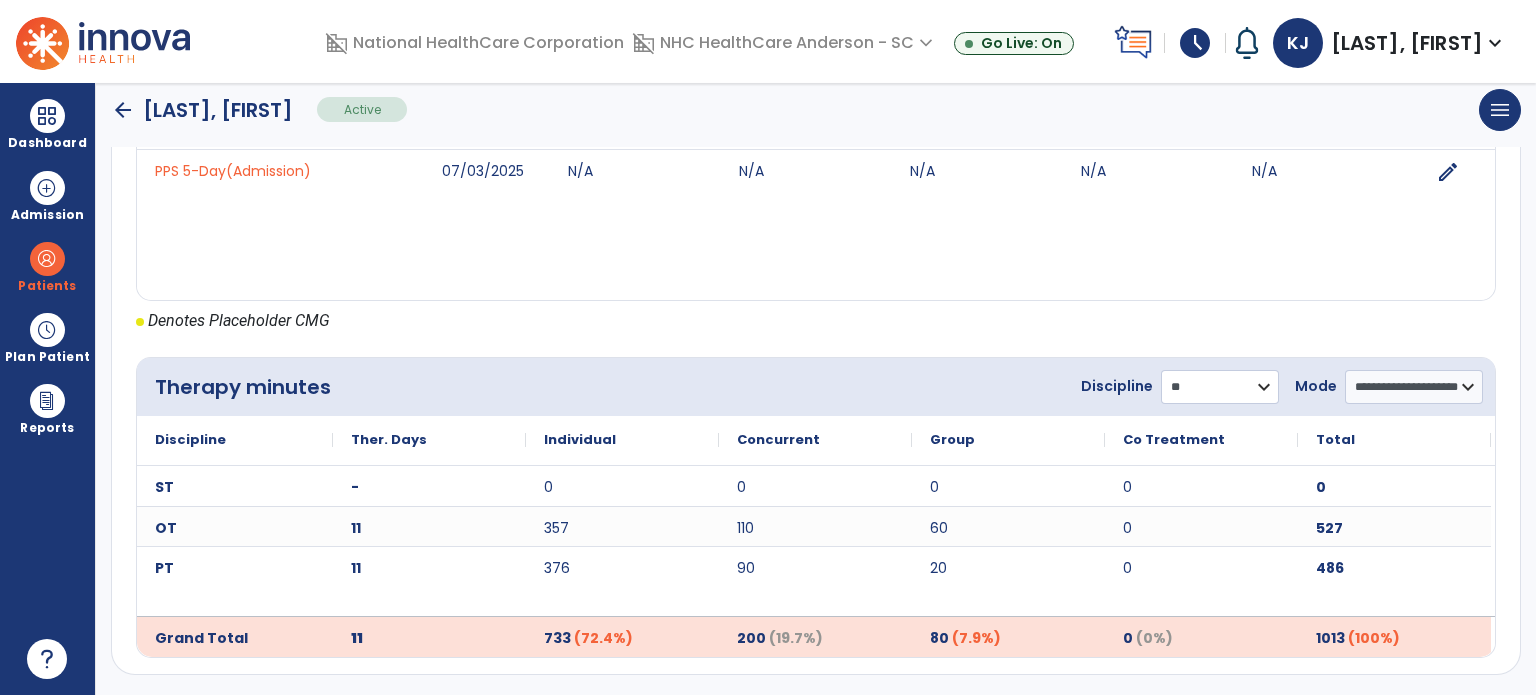 click on "**********" 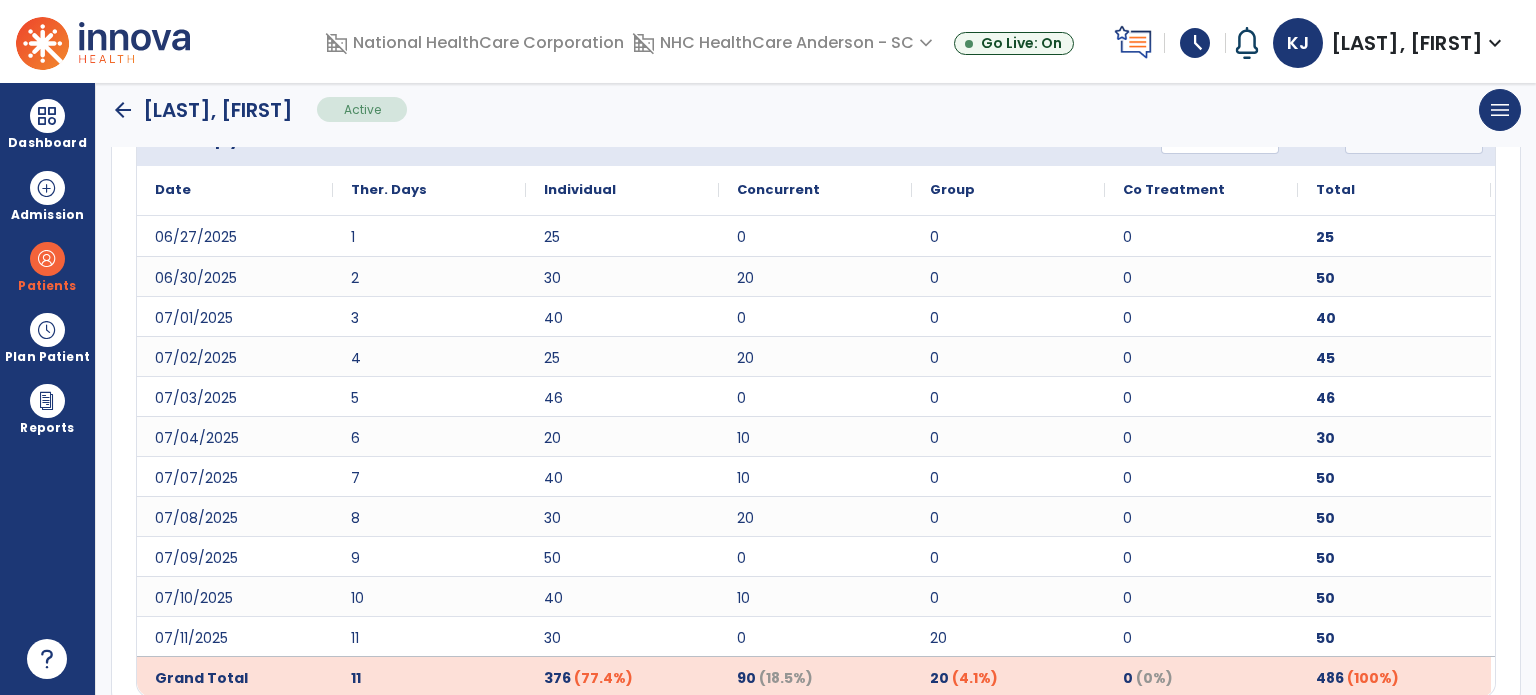 scroll, scrollTop: 1193, scrollLeft: 0, axis: vertical 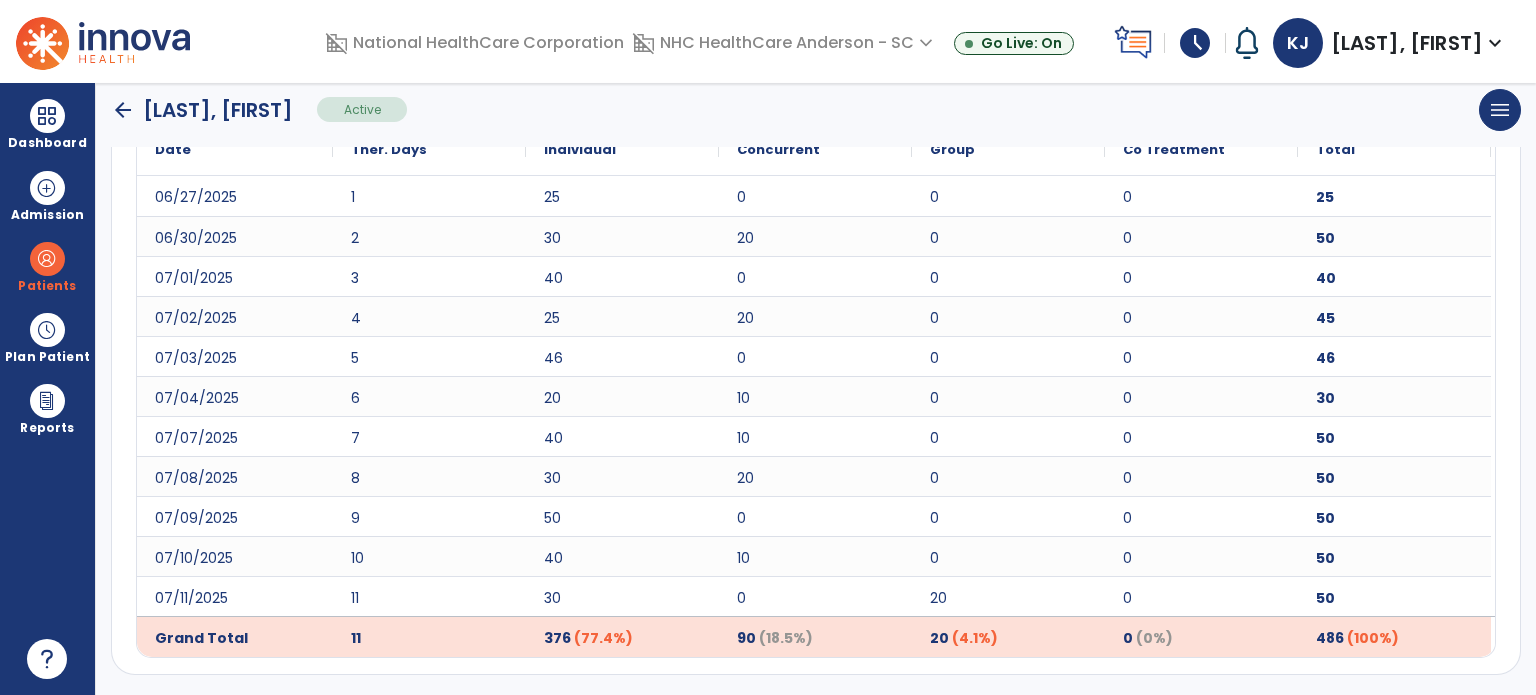 click on "Dashboard" at bounding box center [47, 124] 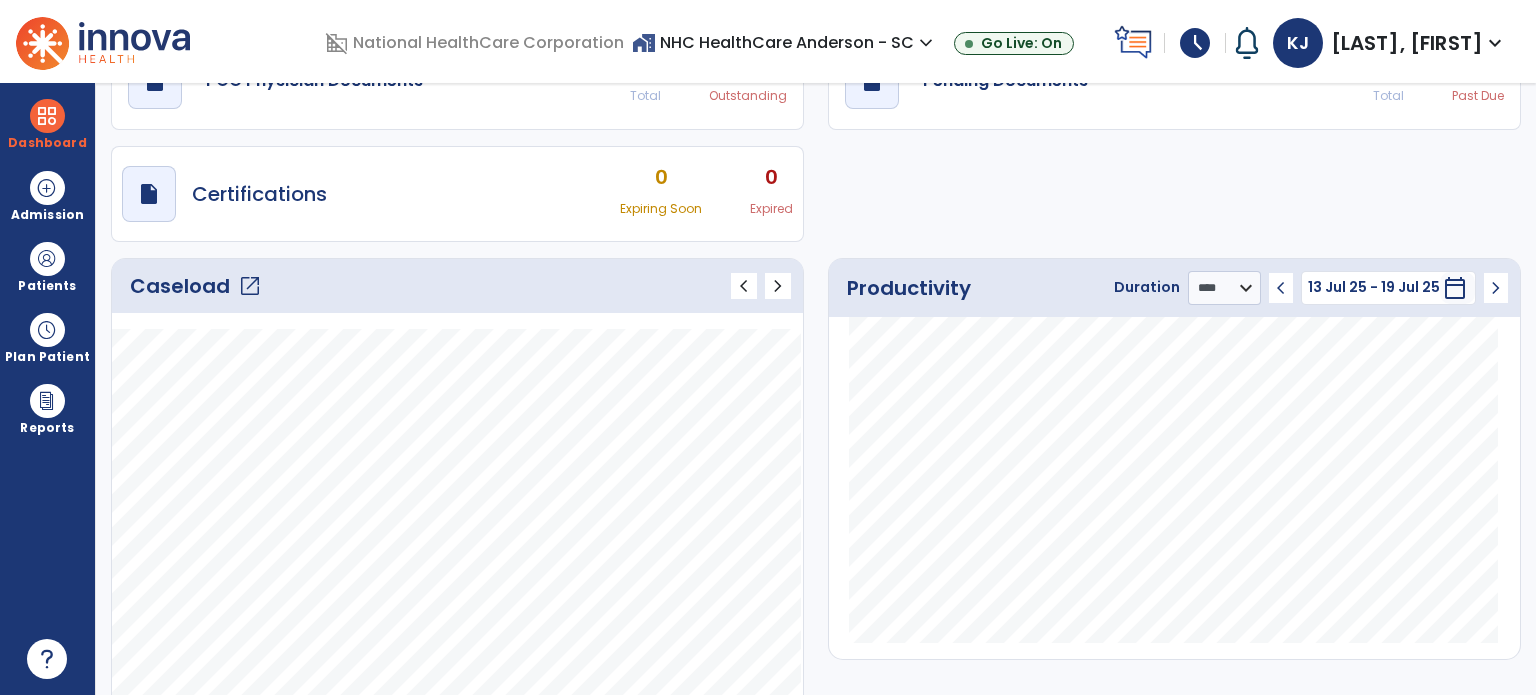 scroll, scrollTop: 0, scrollLeft: 0, axis: both 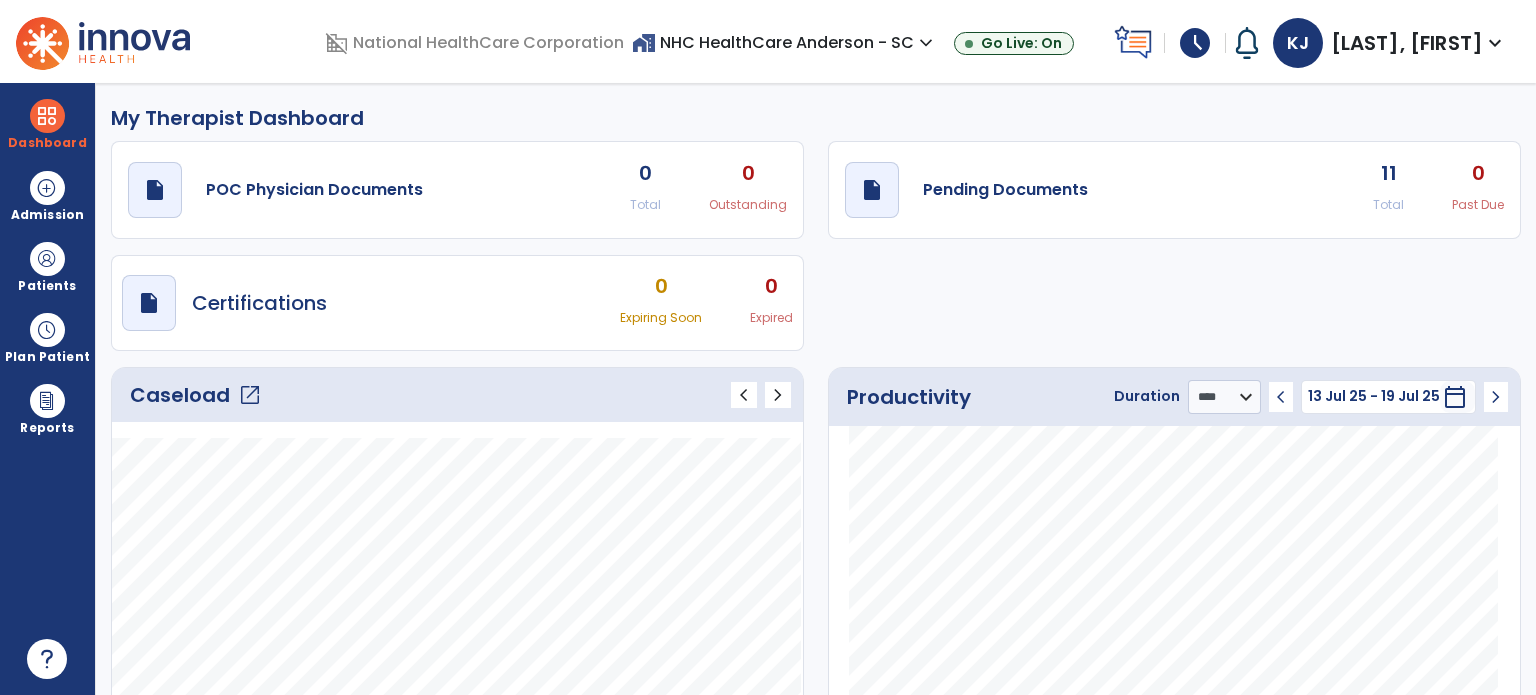 click at bounding box center (47, 259) 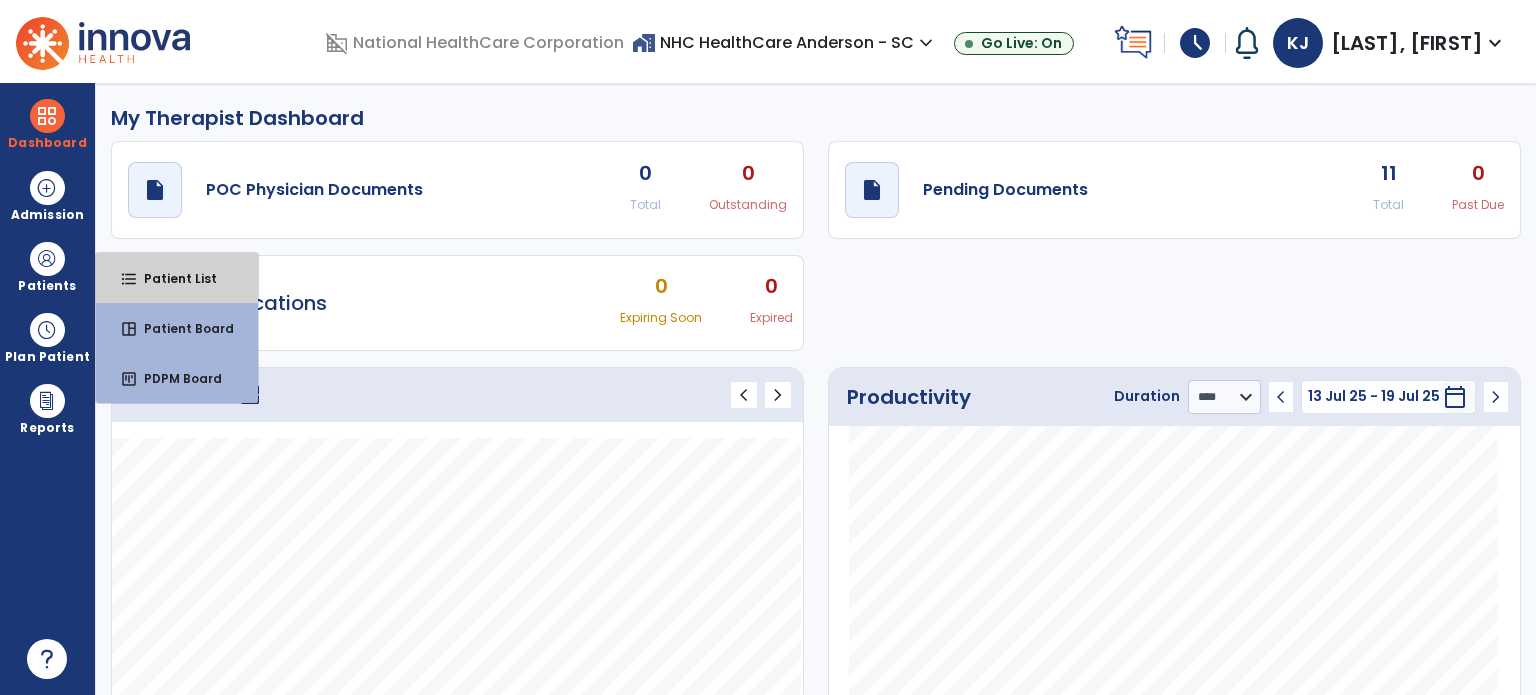 click on "Patient List" at bounding box center (172, 278) 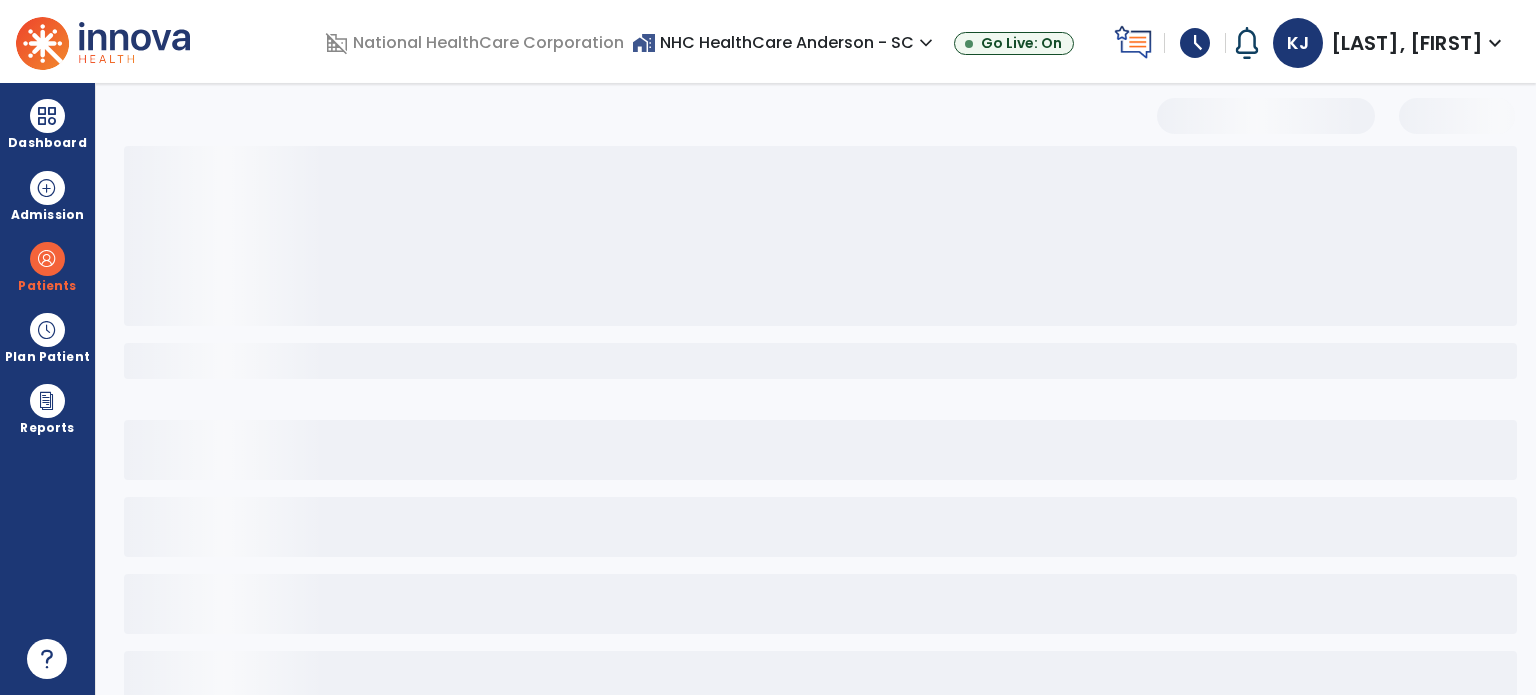 select on "***" 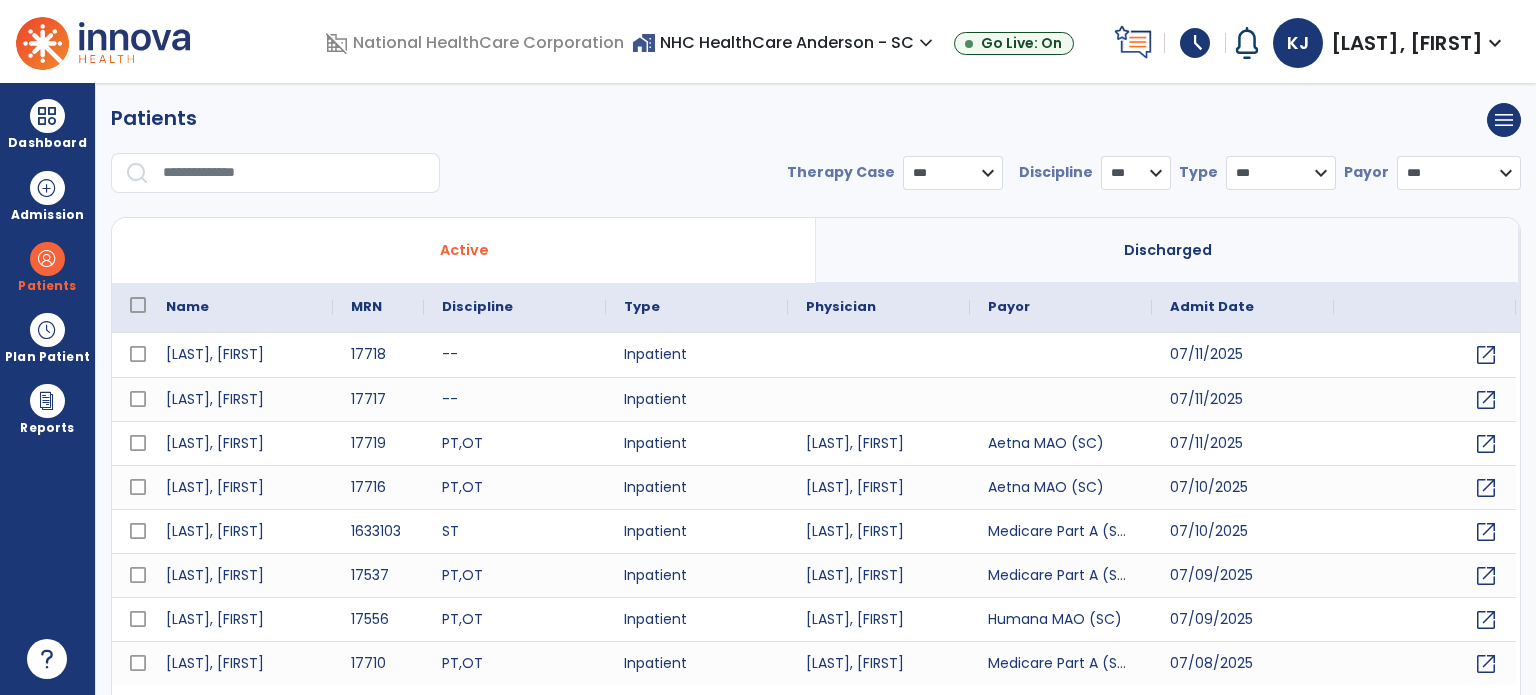 click at bounding box center (294, 173) 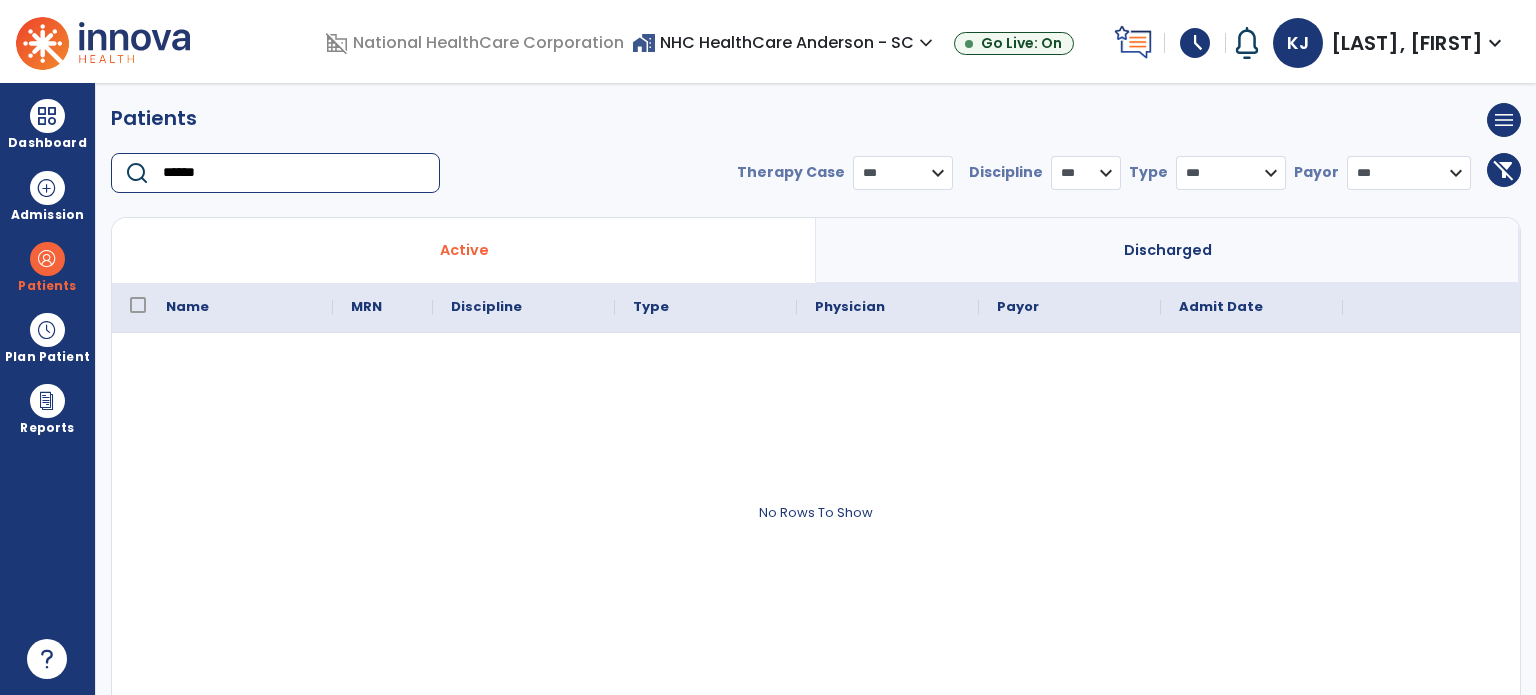 type on "******" 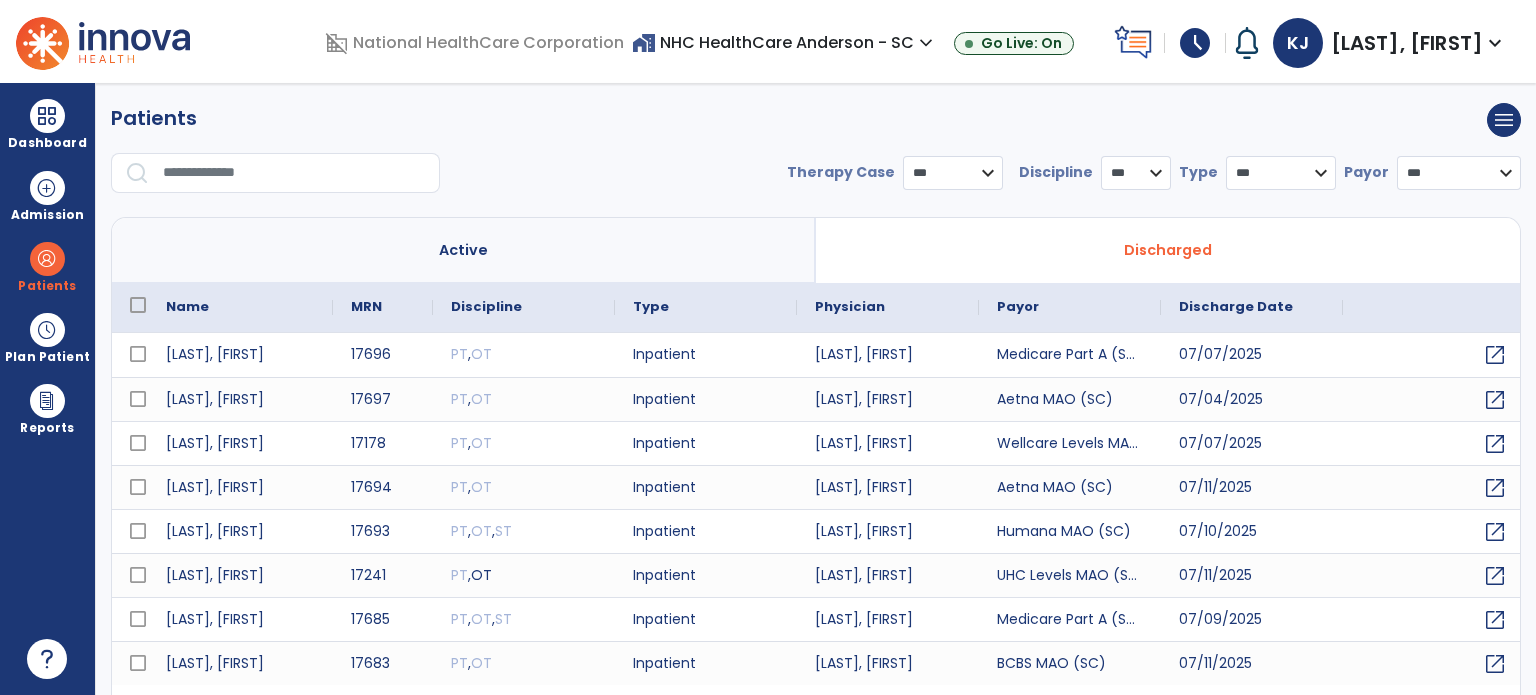 click at bounding box center (294, 173) 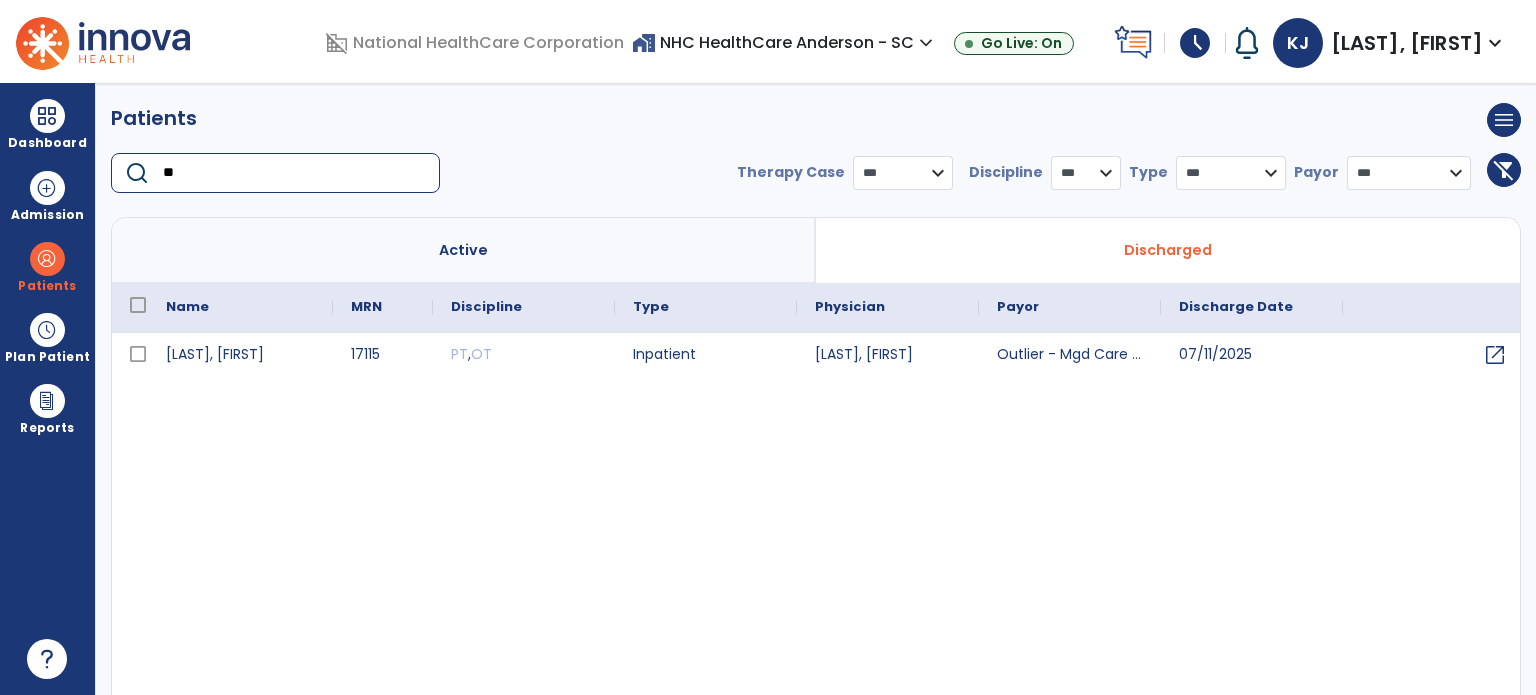 type on "*" 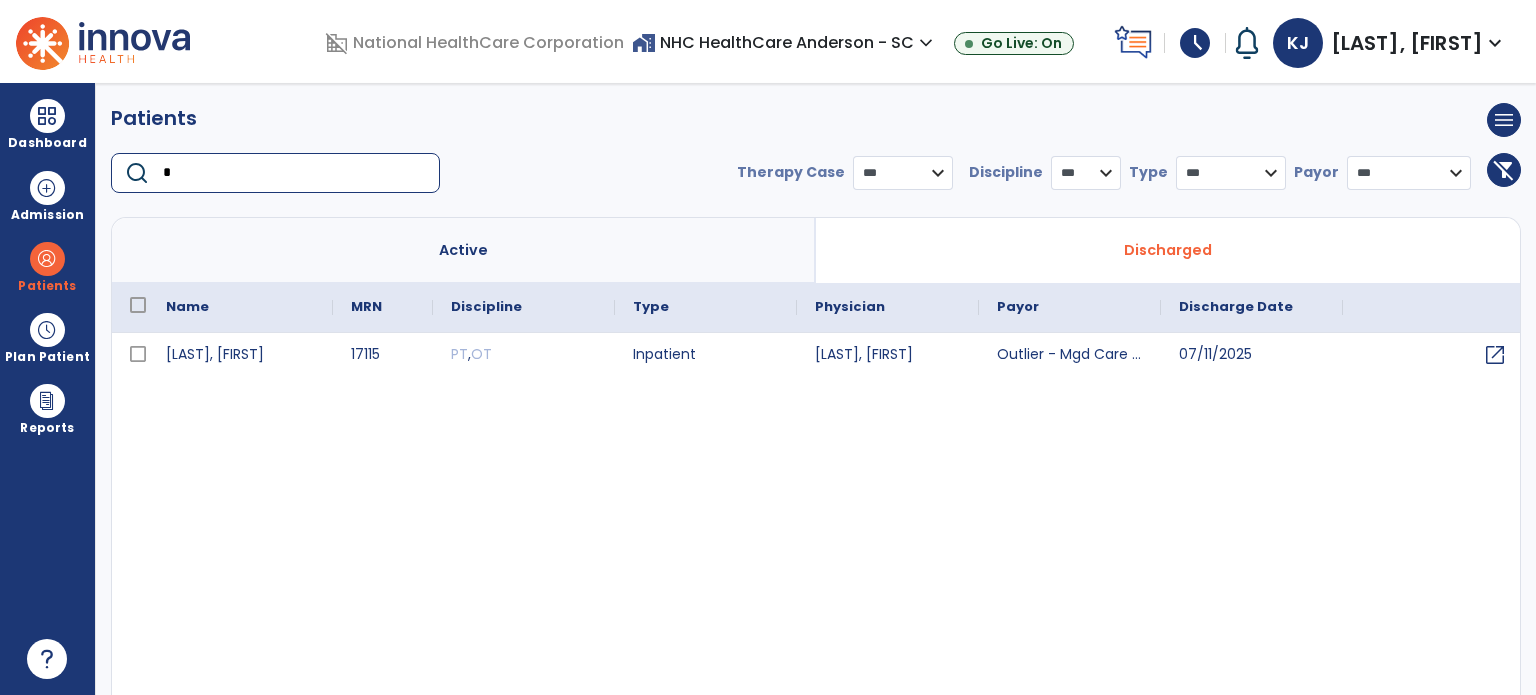 type 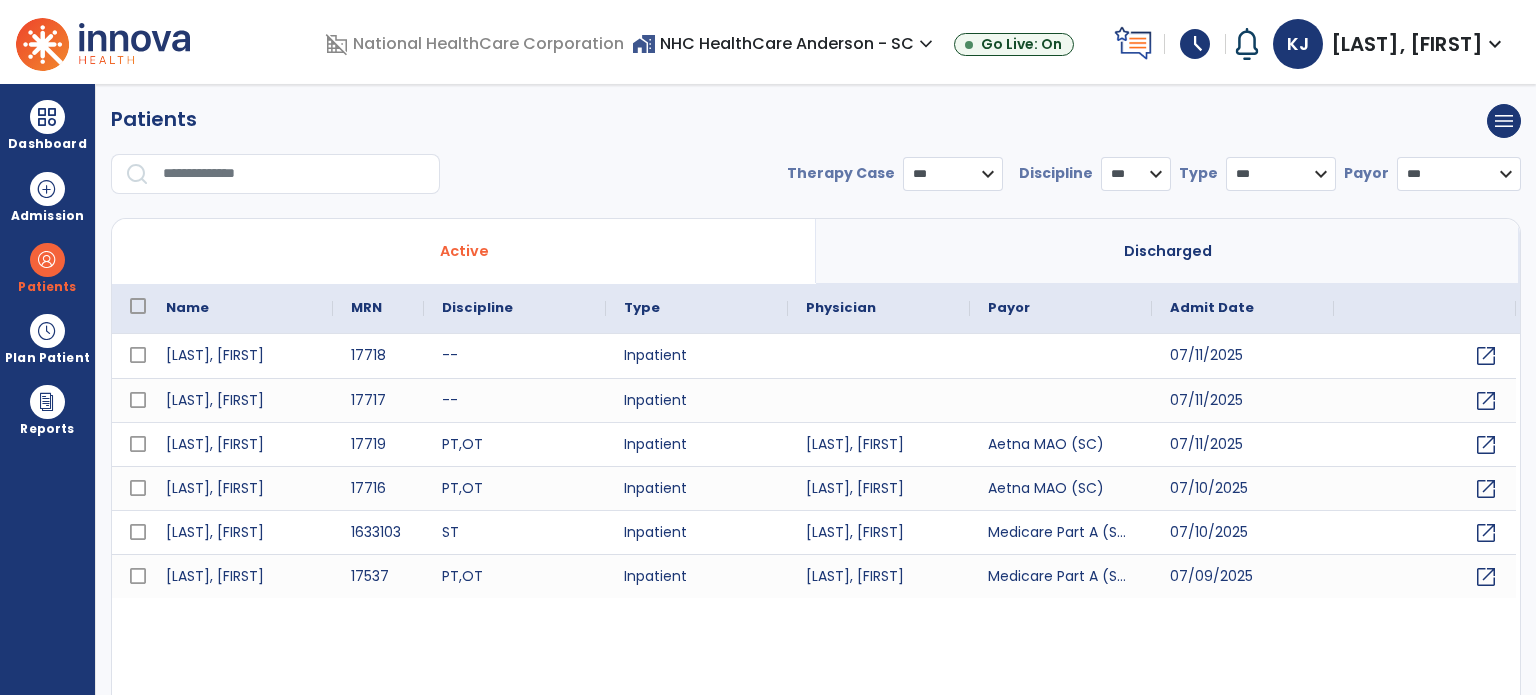 scroll, scrollTop: 0, scrollLeft: 0, axis: both 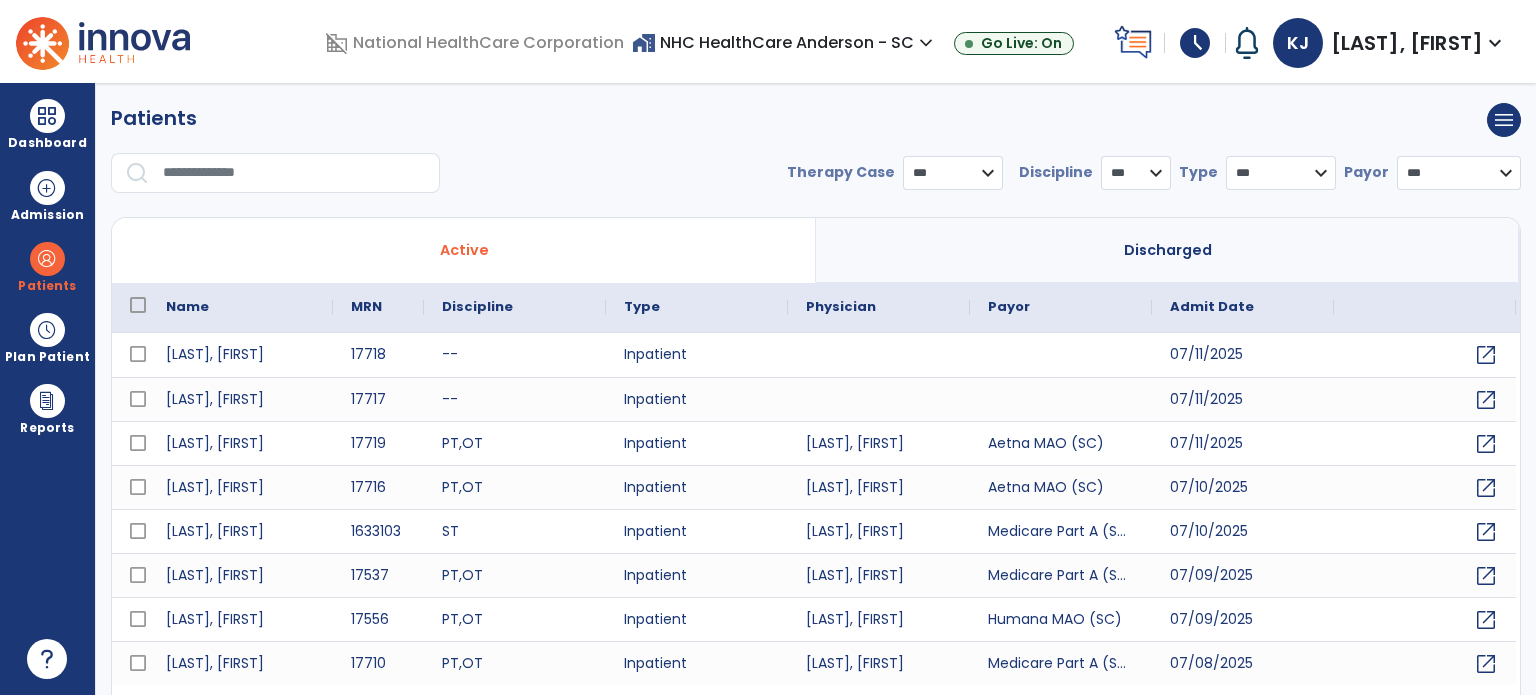 click on "Dashboard" at bounding box center [47, 124] 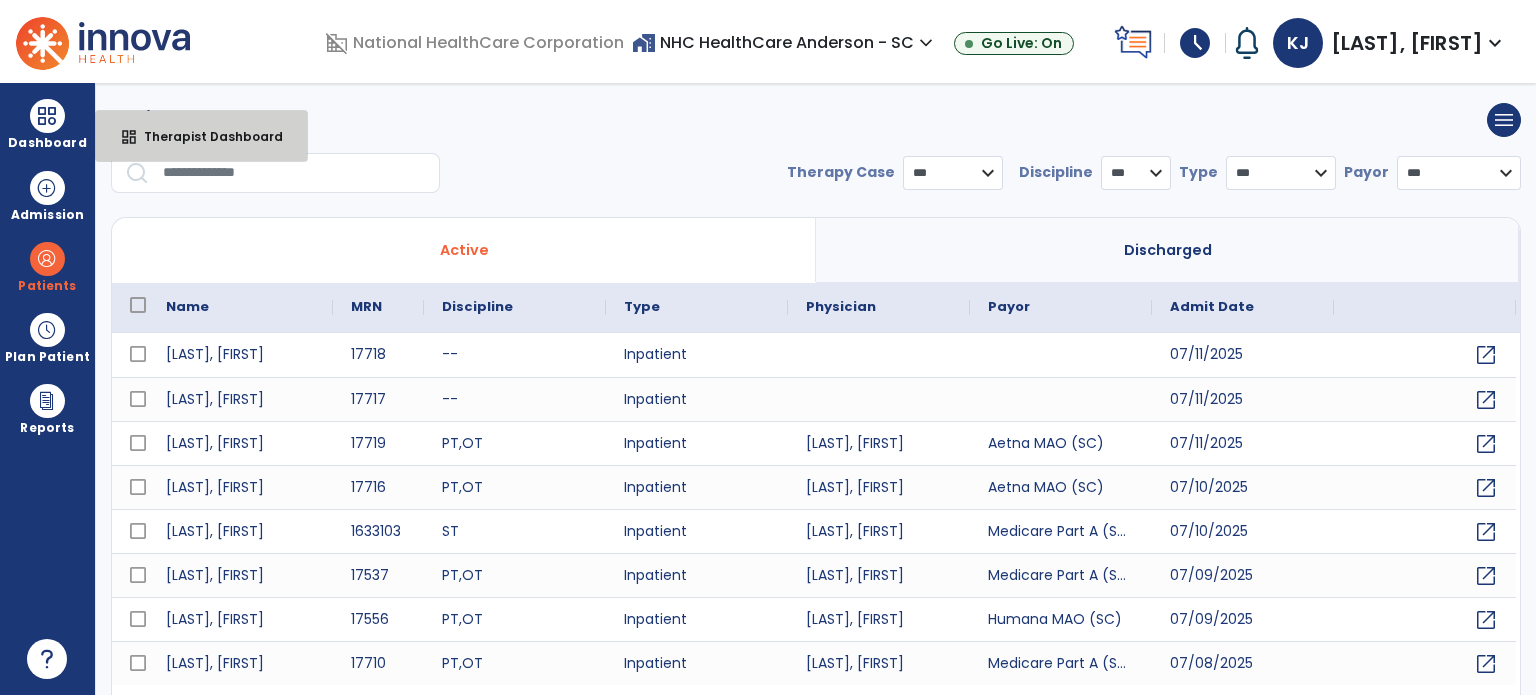click on "Therapist Dashboard" at bounding box center (205, 136) 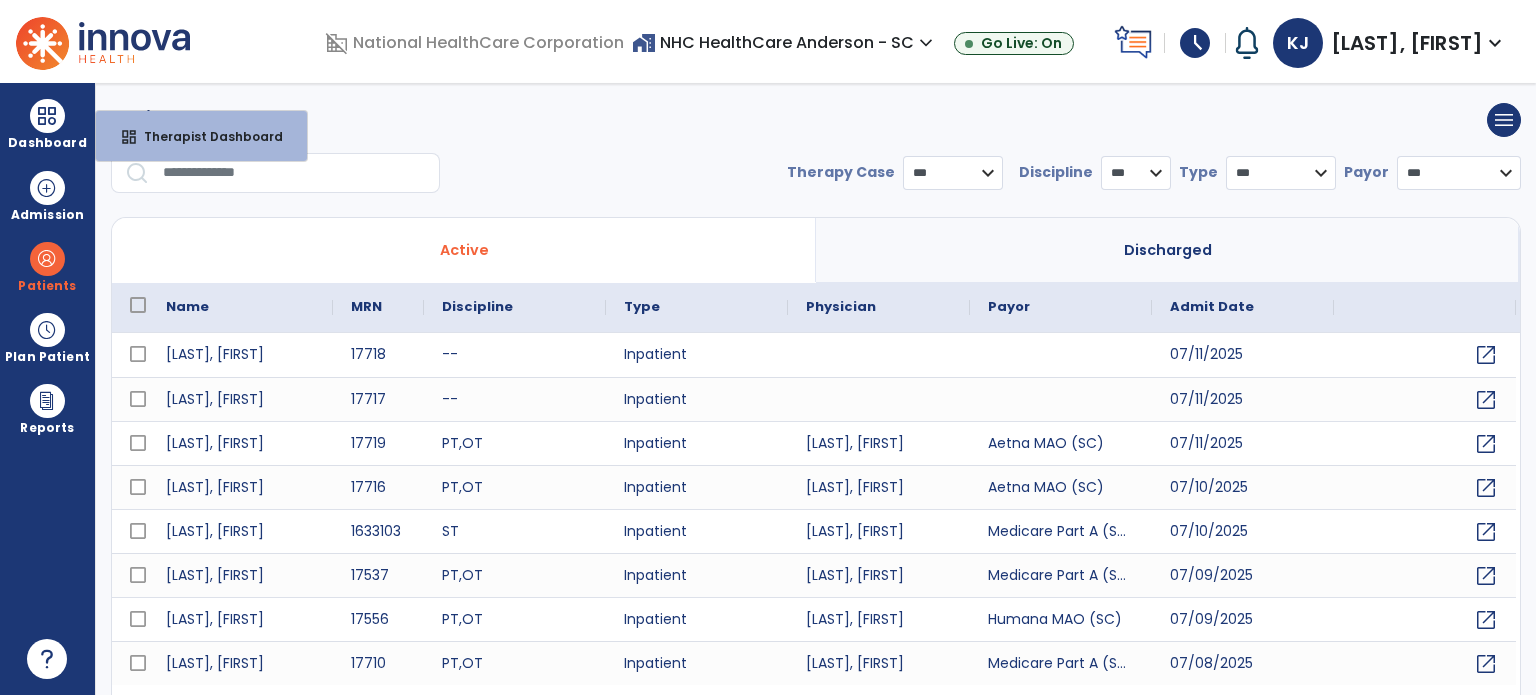 select on "****" 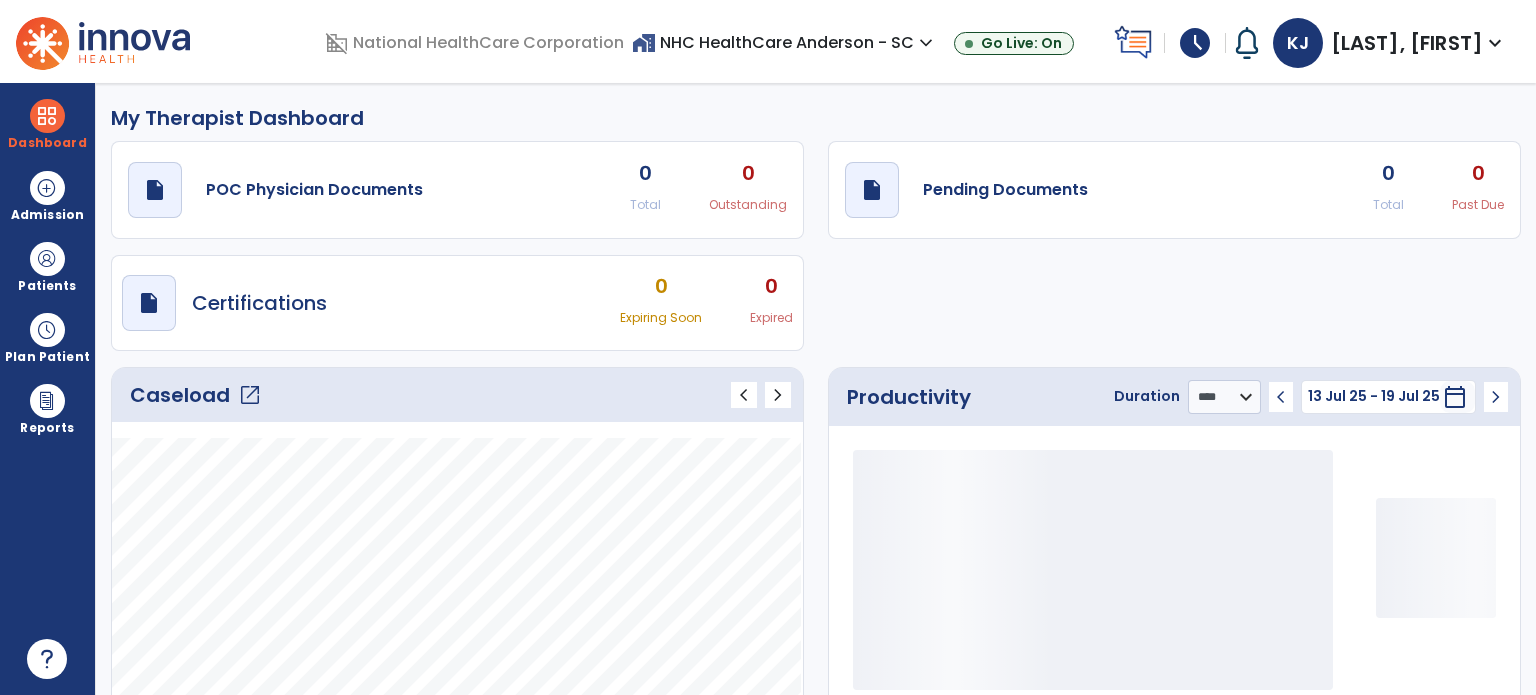 click on "open_in_new" 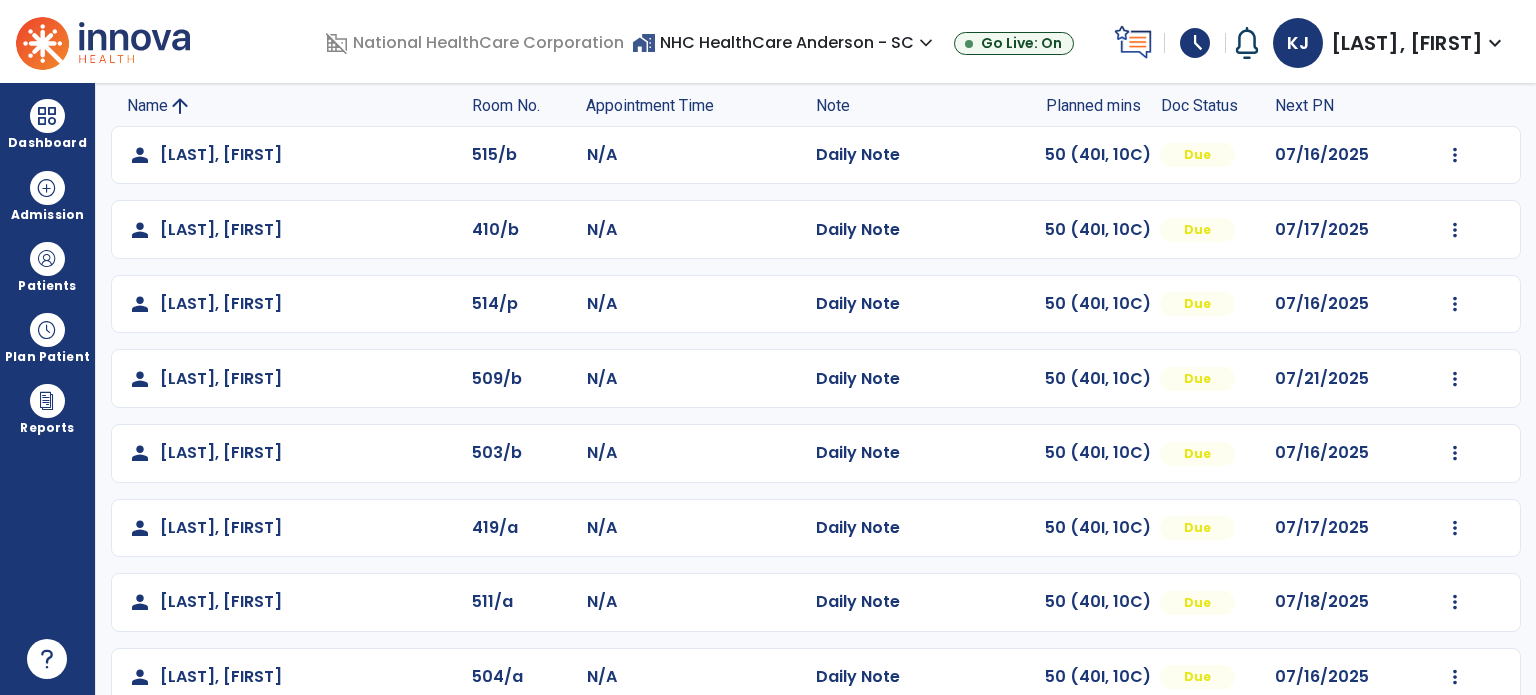 scroll, scrollTop: 0, scrollLeft: 0, axis: both 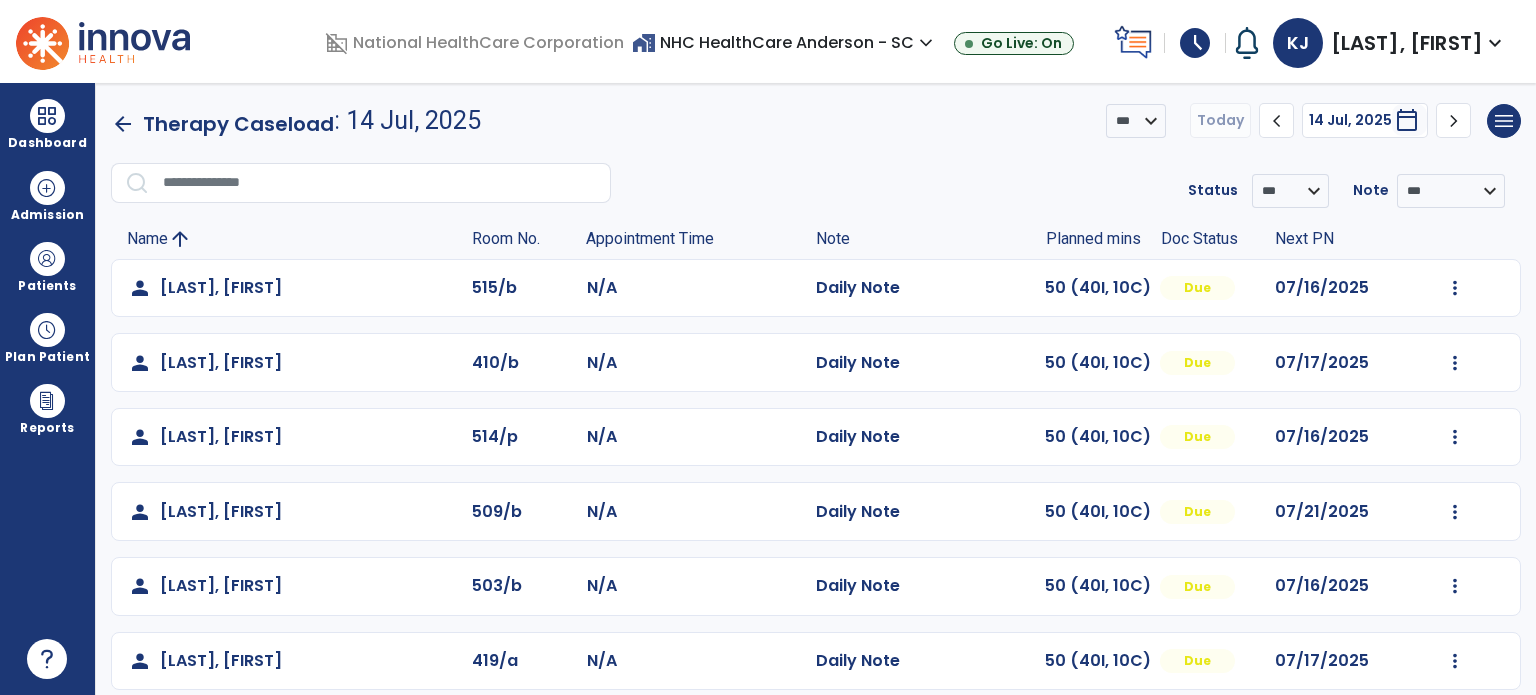 click on "Dashboard" at bounding box center (47, 143) 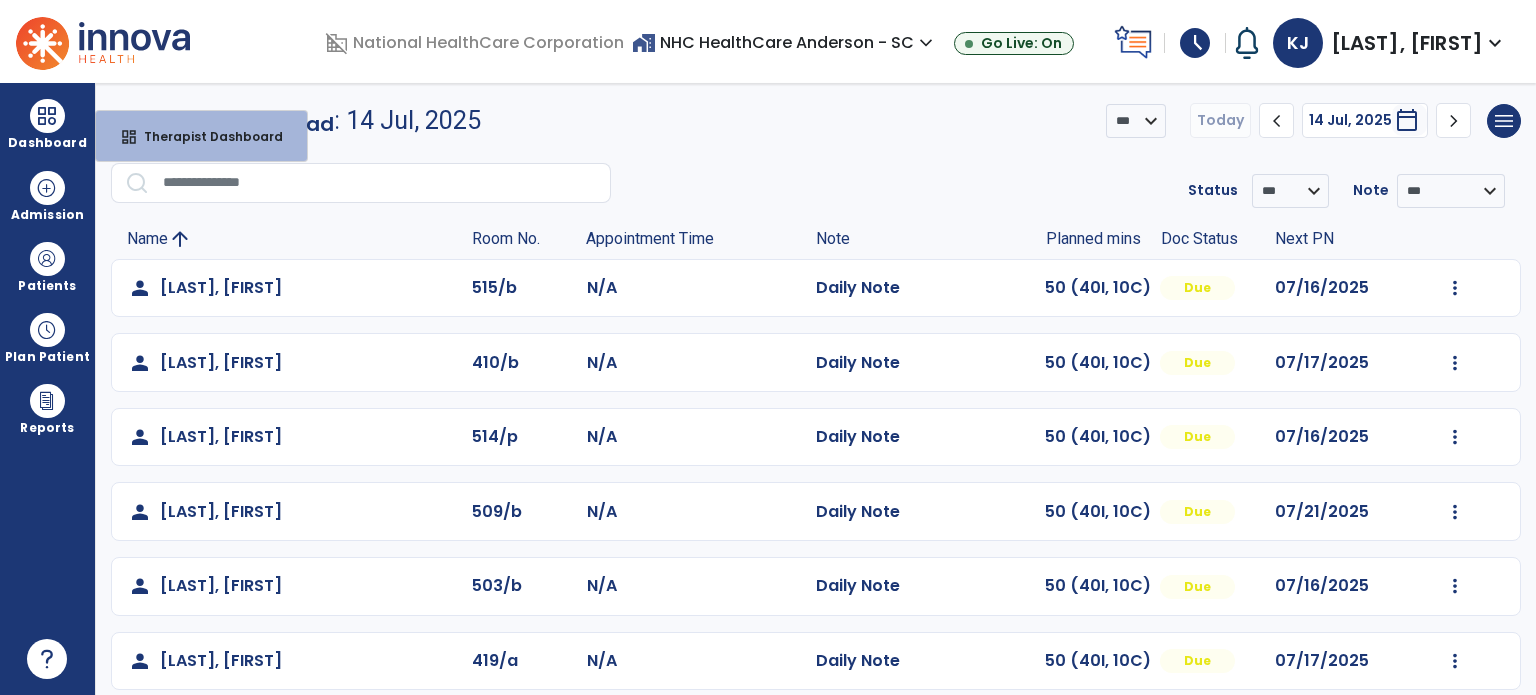click on "Therapist Dashboard" at bounding box center [205, 136] 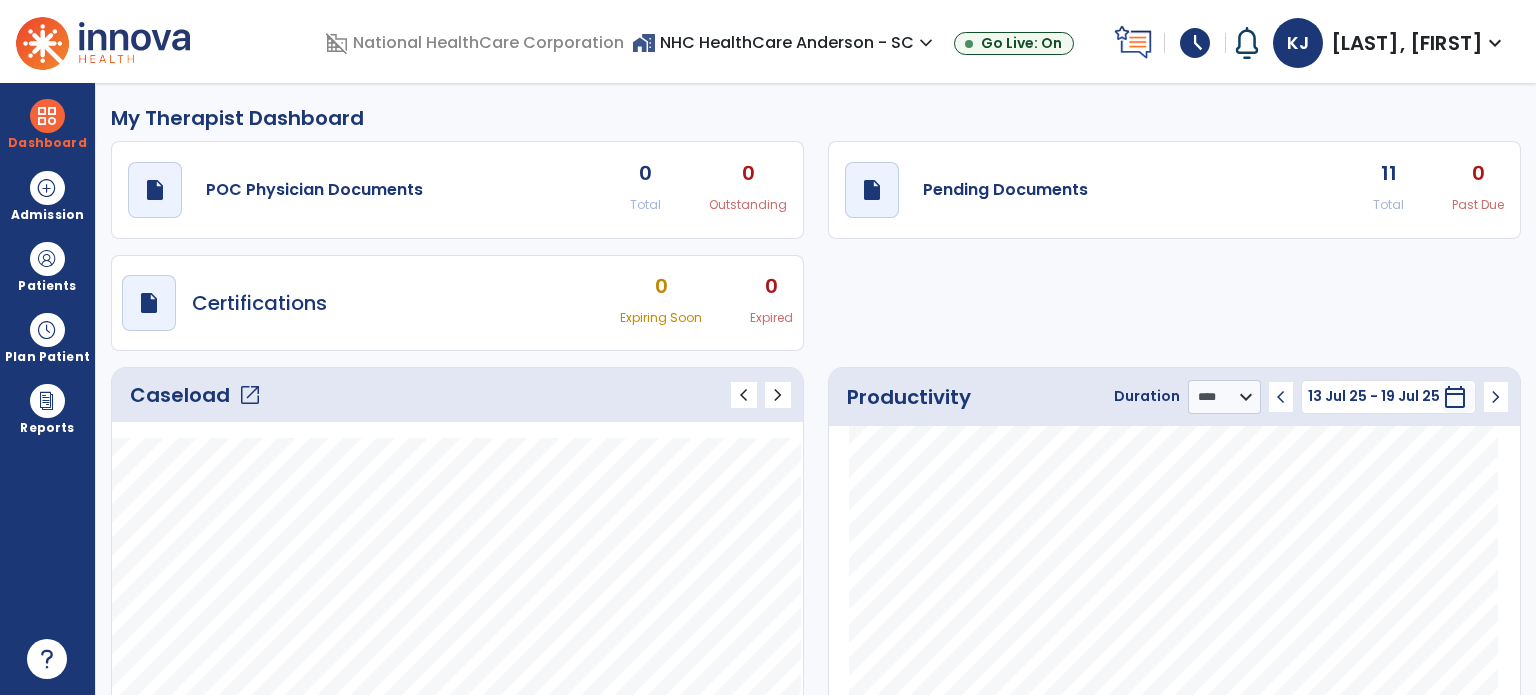 click on "Patients" at bounding box center [47, 266] 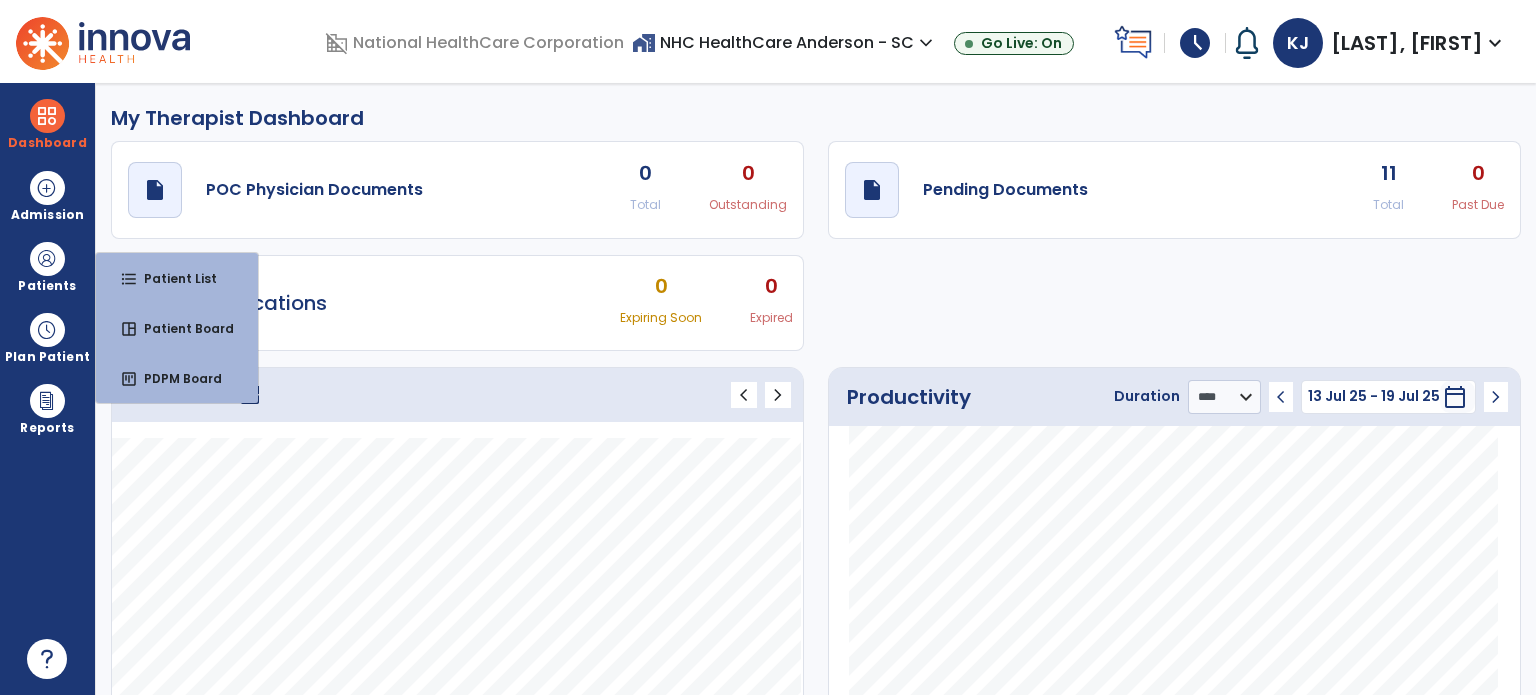 click on "format_list_bulleted  Patient List" at bounding box center [177, 278] 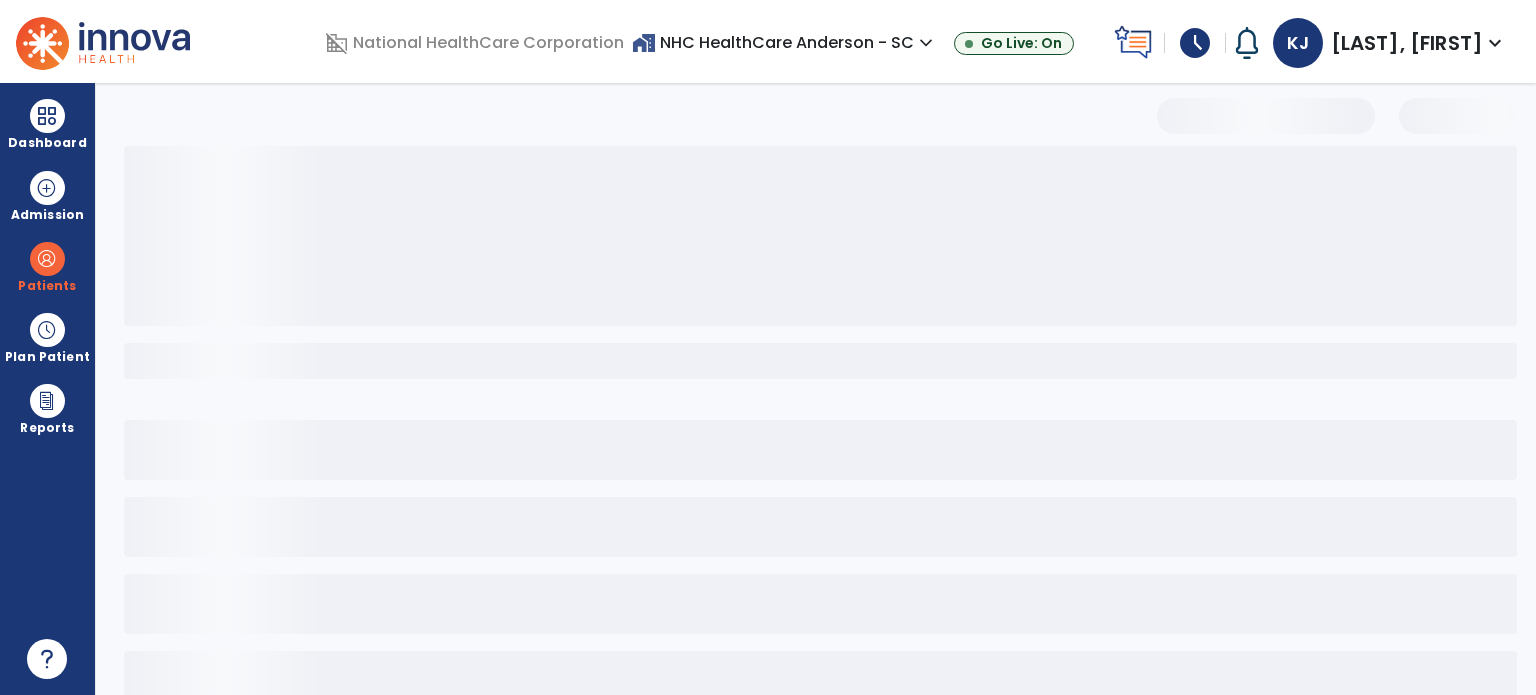 select on "***" 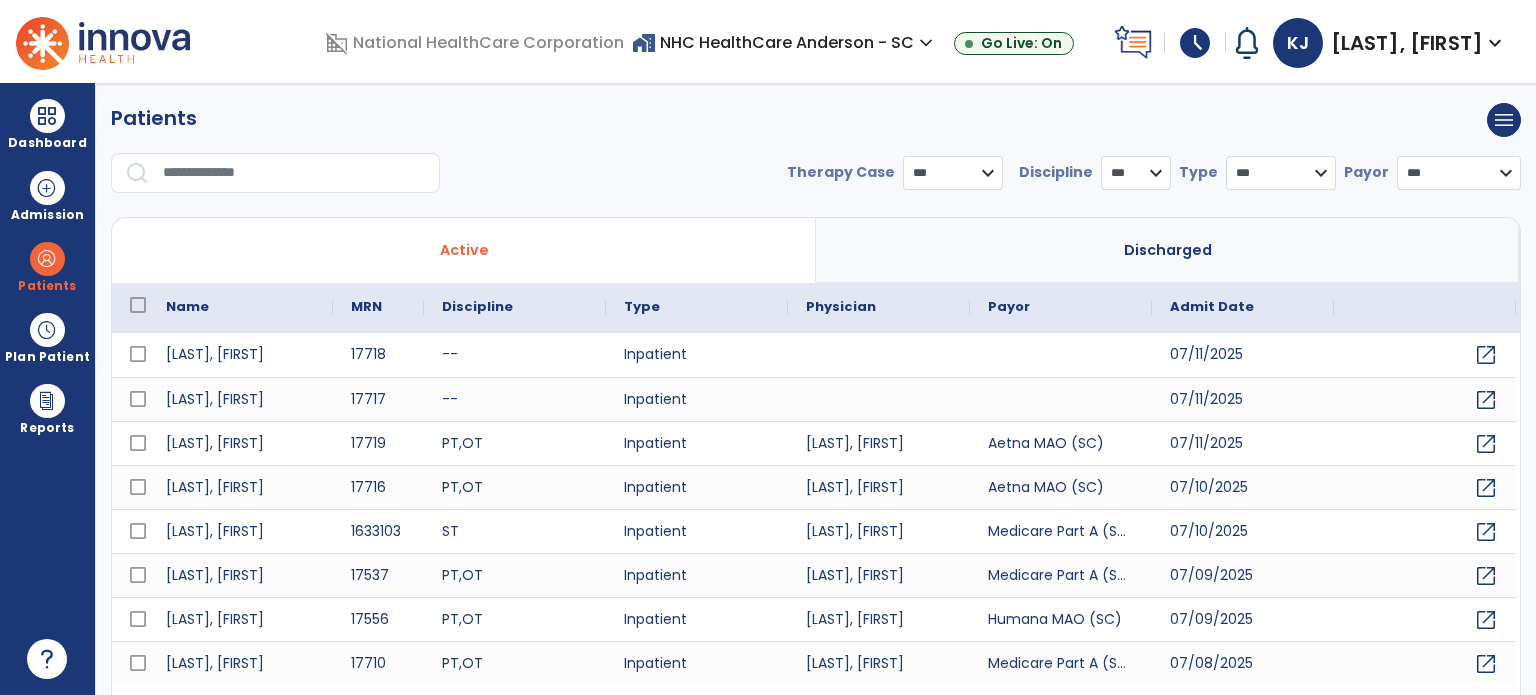 click at bounding box center [294, 173] 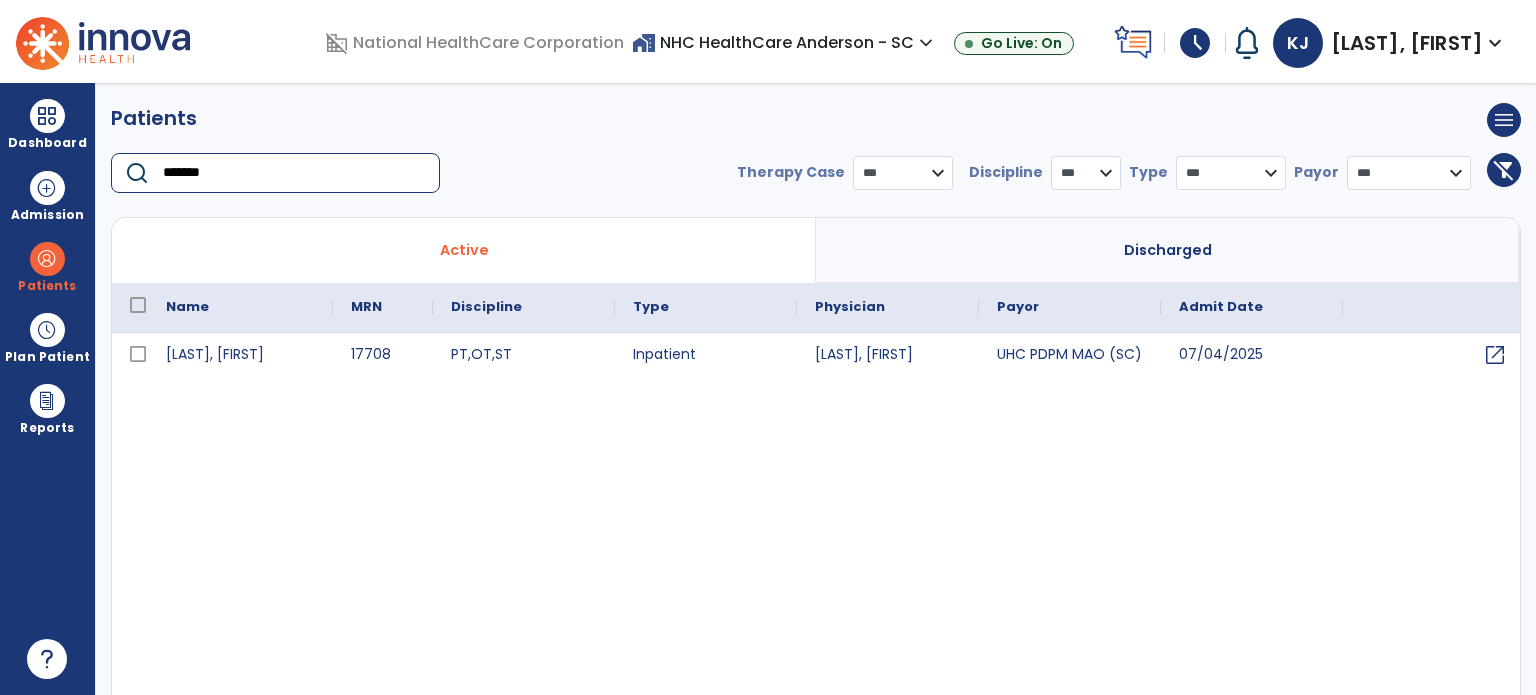 type on "*******" 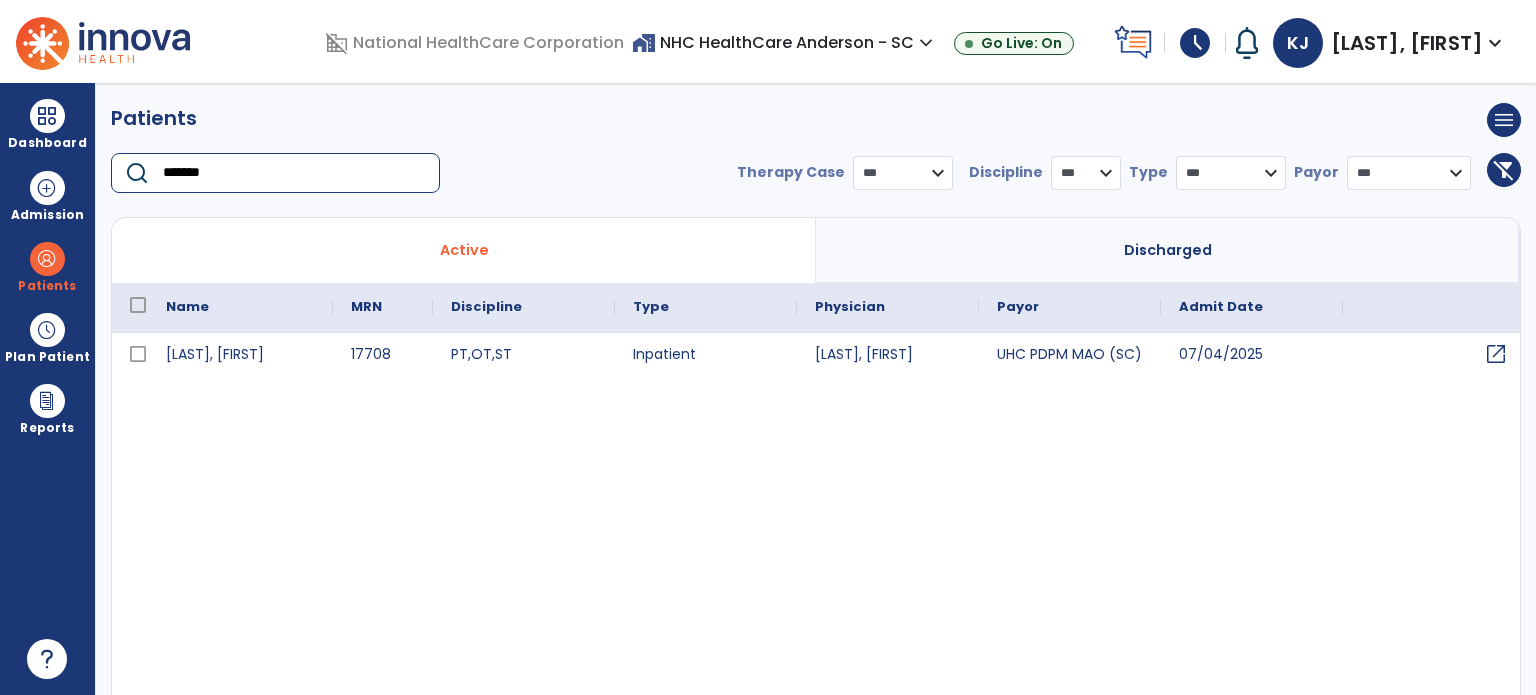 click on "open_in_new" at bounding box center [1496, 354] 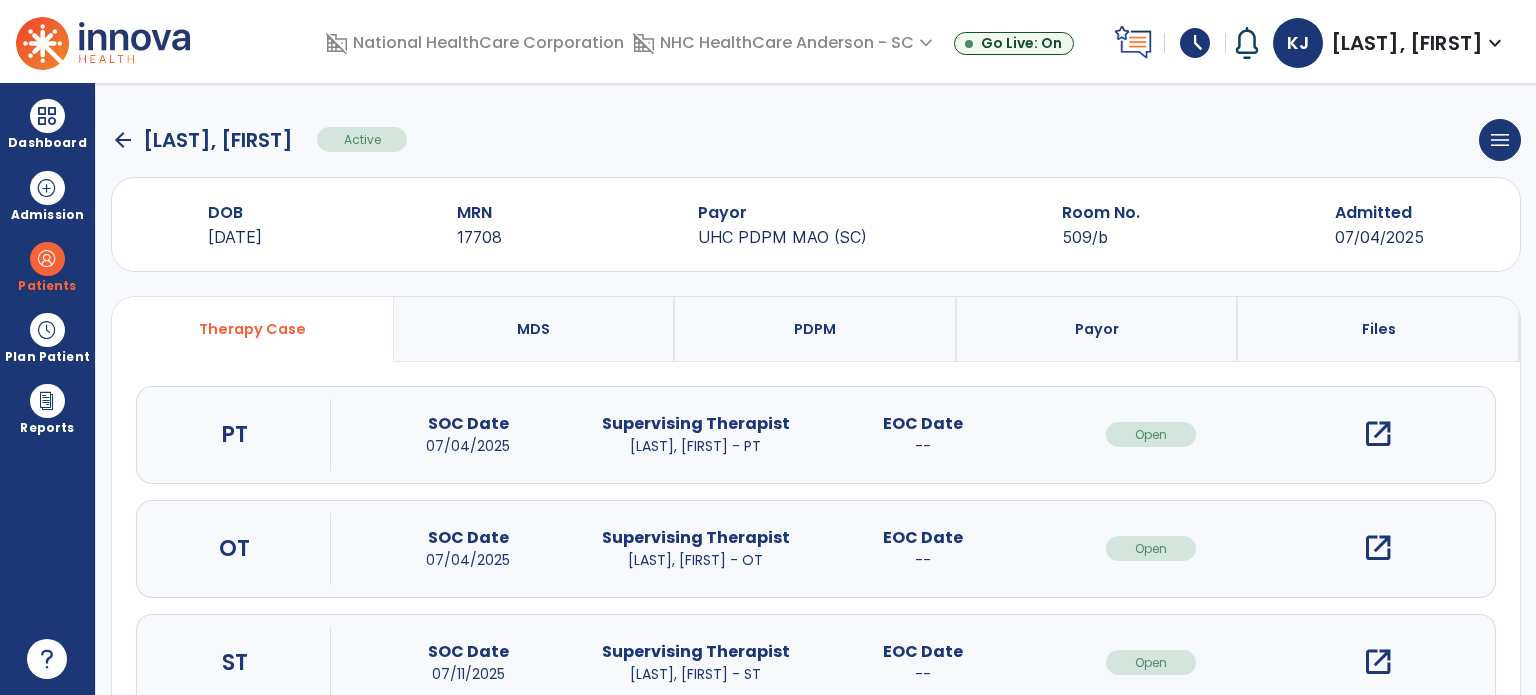 click on "open_in_new" at bounding box center [1378, 434] 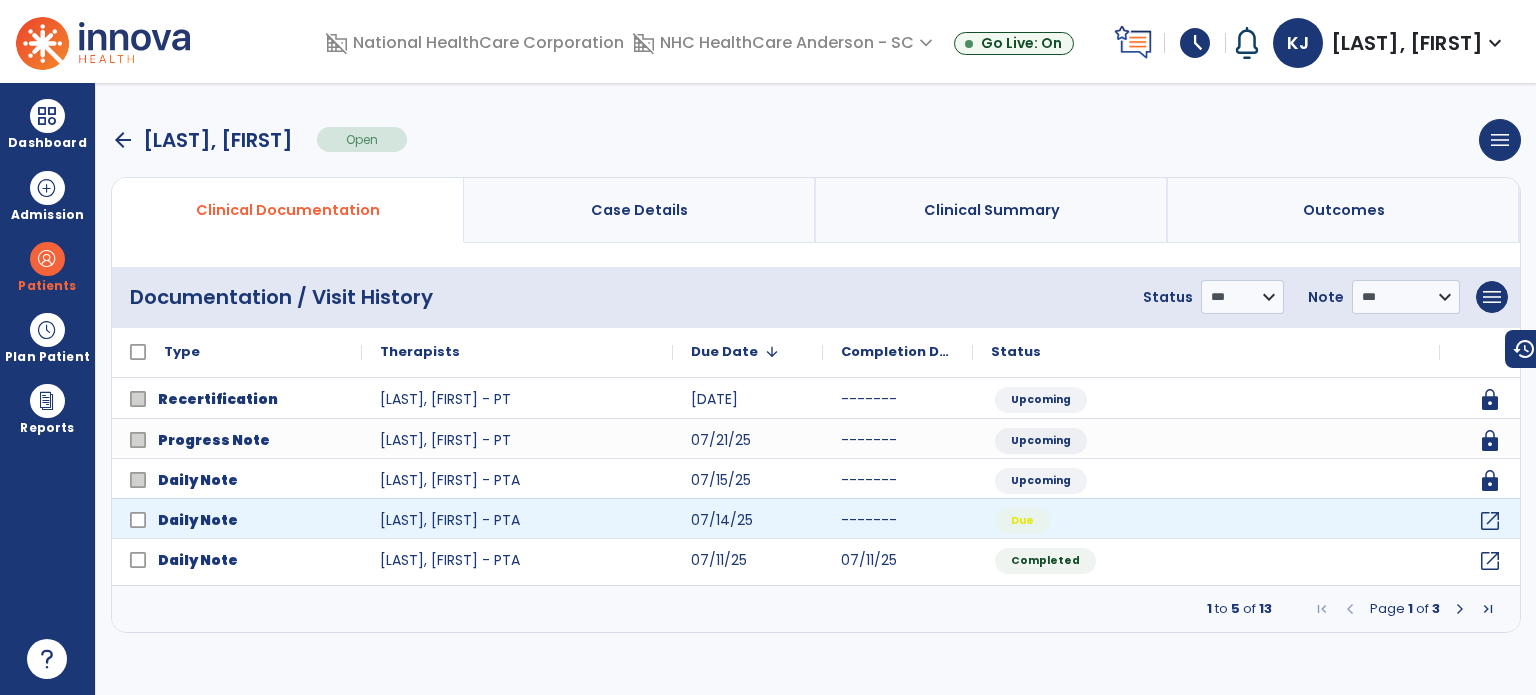 click at bounding box center (1460, 609) 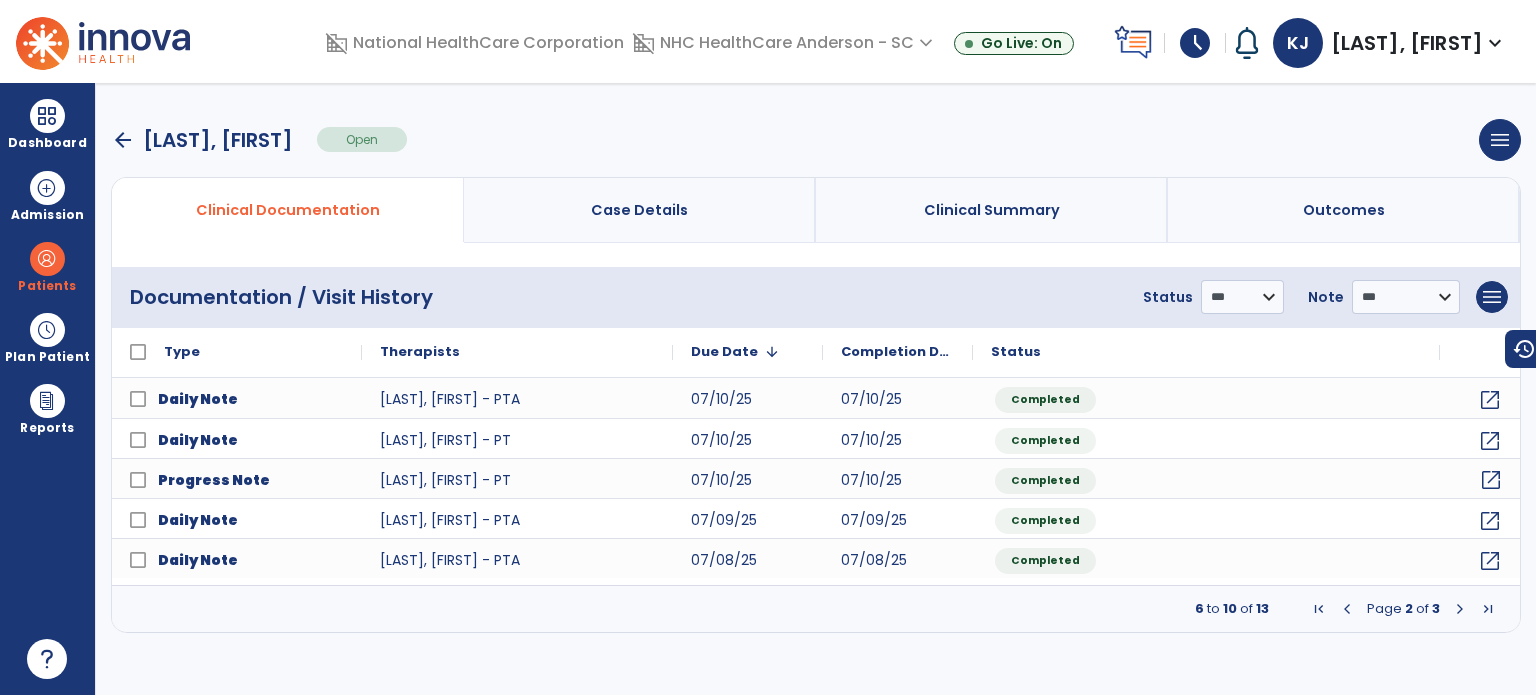 click on "open_in_new" 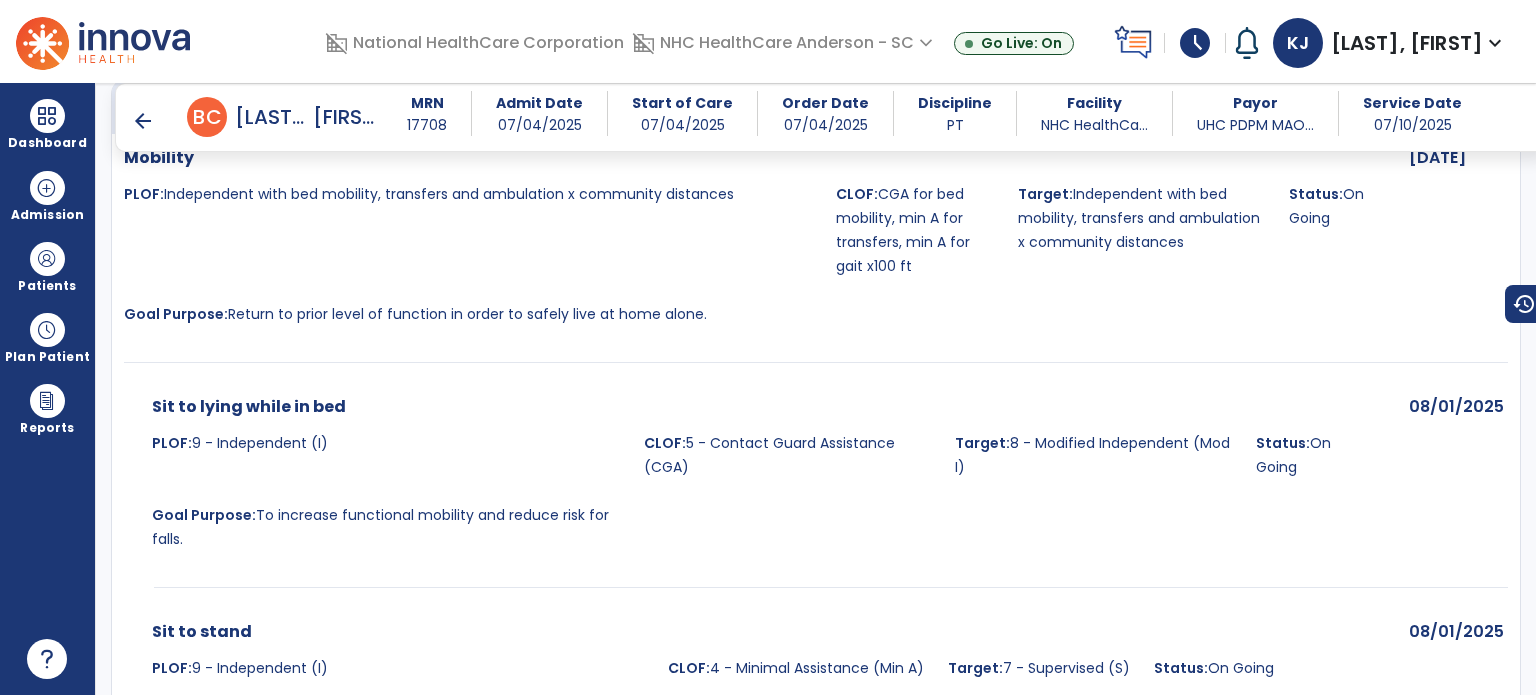 scroll, scrollTop: 1333, scrollLeft: 0, axis: vertical 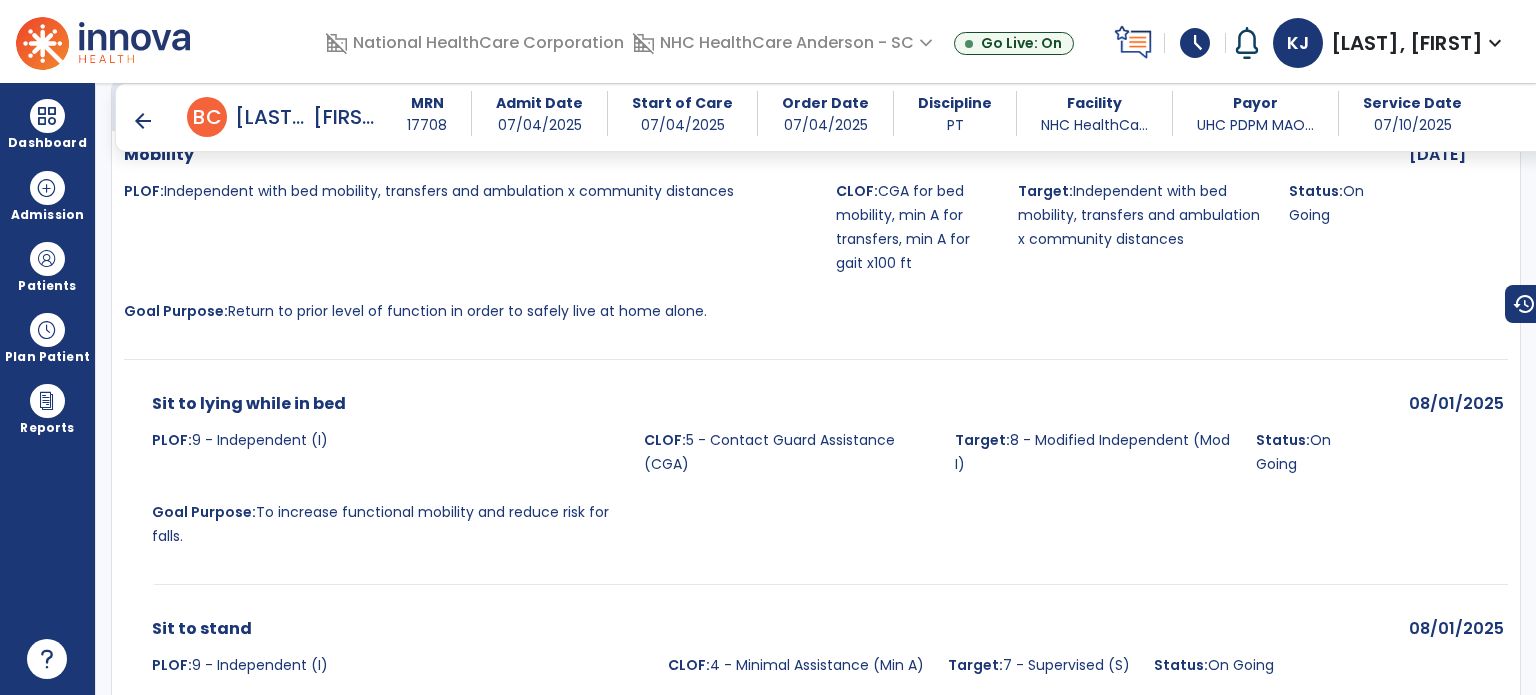 click on "Dashboard" at bounding box center (47, 124) 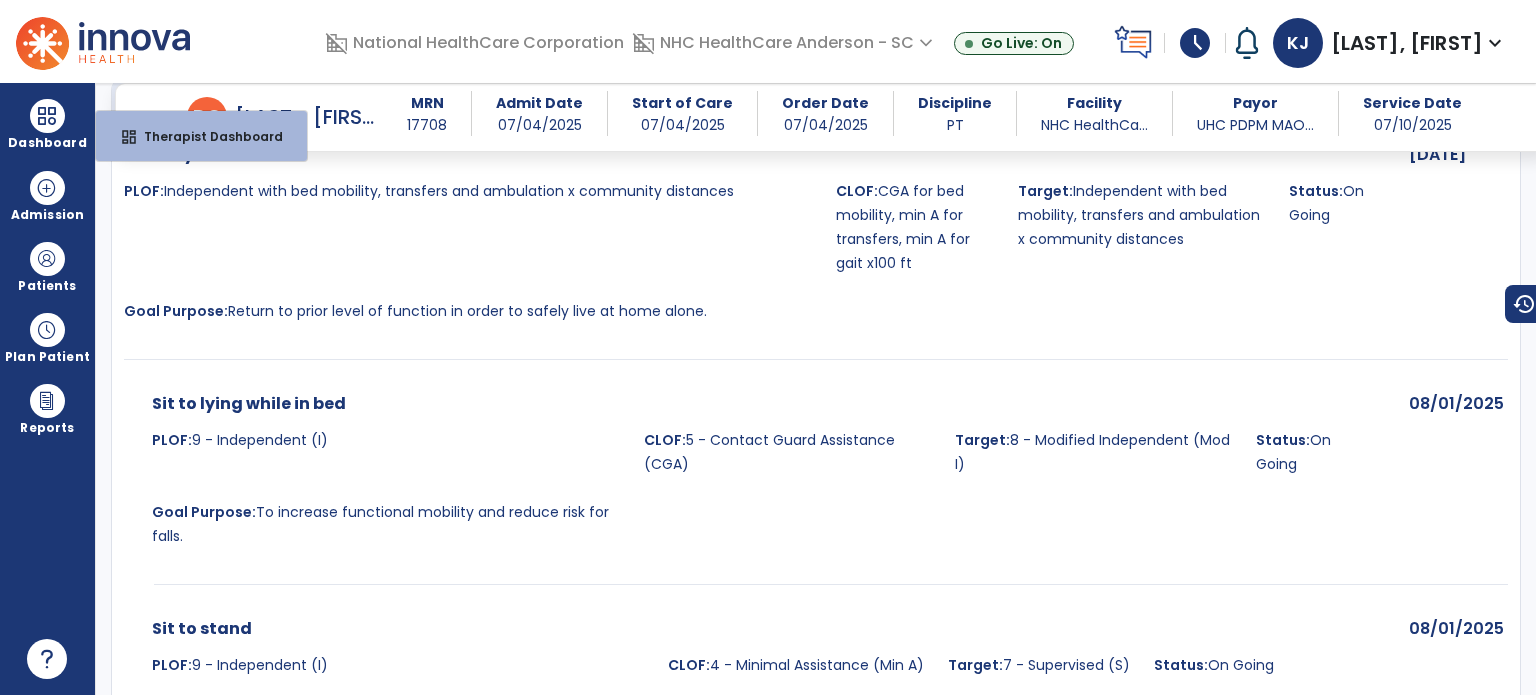 click on "Therapist Dashboard" at bounding box center [205, 136] 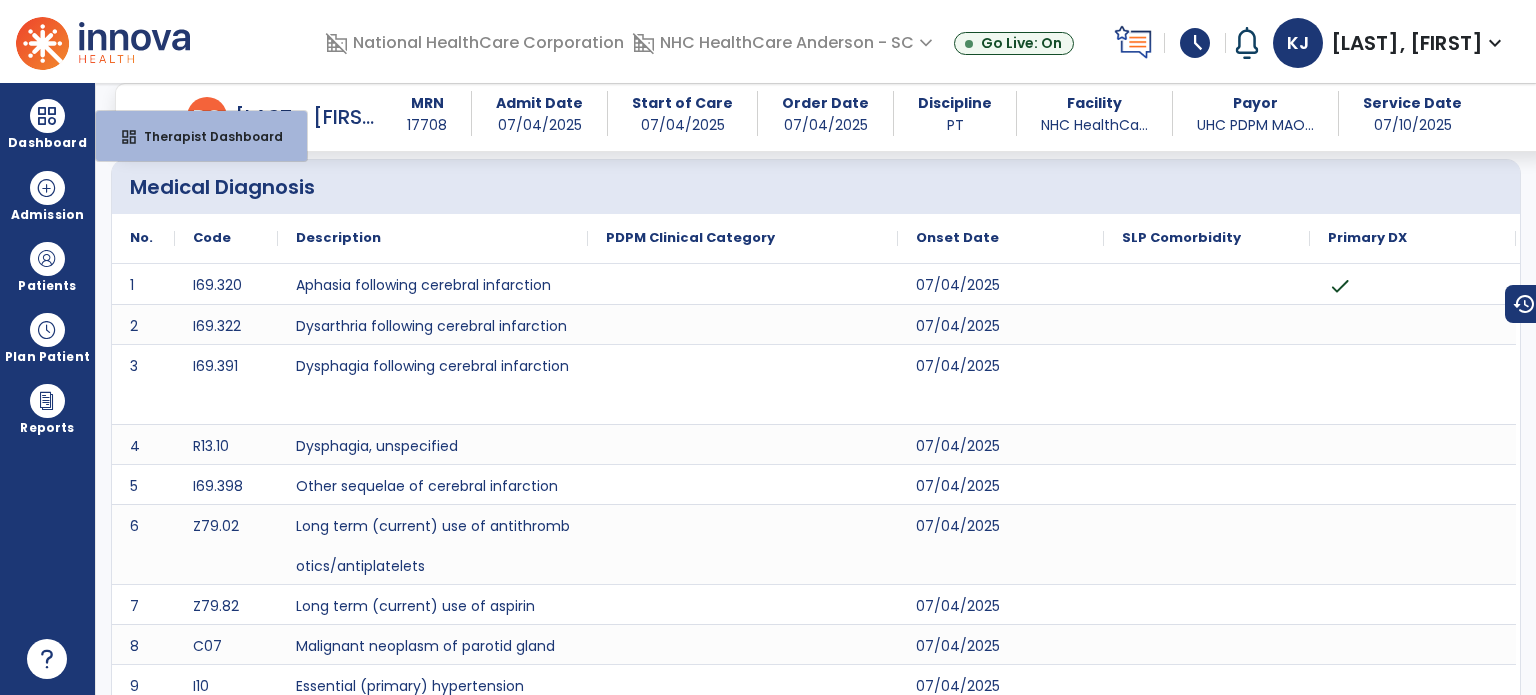 select on "****" 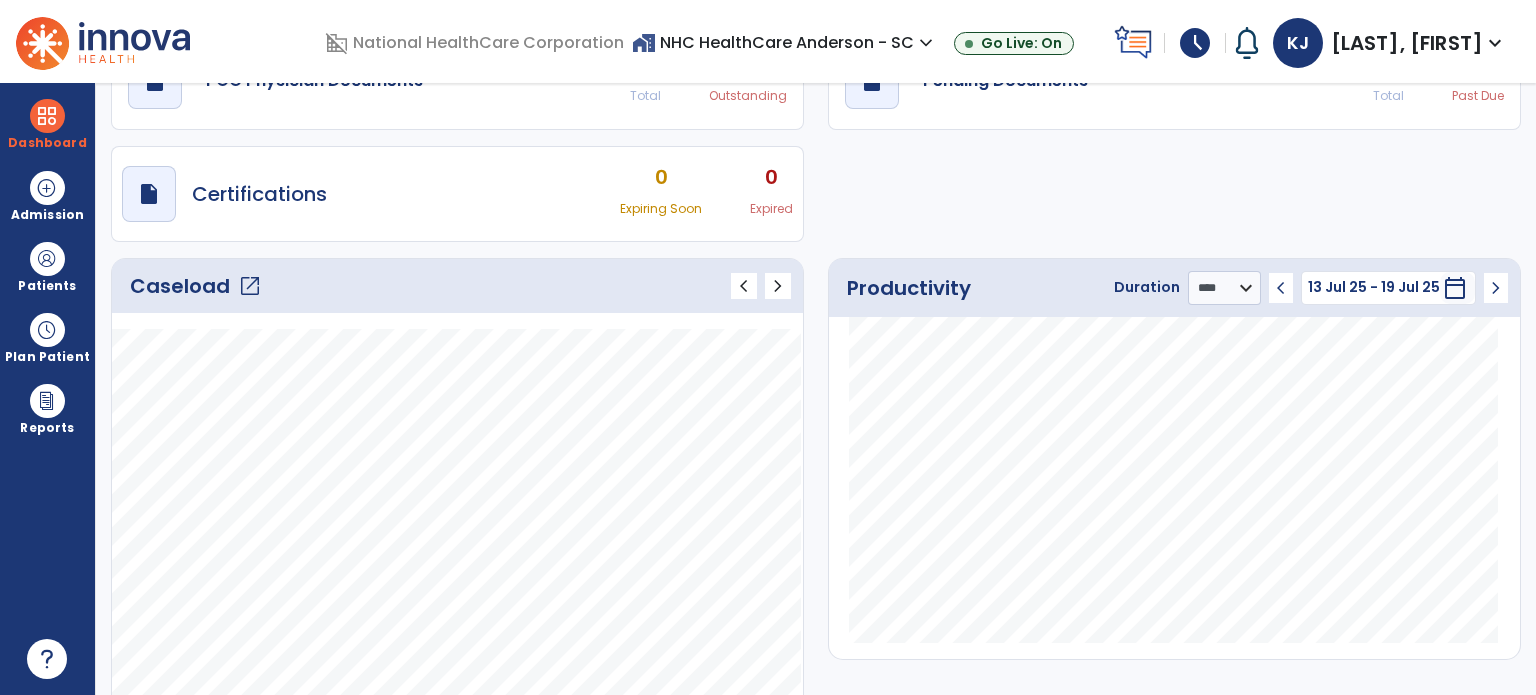scroll, scrollTop: 0, scrollLeft: 0, axis: both 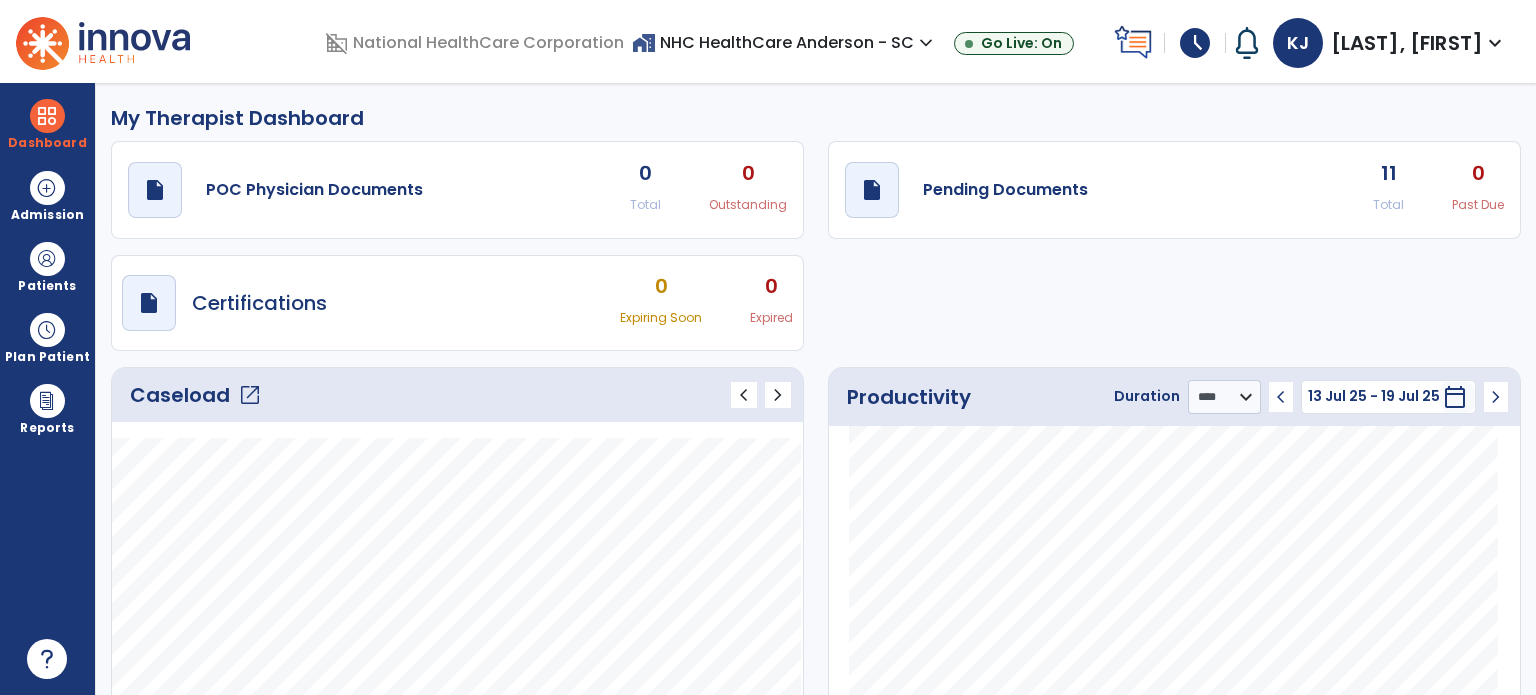 click at bounding box center [47, 259] 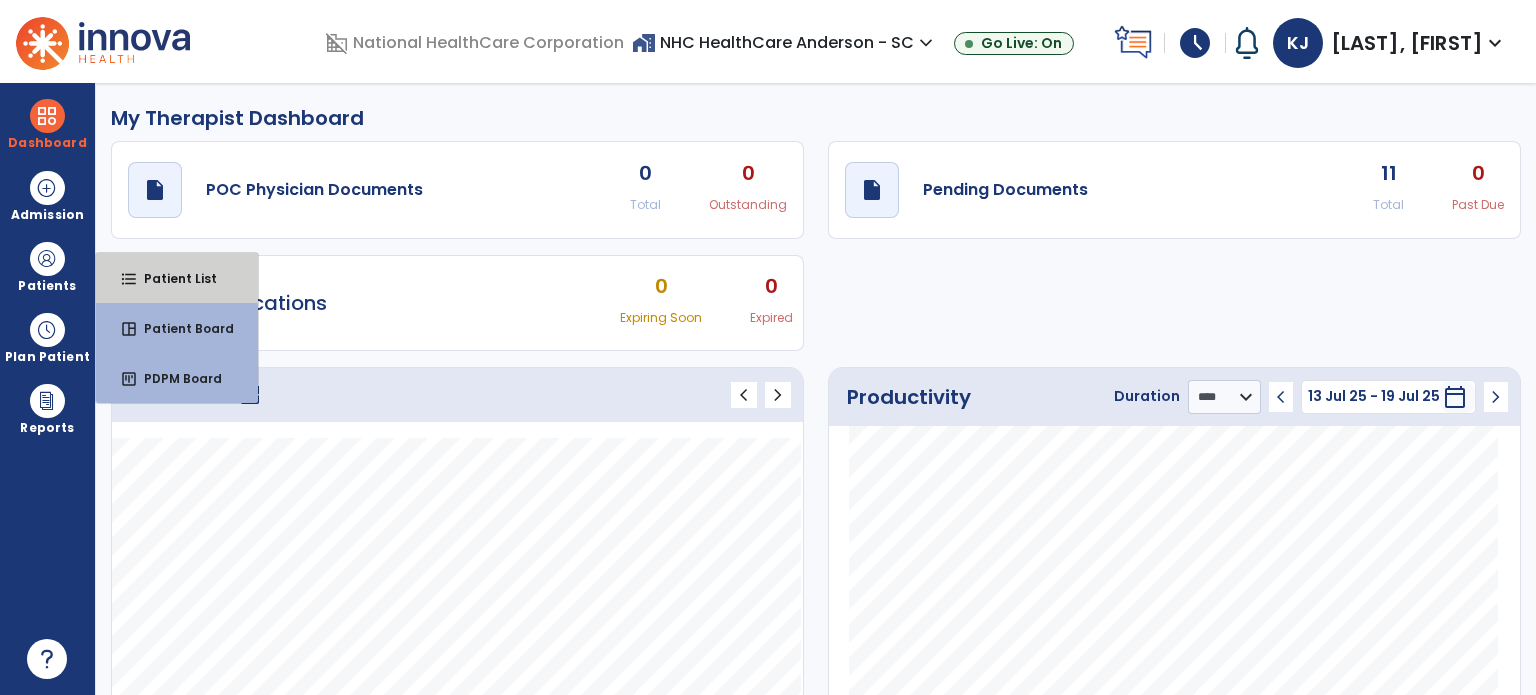 click on "Patient List" at bounding box center (172, 278) 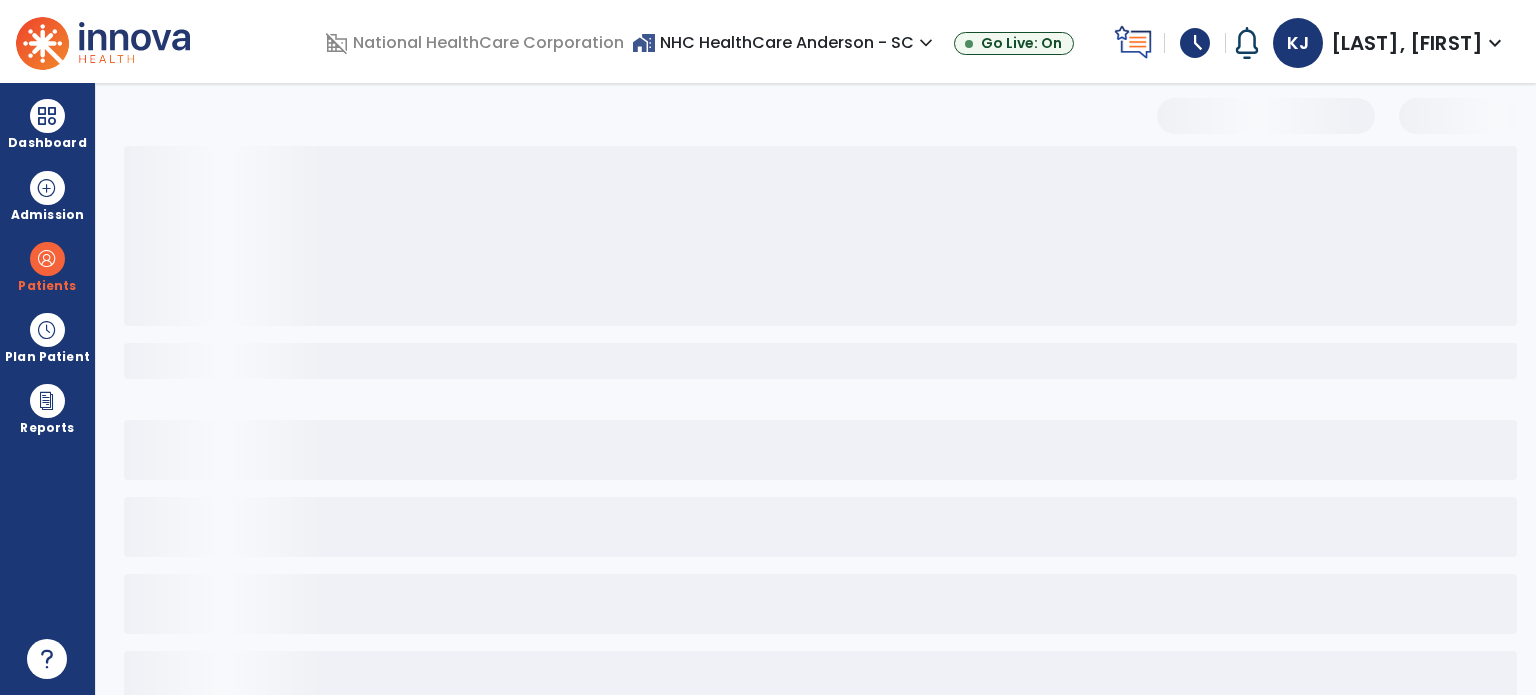 select on "***" 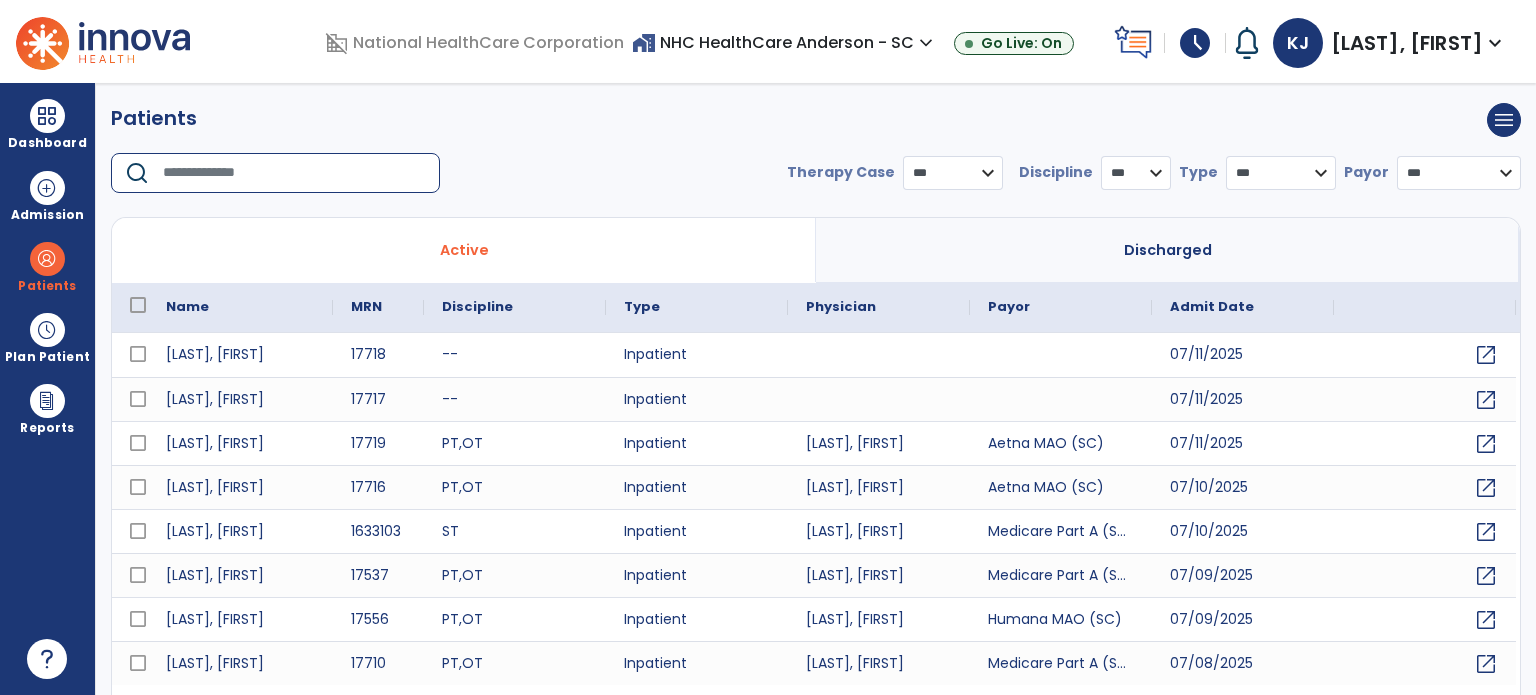 click at bounding box center [294, 173] 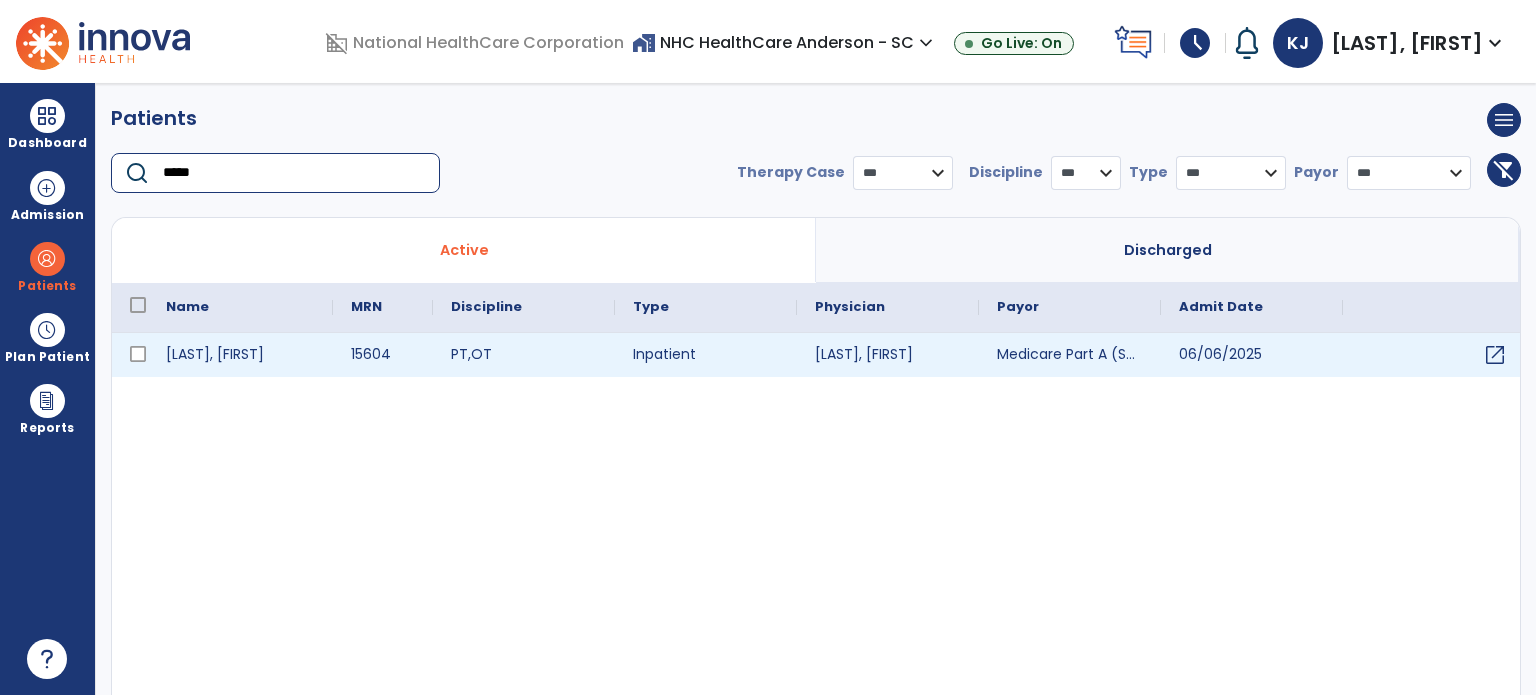 type on "*****" 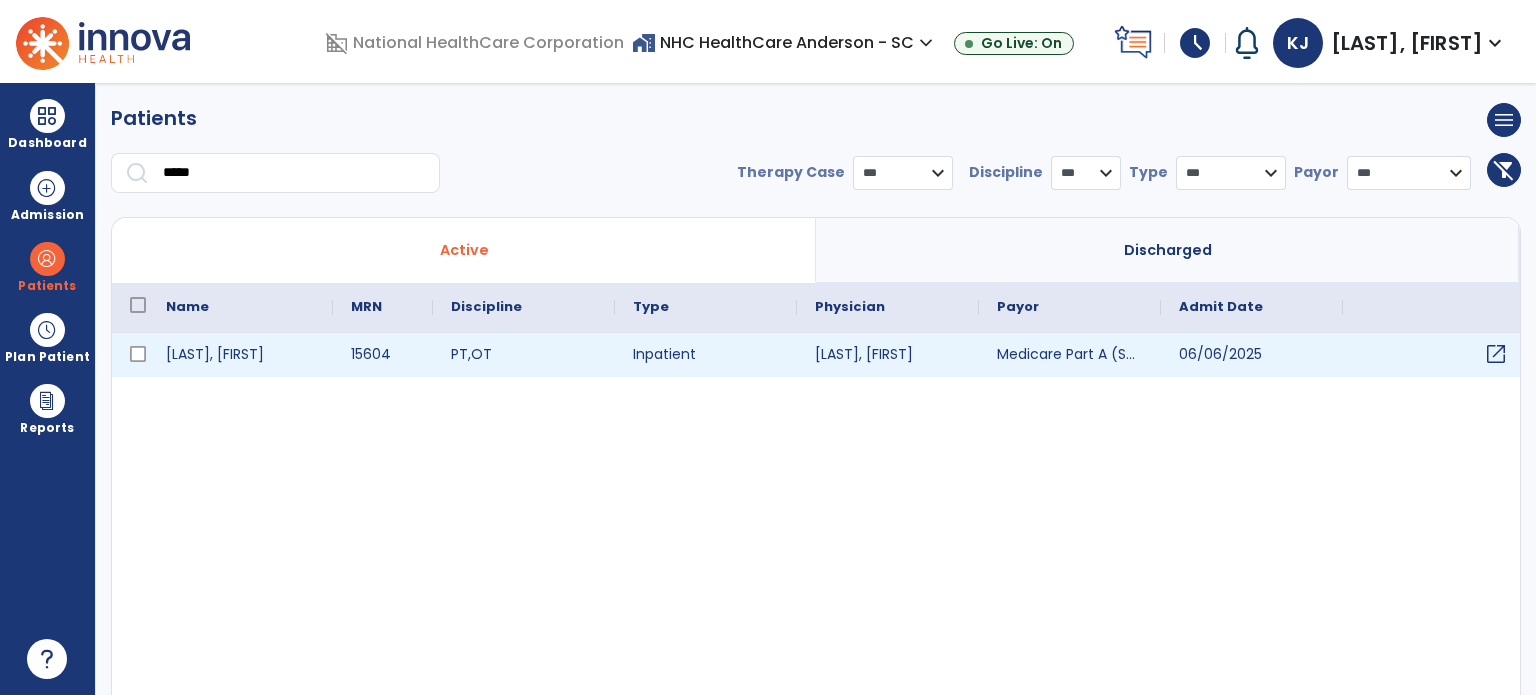 click on "open_in_new" at bounding box center (1496, 354) 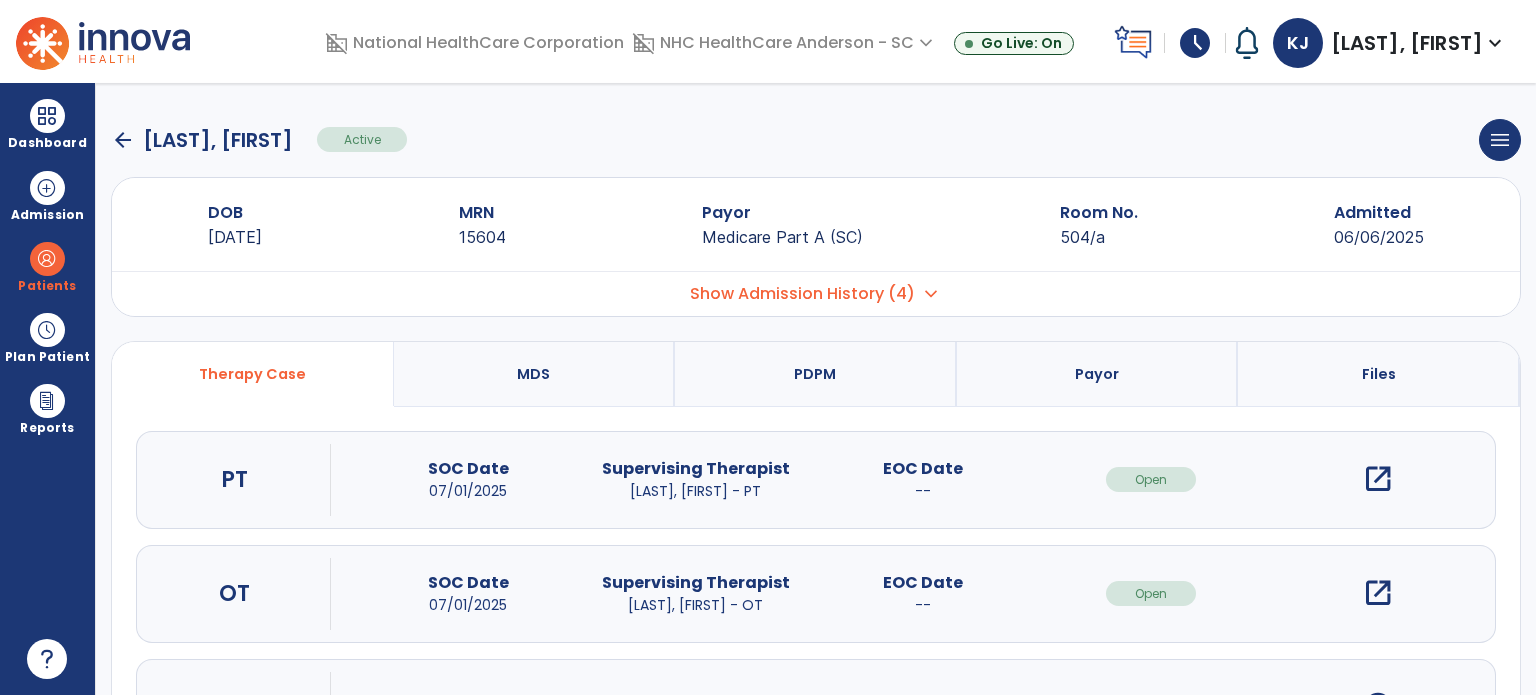 click on "open_in_new" at bounding box center (1378, 479) 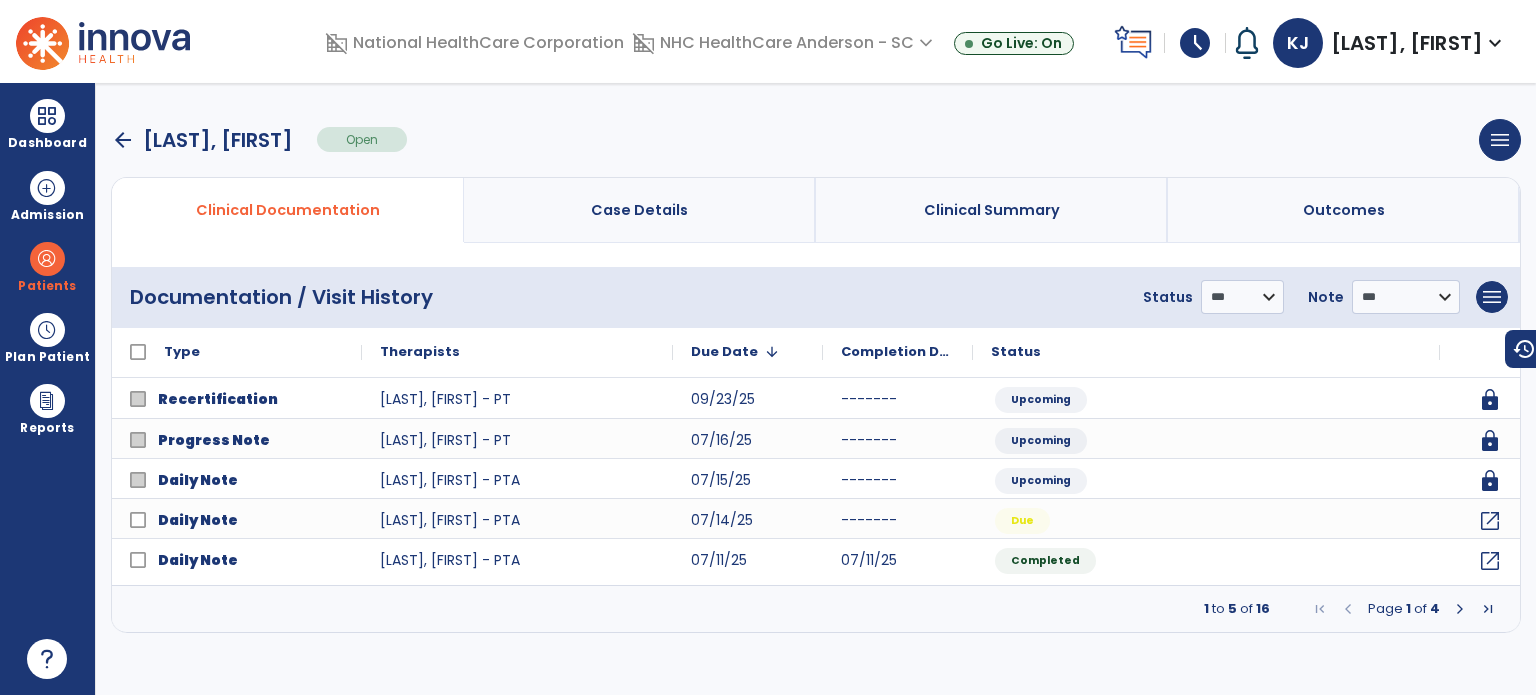 click at bounding box center (1460, 609) 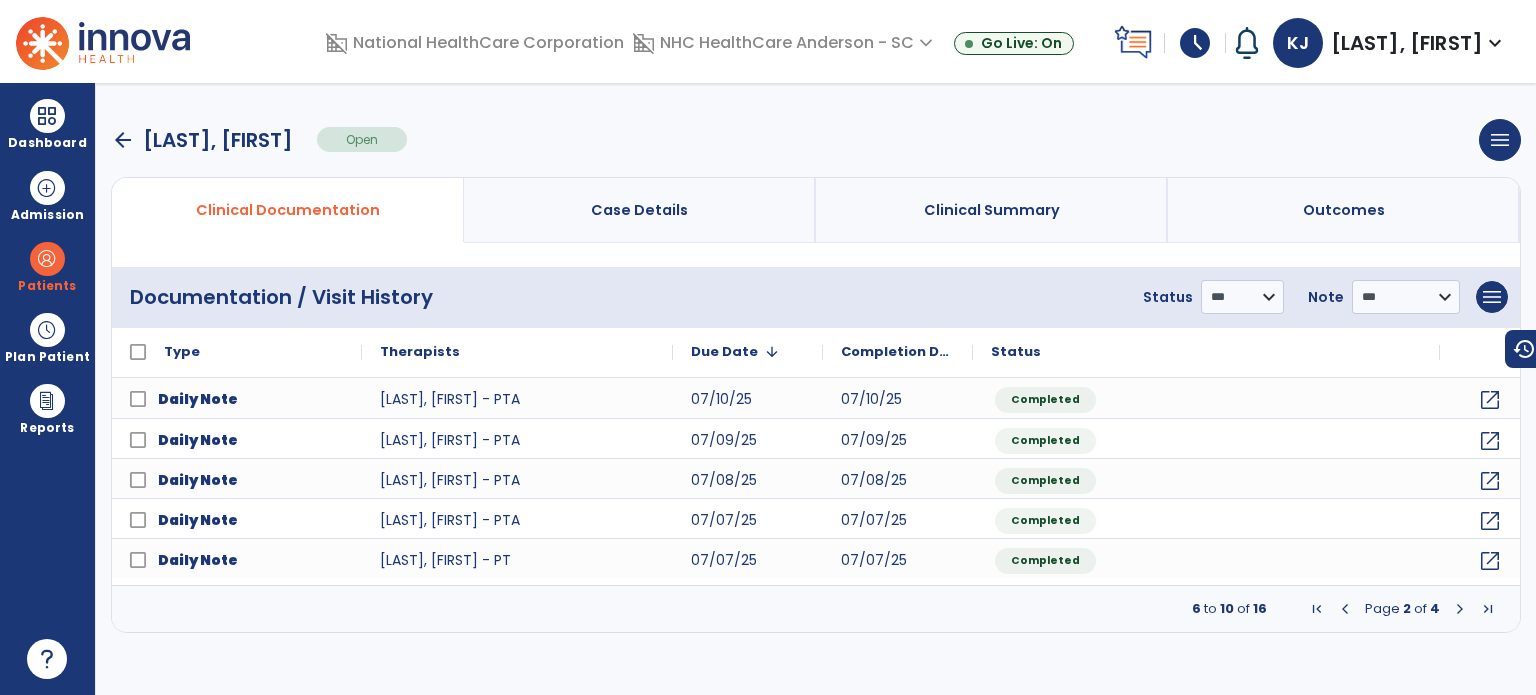 click at bounding box center (1460, 609) 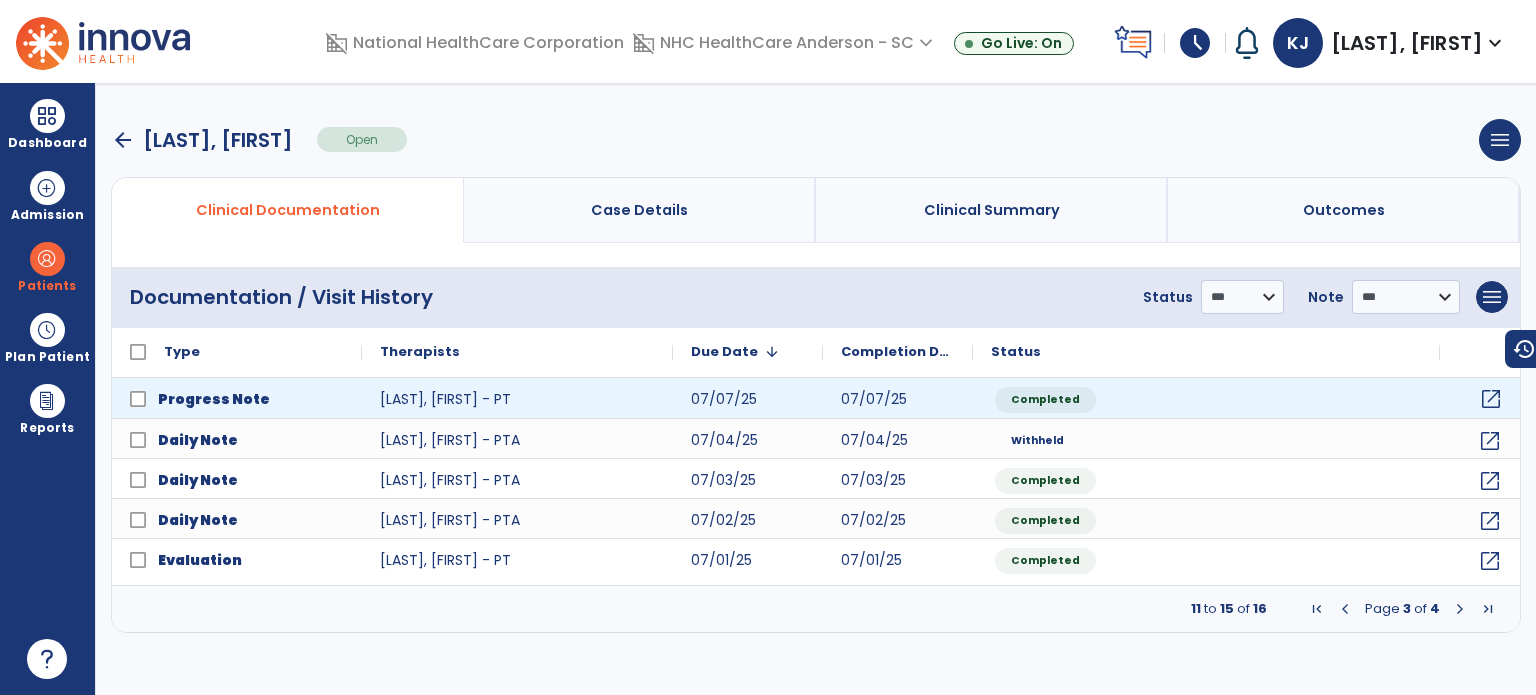 click on "open_in_new" 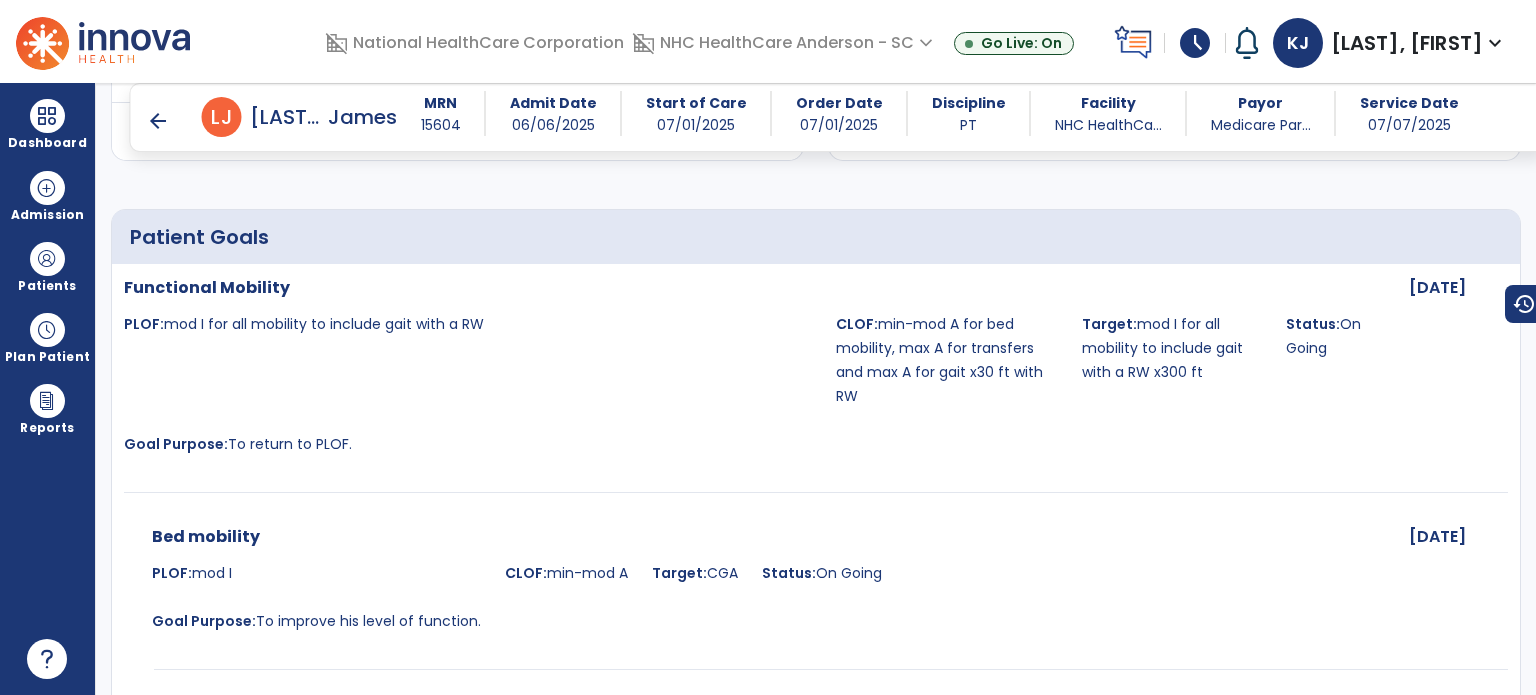 scroll, scrollTop: 900, scrollLeft: 0, axis: vertical 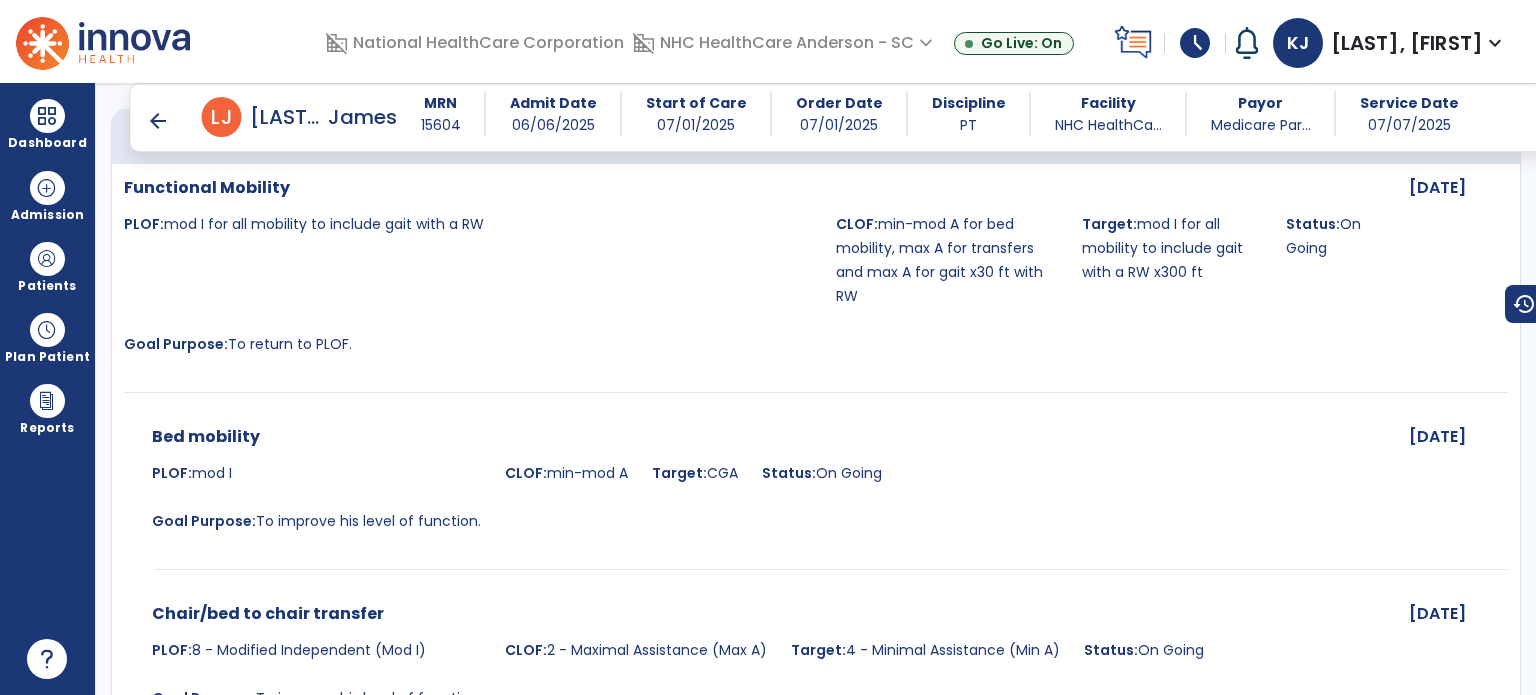click on "Dashboard" at bounding box center (47, 124) 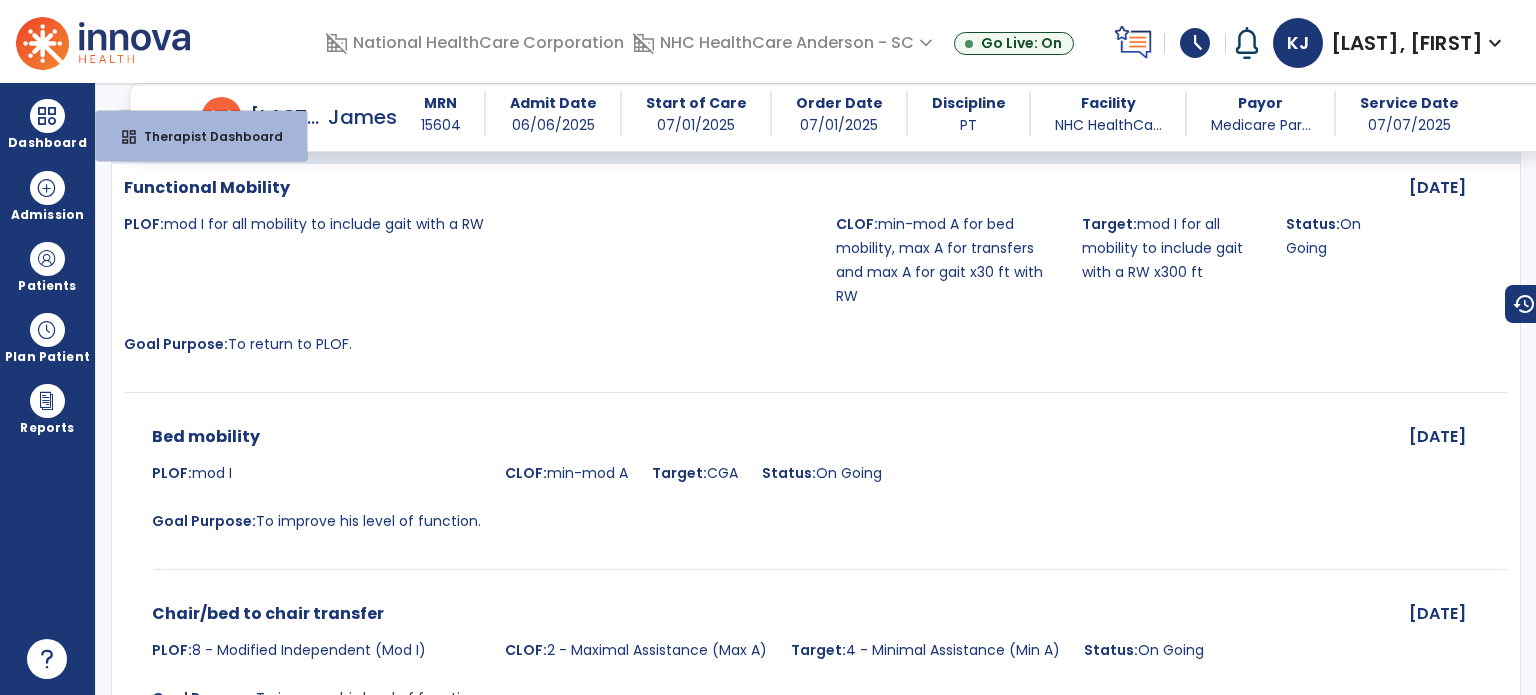 click on "dashboard  Therapist Dashboard" at bounding box center [201, 136] 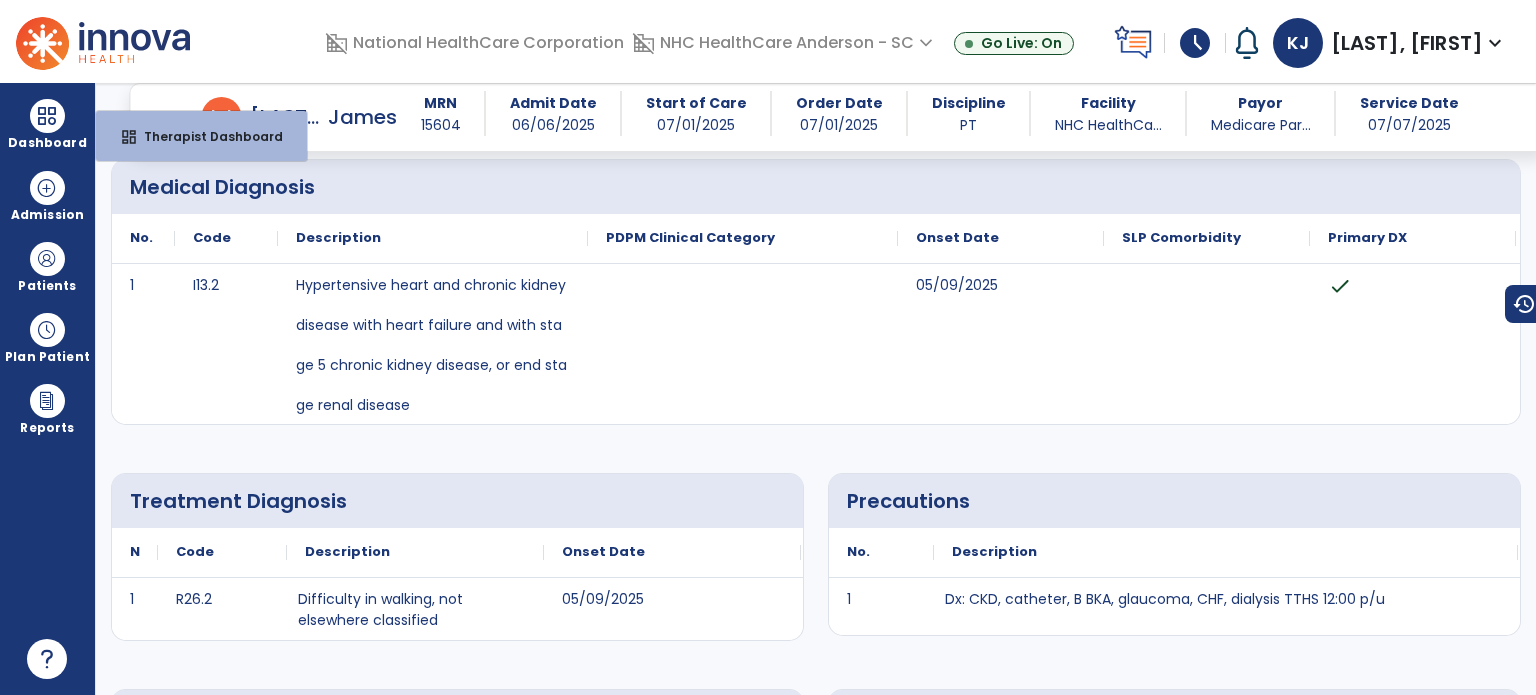 select on "****" 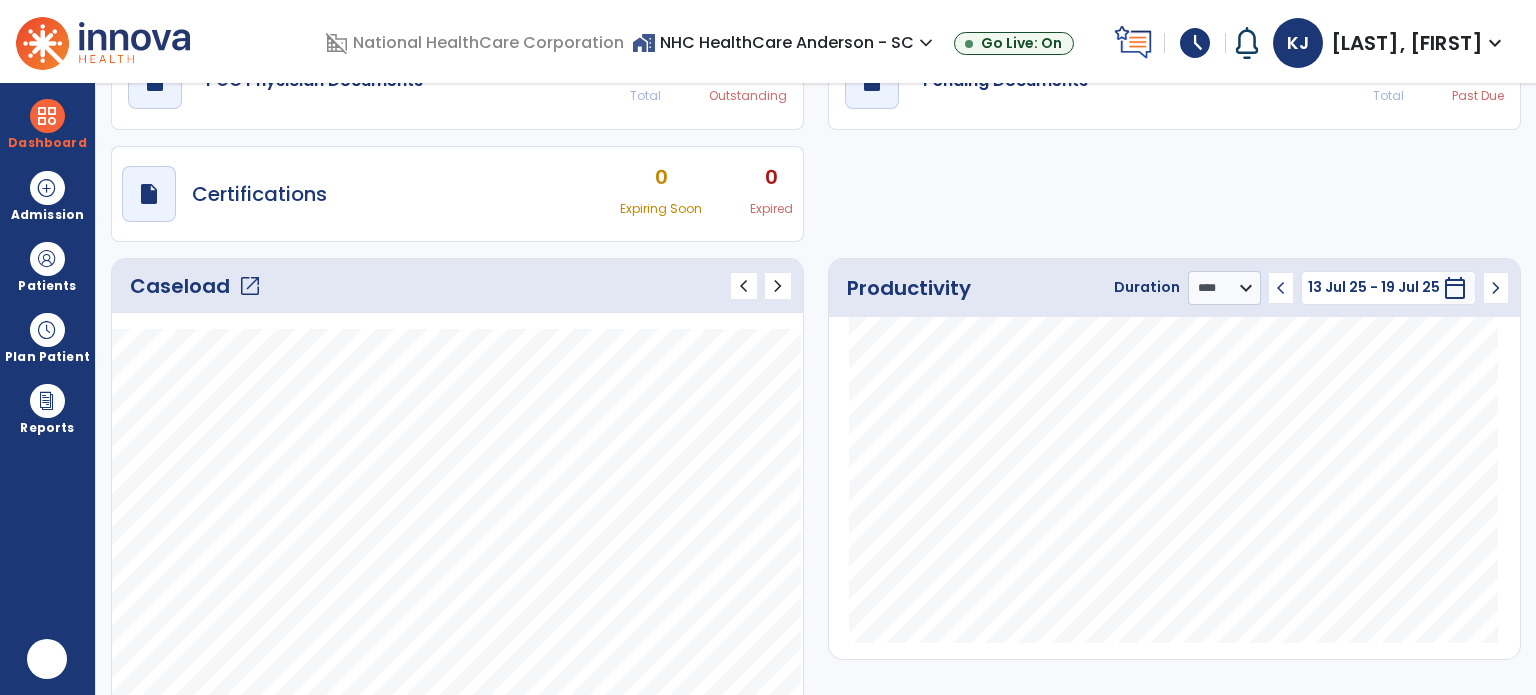 scroll, scrollTop: 0, scrollLeft: 0, axis: both 